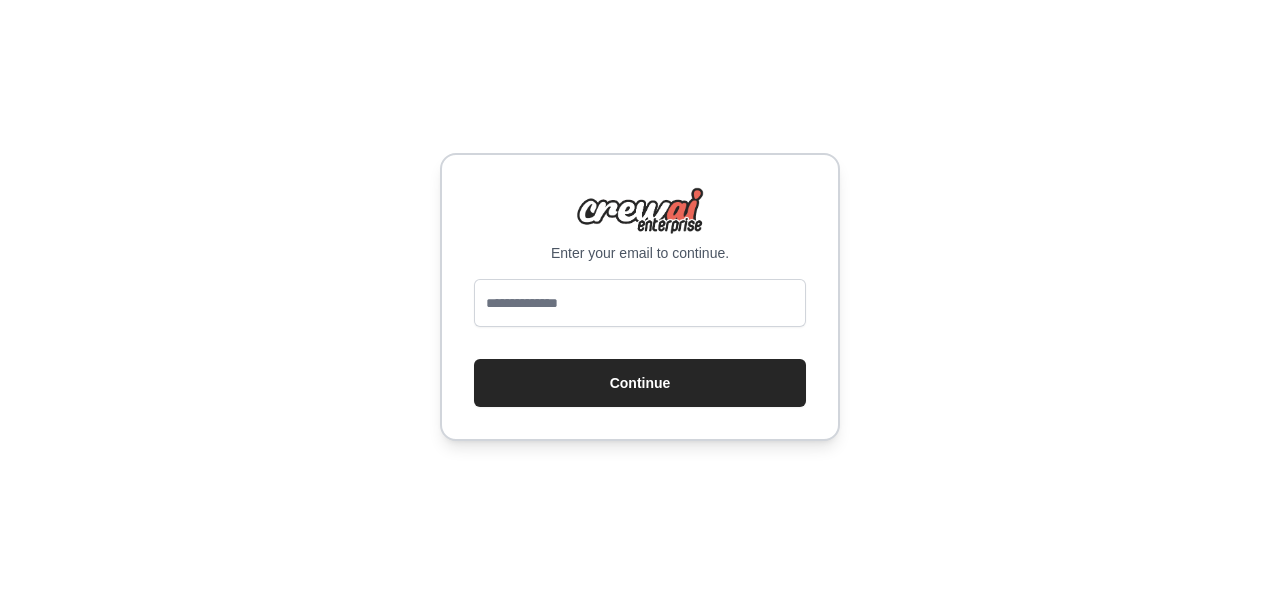 scroll, scrollTop: 0, scrollLeft: 0, axis: both 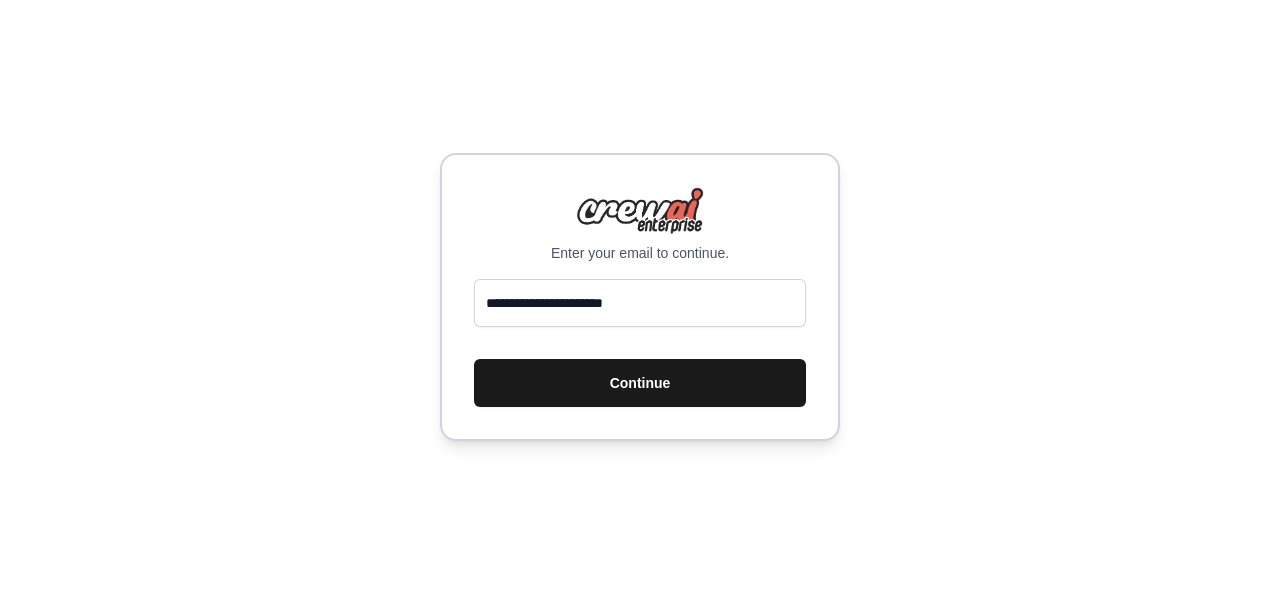 click on "Continue" at bounding box center (640, 383) 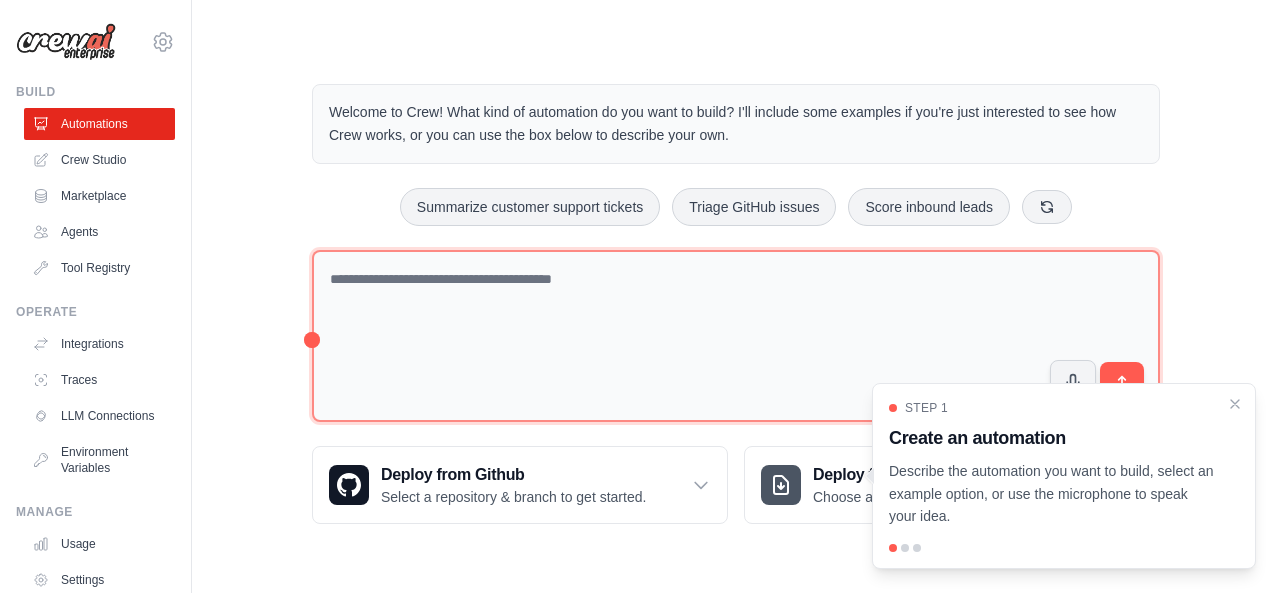 scroll, scrollTop: 0, scrollLeft: 0, axis: both 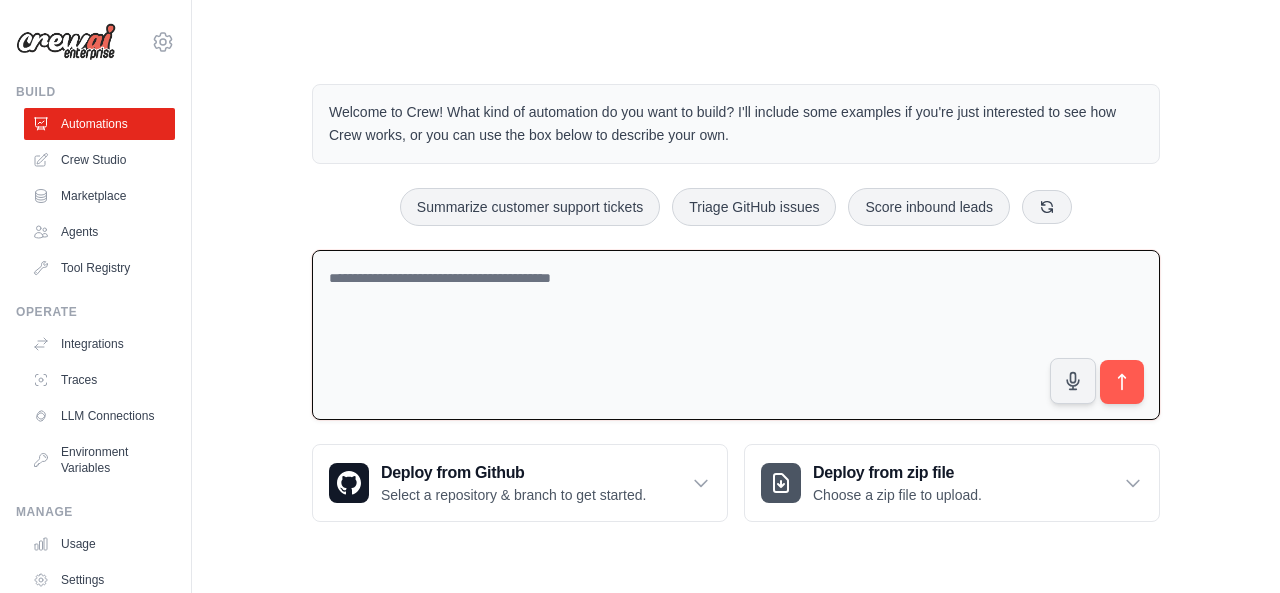 click at bounding box center [736, 335] 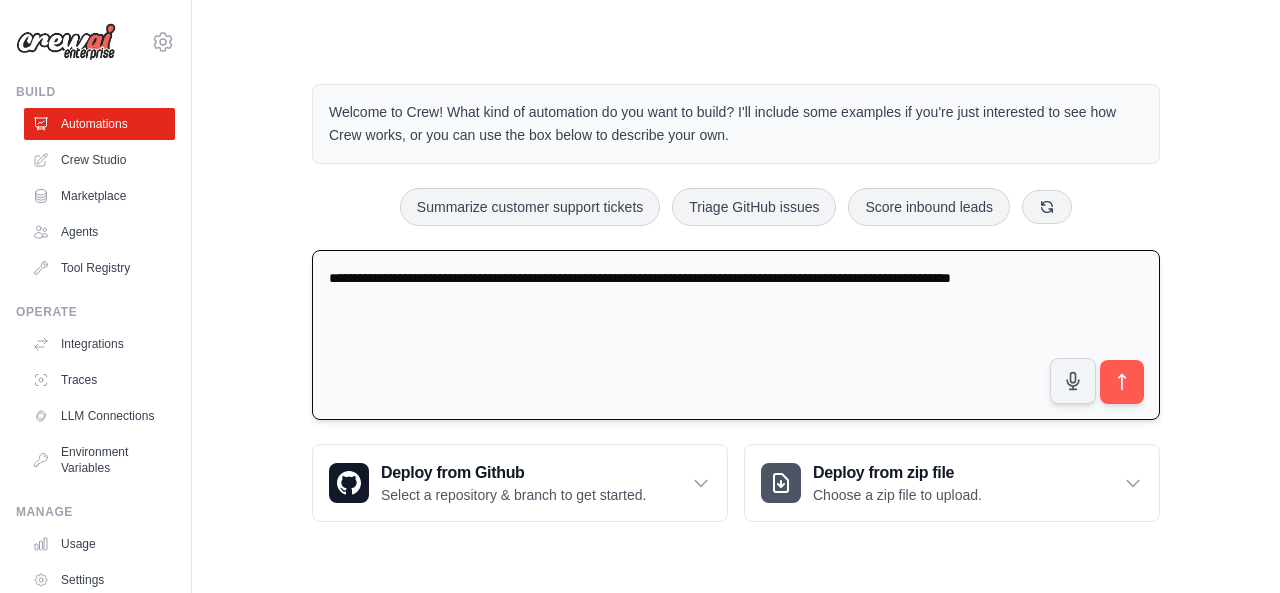 click on "**********" at bounding box center [736, 335] 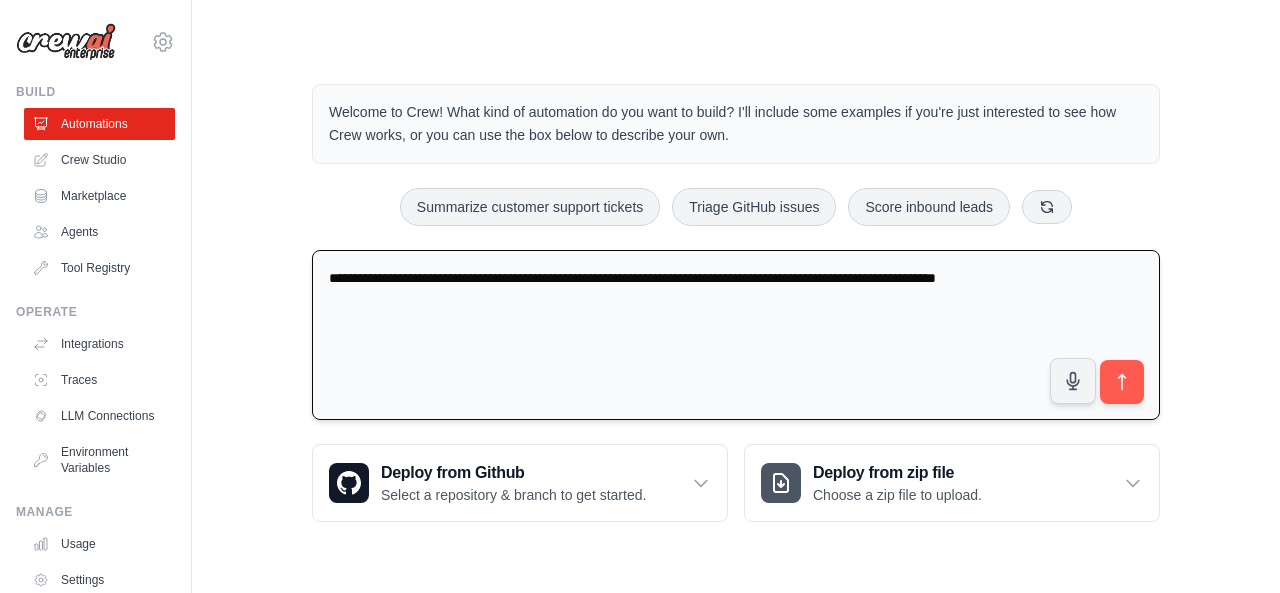 click on "**********" at bounding box center (736, 335) 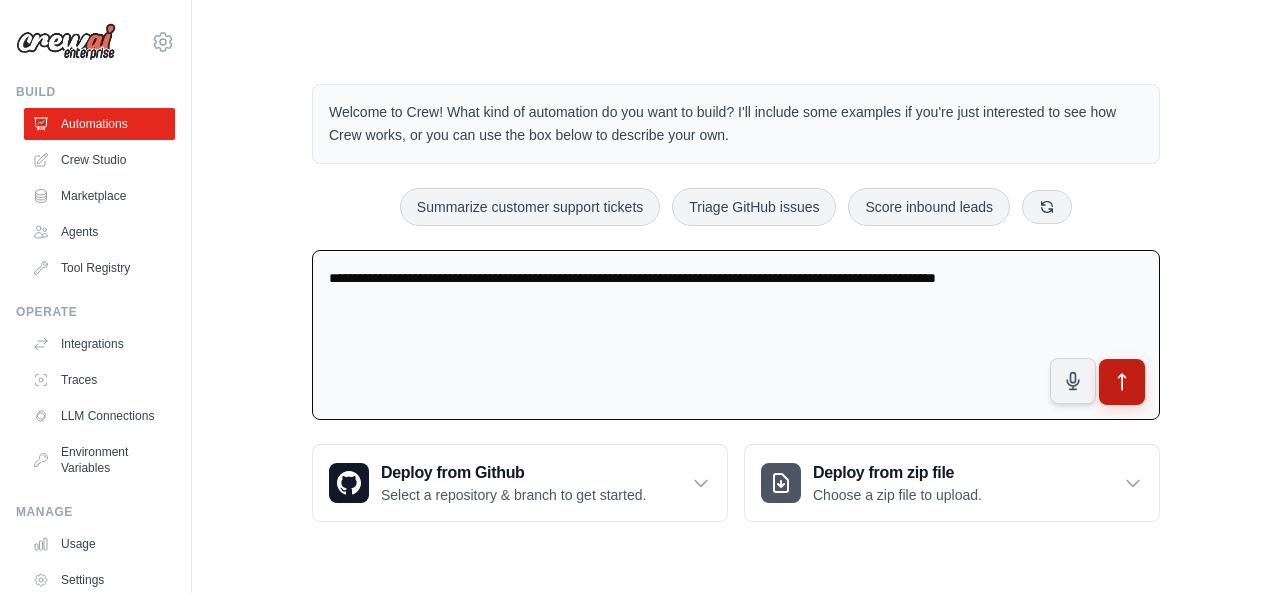 type on "**********" 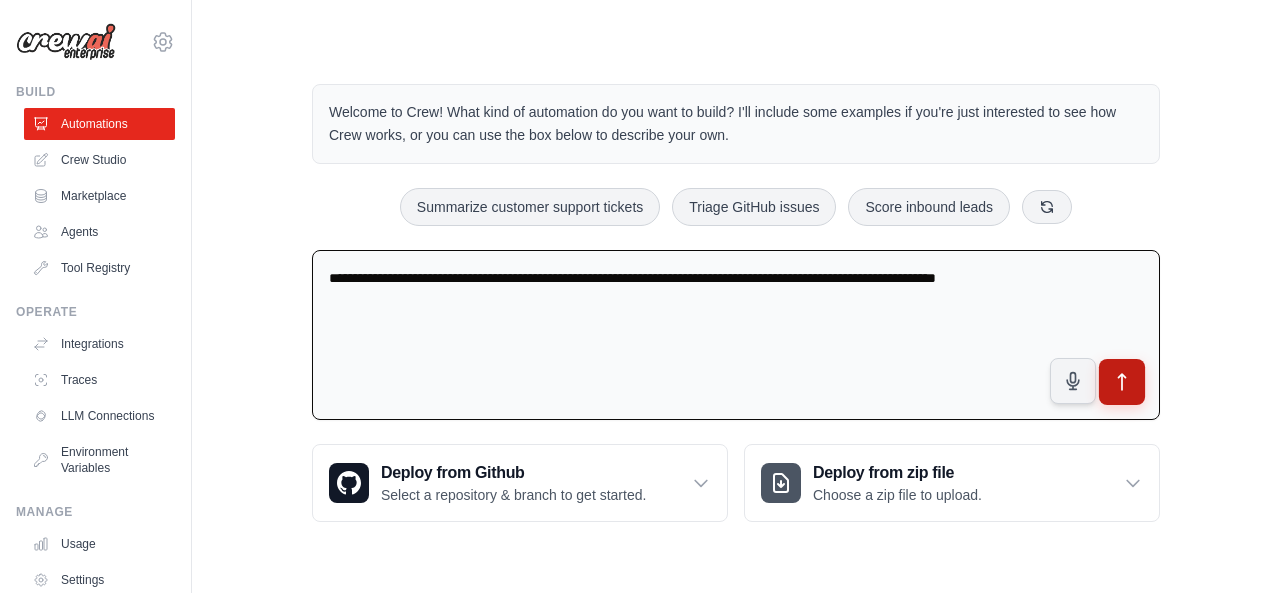 click 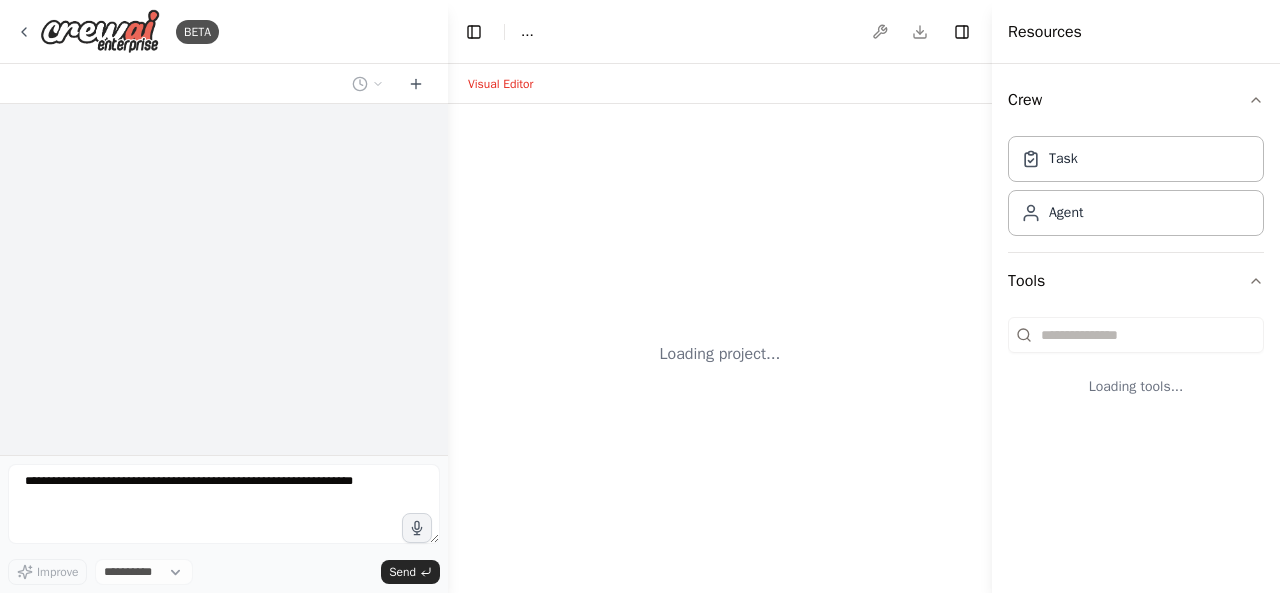 scroll, scrollTop: 0, scrollLeft: 0, axis: both 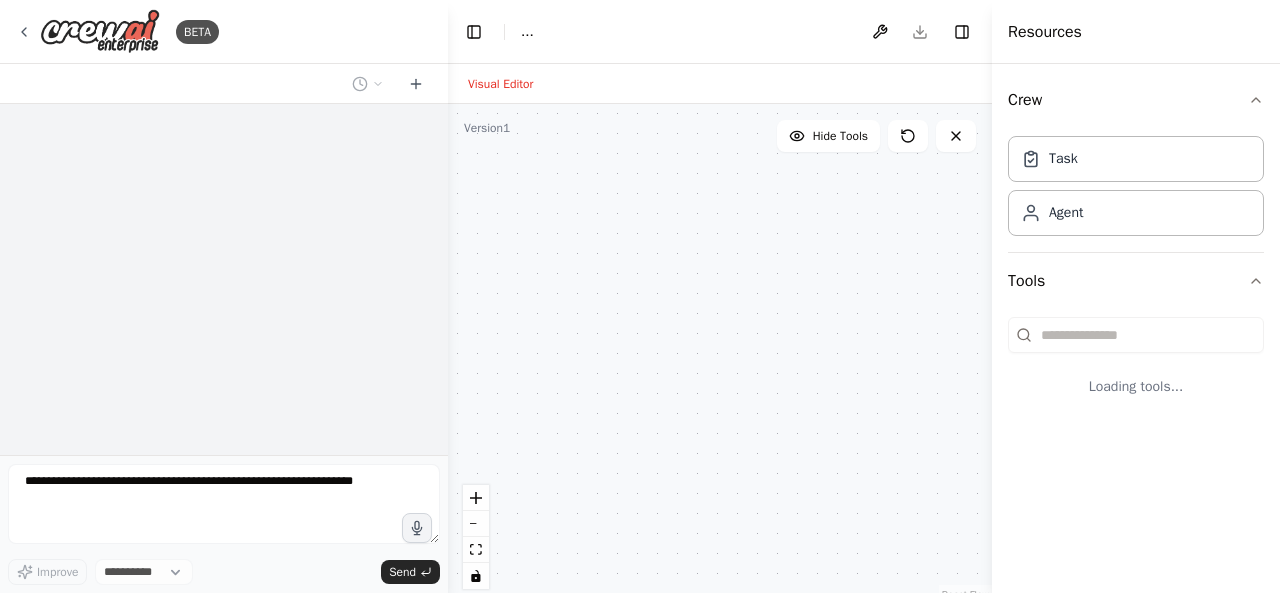 select on "****" 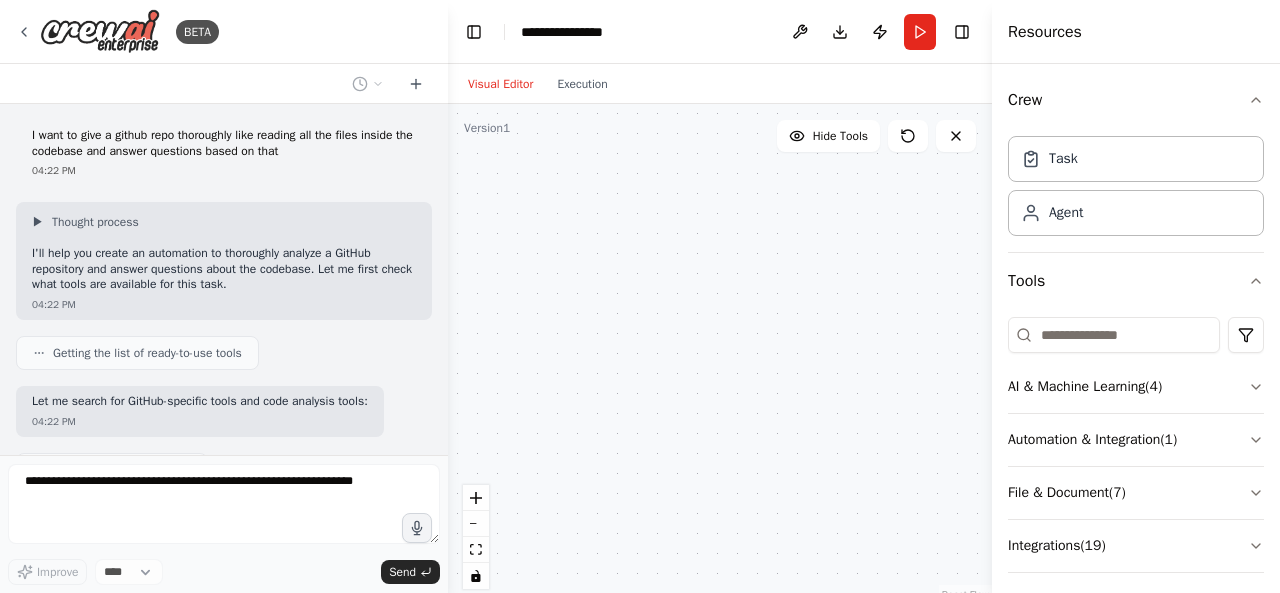 scroll, scrollTop: 95, scrollLeft: 0, axis: vertical 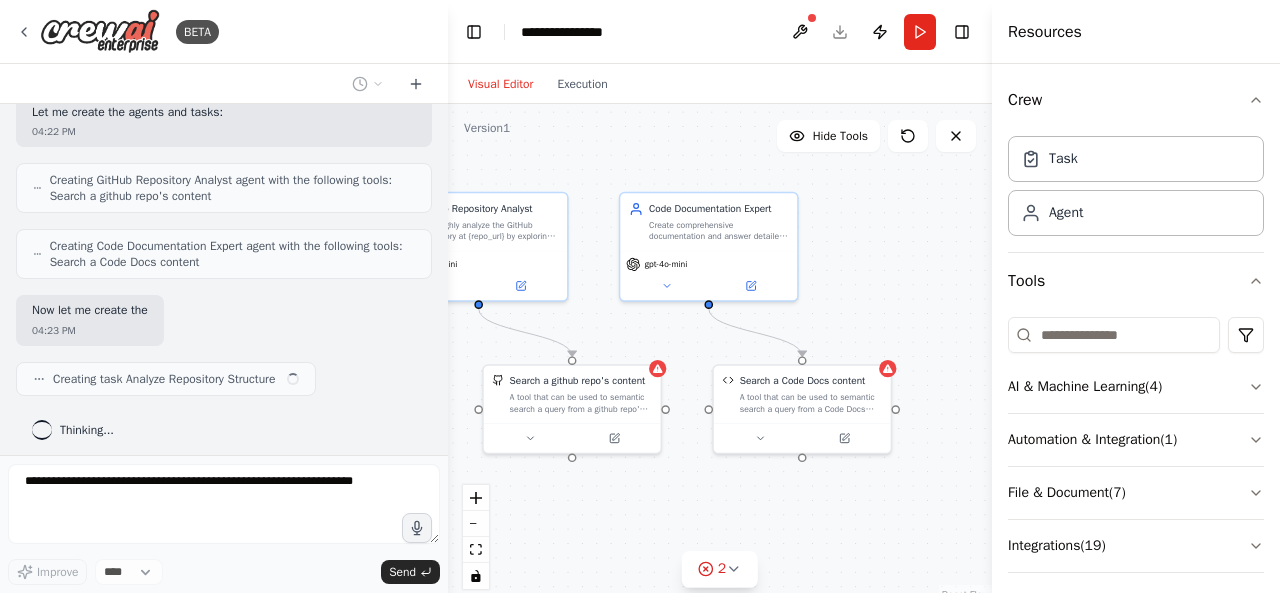 drag, startPoint x: 768, startPoint y: 210, endPoint x: 535, endPoint y: 168, distance: 236.75514 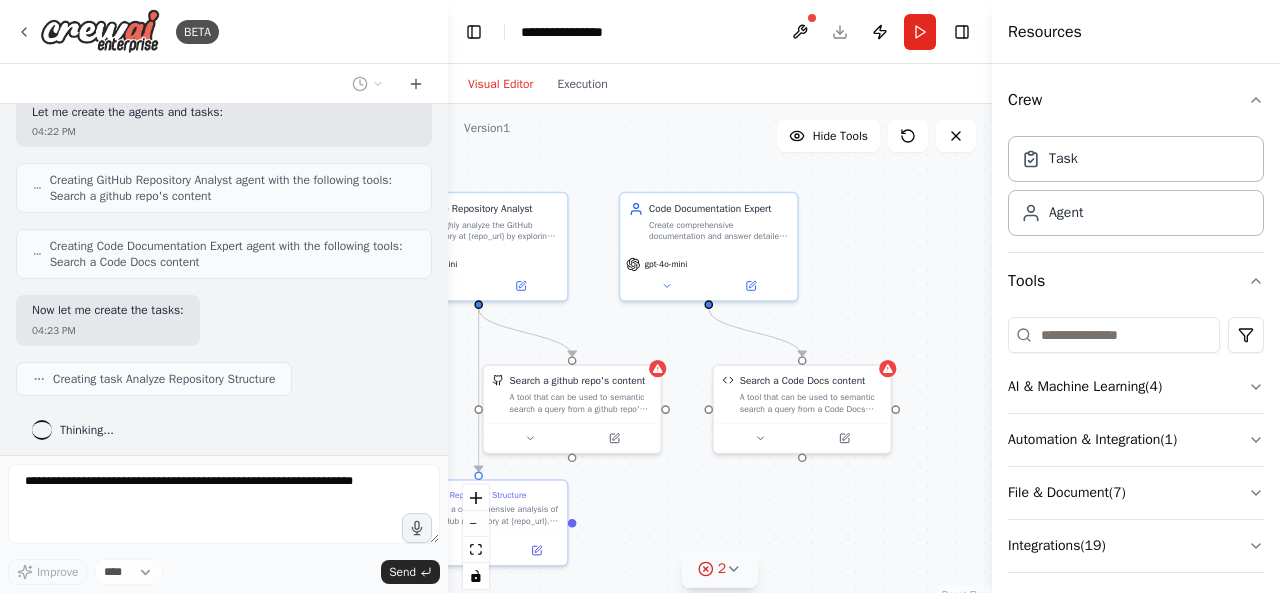 scroll, scrollTop: 772, scrollLeft: 0, axis: vertical 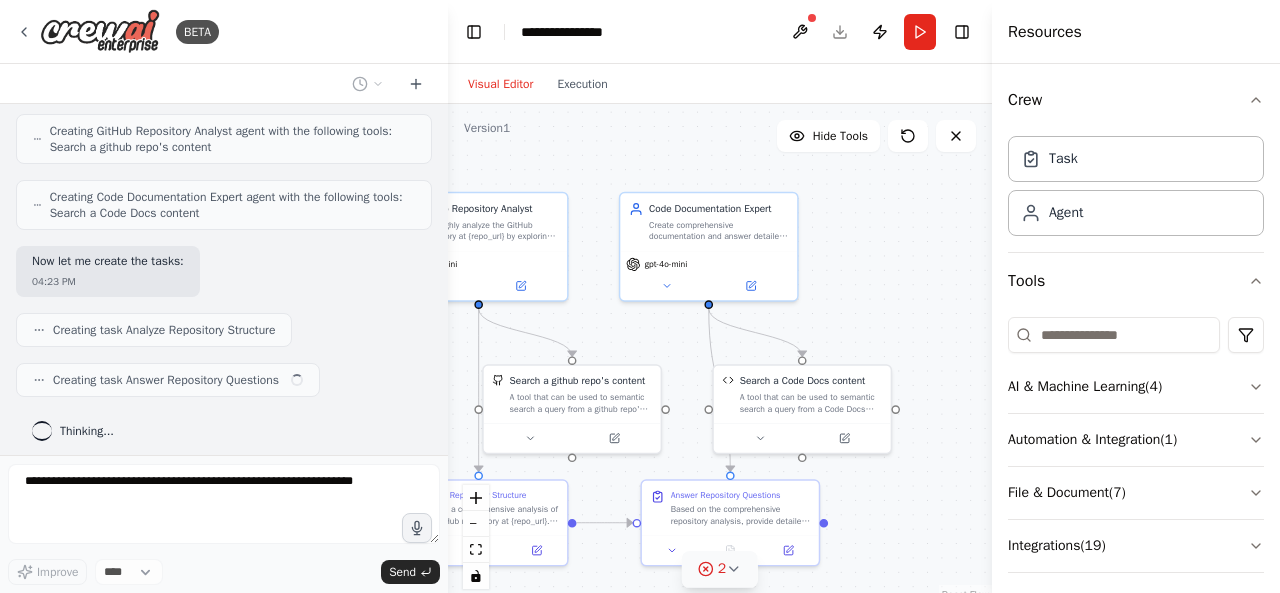 click on "2" at bounding box center (720, 569) 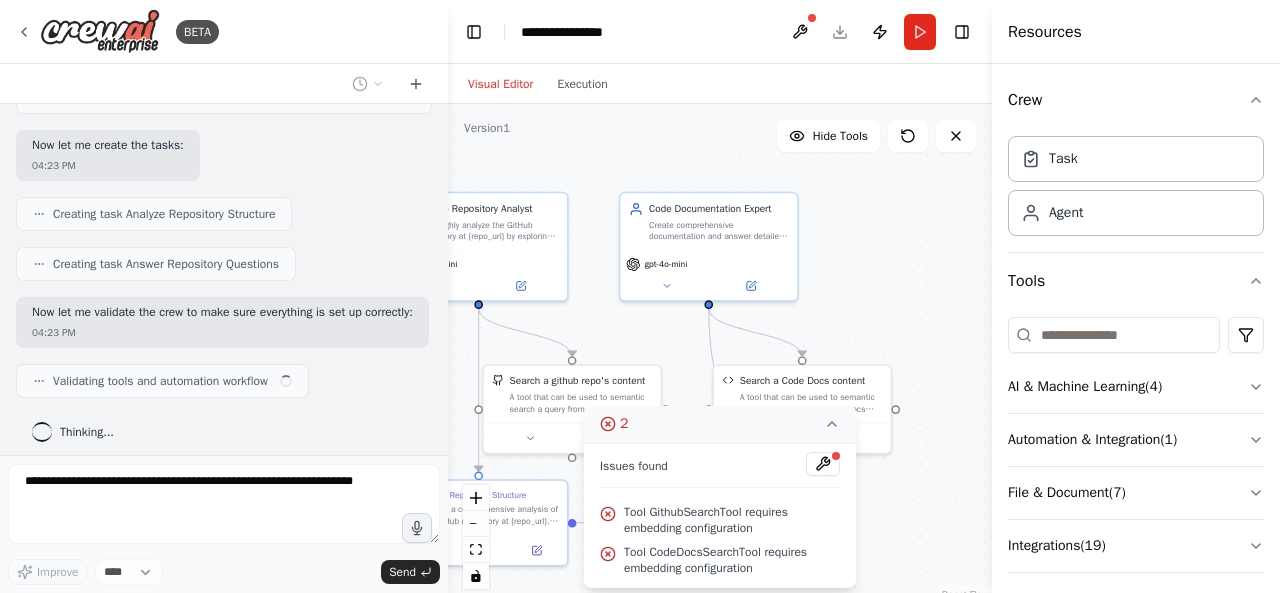 scroll, scrollTop: 904, scrollLeft: 0, axis: vertical 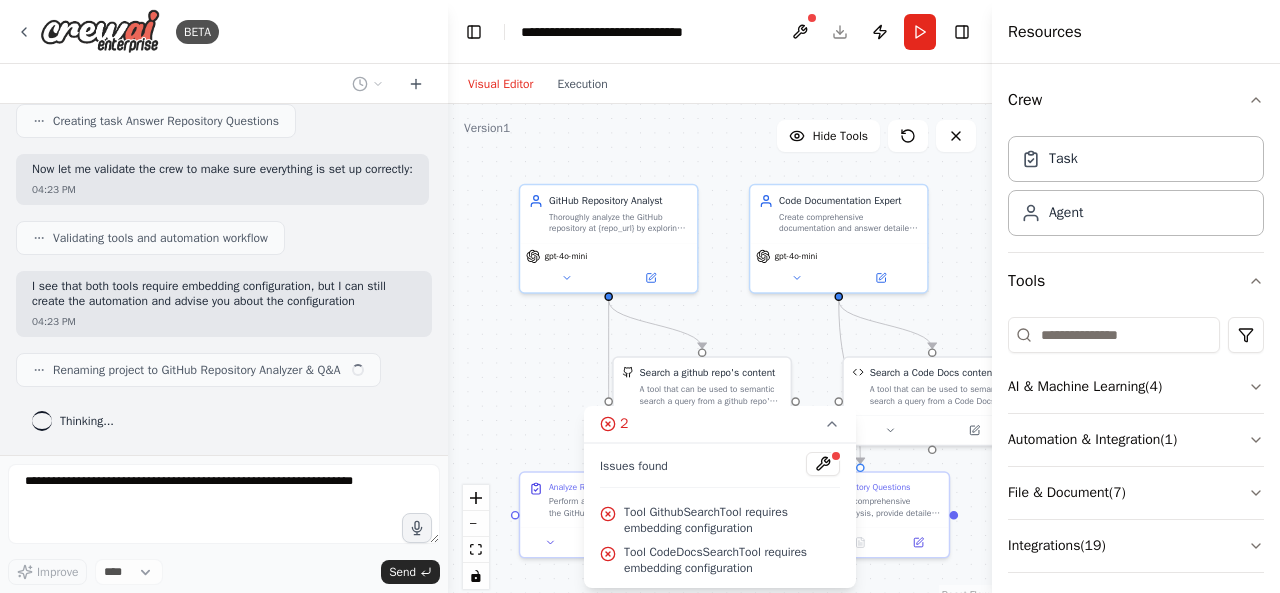 drag, startPoint x: 590, startPoint y: 325, endPoint x: 722, endPoint y: 317, distance: 132.2422 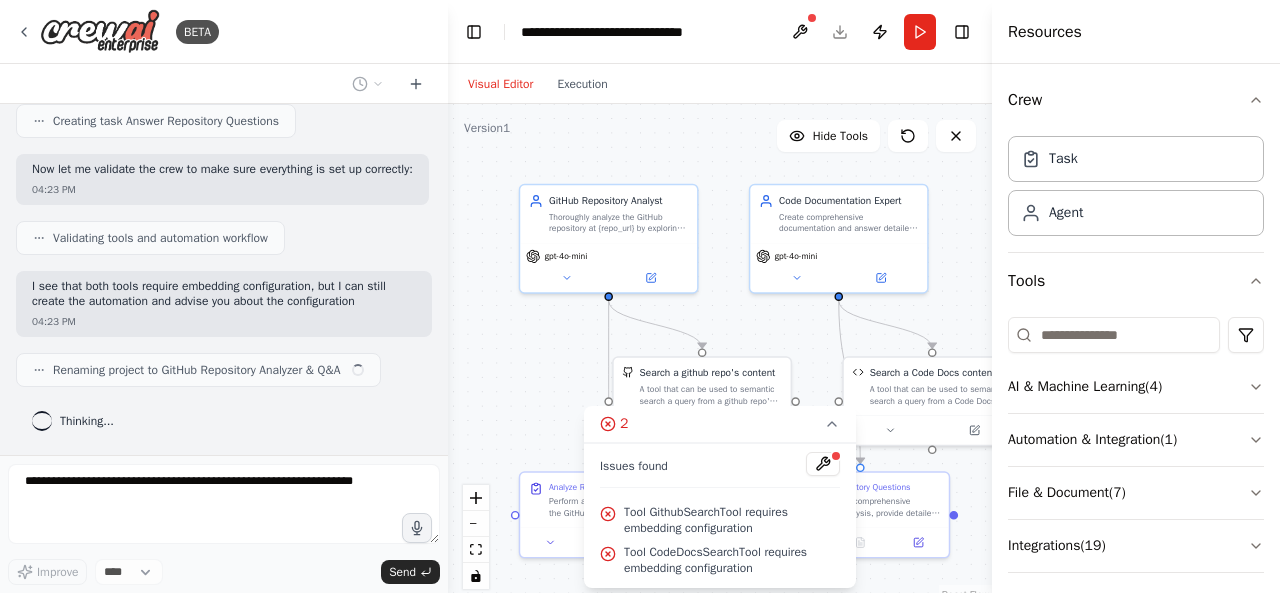 click on ".deletable-edge-delete-btn {
width: 20px;
height: 20px;
border: 0px solid #ffffff;
color: #6b7280;
background-color: #f8fafc;
cursor: pointer;
border-radius: 50%;
font-size: 12px;
padding: 3px;
display: flex;
align-items: center;
justify-content: center;
transition: all 0.2s cubic-bezier(0.4, 0, 0.2, 1);
box-shadow: 0 2px 4px rgba(0, 0, 0, 0.1);
}
.deletable-edge-delete-btn:hover {
background-color: #ef4444;
color: #ffffff;
border-color: #dc2626;
transform: scale(1.1);
box-shadow: 0 4px 12px rgba(239, 68, 68, 0.4);
}
.deletable-edge-delete-btn:active {
transform: scale(0.95);
box-shadow: 0 2px 4px rgba(239, 68, 68, 0.3);
}
GitHub Repository Analyst gpt-4o-mini Search a github repo's content" at bounding box center (720, 354) 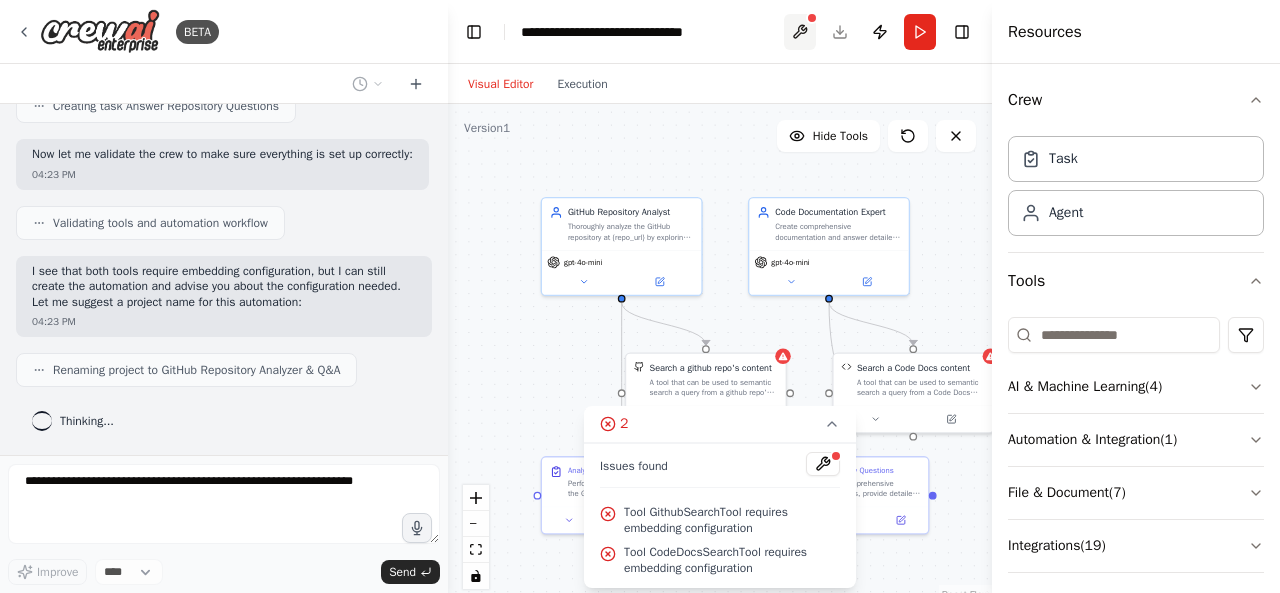 click at bounding box center [800, 32] 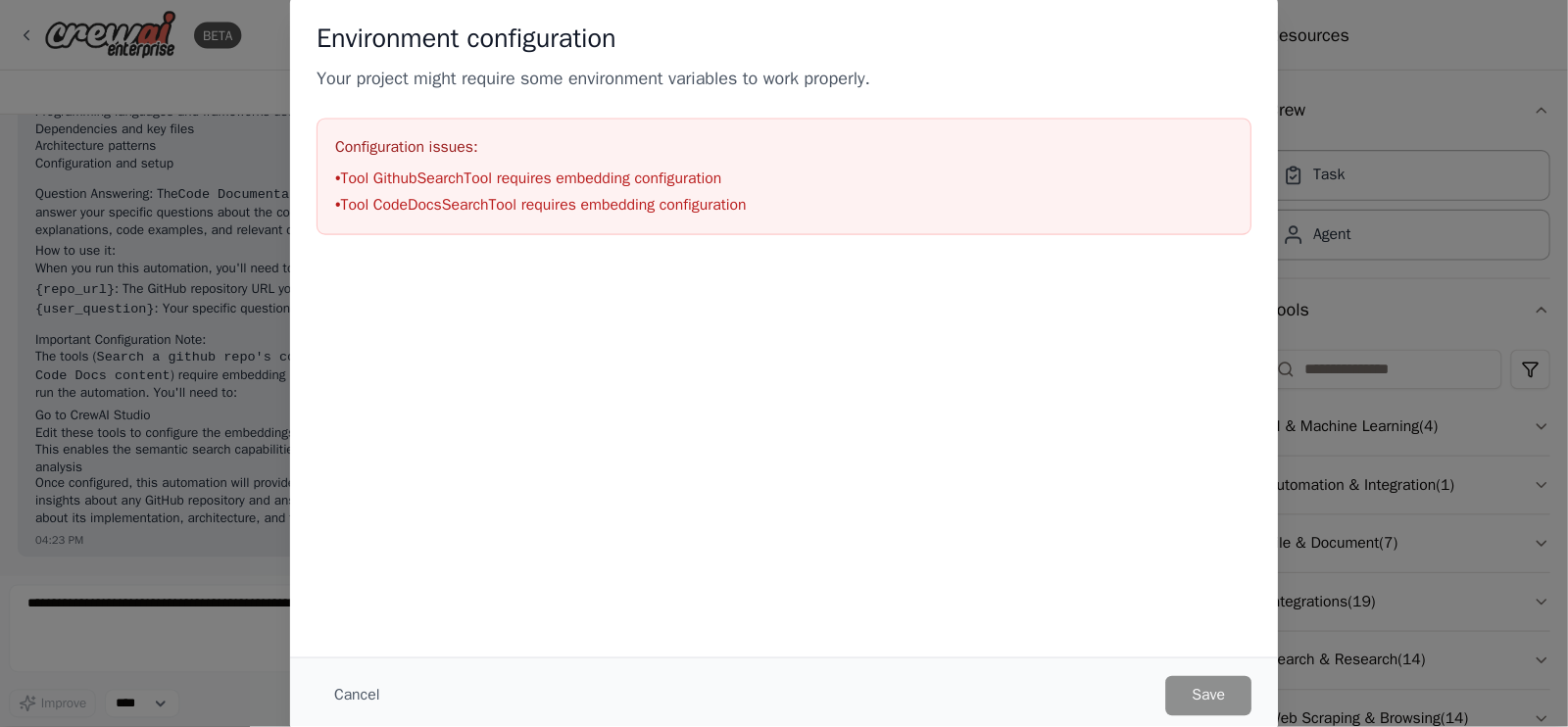 scroll, scrollTop: 1416, scrollLeft: 0, axis: vertical 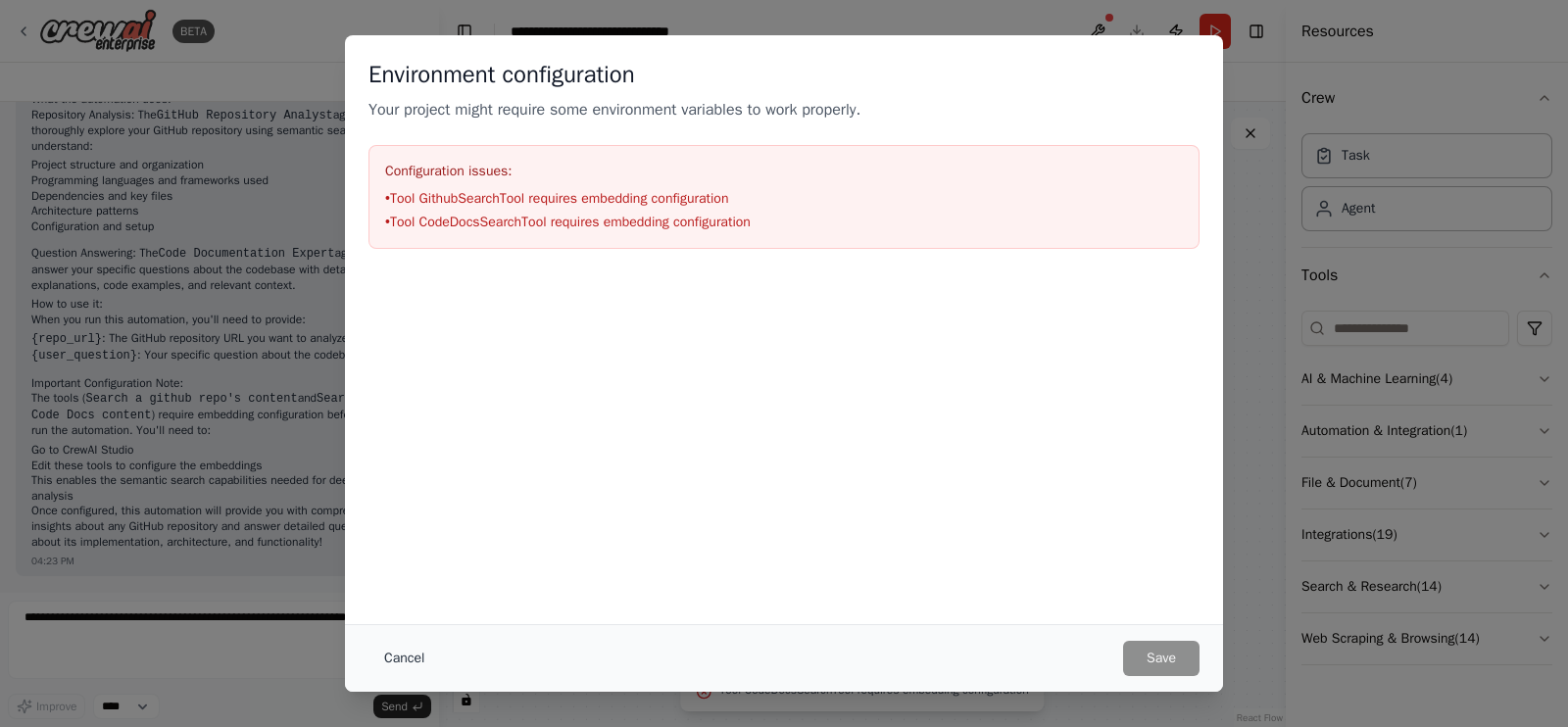 click on "Cancel" at bounding box center (404, 658) 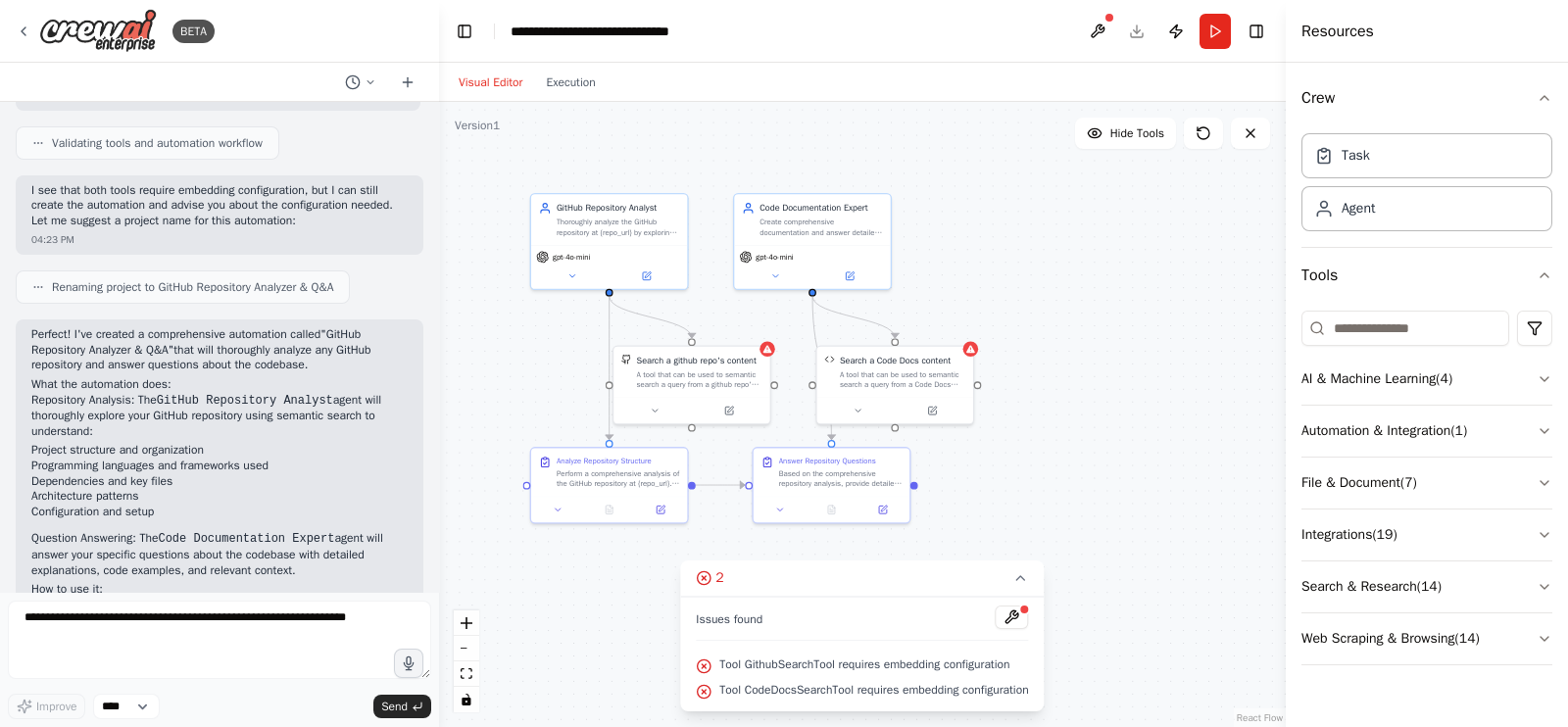 scroll, scrollTop: 1416, scrollLeft: 0, axis: vertical 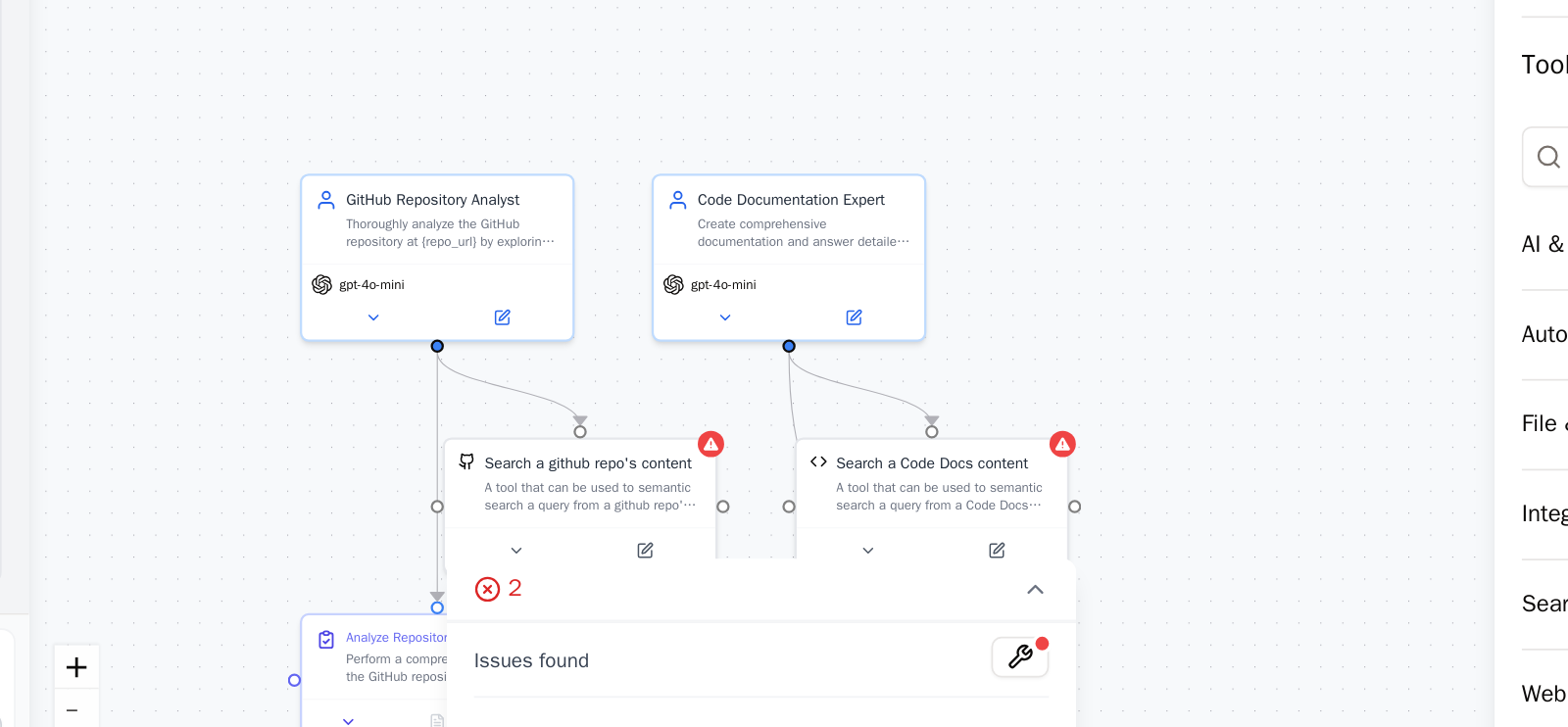 drag, startPoint x: 997, startPoint y: 448, endPoint x: 1062, endPoint y: 593, distance: 158.90249 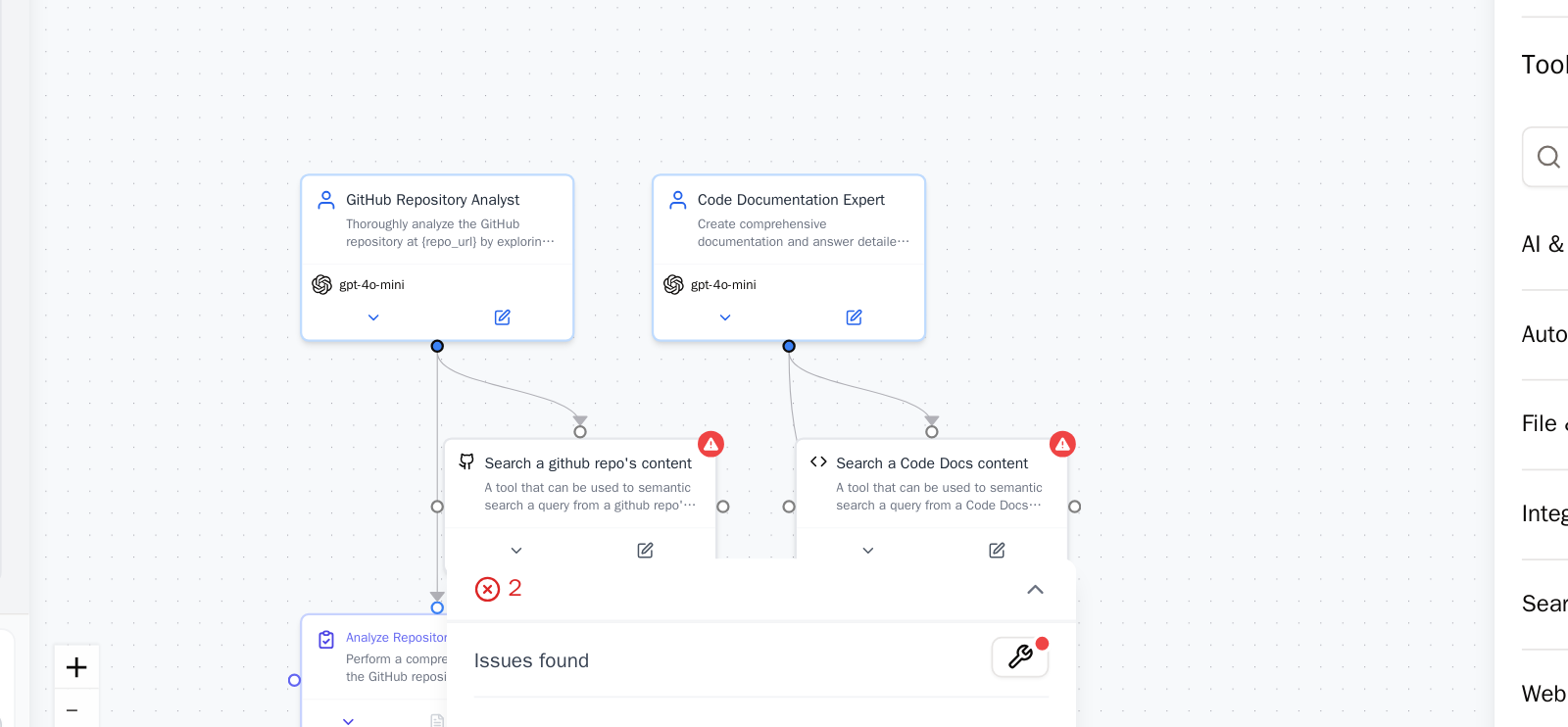 click on ".deletable-edge-delete-btn {
width: 20px;
height: 20px;
border: 0px solid #ffffff;
color: #6b7280;
background-color: #f8fafc;
cursor: pointer;
border-radius: 50%;
font-size: 12px;
padding: 3px;
display: flex;
align-items: center;
justify-content: center;
transition: all 0.2s cubic-bezier(0.4, 0, 0.2, 1);
box-shadow: 0 2px 4px rgba(0, 0, 0, 0.1);
}
.deletable-edge-delete-btn:hover {
background-color: #ef4444;
color: #ffffff;
border-color: #dc2626;
transform: scale(1.1);
box-shadow: 0 4px 12px rgba(239, 68, 68, 0.4);
}
.deletable-edge-delete-btn:active {
transform: scale(0.95);
box-shadow: 0 2px 4px rgba(239, 68, 68, 0.3);
}
GitHub Repository Analyst gpt-4o-mini Search a github repo's content" at bounding box center (862, 414) 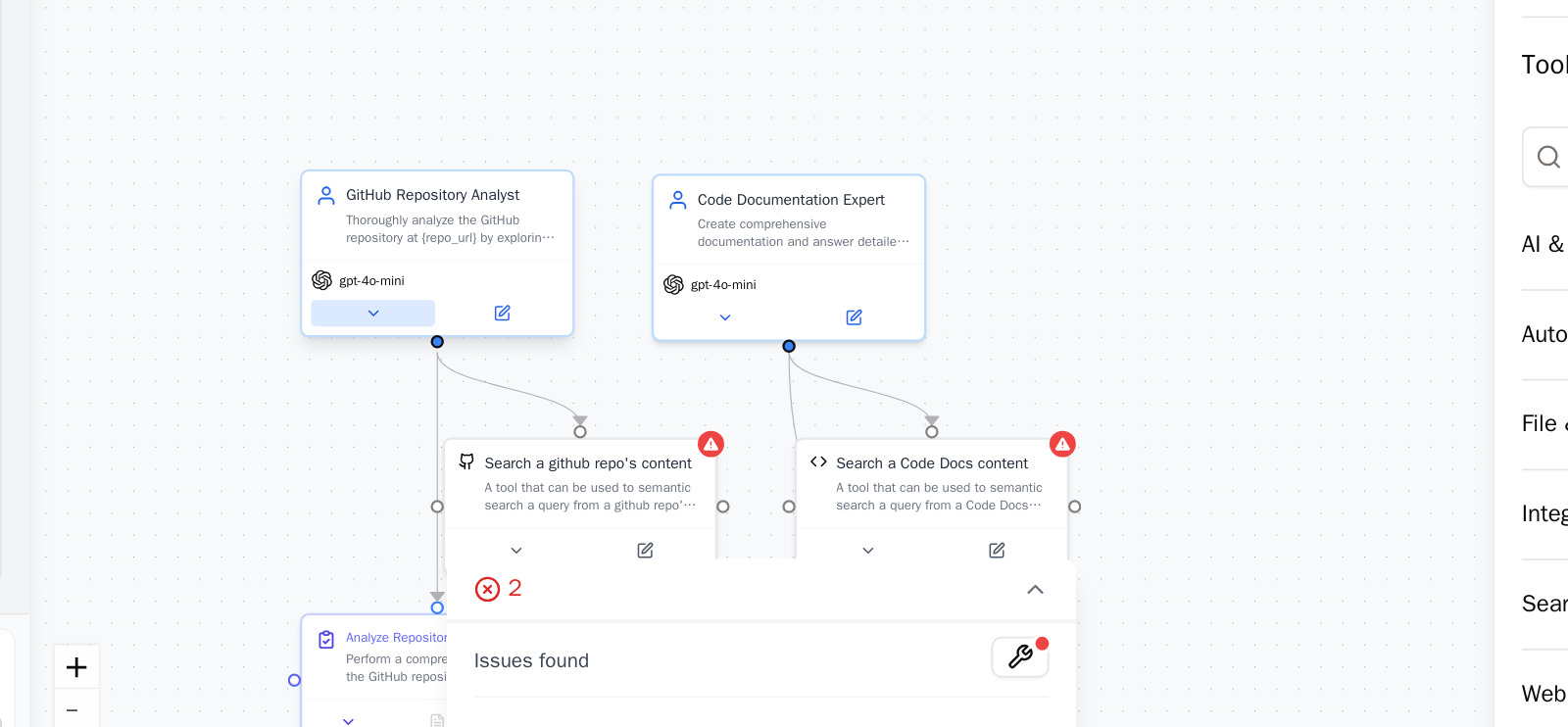 click 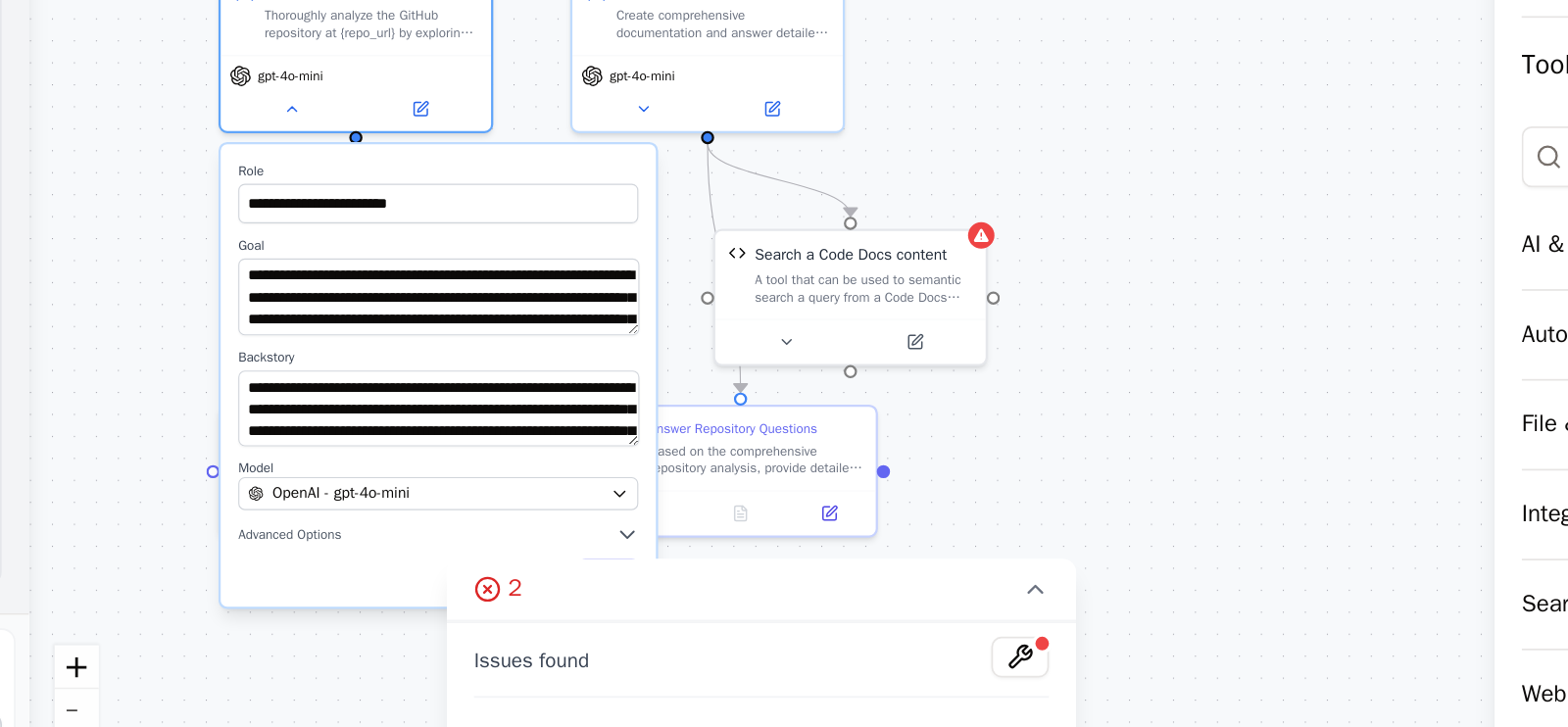 drag, startPoint x: 1007, startPoint y: 411, endPoint x: 945, endPoint y: 238, distance: 183.77432 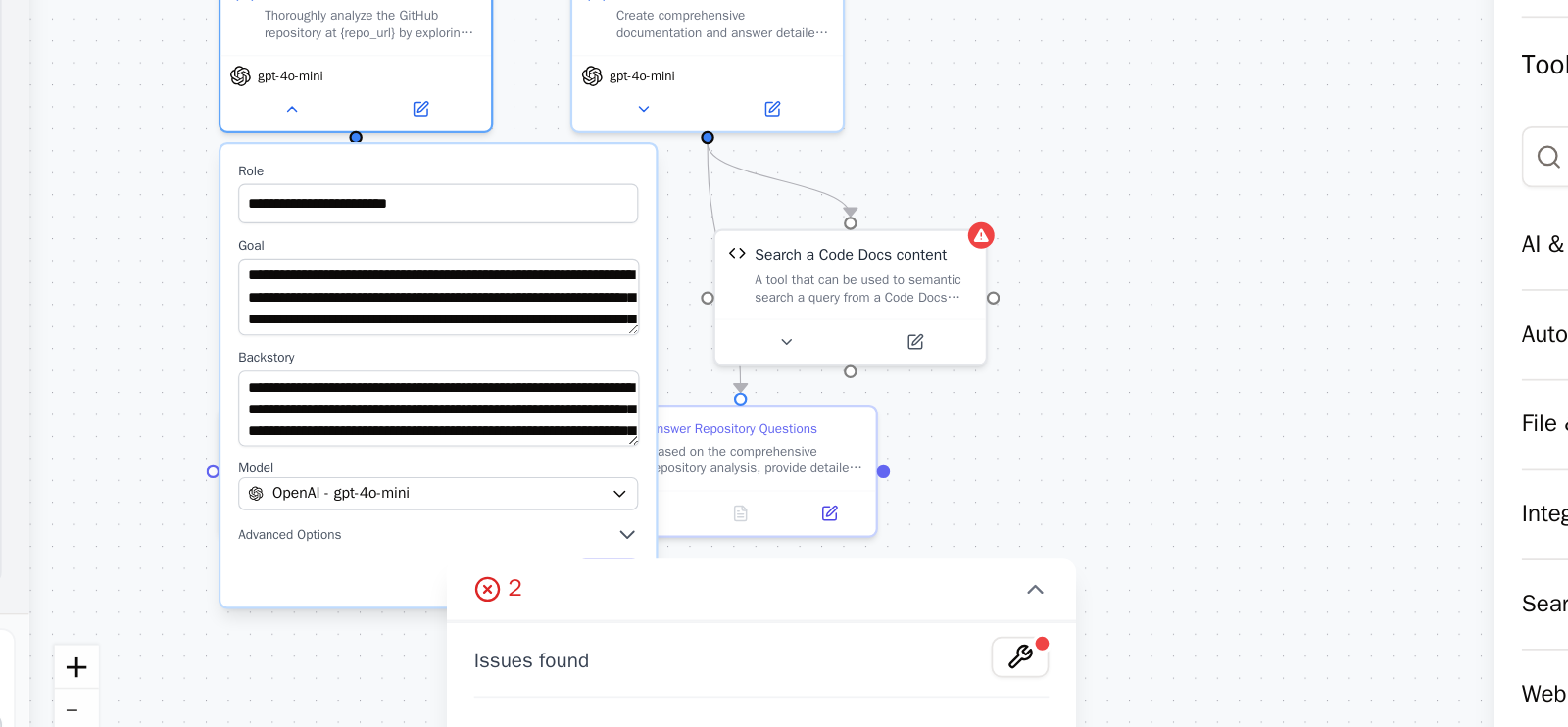 click on "**********" at bounding box center (862, 414) 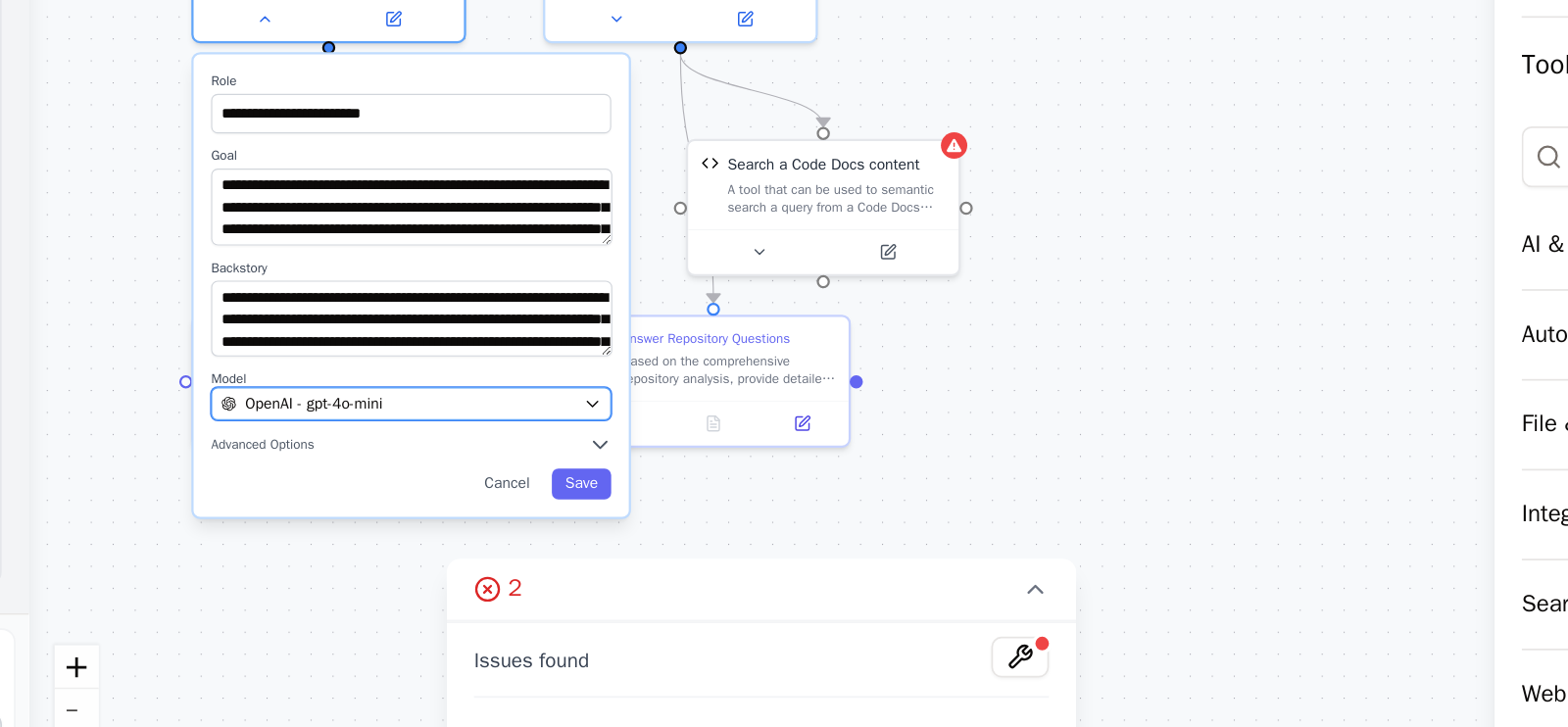 click on "OpenAI - gpt-4o-mini" at bounding box center [603, 470] 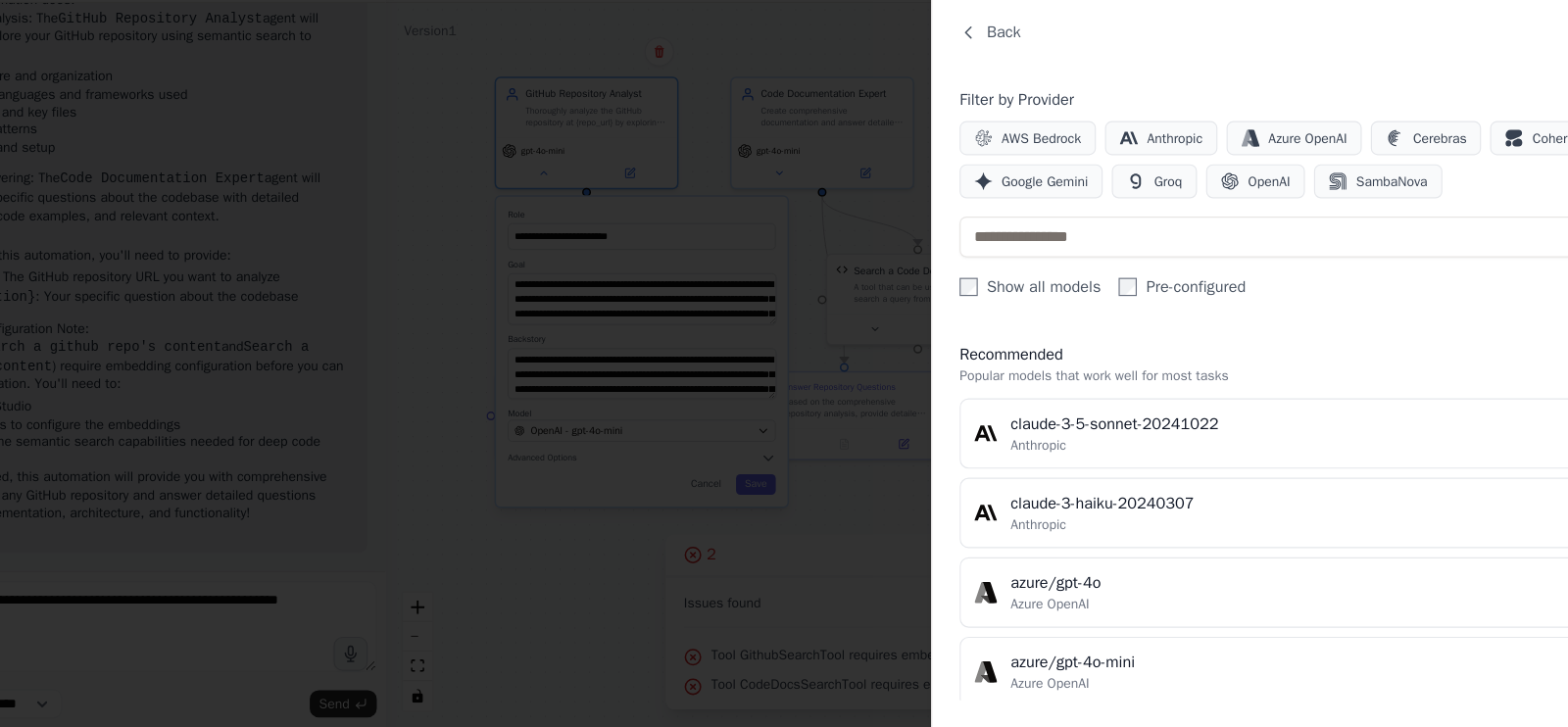 scroll, scrollTop: 0, scrollLeft: 0, axis: both 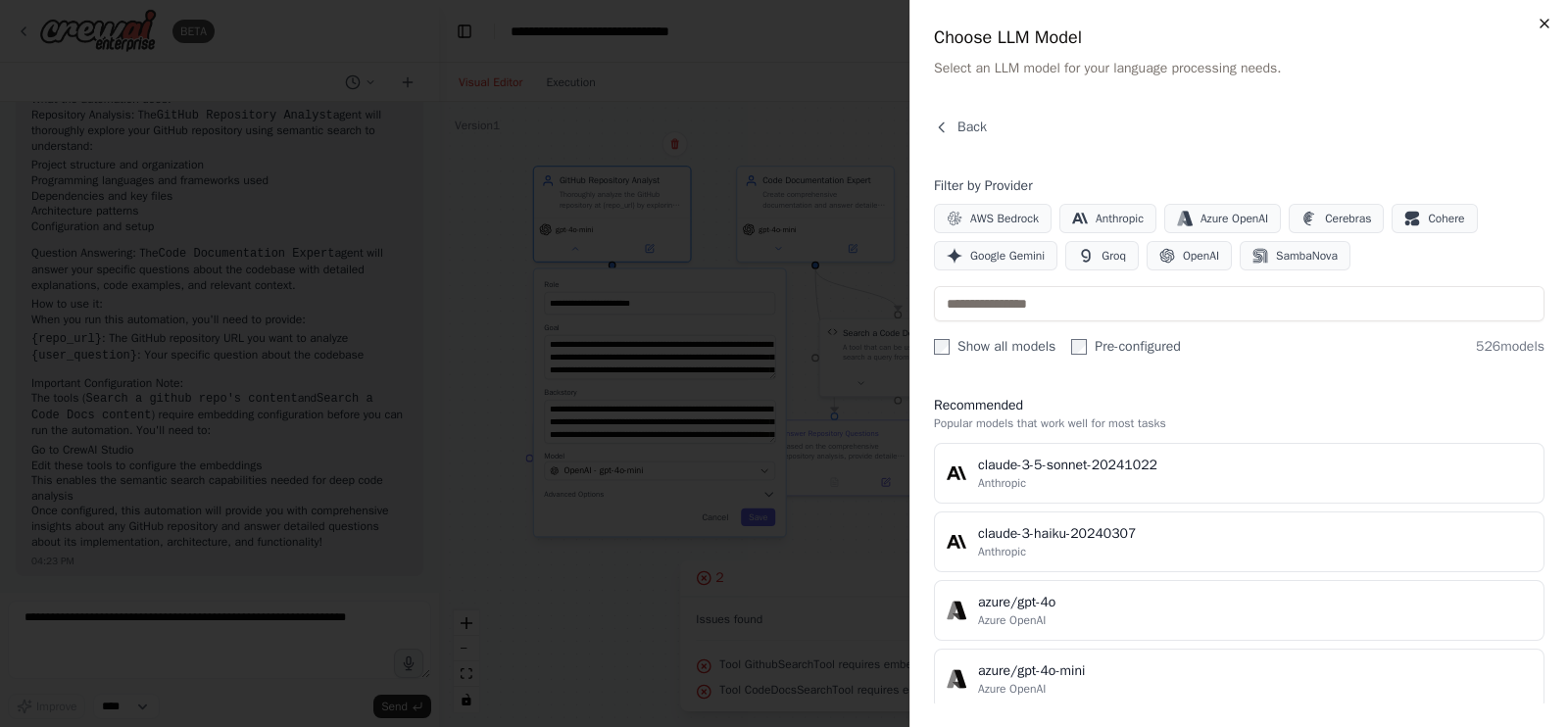 click 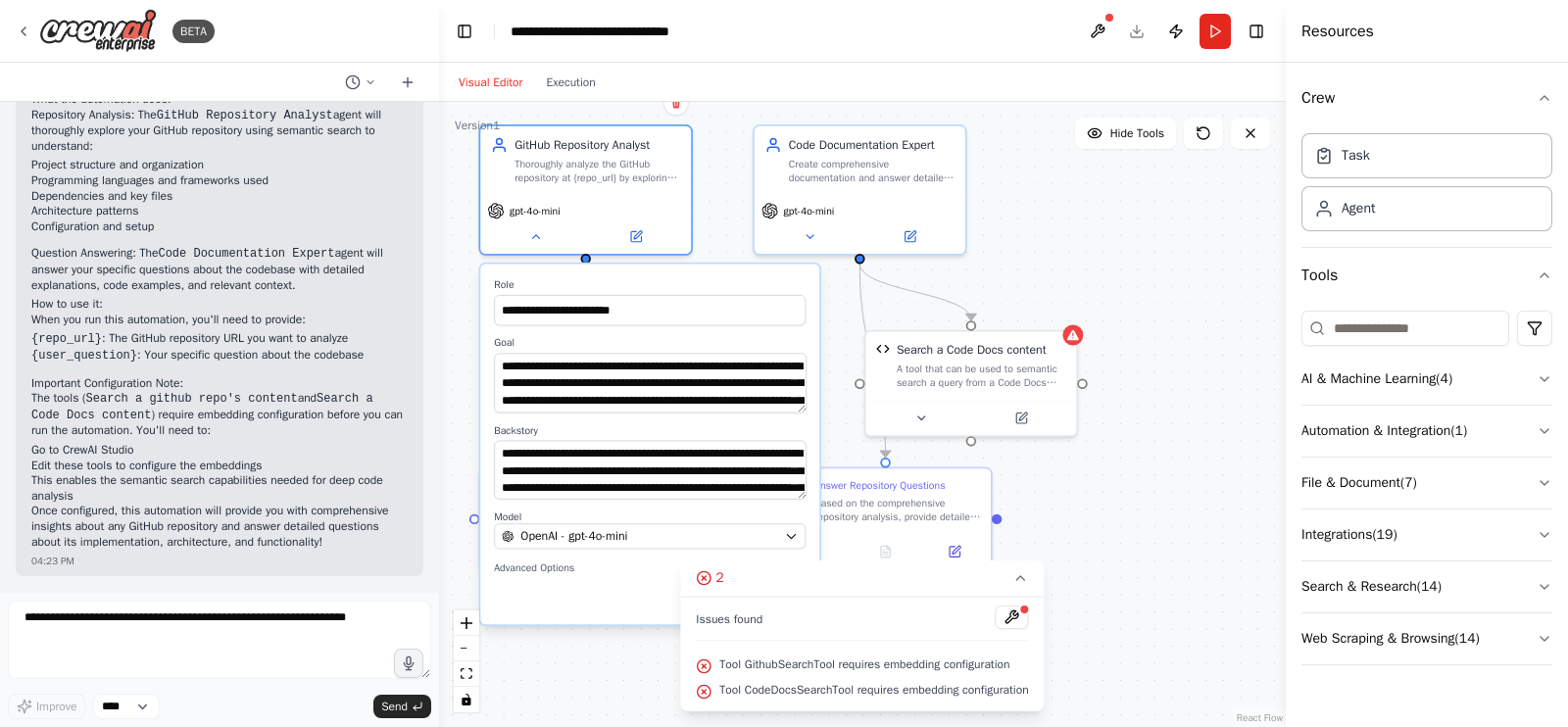 click on "**********" at bounding box center [862, 414] 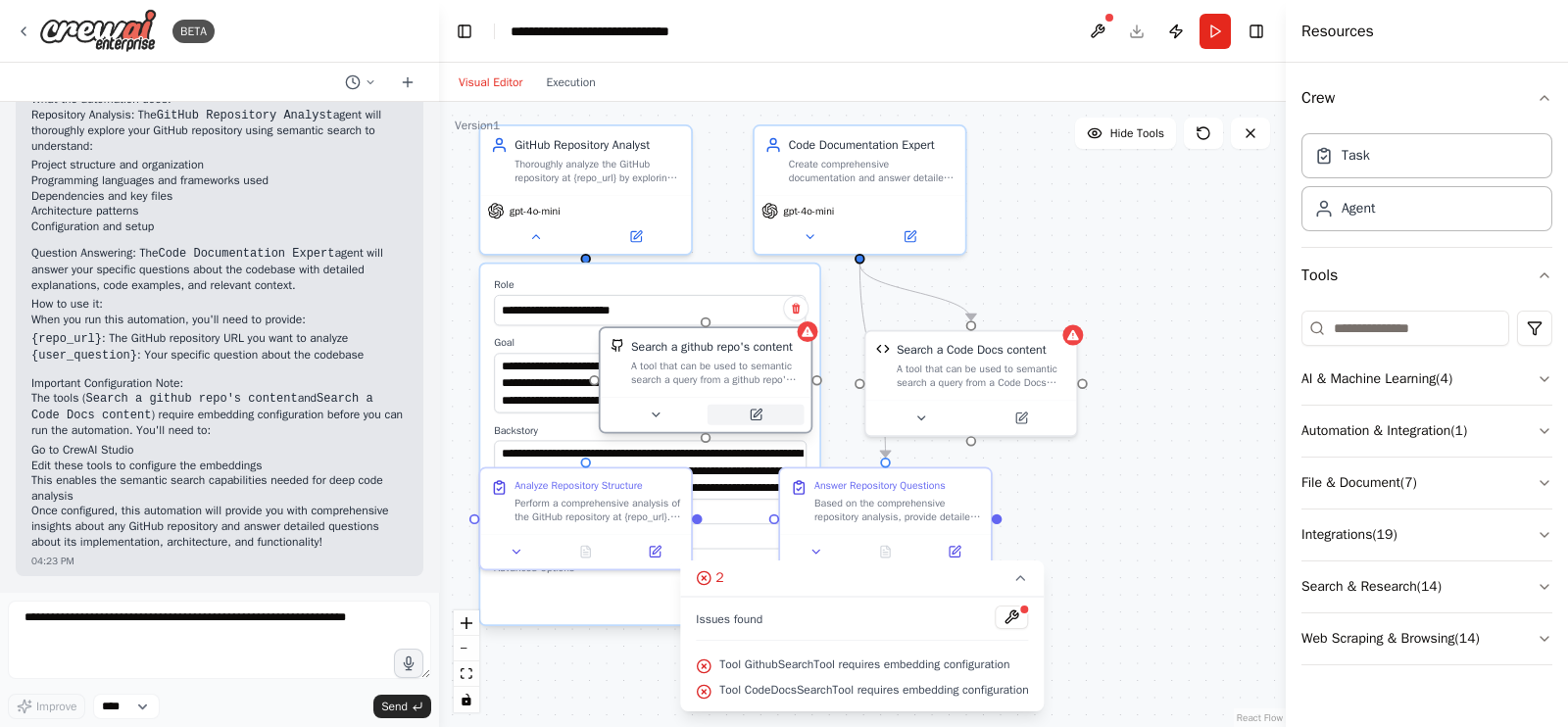 click 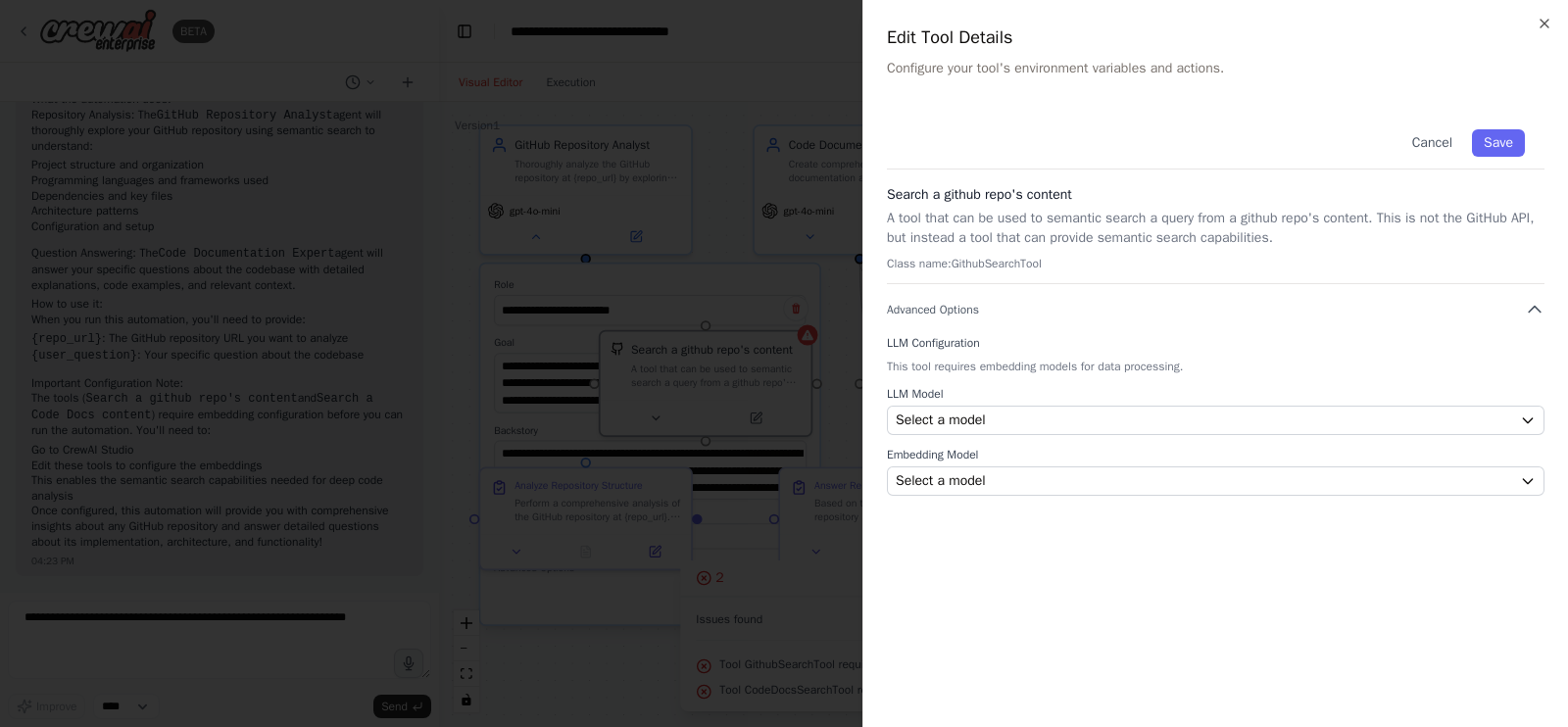 click on "Configure your tool's environment variables and actions." at bounding box center [1215, 69] 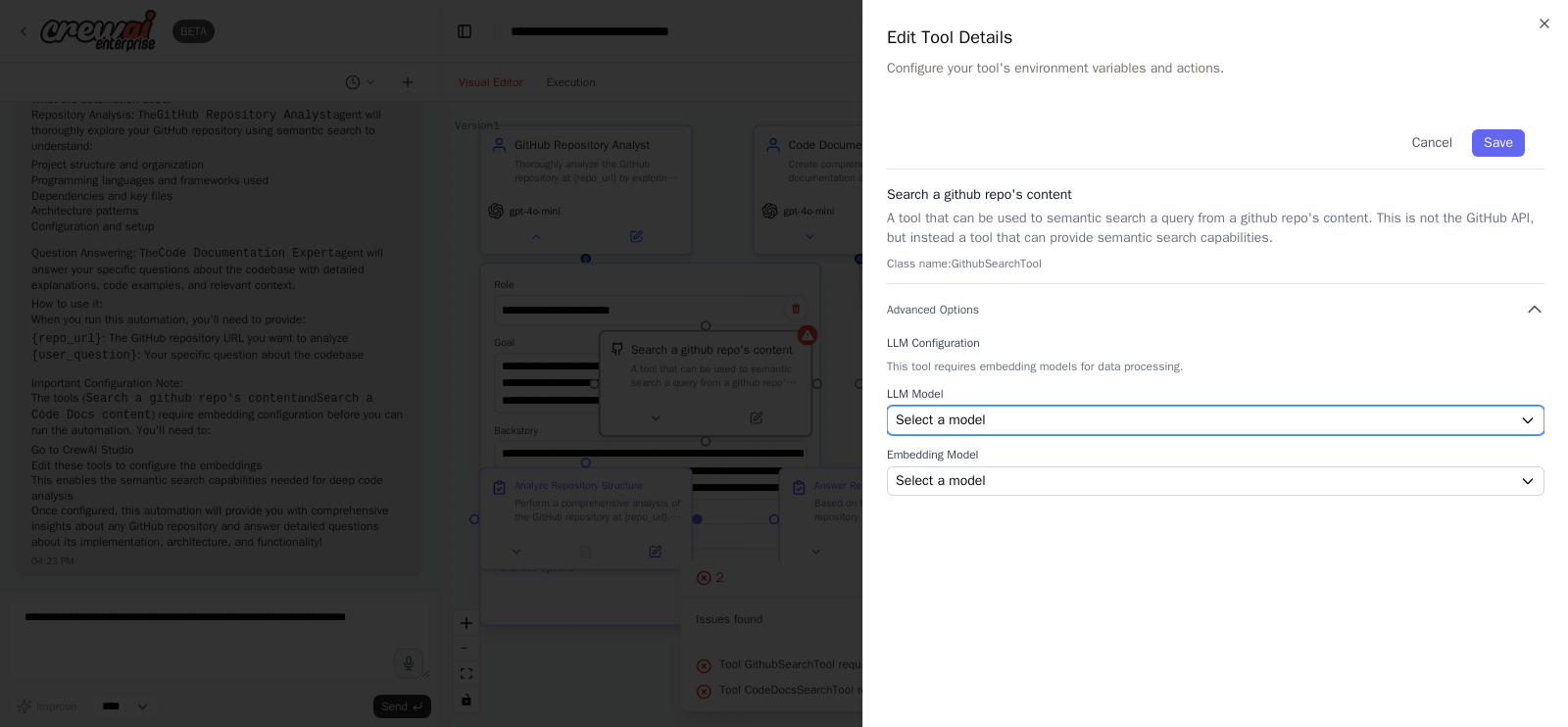 click on "Select a model" at bounding box center [941, 420] 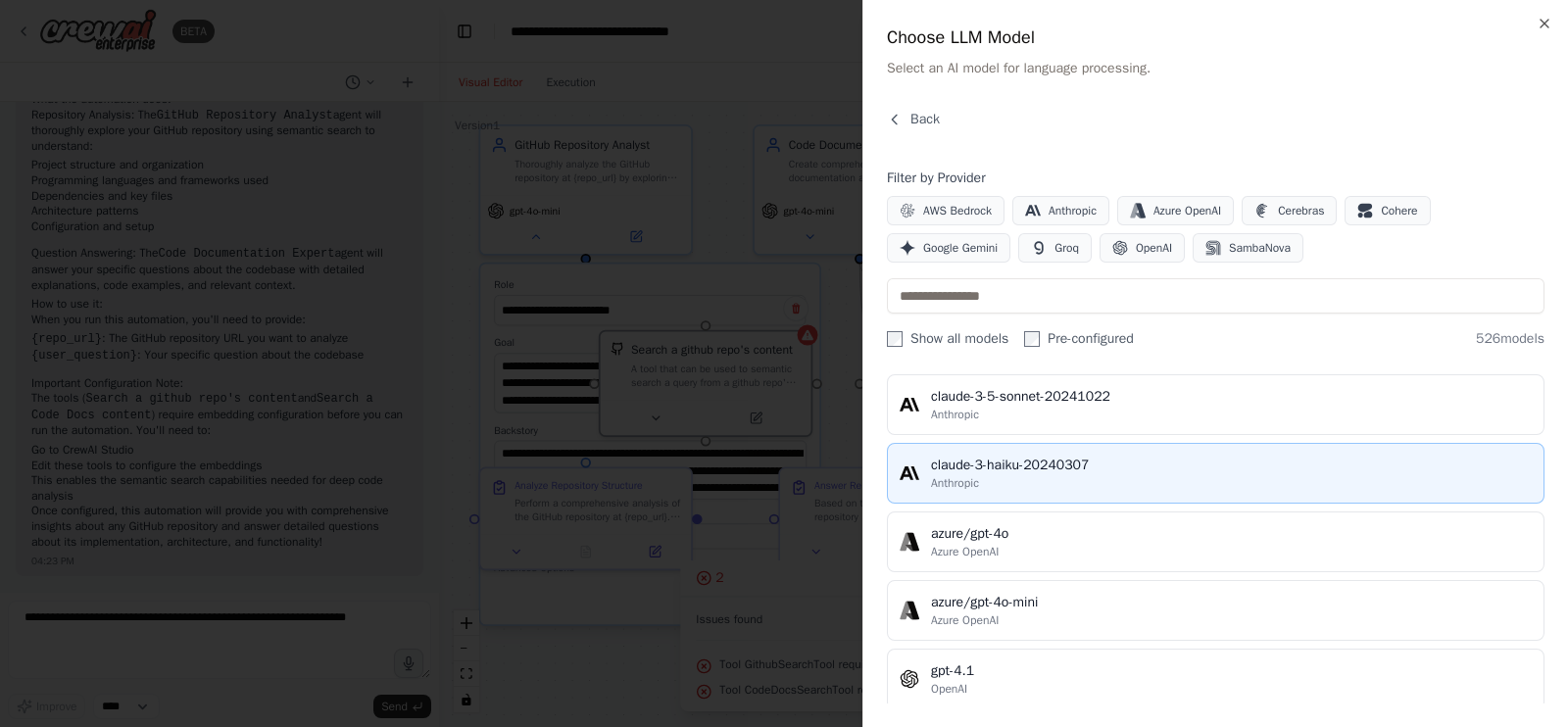 scroll, scrollTop: 0, scrollLeft: 0, axis: both 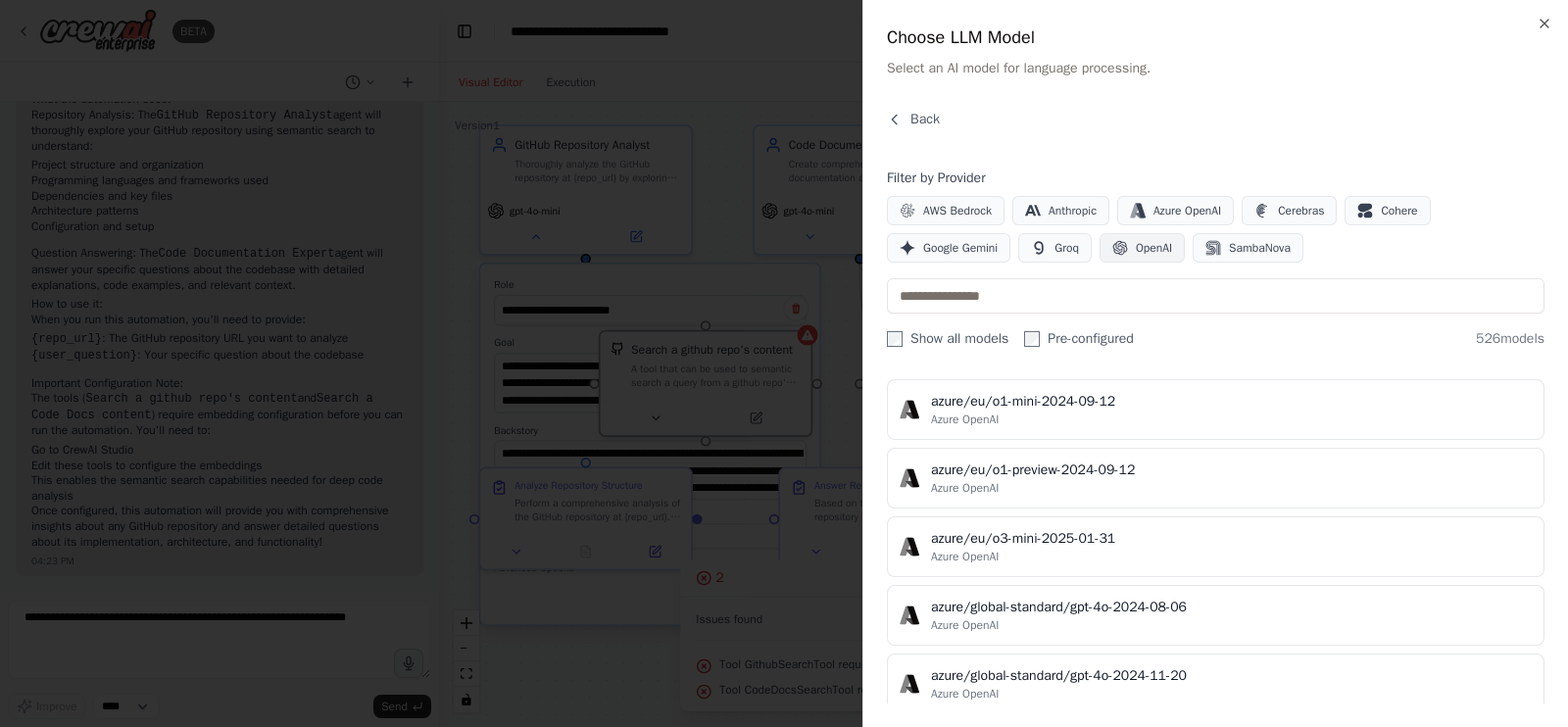 click on "OpenAI" at bounding box center (1153, 248) 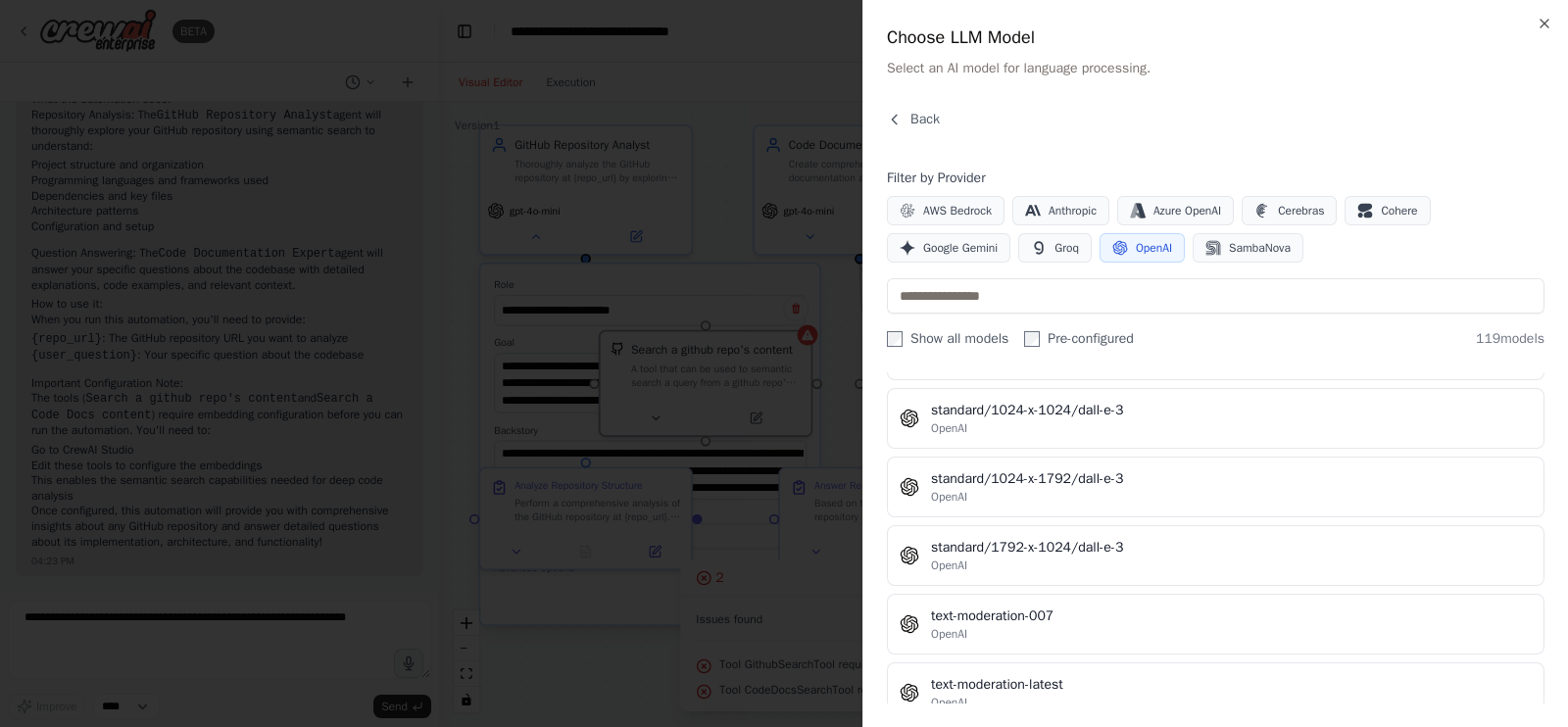 scroll, scrollTop: 7642, scrollLeft: 0, axis: vertical 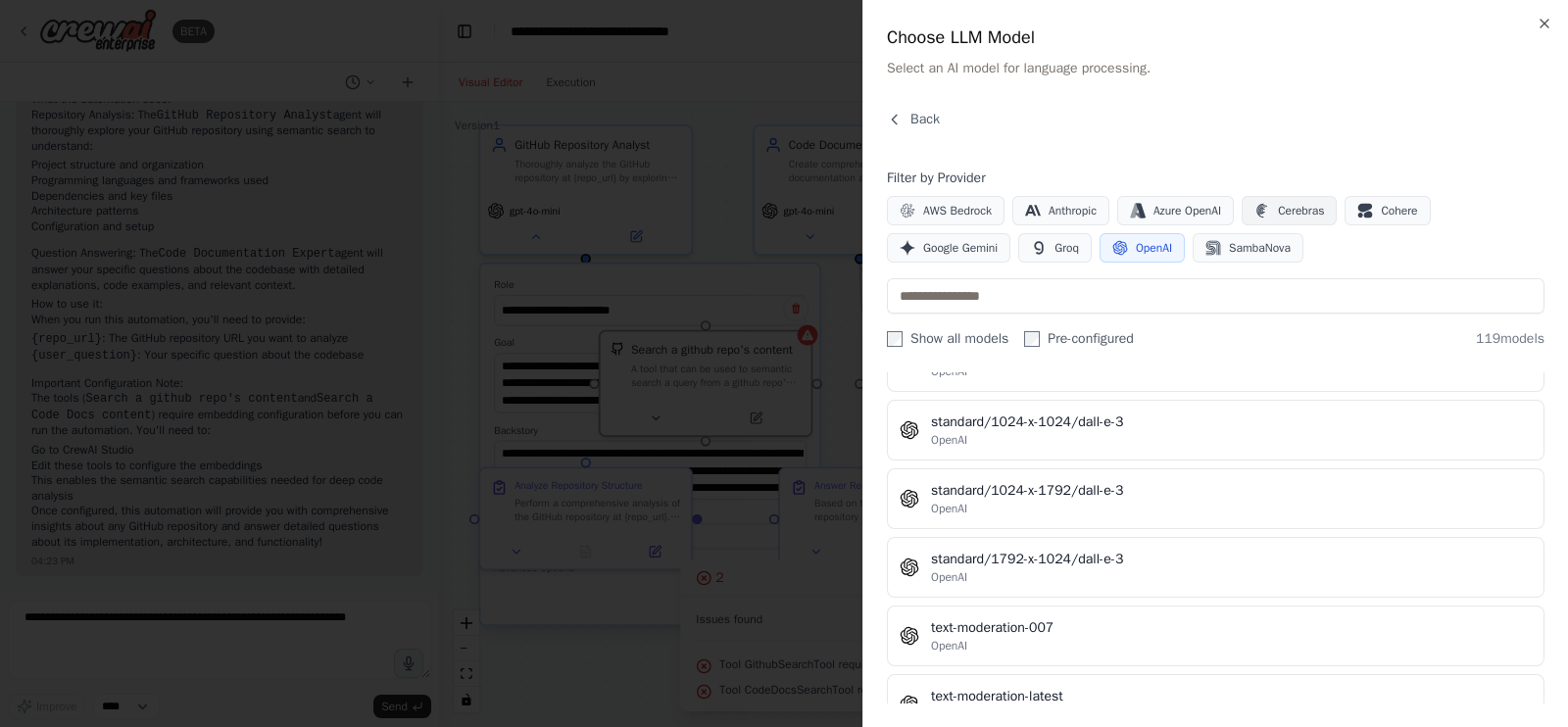 click on "Cerebras" at bounding box center (1300, 211) 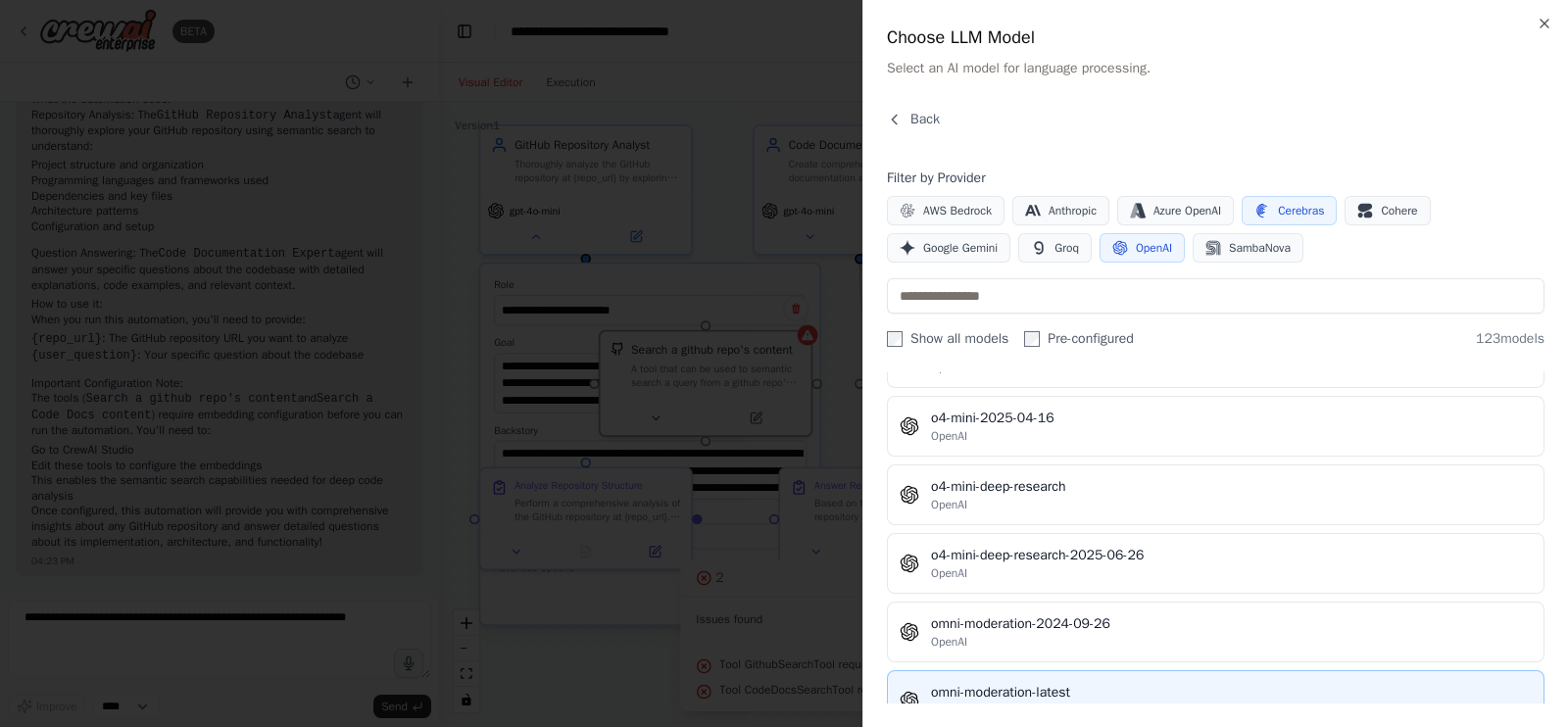 scroll, scrollTop: 7500, scrollLeft: 0, axis: vertical 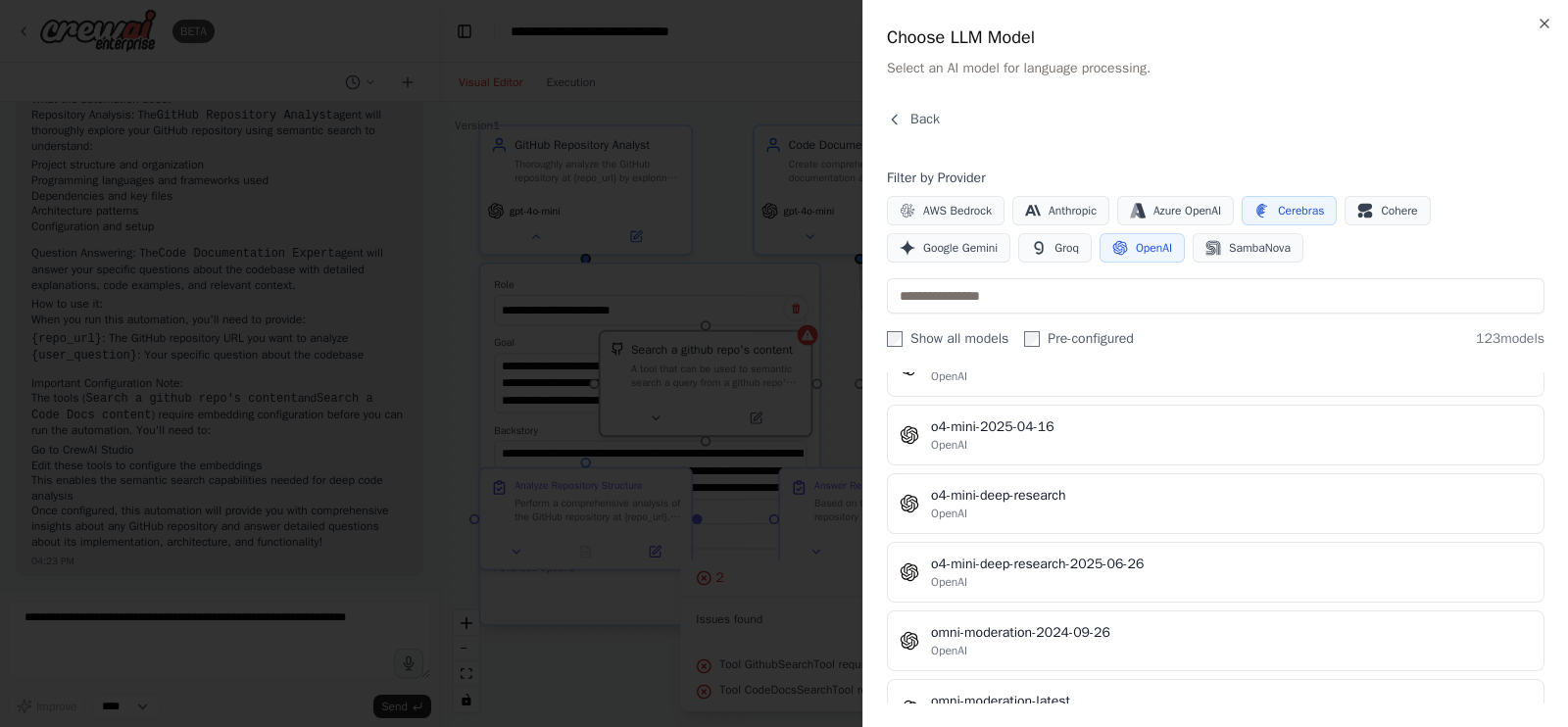 click 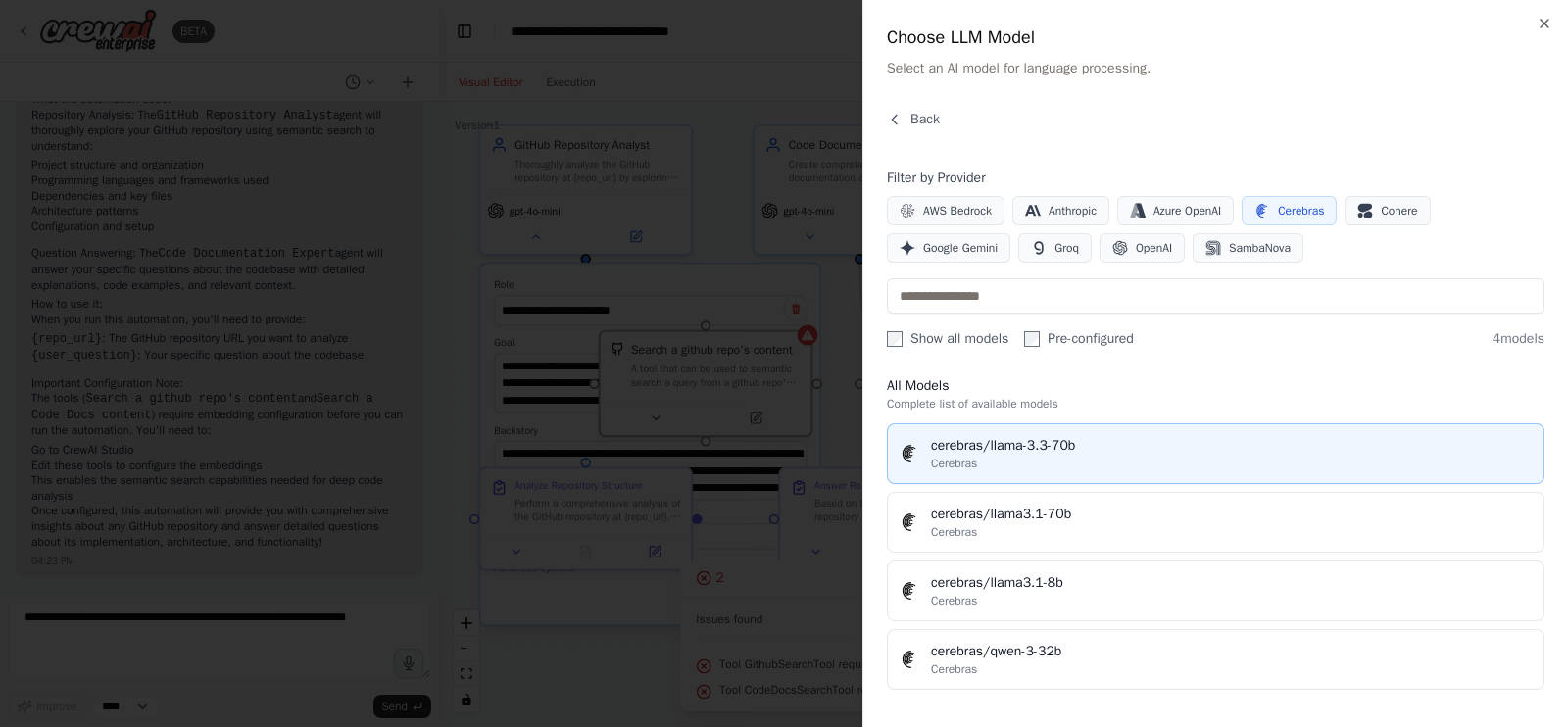 click on "cerebras/llama-3.3-70b" at bounding box center [1231, 446] 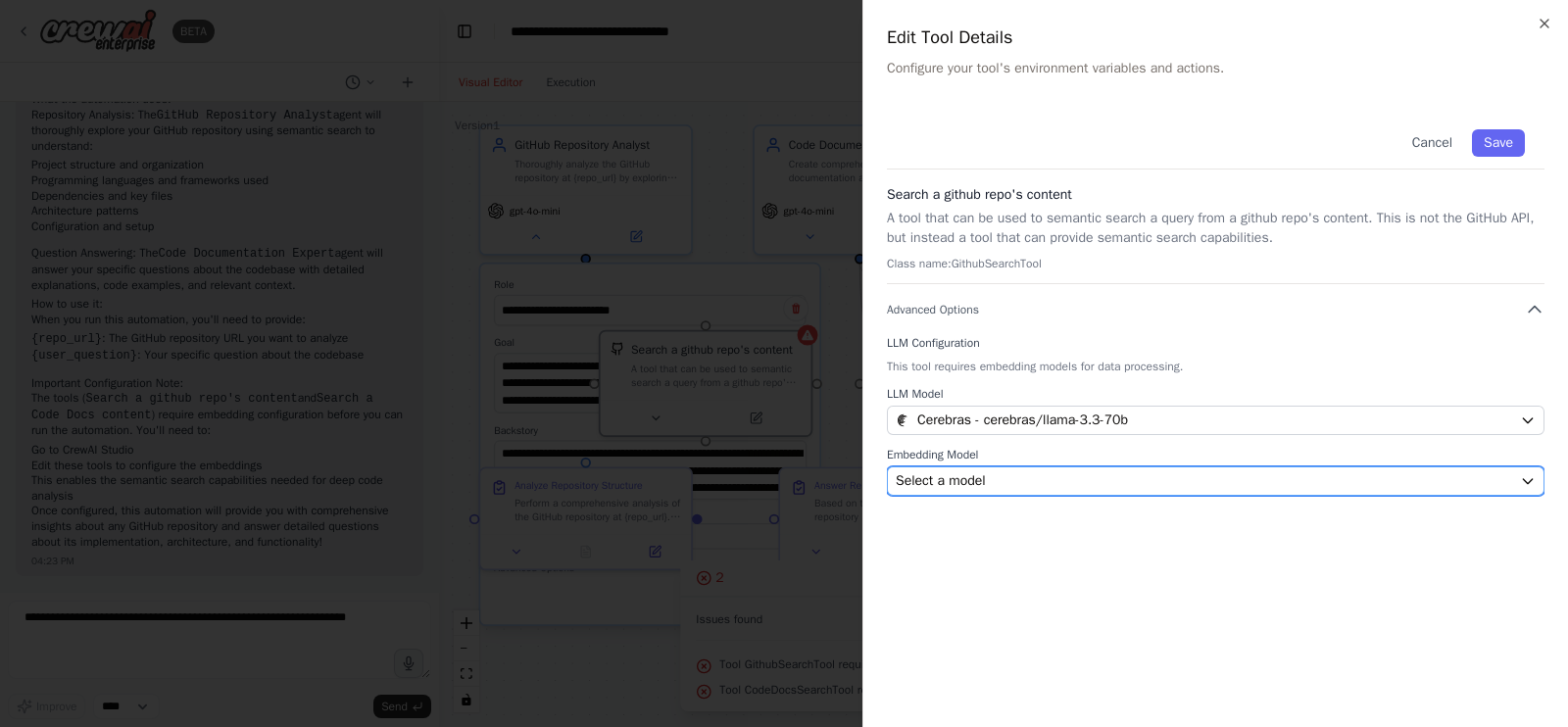 click on "Select a model" at bounding box center [1203, 481] 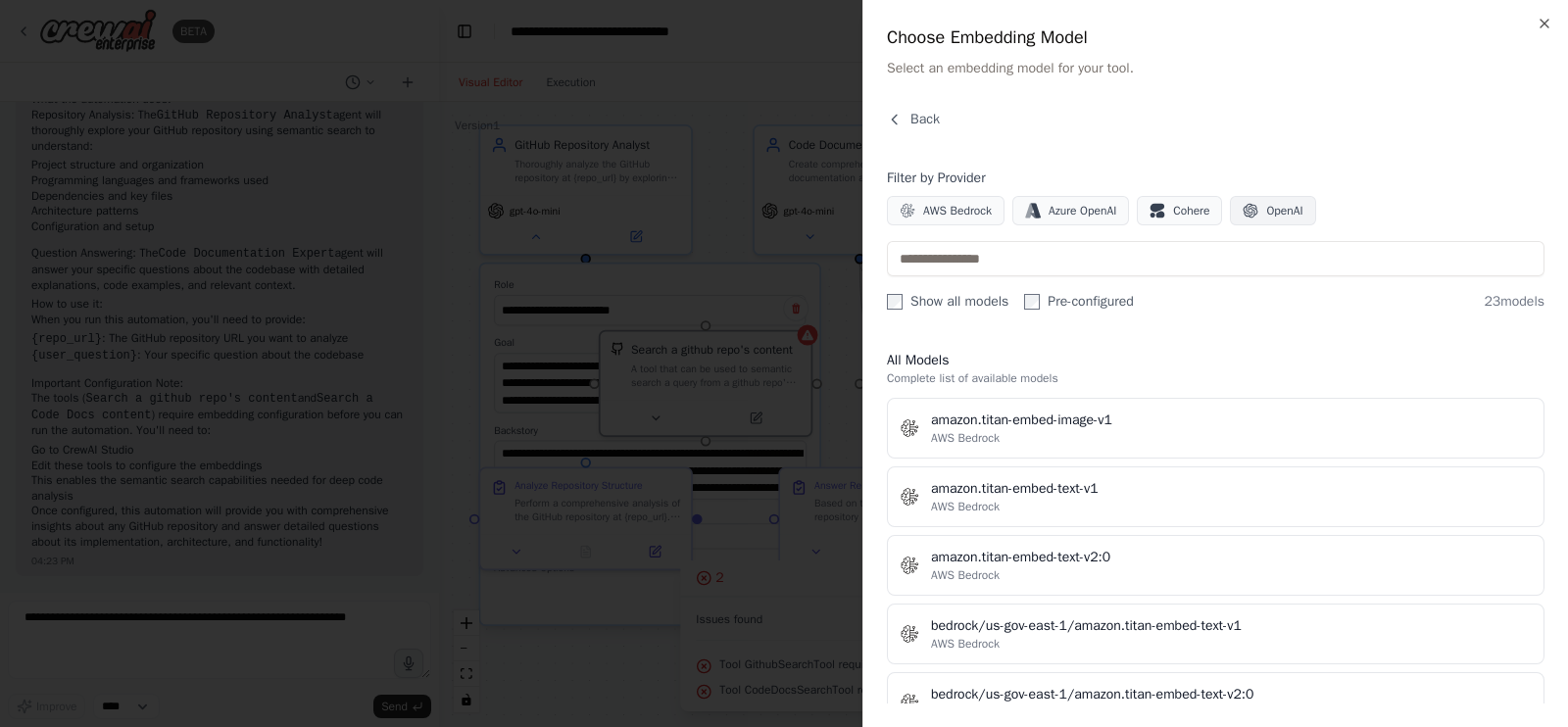 click on "OpenAI" at bounding box center (1284, 211) 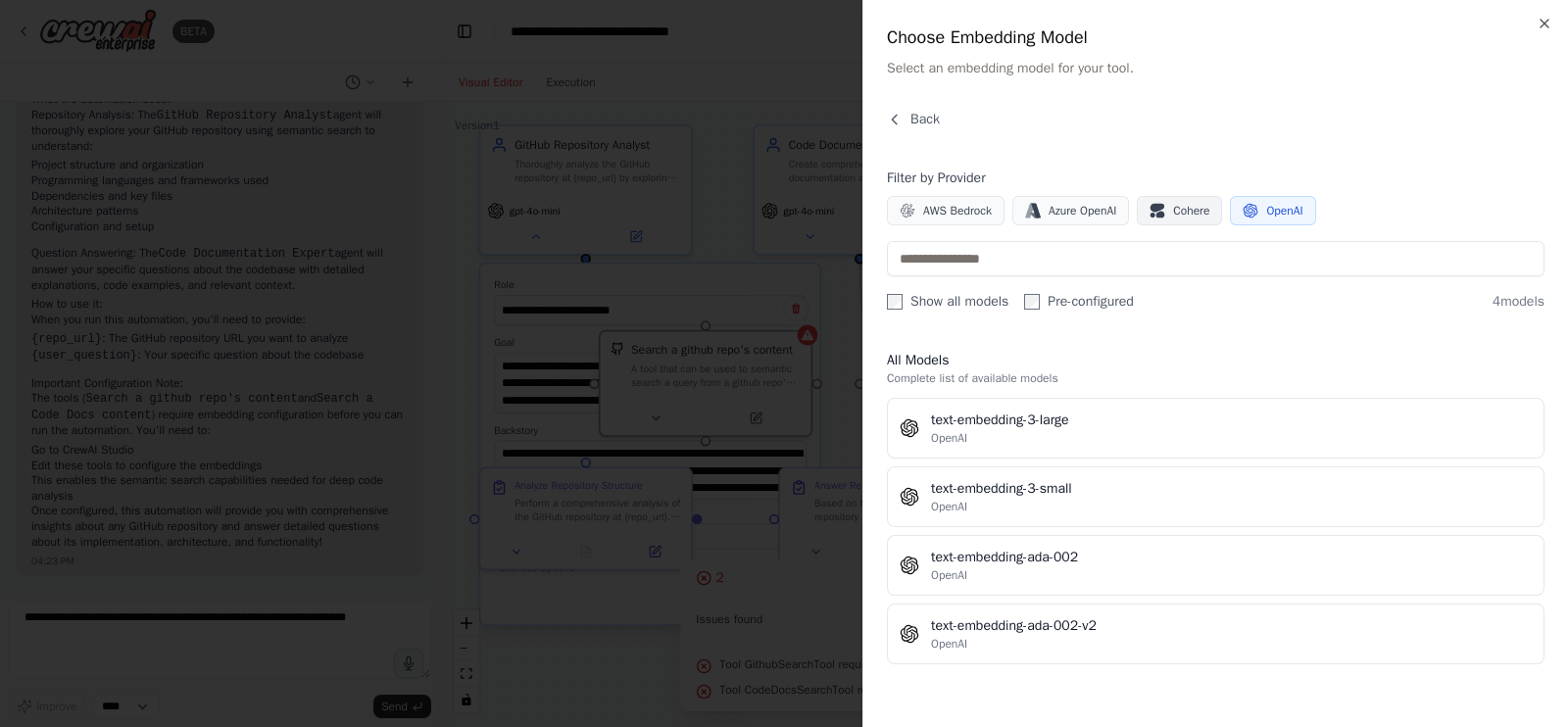 click on "Cohere" at bounding box center [1191, 211] 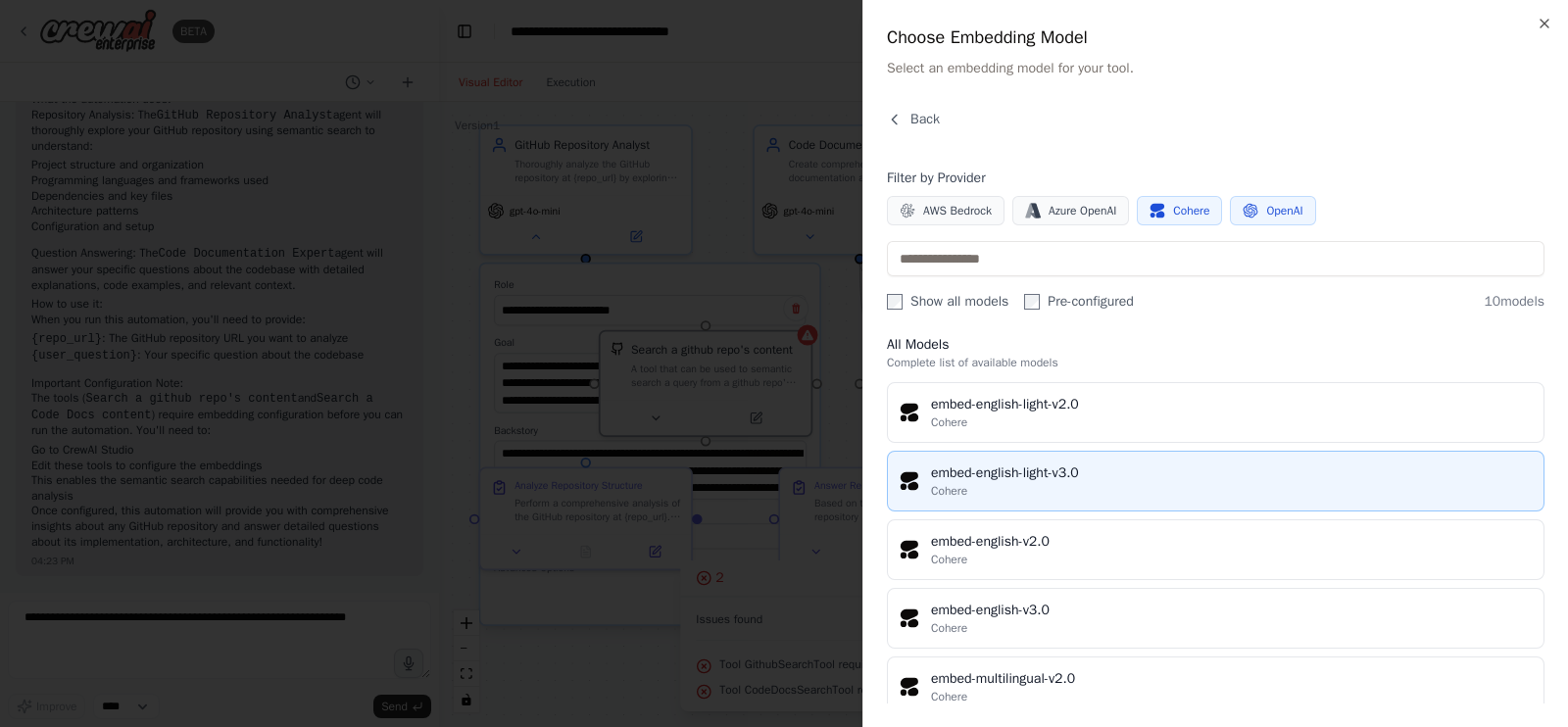 scroll, scrollTop: 0, scrollLeft: 0, axis: both 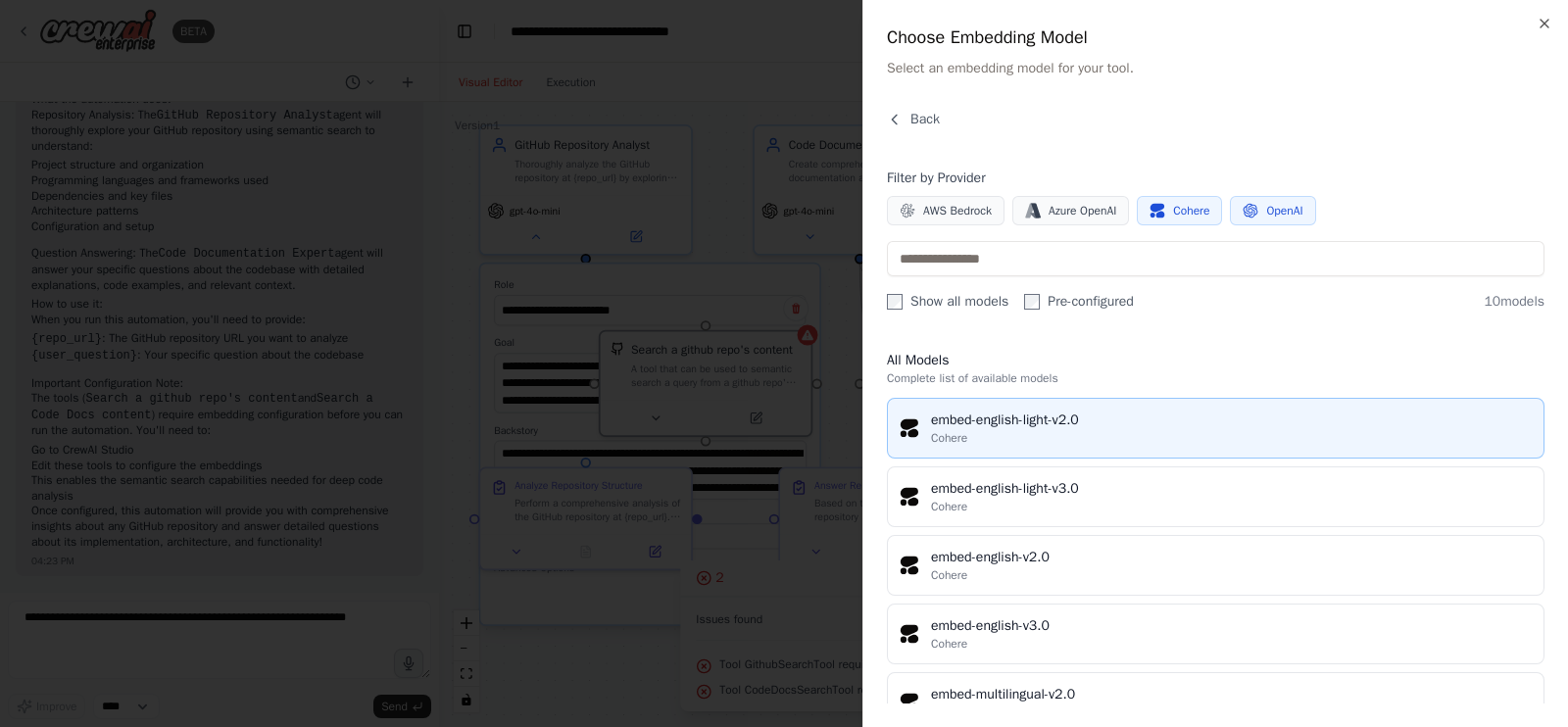 click on "embed-english-light-v2.0" at bounding box center [1231, 420] 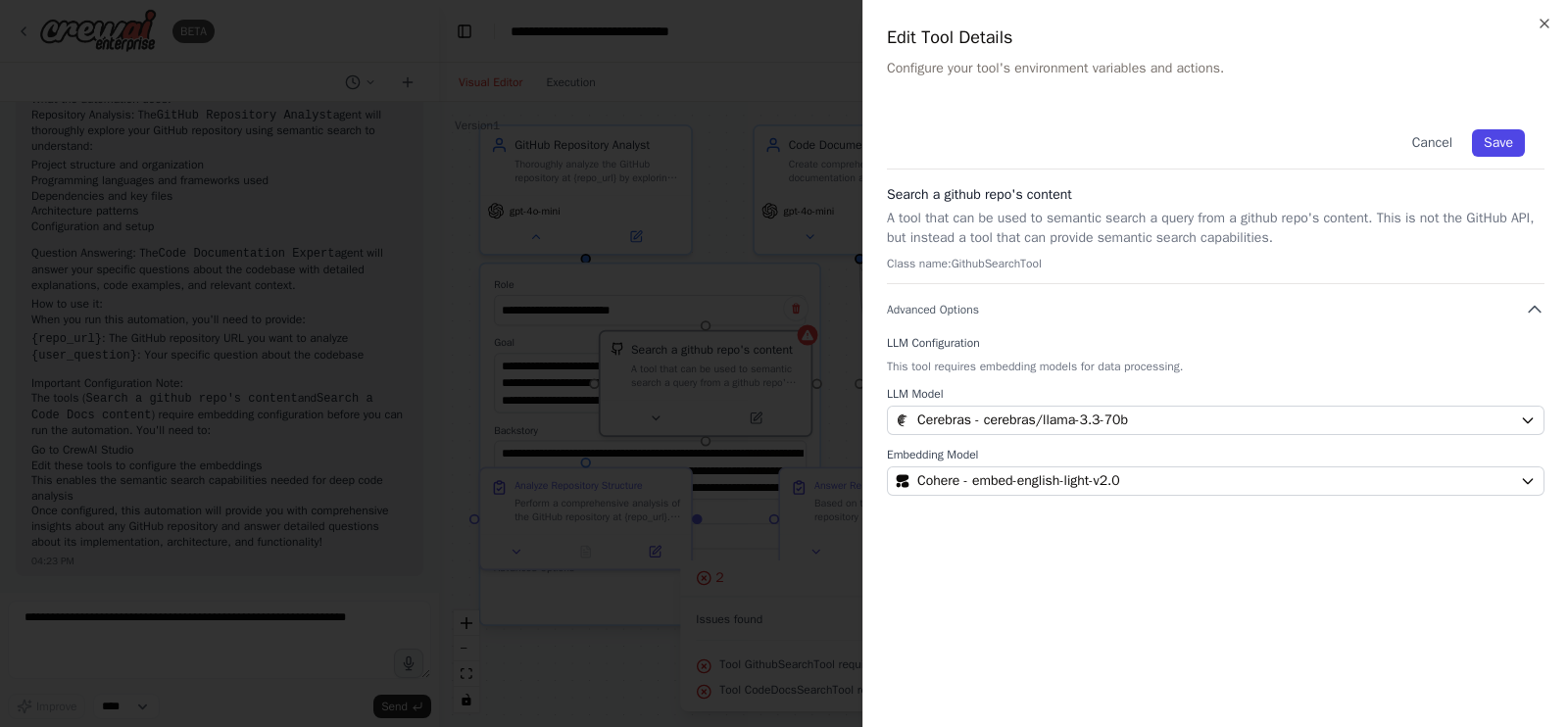 click on "Save" at bounding box center (1498, 143) 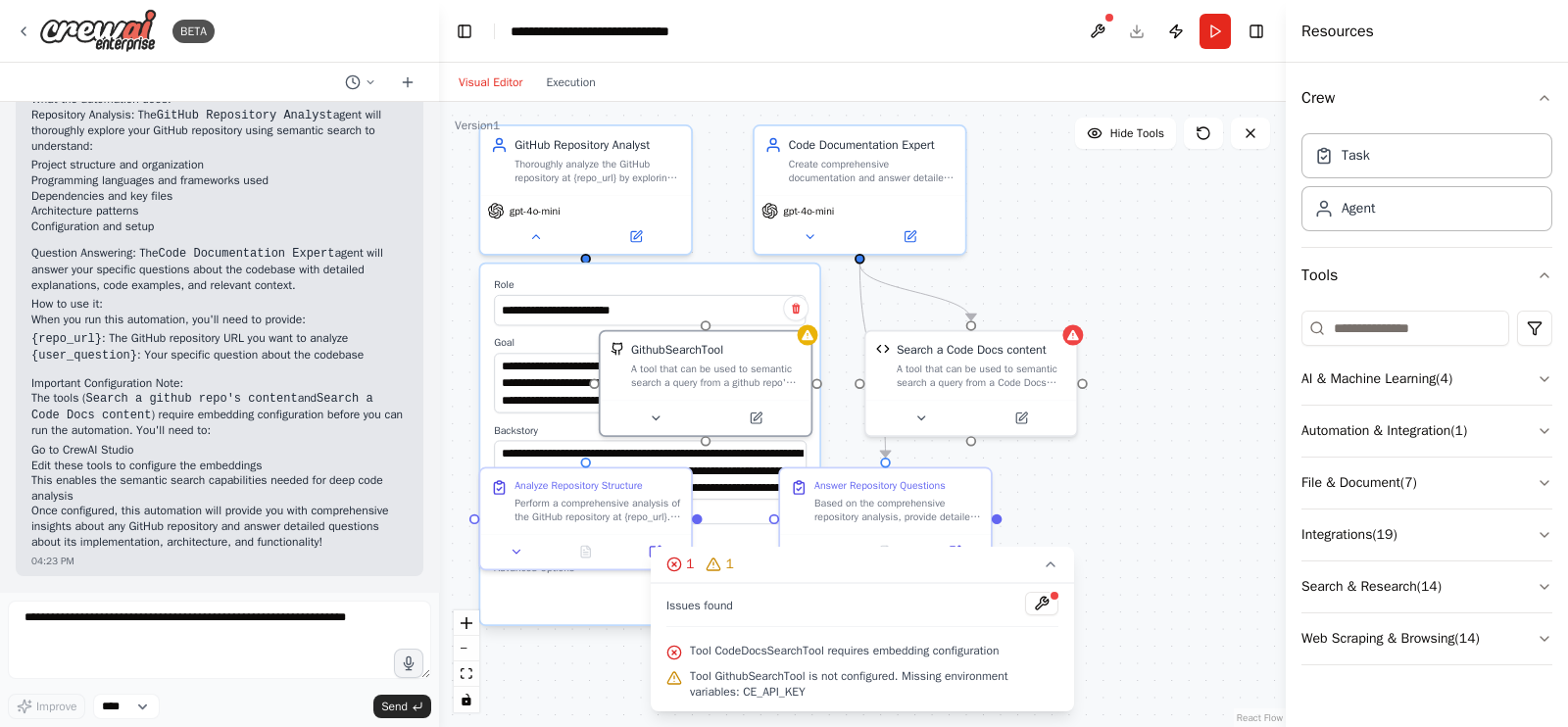 click on "**********" at bounding box center (862, 414) 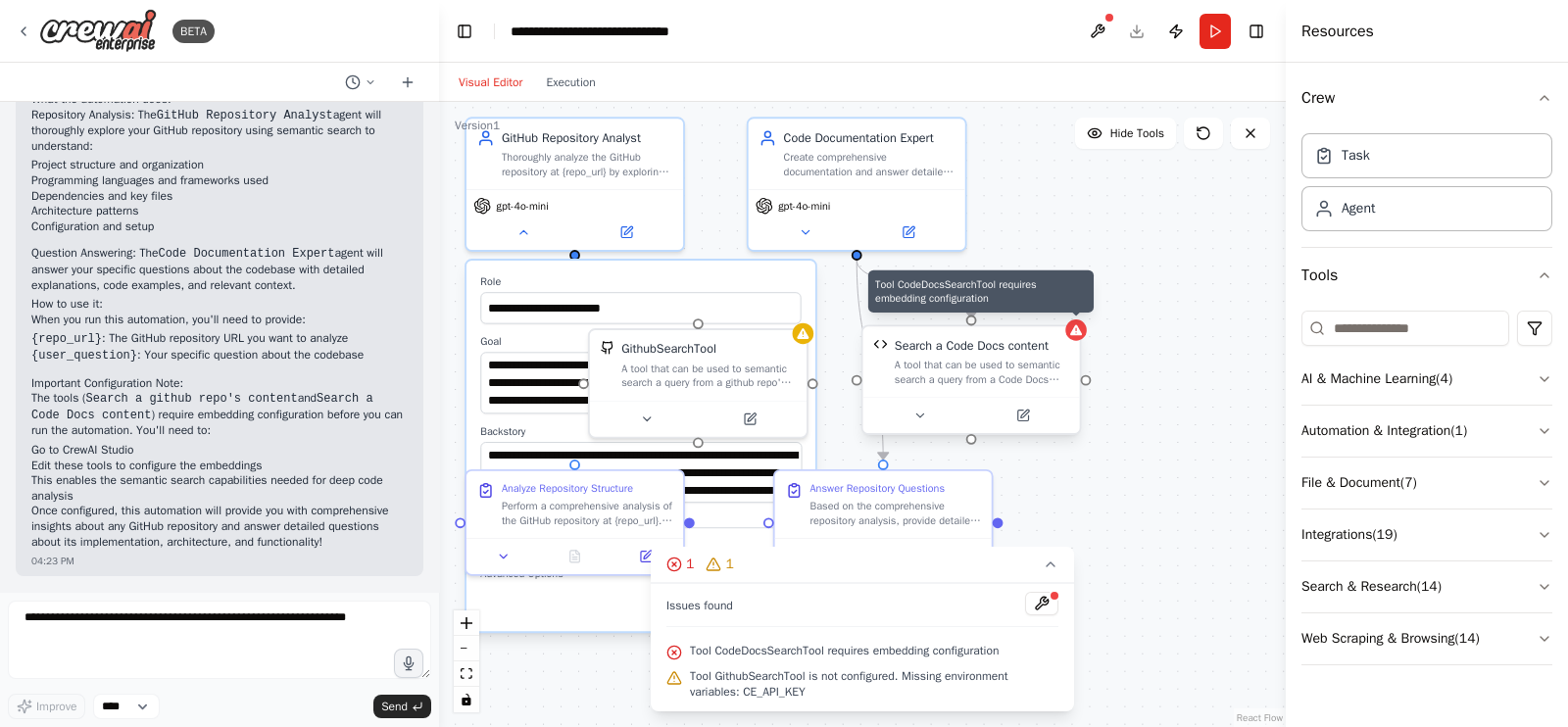 click at bounding box center (1076, 330) 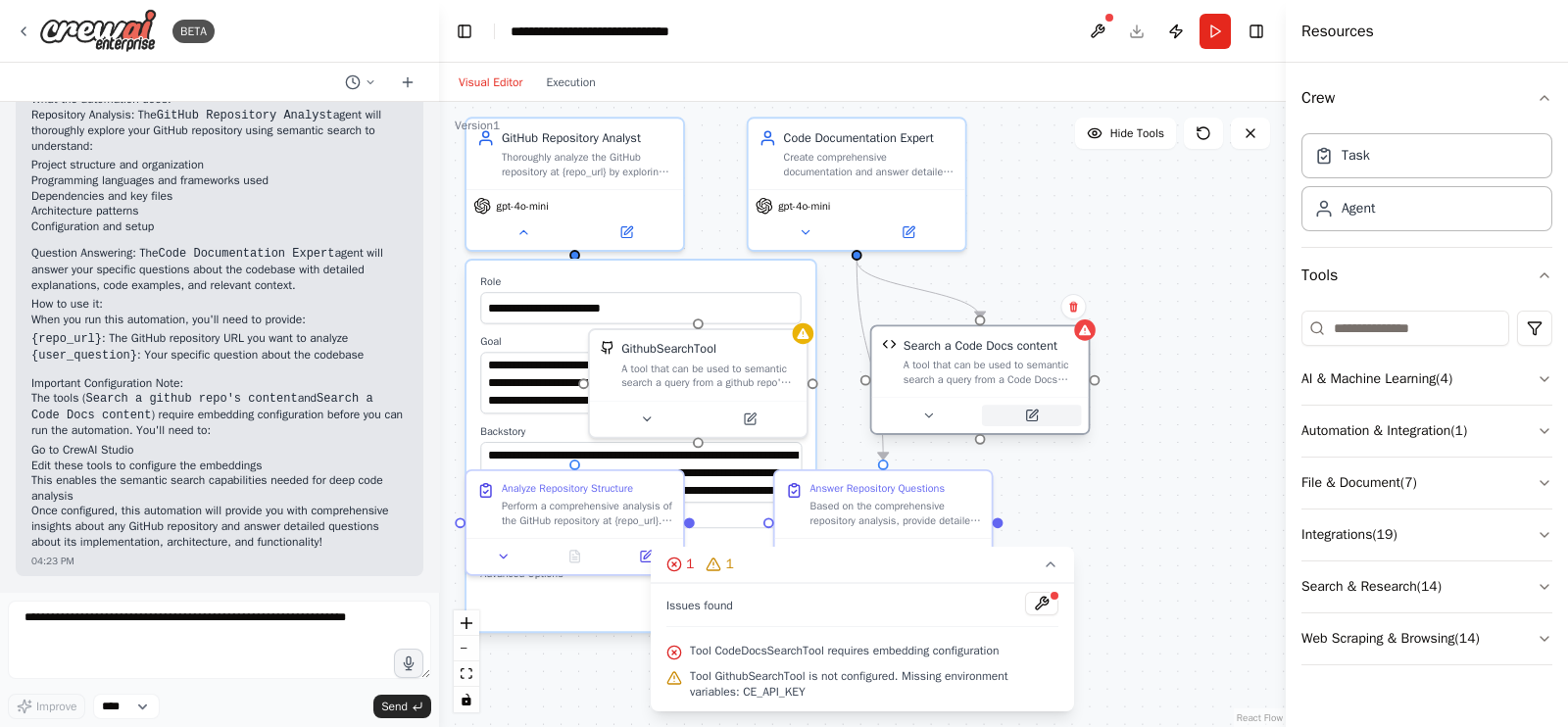 click at bounding box center (1032, 415) 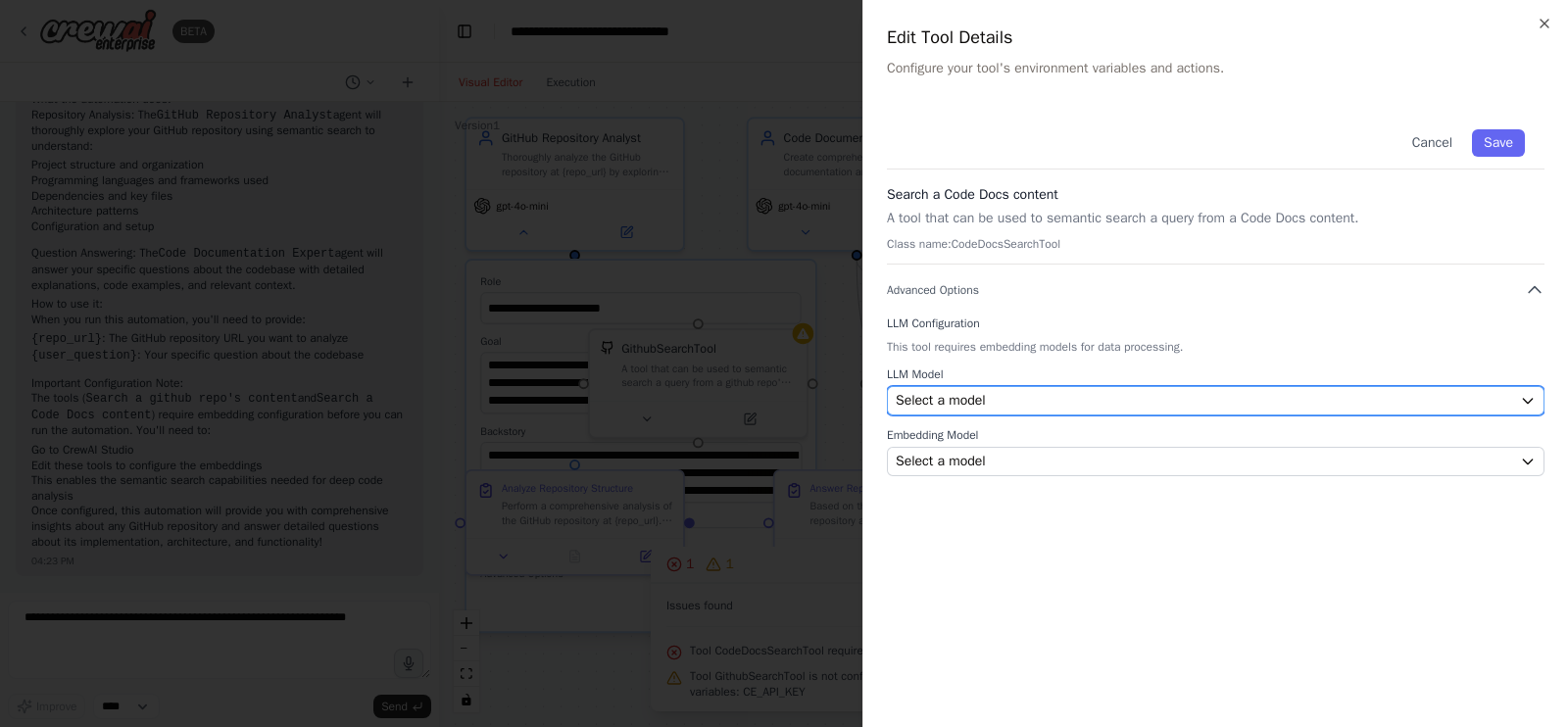 click on "Select a model" at bounding box center [1203, 401] 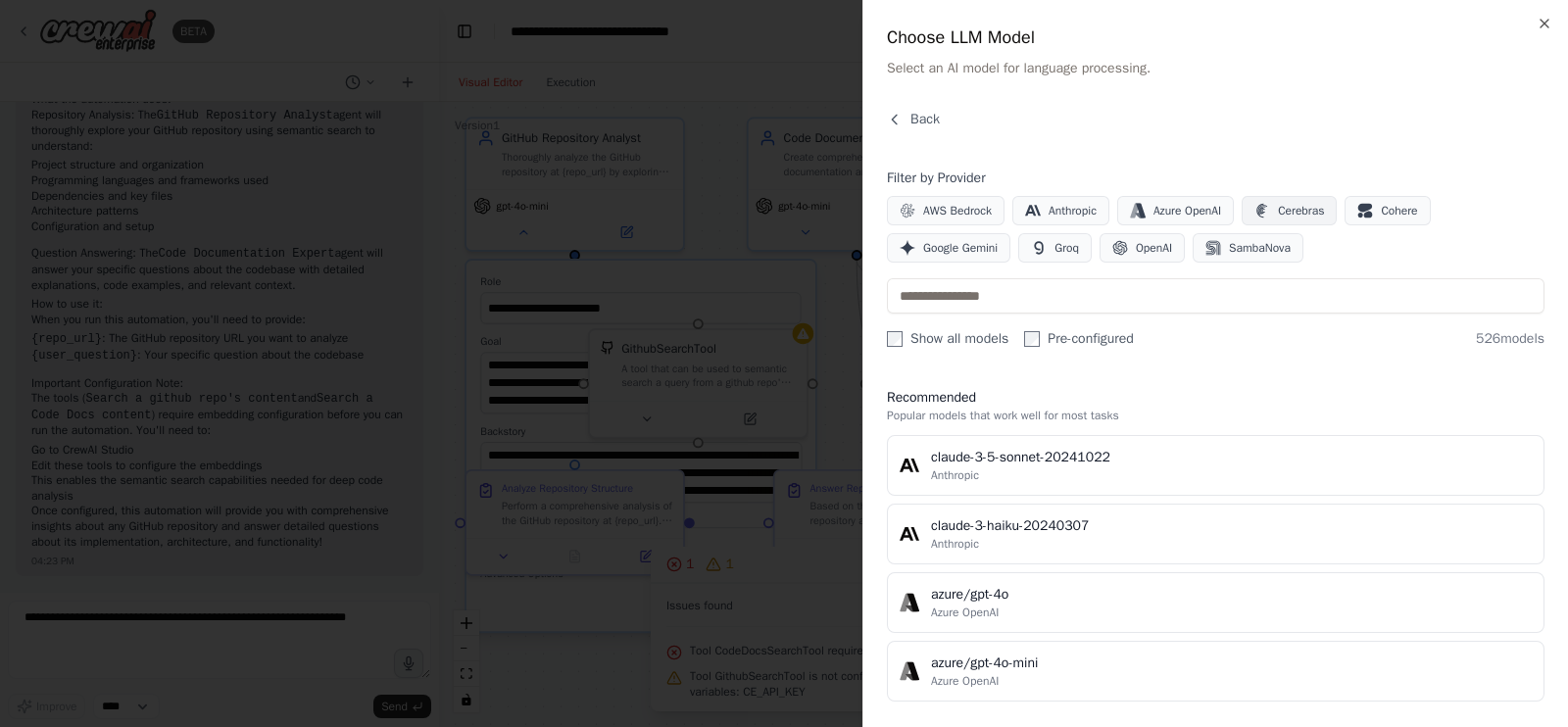 click on "Cerebras" at bounding box center (1289, 211) 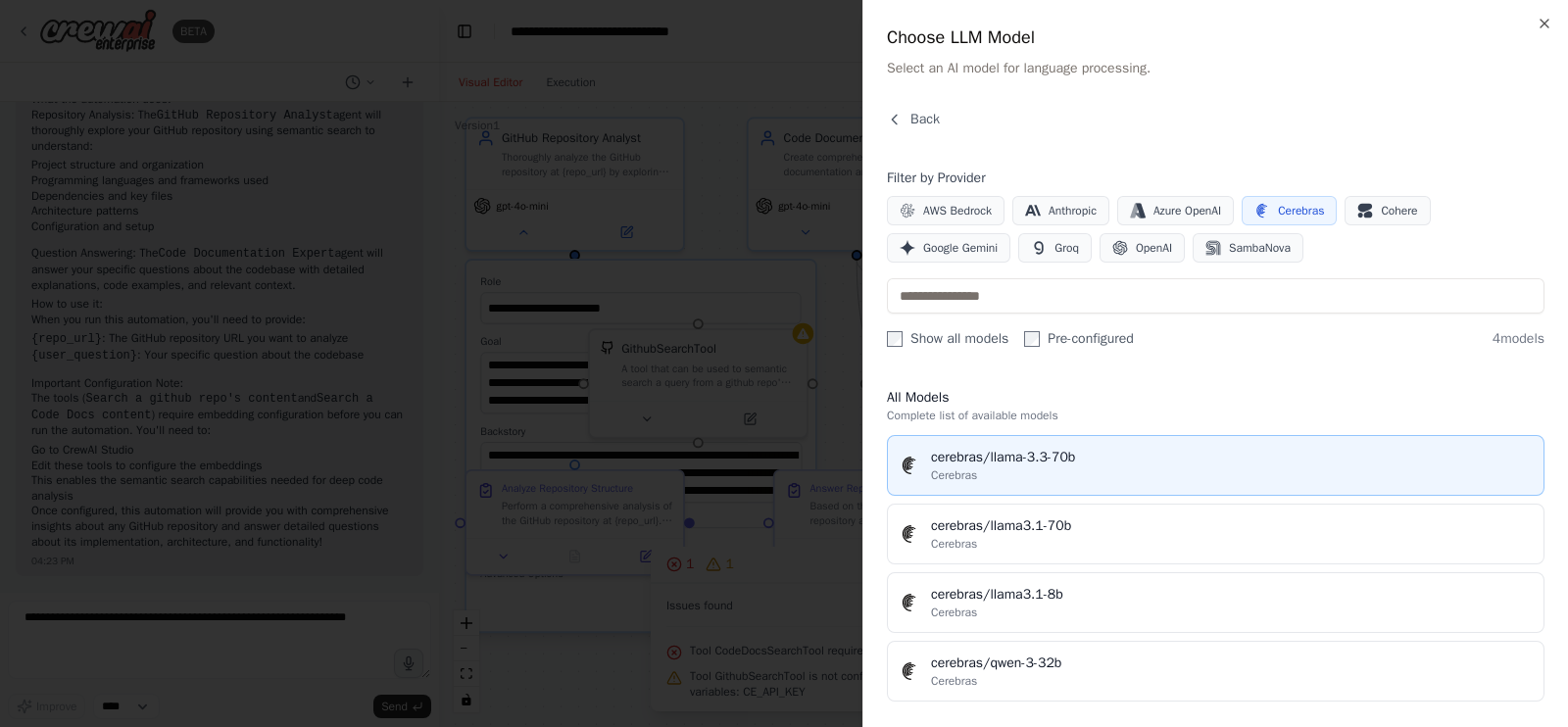 click on "cerebras/llama-3.3-70b Cerebras" at bounding box center (1215, 465) 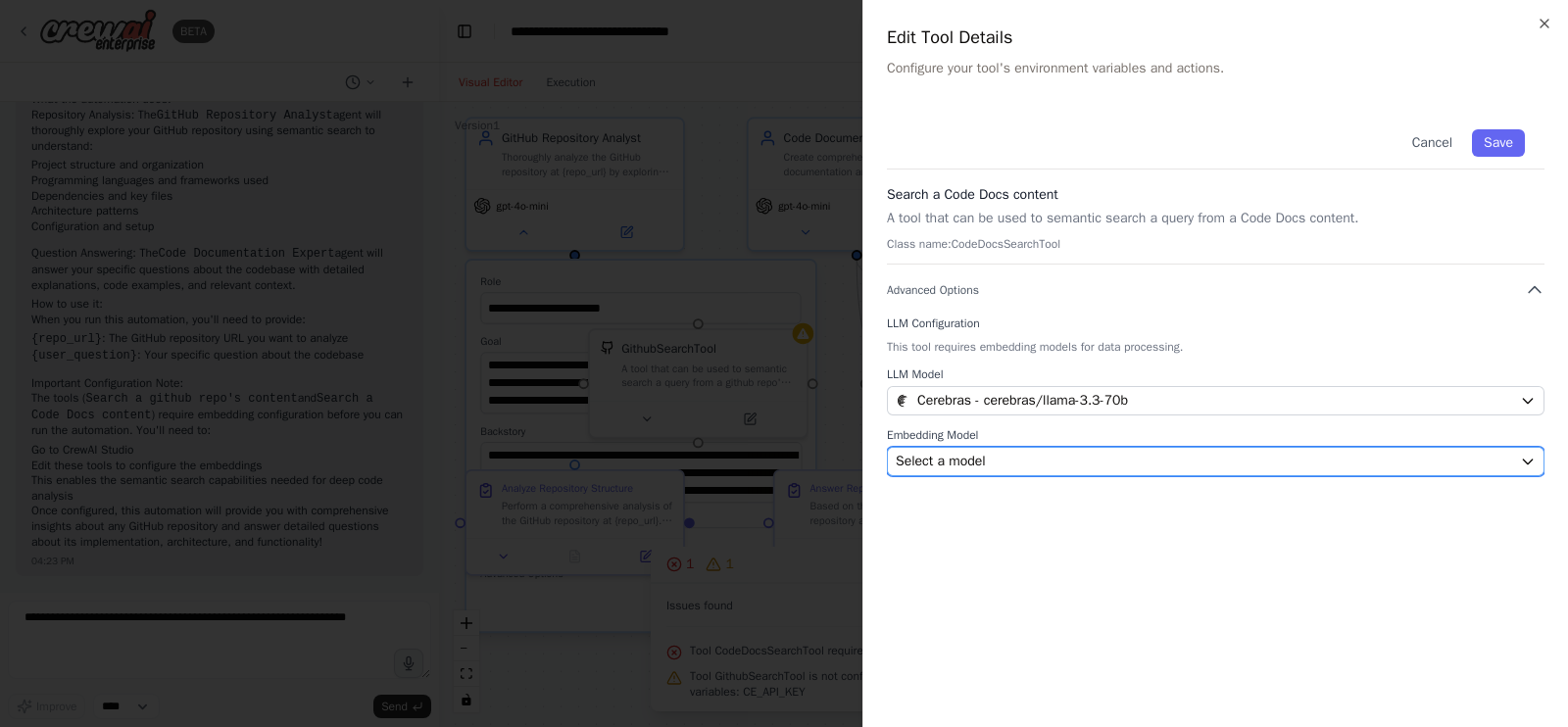 click on "Select a model" at bounding box center [941, 461] 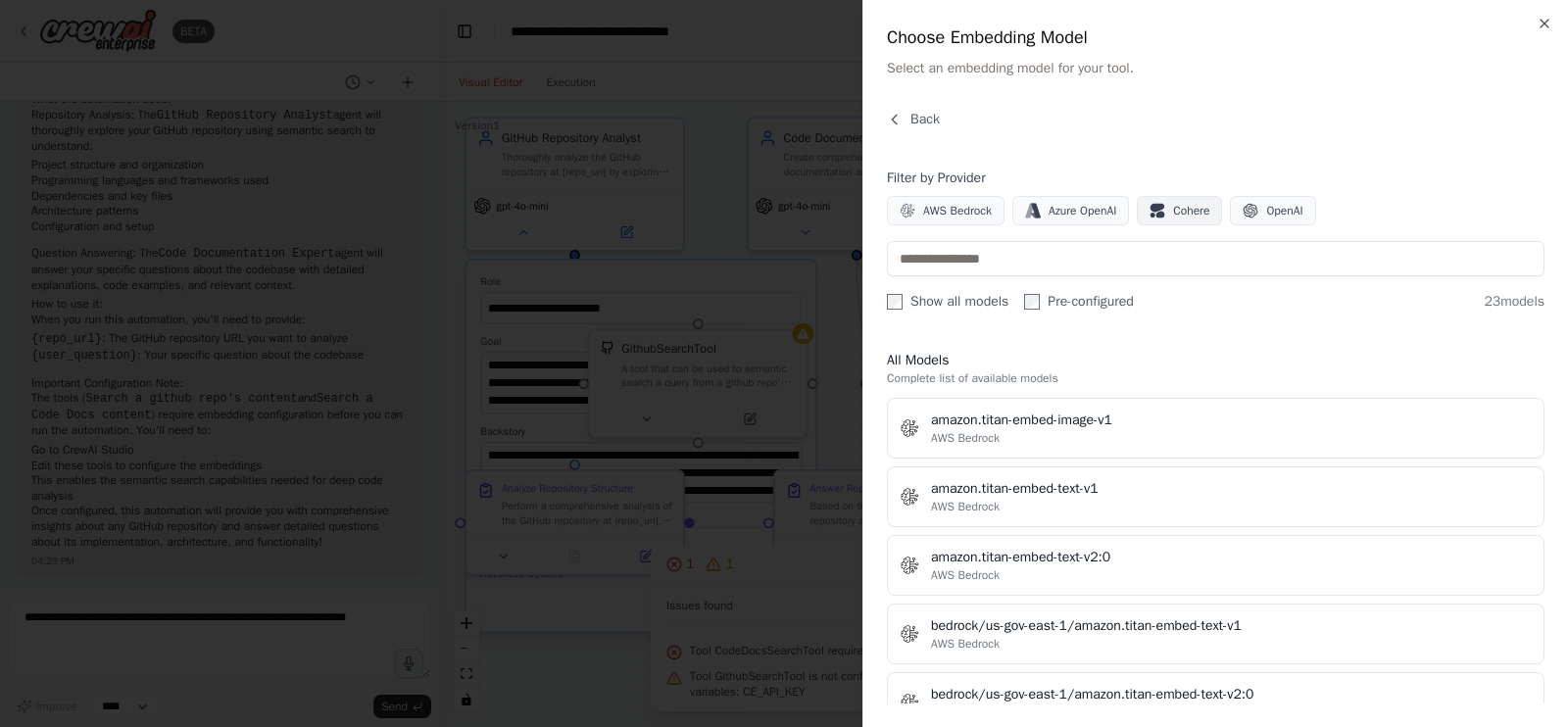 click 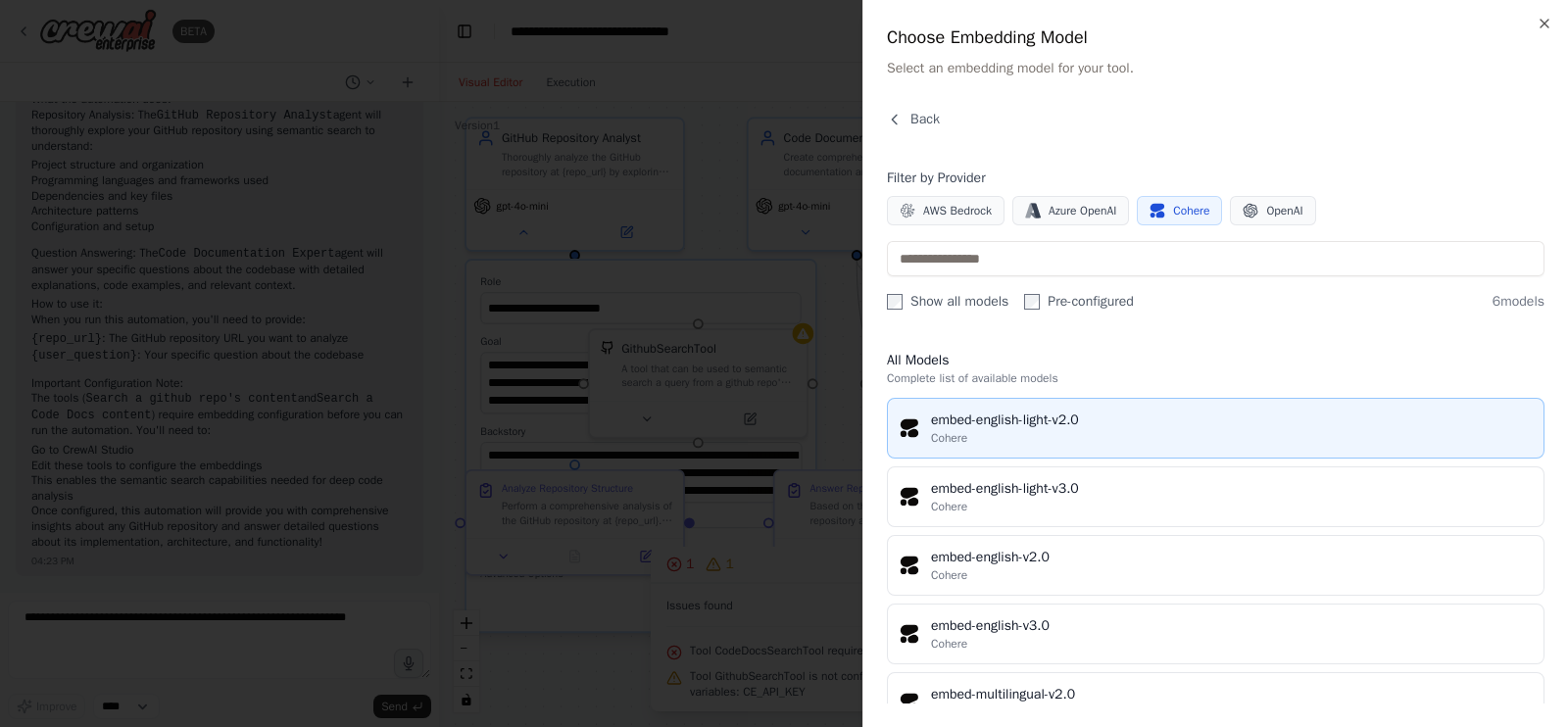 click on "Cohere" at bounding box center (1231, 438) 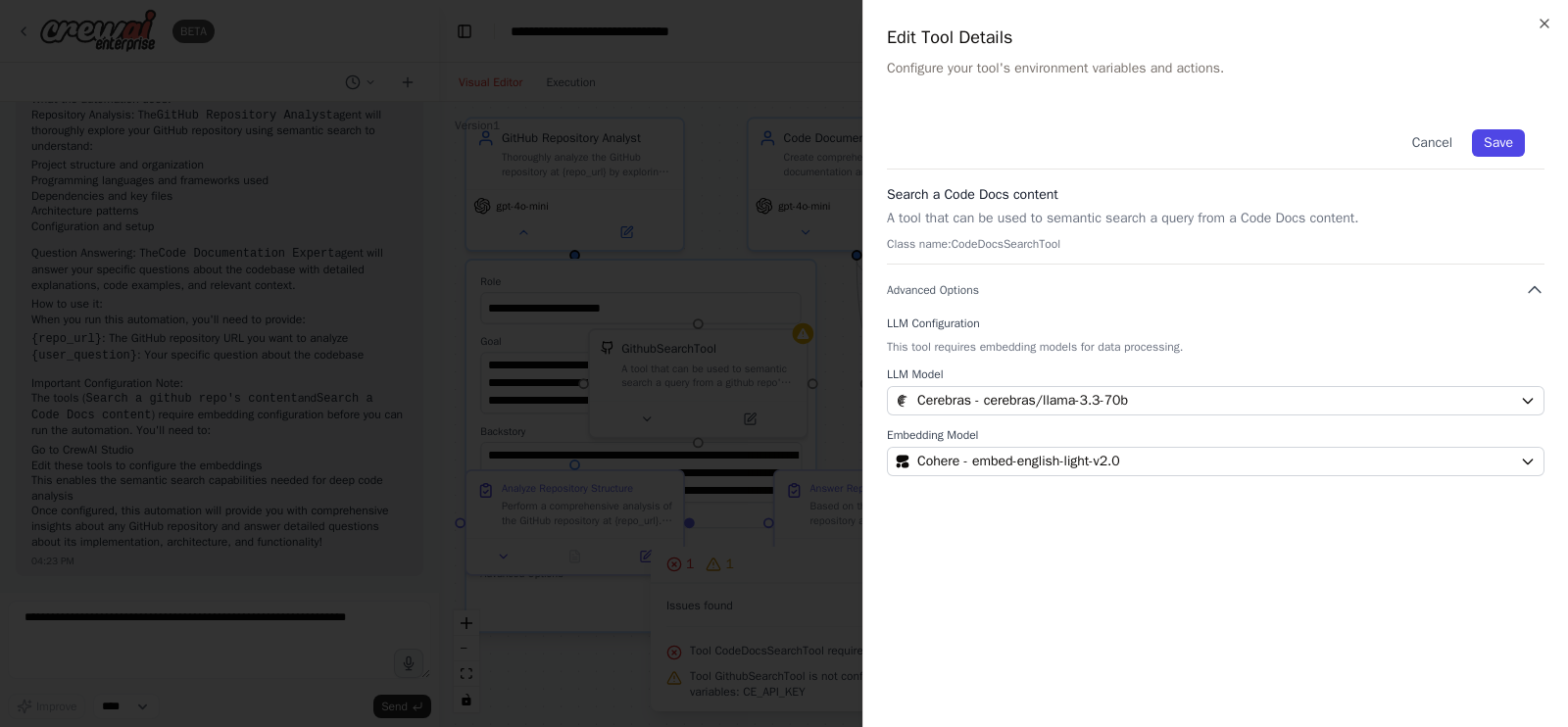 click on "Save" at bounding box center [1498, 143] 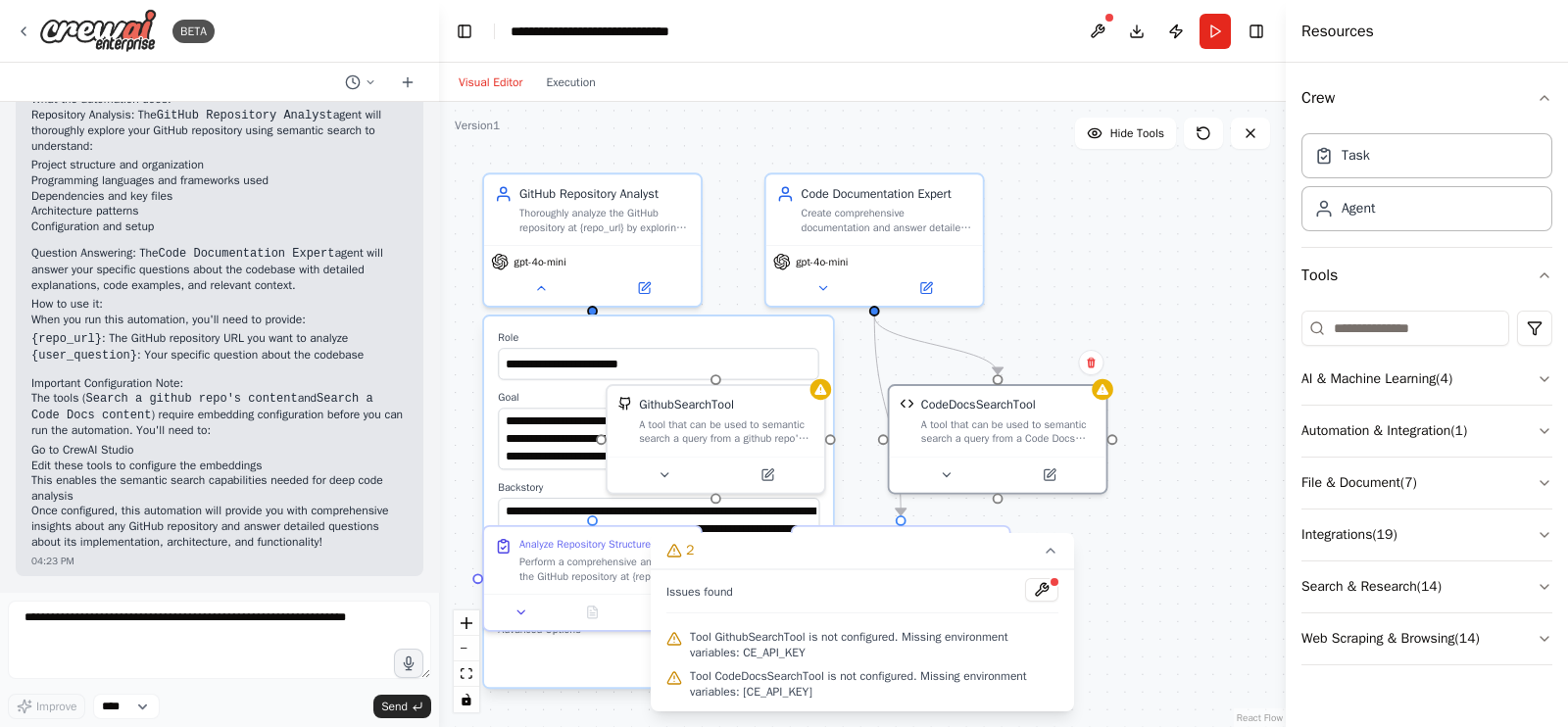 drag, startPoint x: 1168, startPoint y: 408, endPoint x: 1186, endPoint y: 466, distance: 60.728906 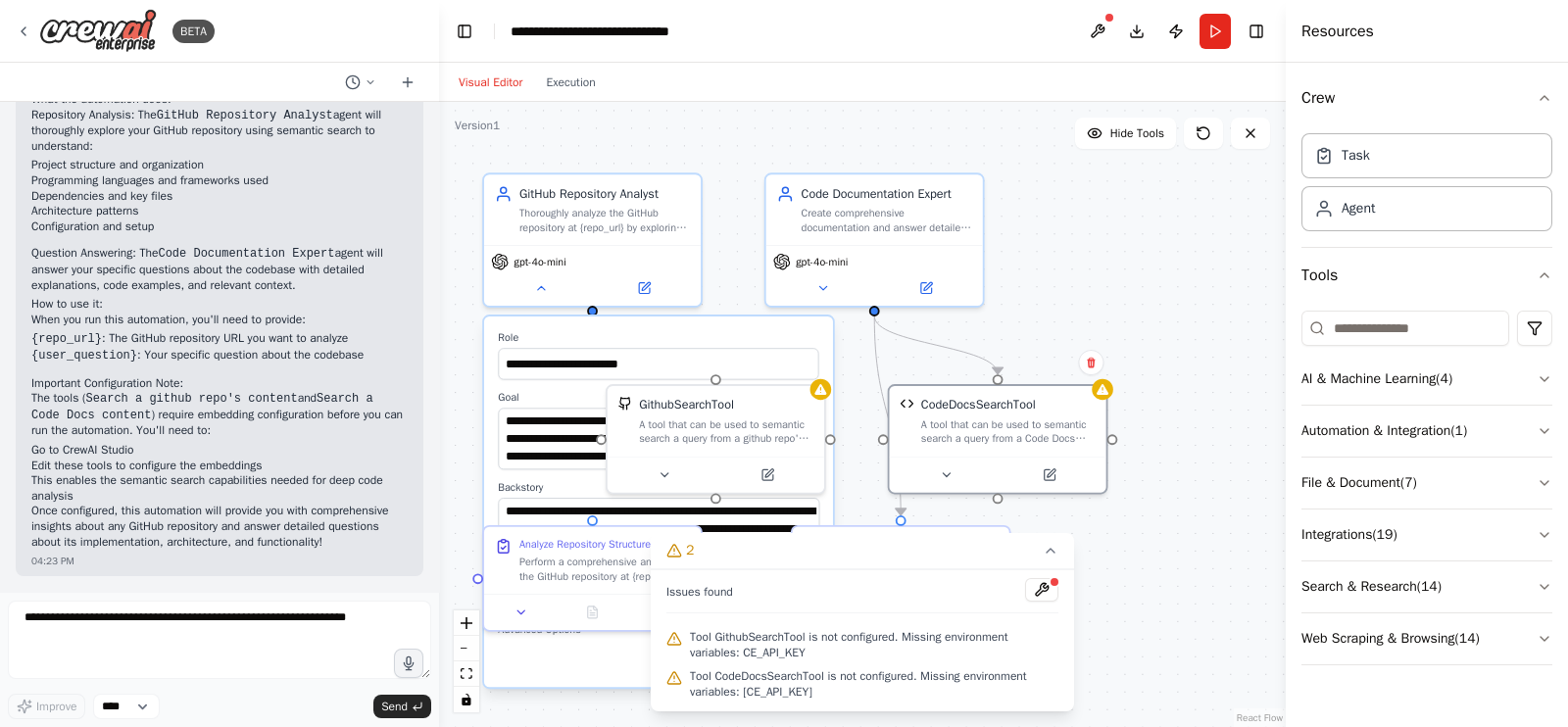 click on "**********" at bounding box center (862, 414) 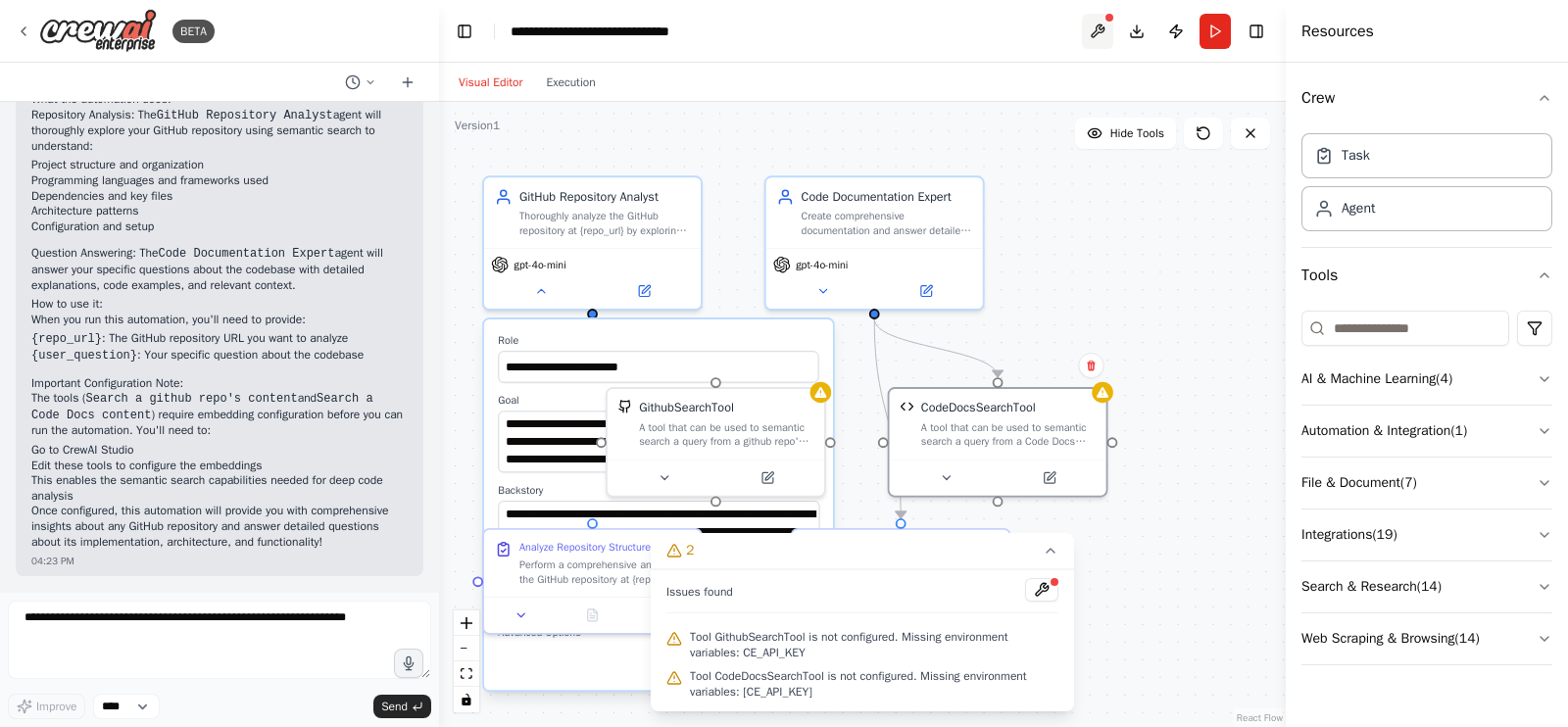 click at bounding box center (1098, 31) 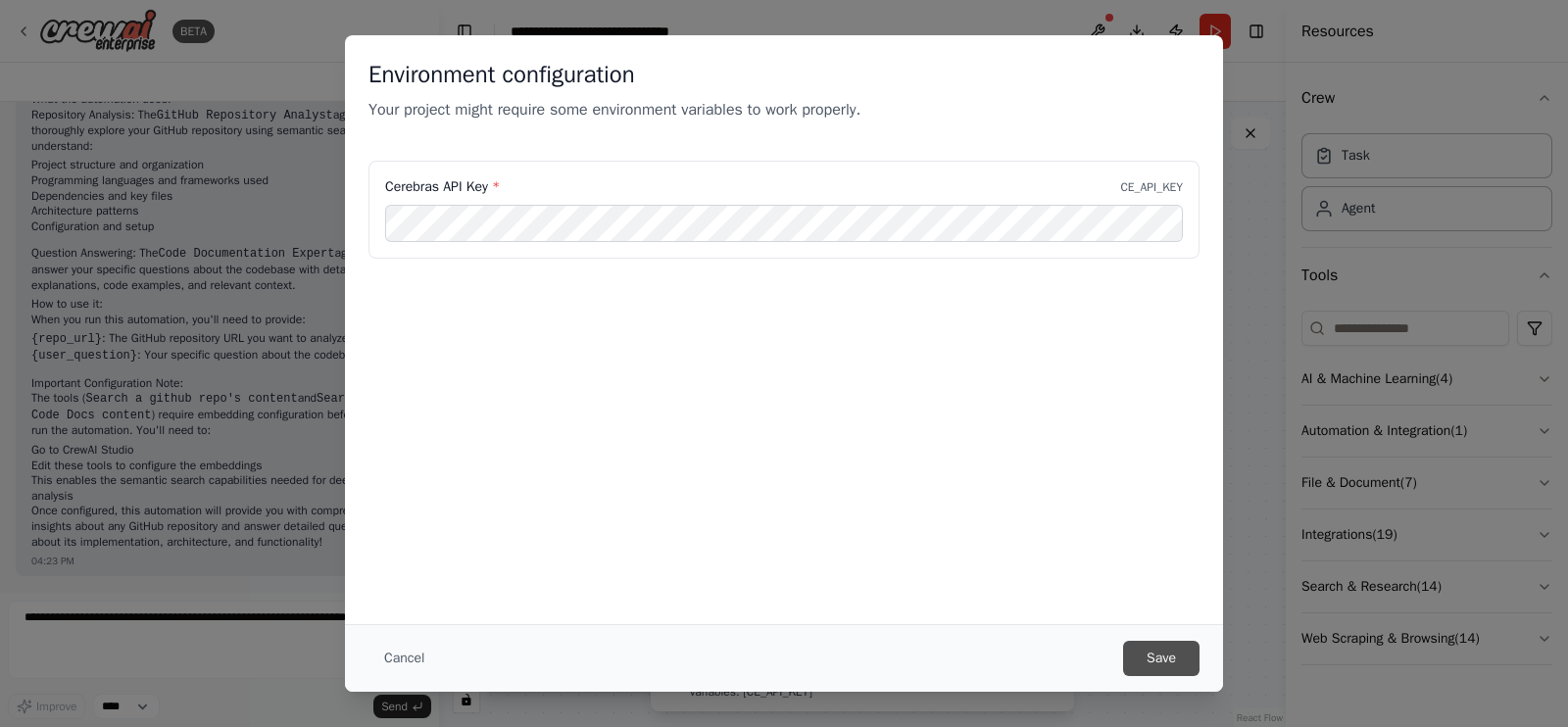 click on "Save" at bounding box center (1161, 658) 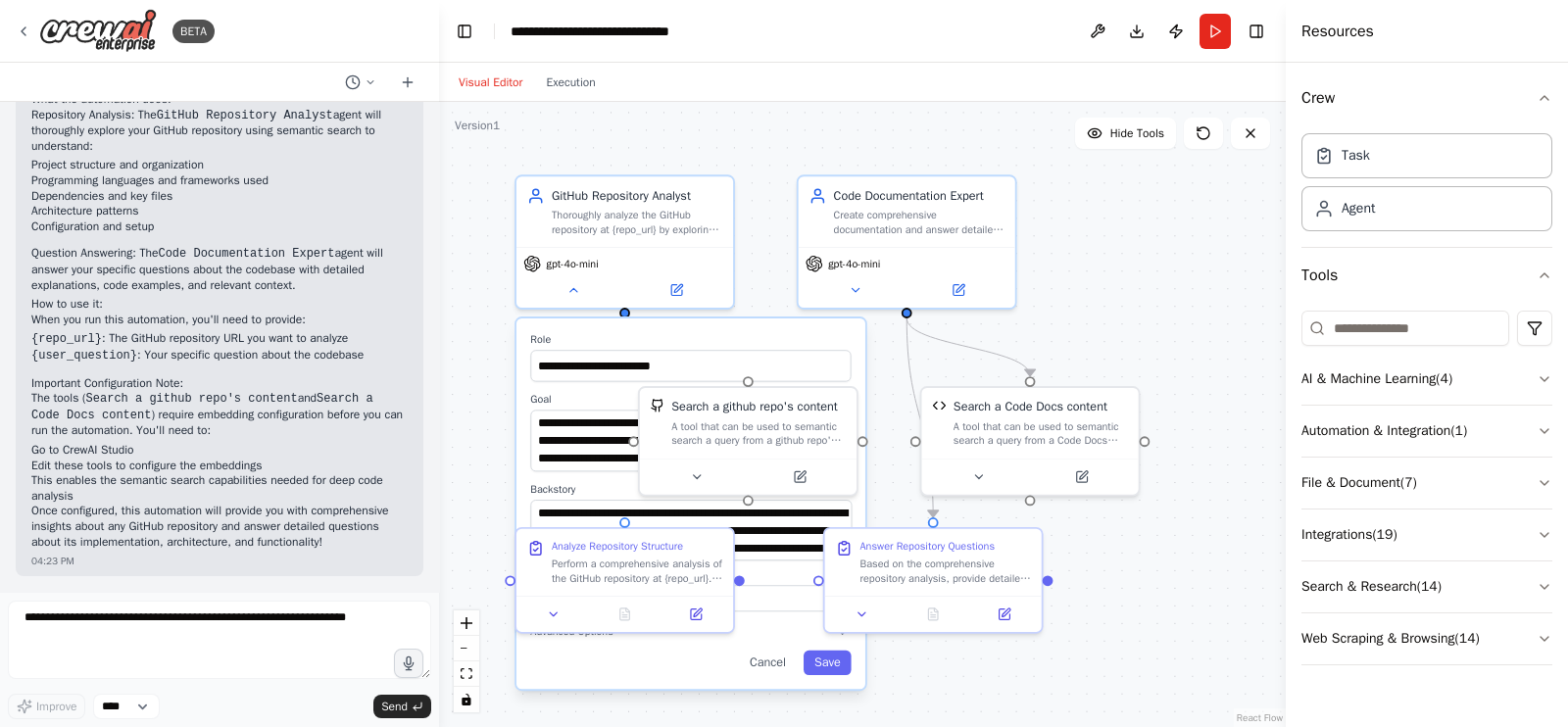 drag, startPoint x: 1153, startPoint y: 296, endPoint x: 1186, endPoint y: 295, distance: 33.01515 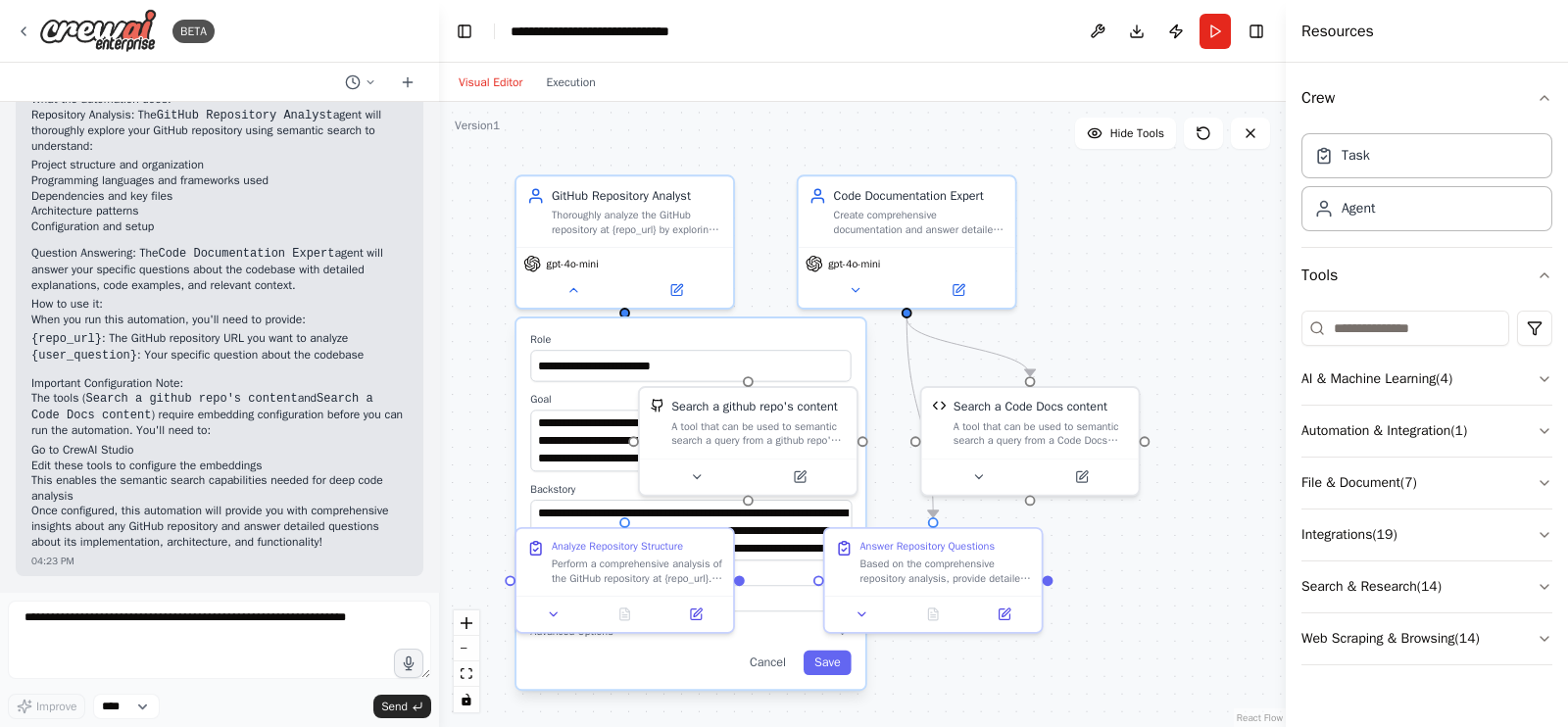 click on "**********" at bounding box center [862, 414] 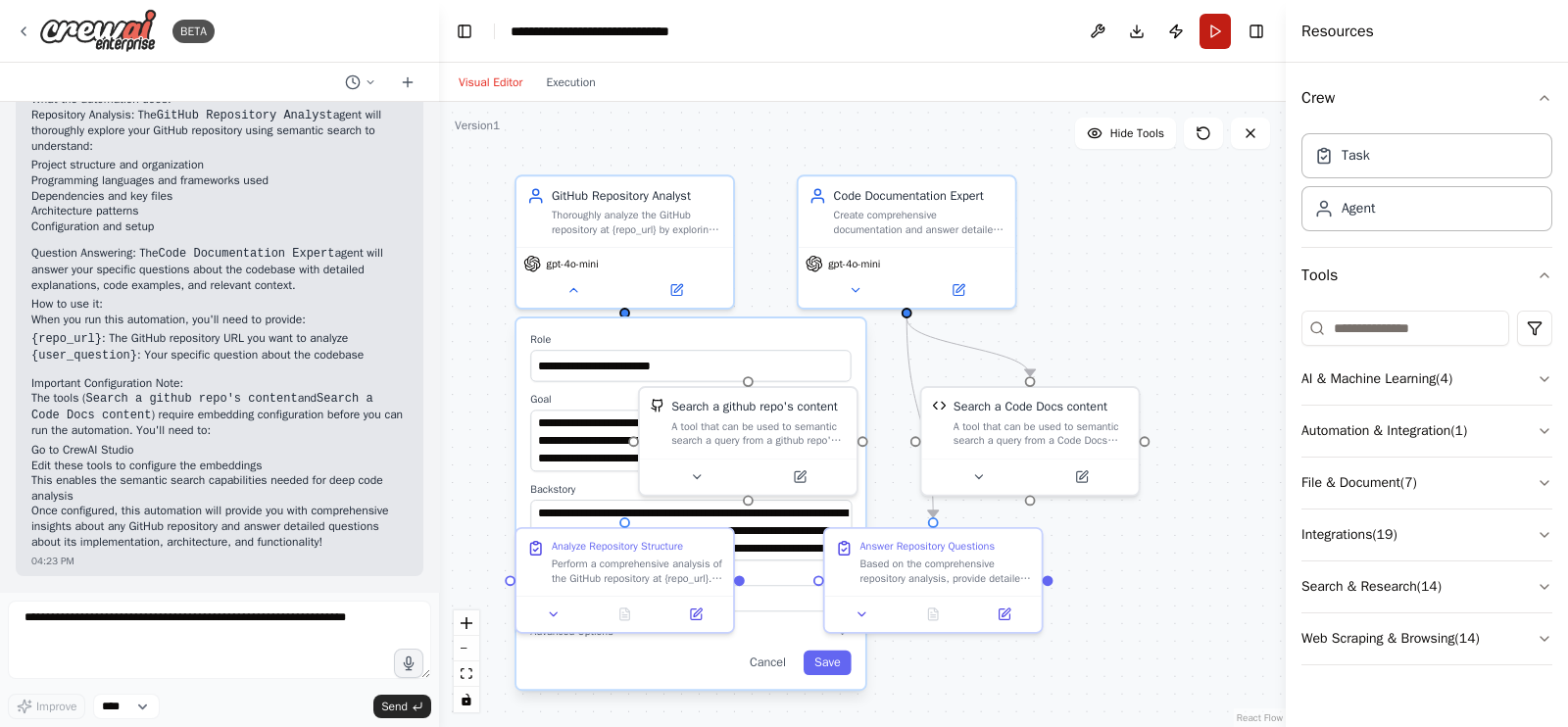 click on "Run" at bounding box center [1215, 31] 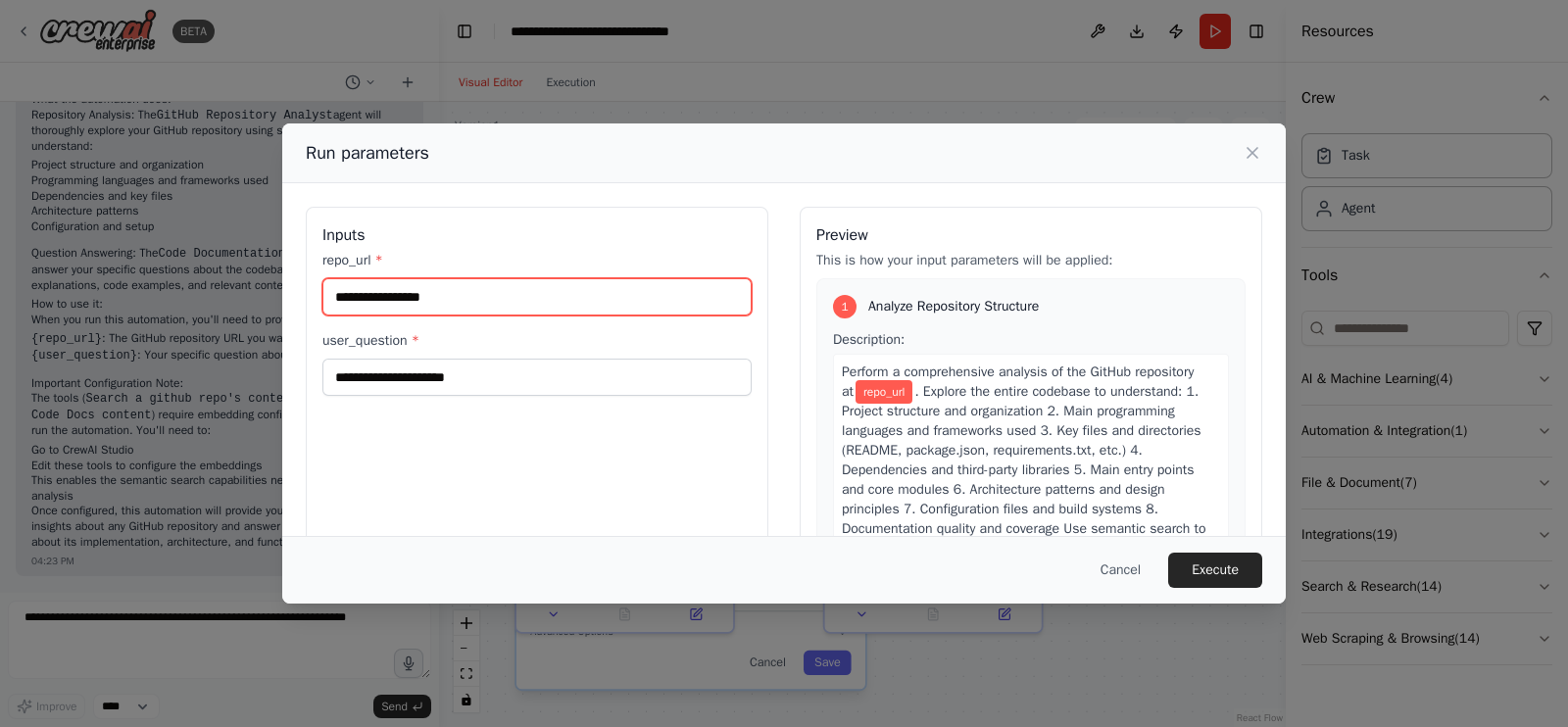 click on "repo_url *" at bounding box center [537, 297] 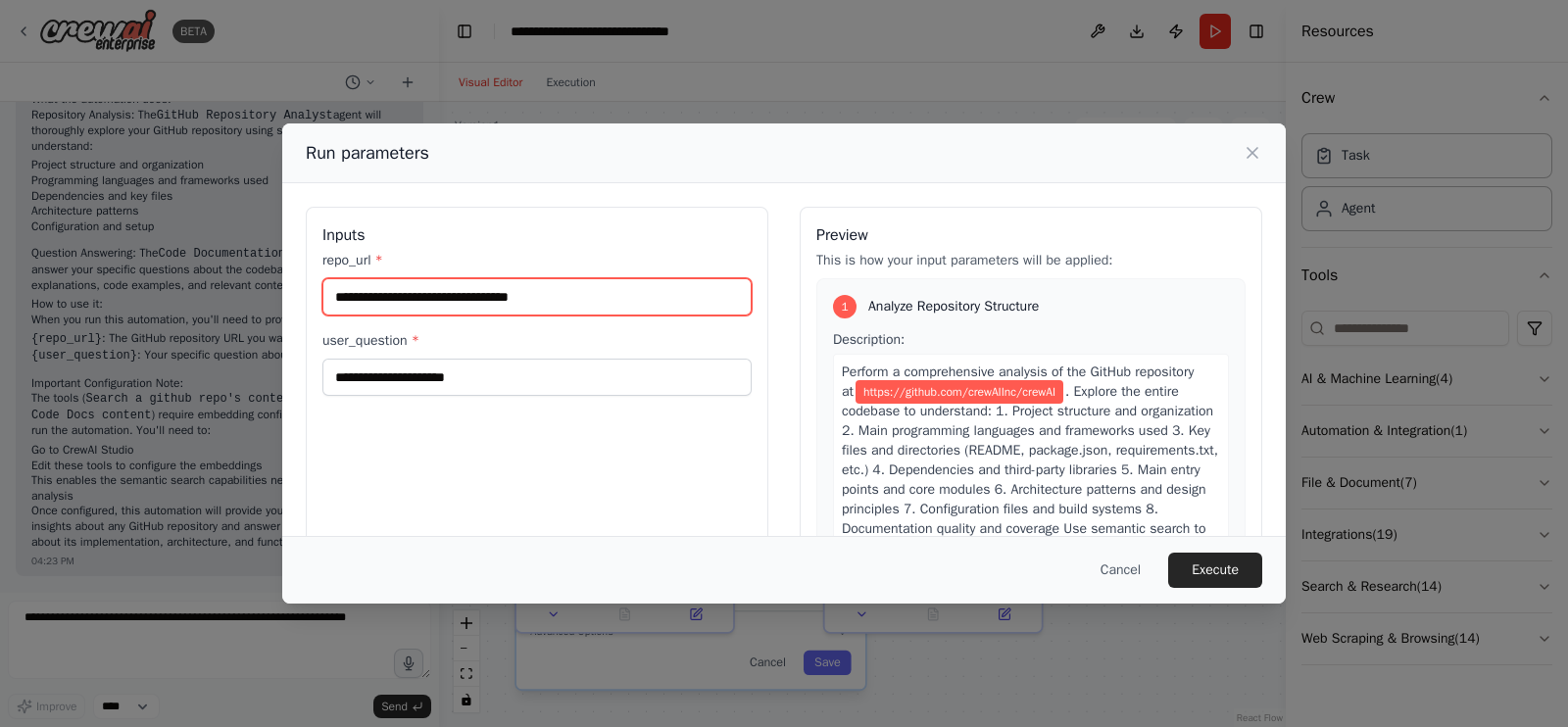 type on "**********" 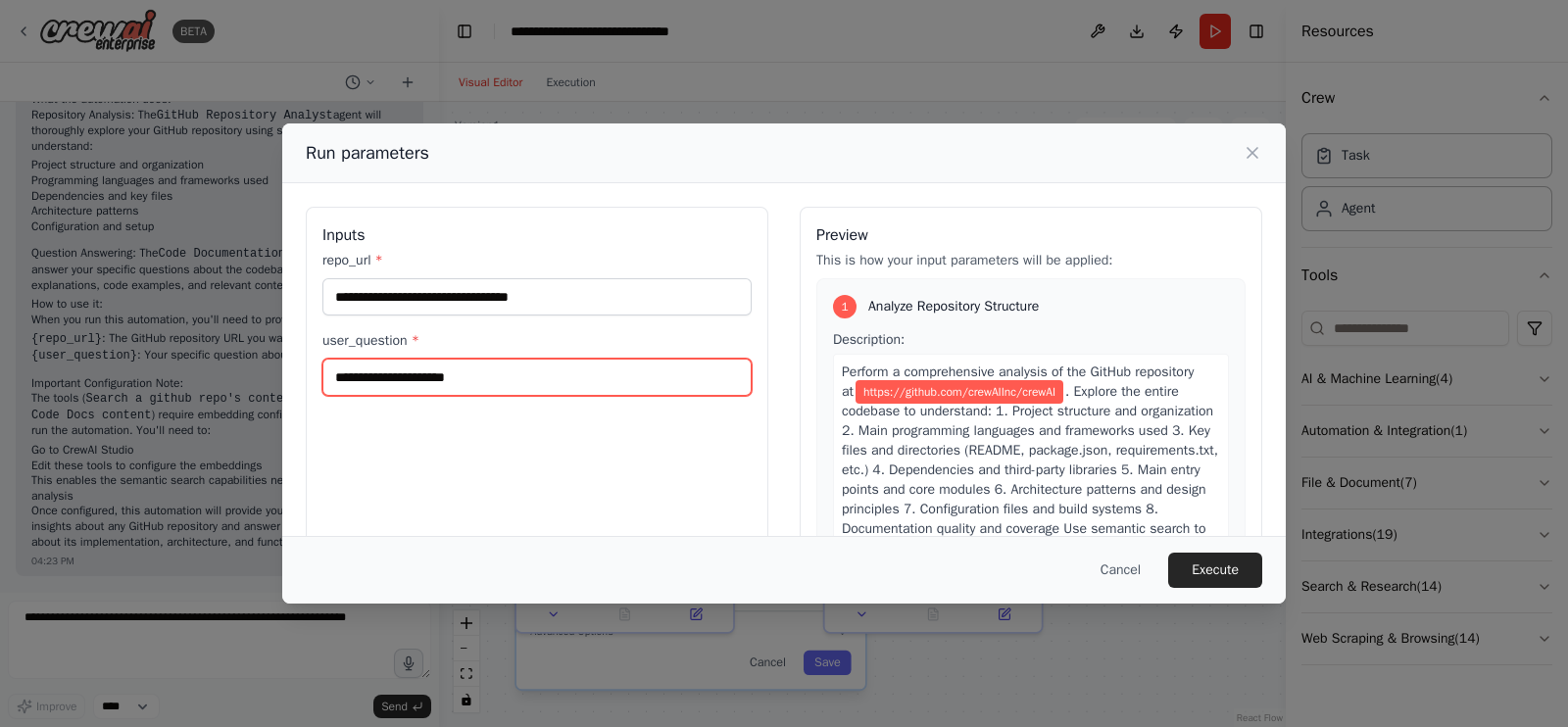 click on "user_question *" at bounding box center [537, 377] 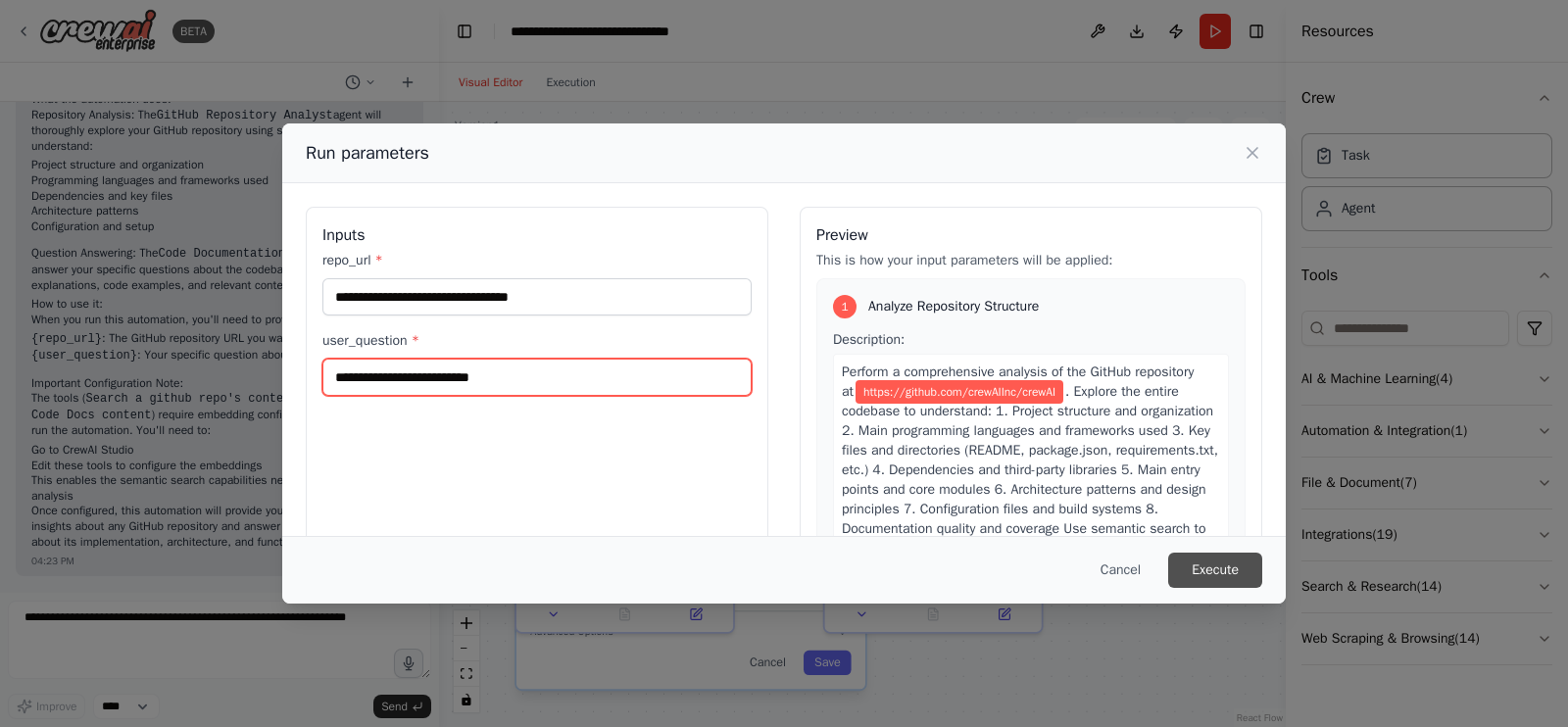 type on "**********" 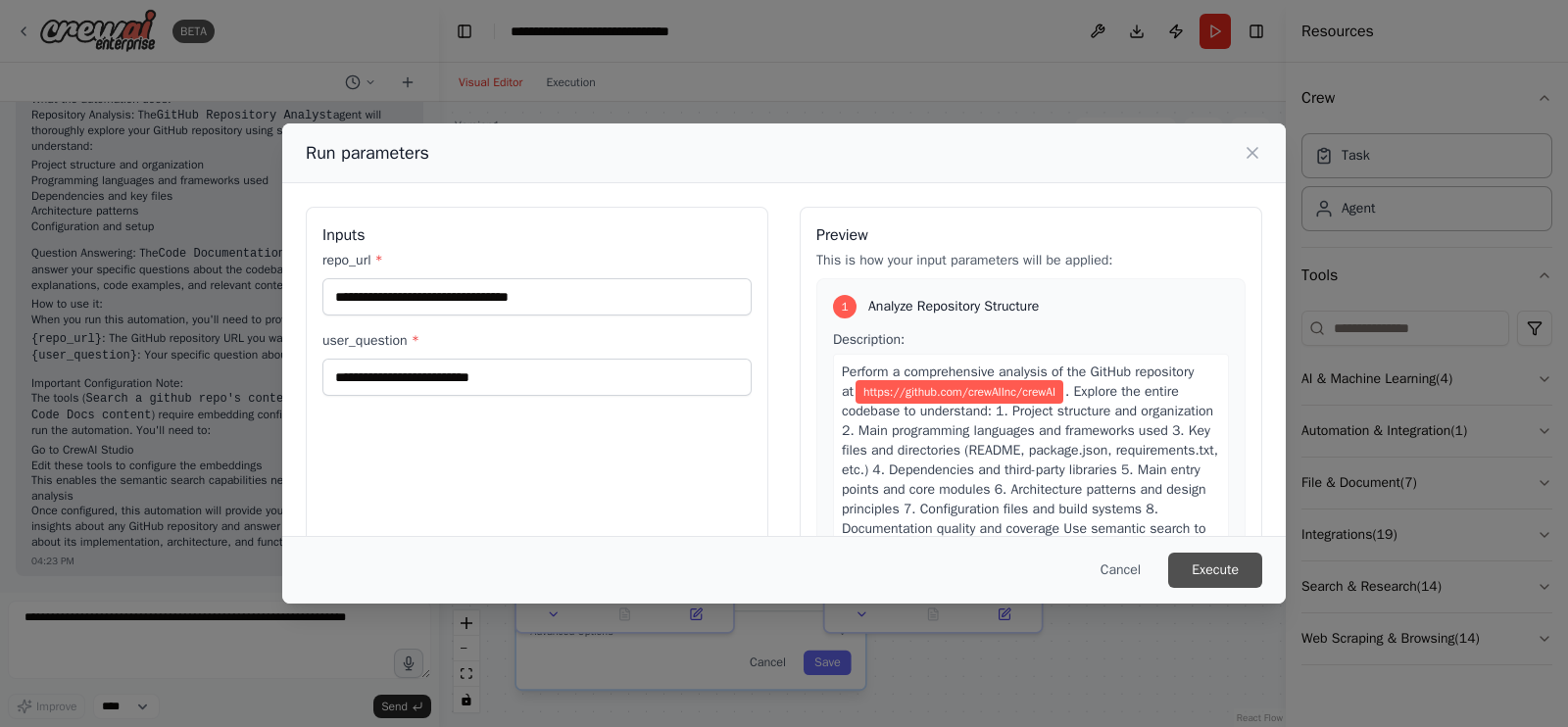 click on "Execute" at bounding box center [1215, 570] 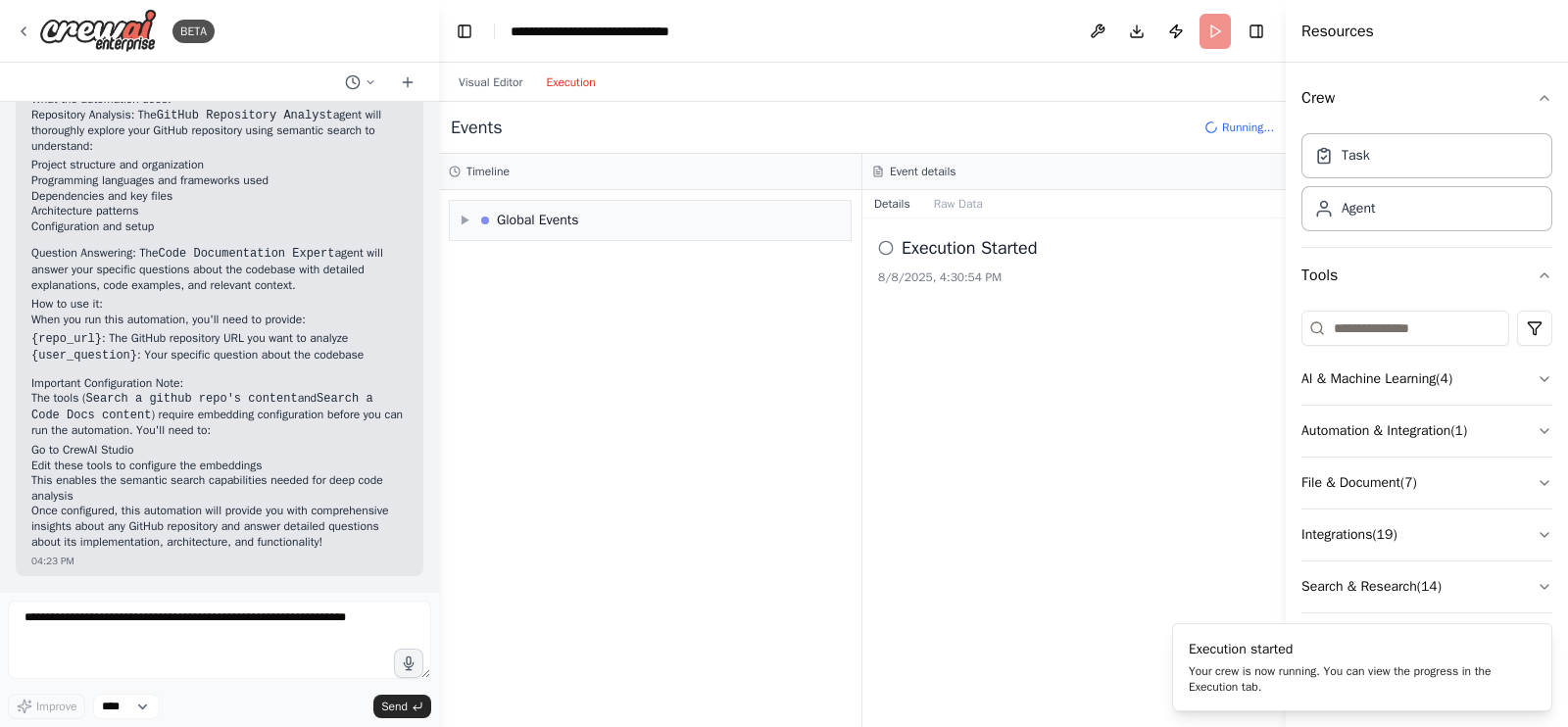 click on "Execution" at bounding box center [570, 82] 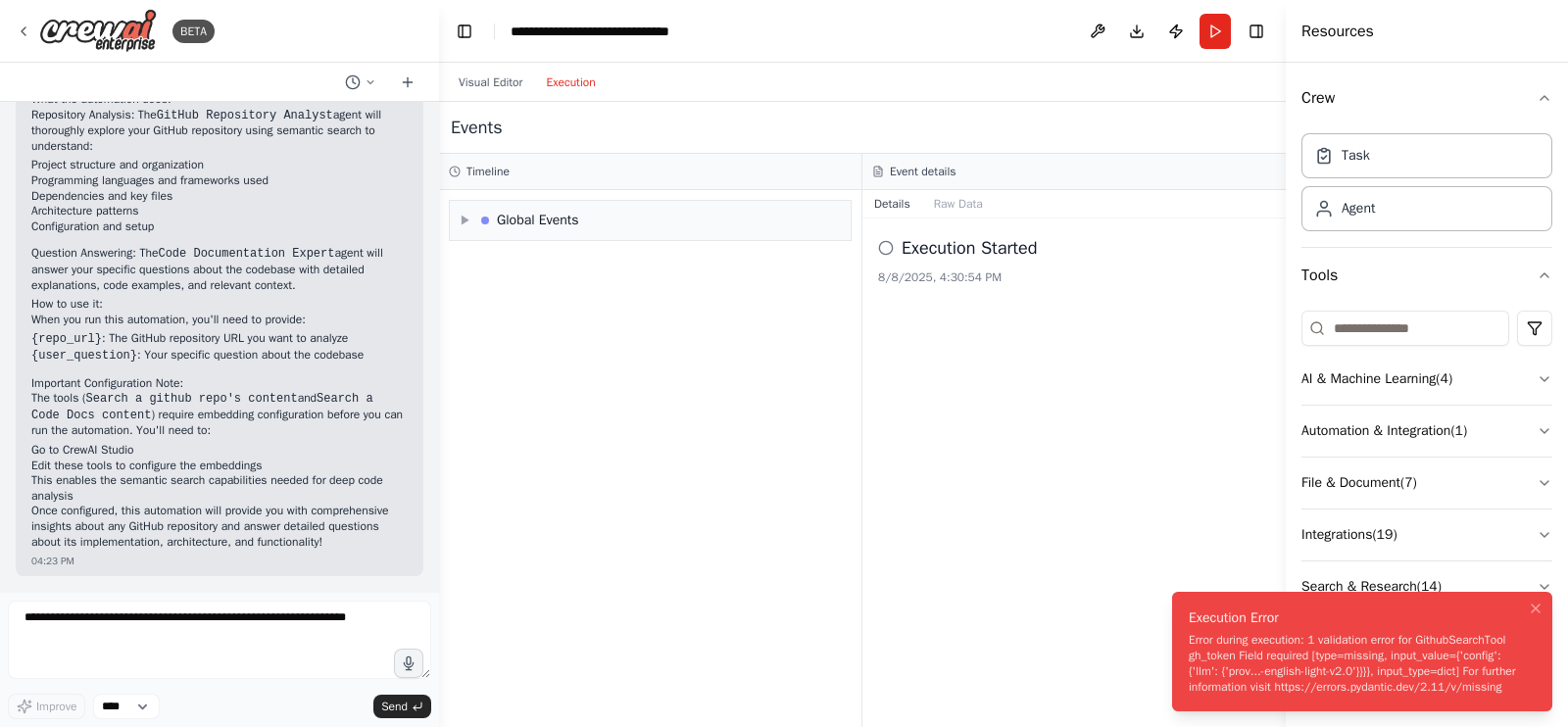 drag, startPoint x: 1189, startPoint y: 614, endPoint x: 1186, endPoint y: 633, distance: 19.235384 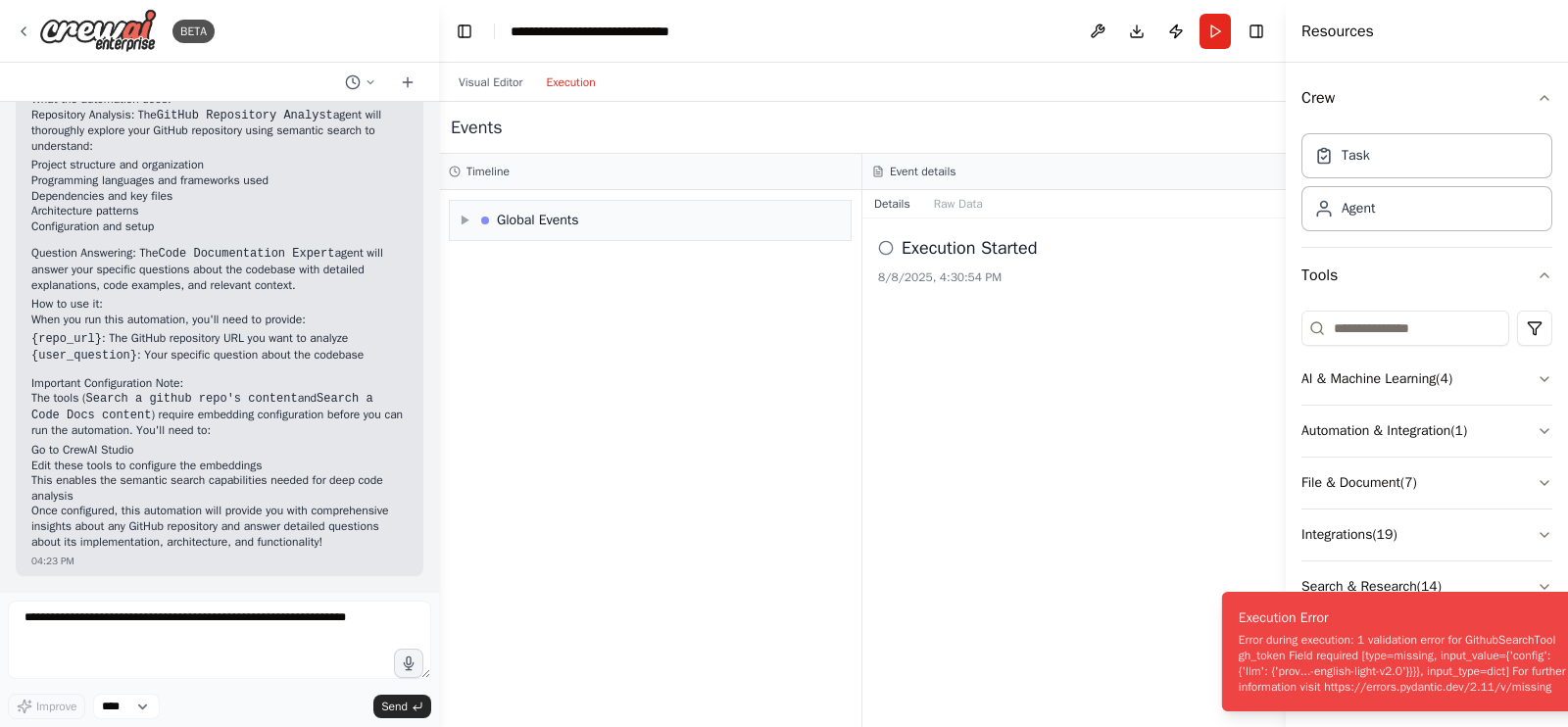 drag, startPoint x: 1191, startPoint y: 614, endPoint x: 1227, endPoint y: 641, distance: 45 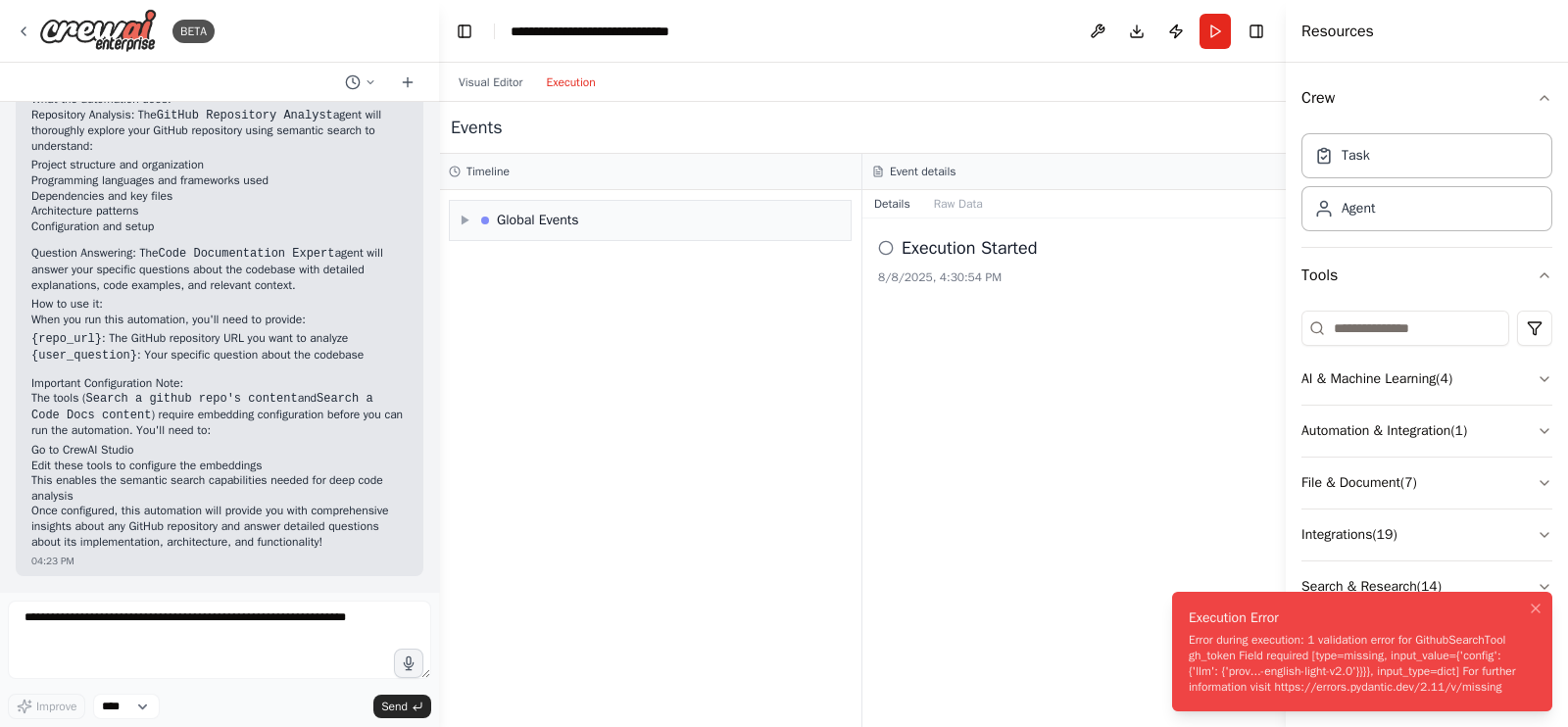 drag, startPoint x: 1294, startPoint y: 629, endPoint x: 1283, endPoint y: 639, distance: 14.866069 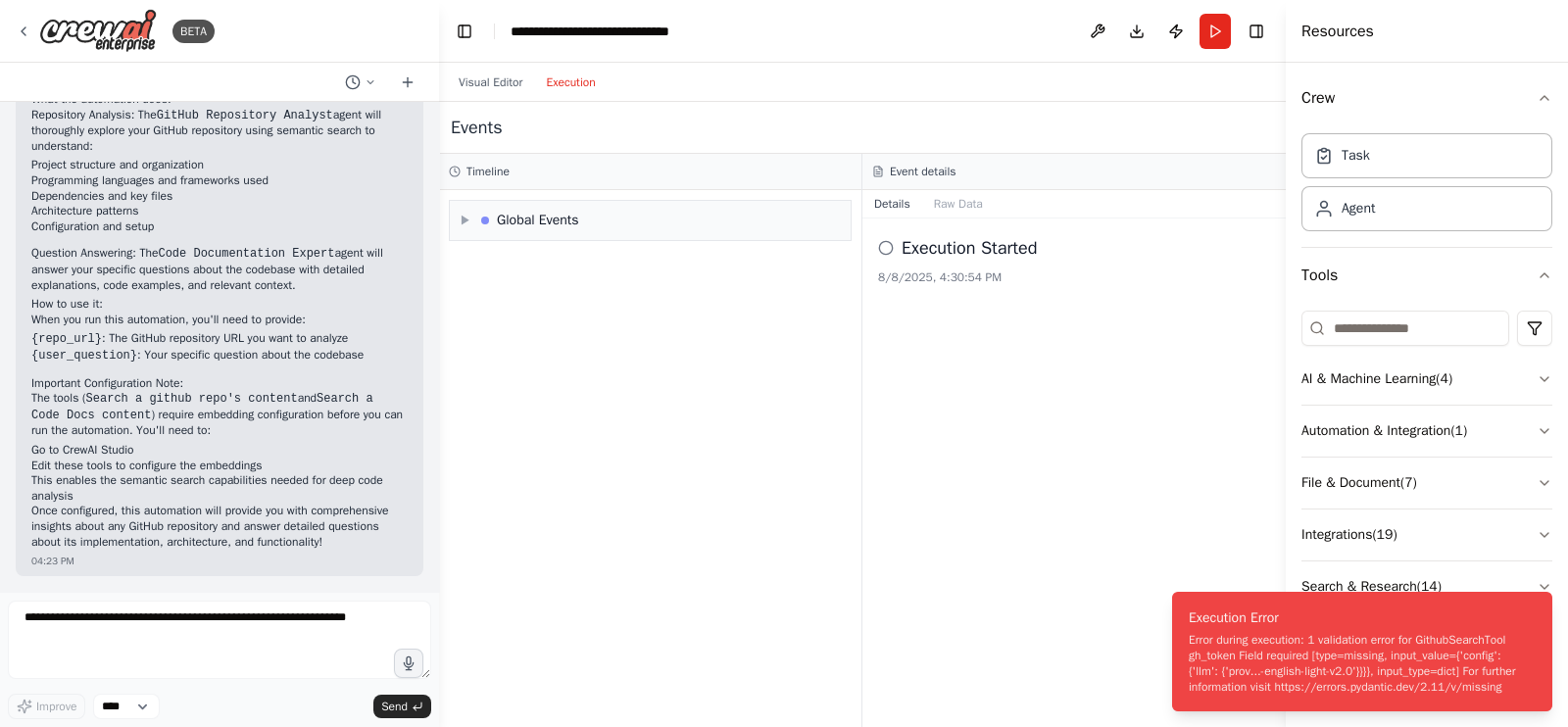 drag, startPoint x: 1300, startPoint y: 666, endPoint x: 1040, endPoint y: 669, distance: 260.0173 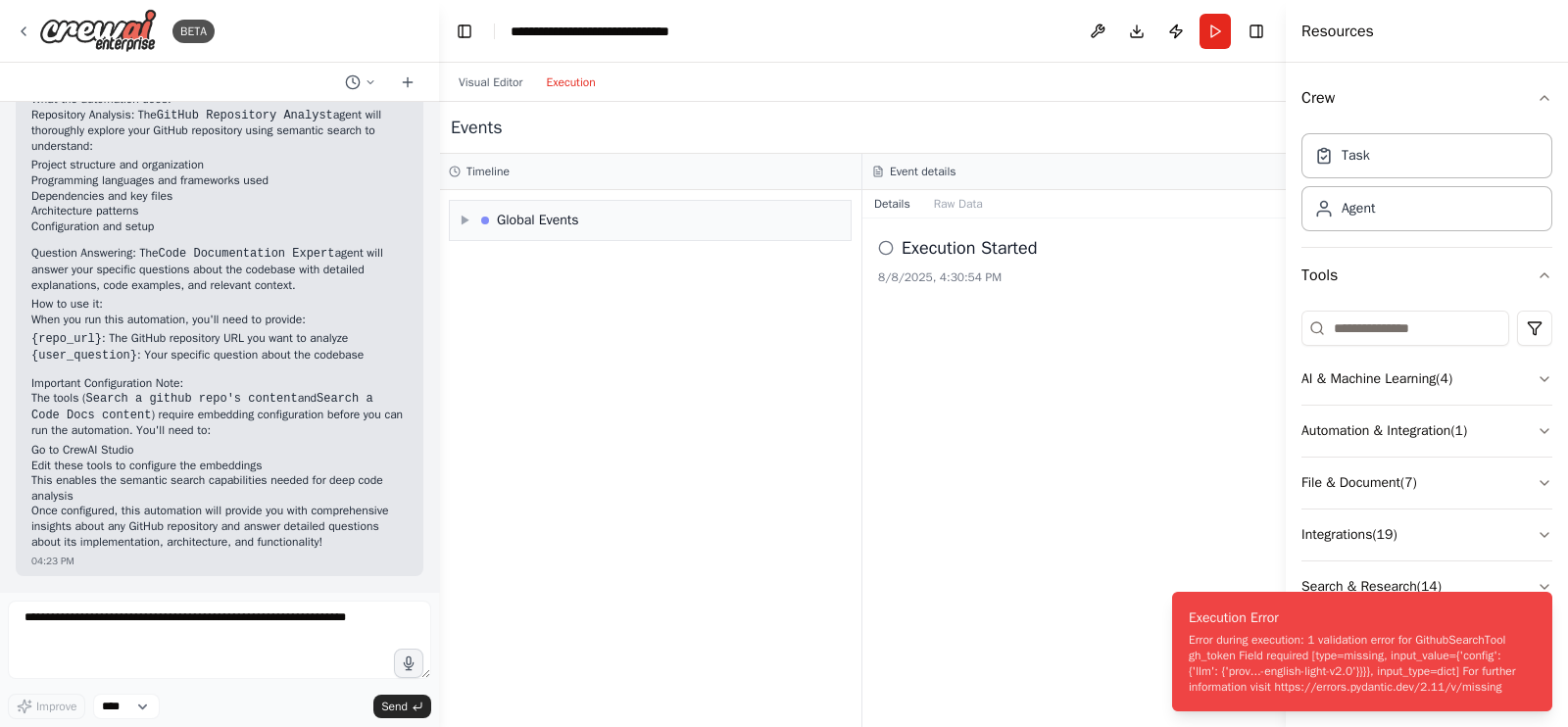 click on "Execution Started 8/8/2025, 4:30:54 PM" at bounding box center [1074, 472] 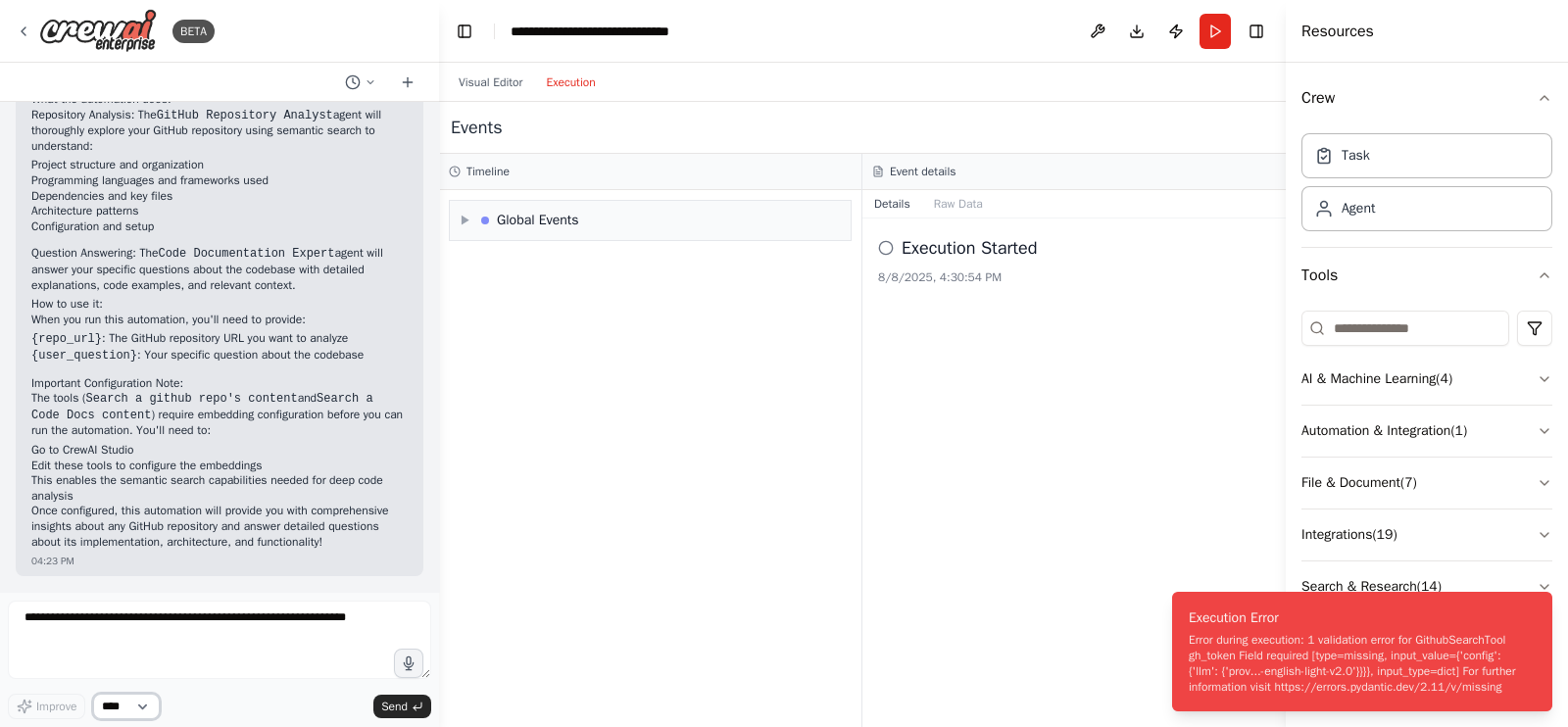 click on "****" at bounding box center [126, 706] 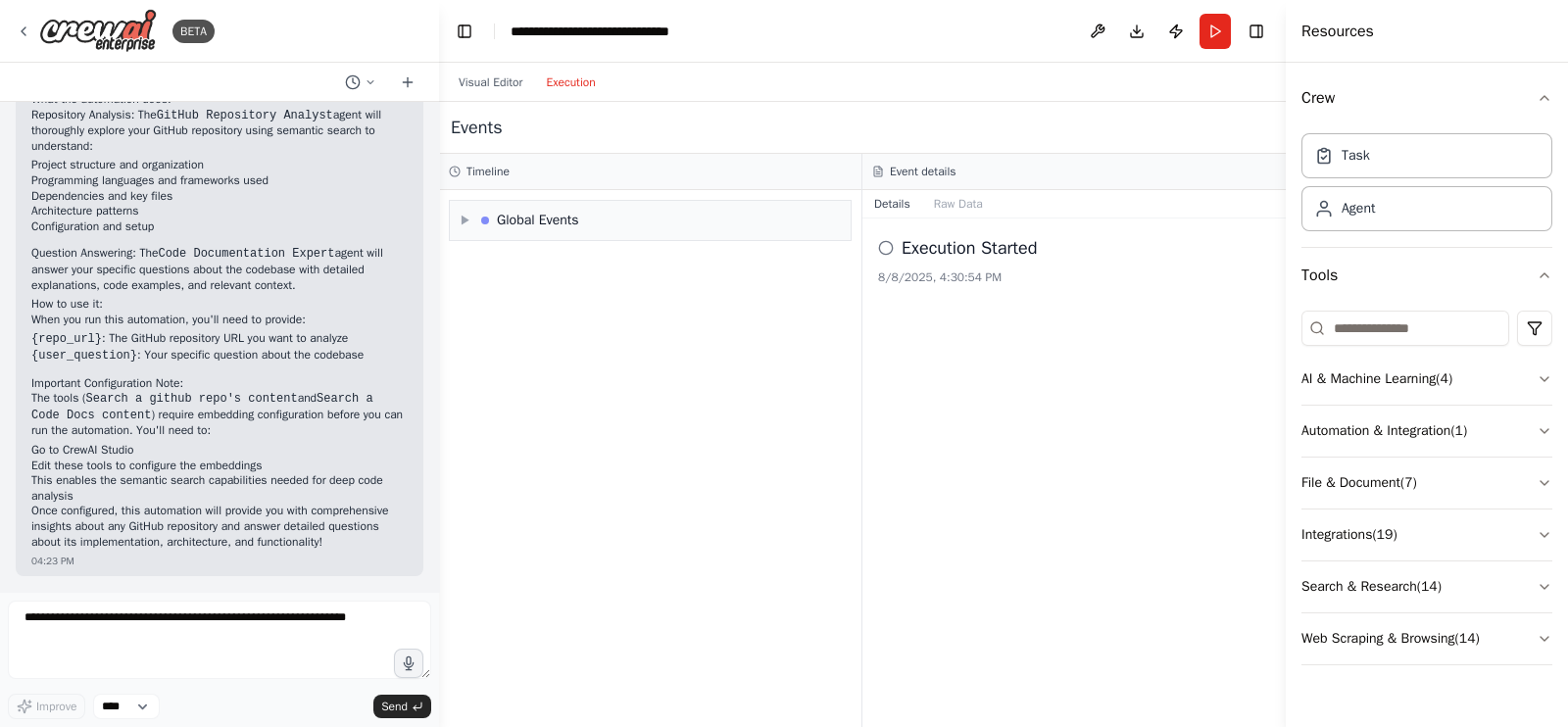 click on "Execution Started" at bounding box center (969, 248) 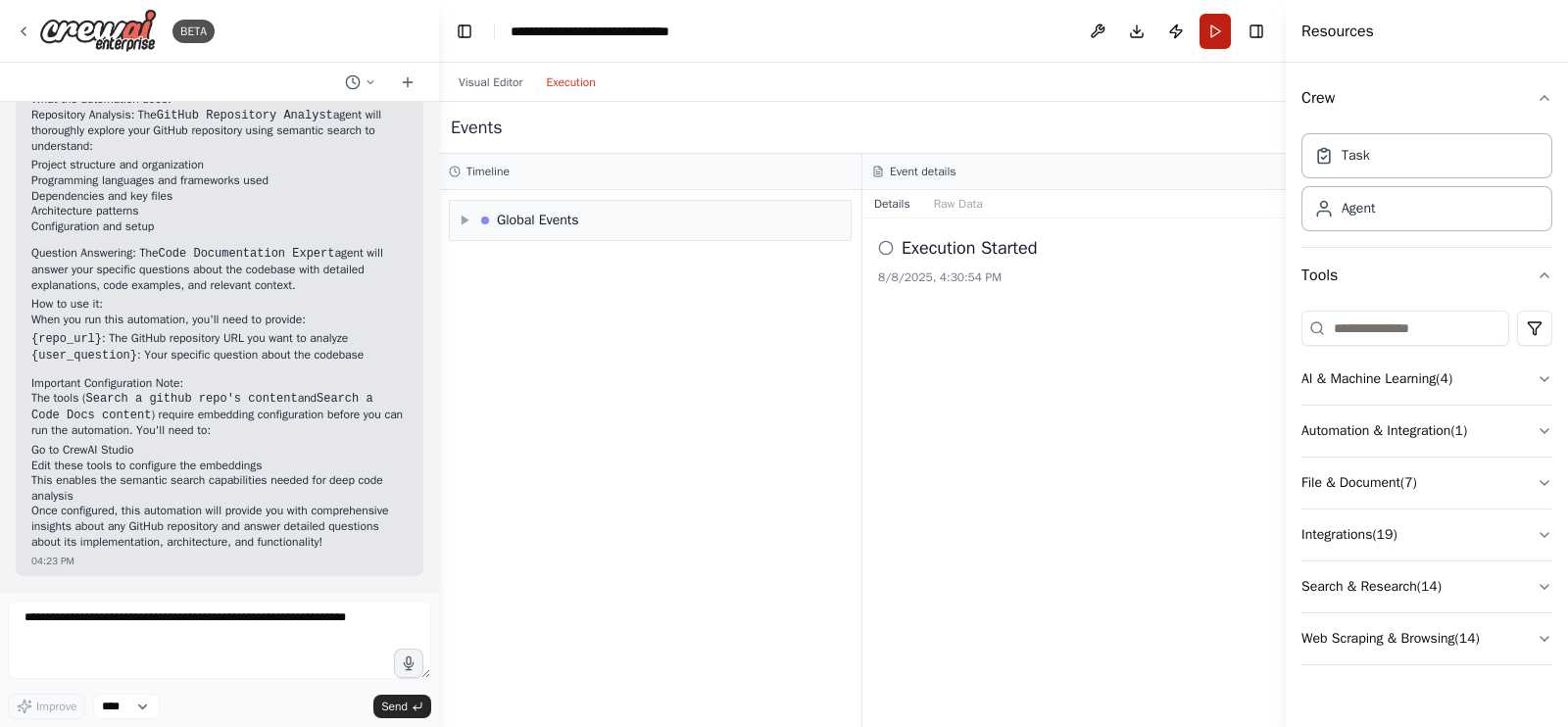 click on "Run" at bounding box center [1215, 31] 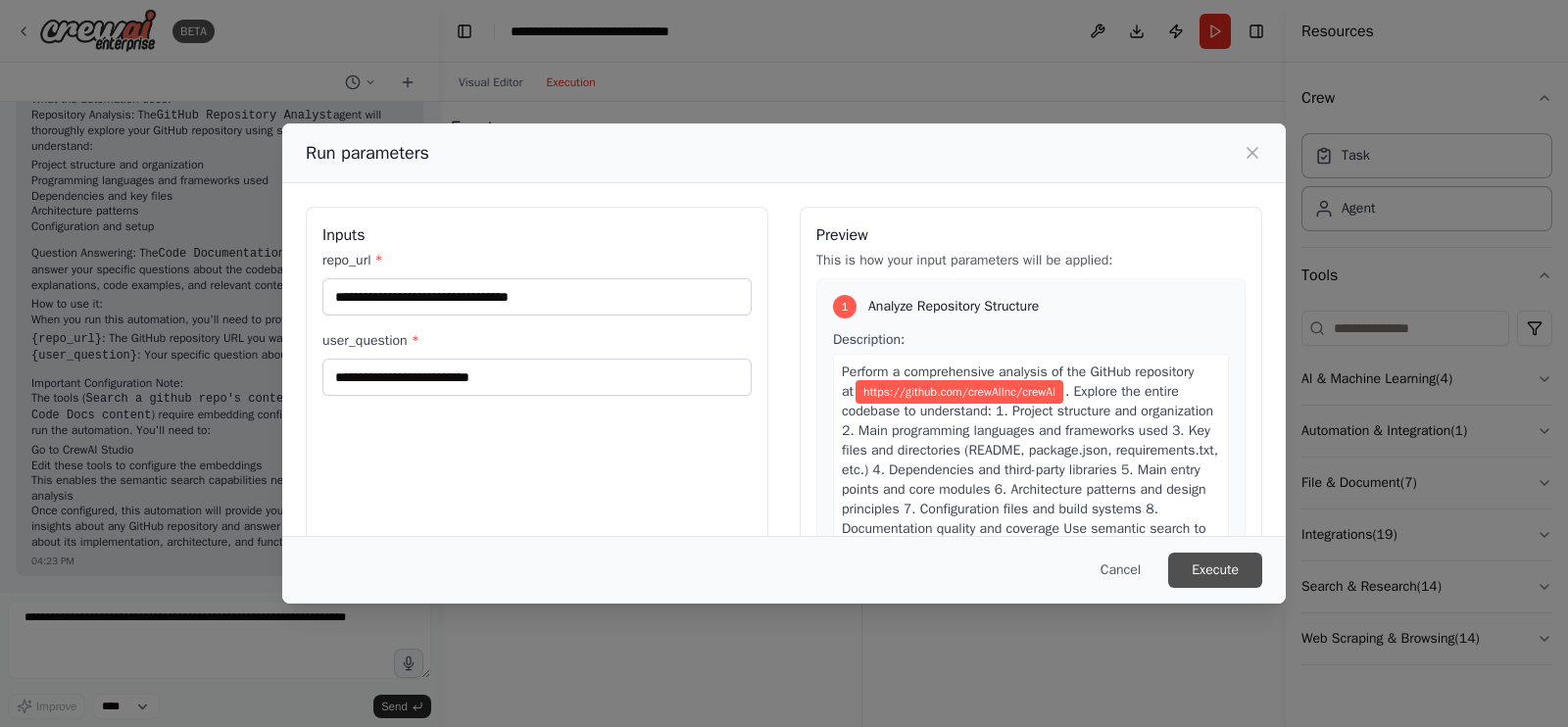 click on "Execute" at bounding box center [1215, 570] 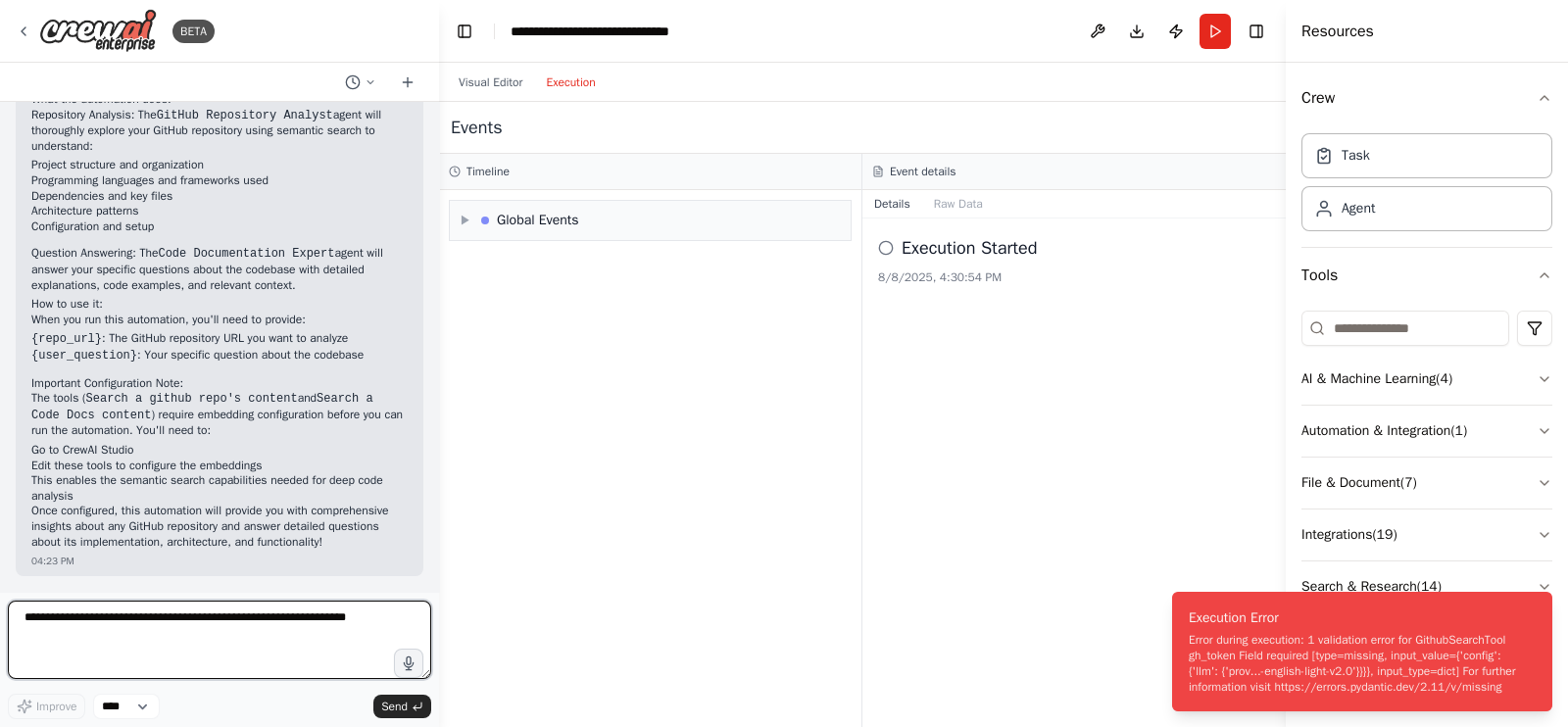click at bounding box center (220, 640) 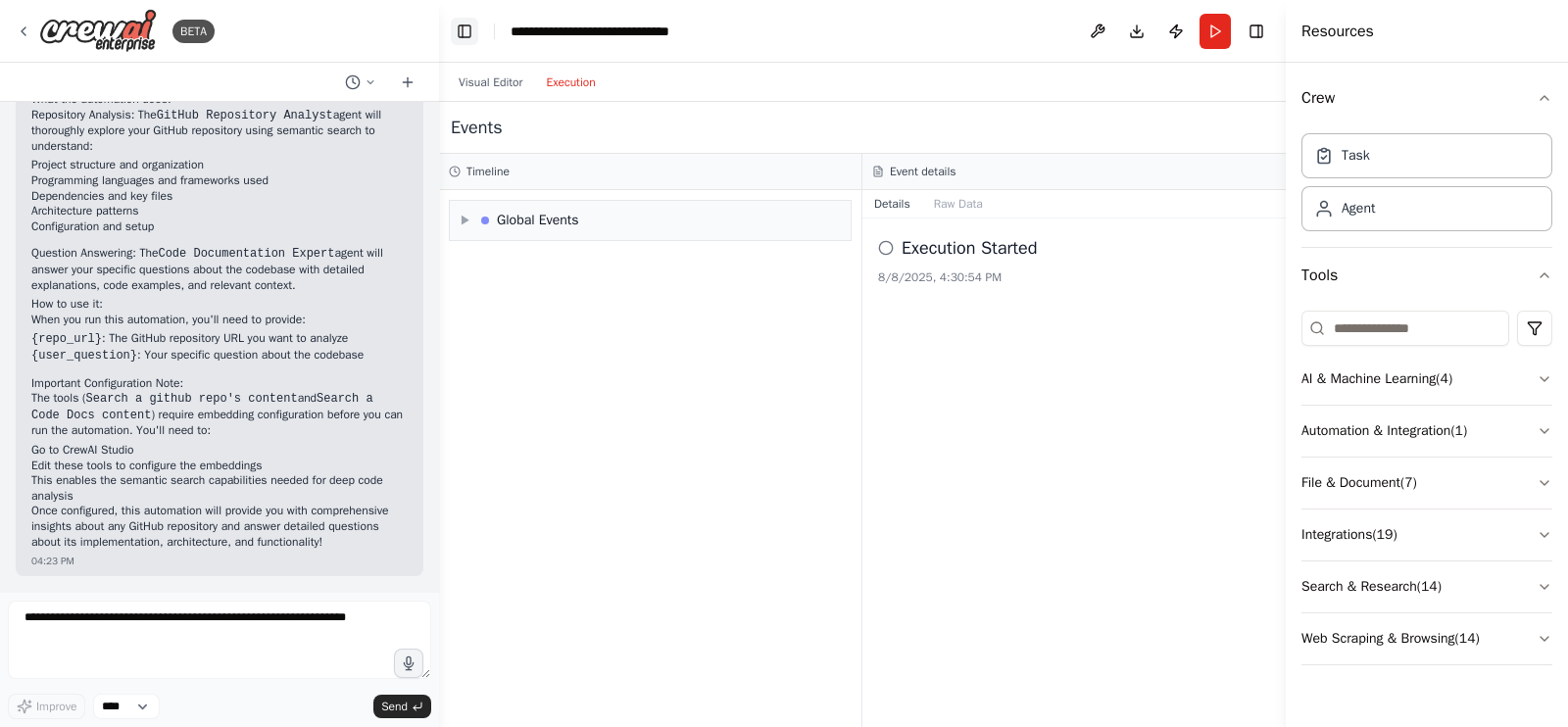click on "Toggle Left Sidebar" at bounding box center (465, 31) 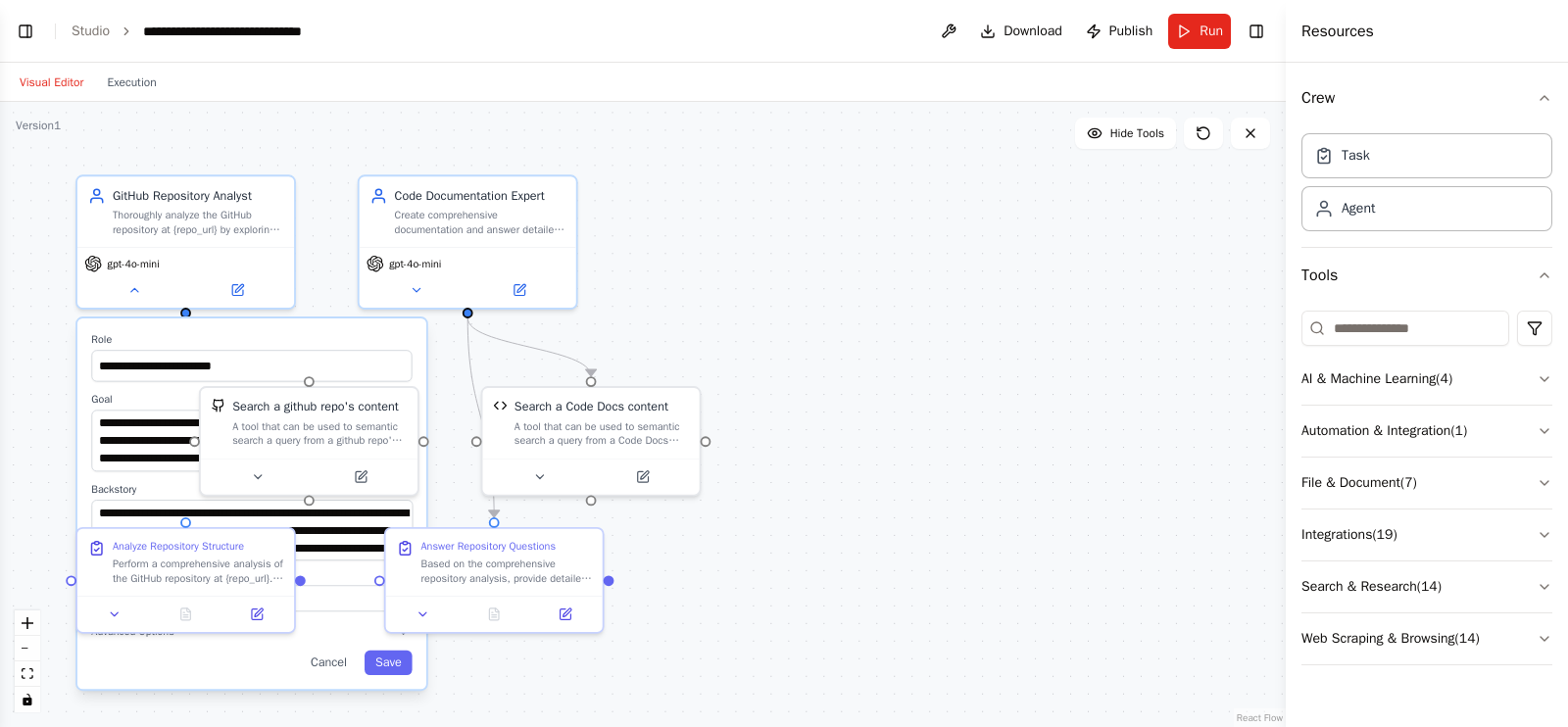click on "Visual Editor" at bounding box center [51, 82] 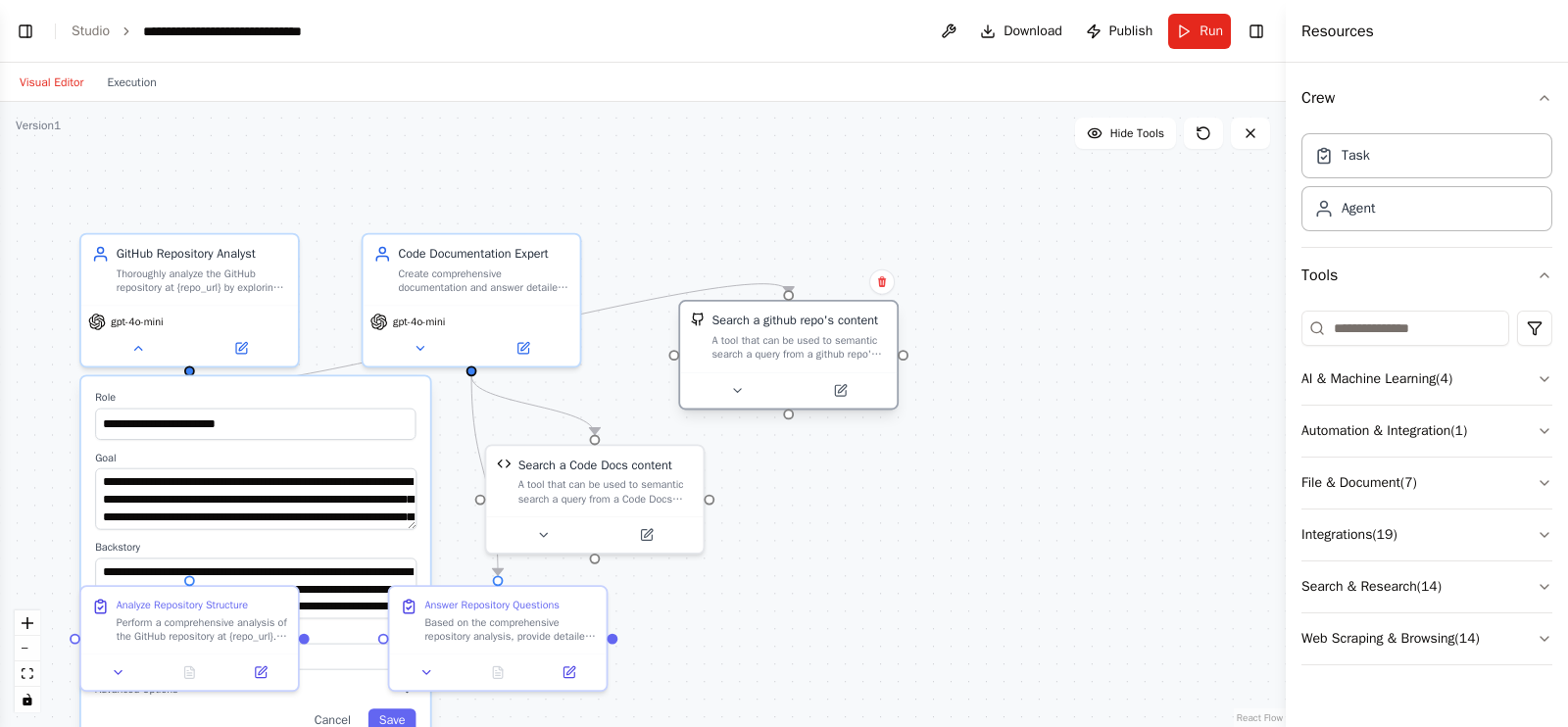 drag, startPoint x: 314, startPoint y: 498, endPoint x: 811, endPoint y: 339, distance: 521.8141 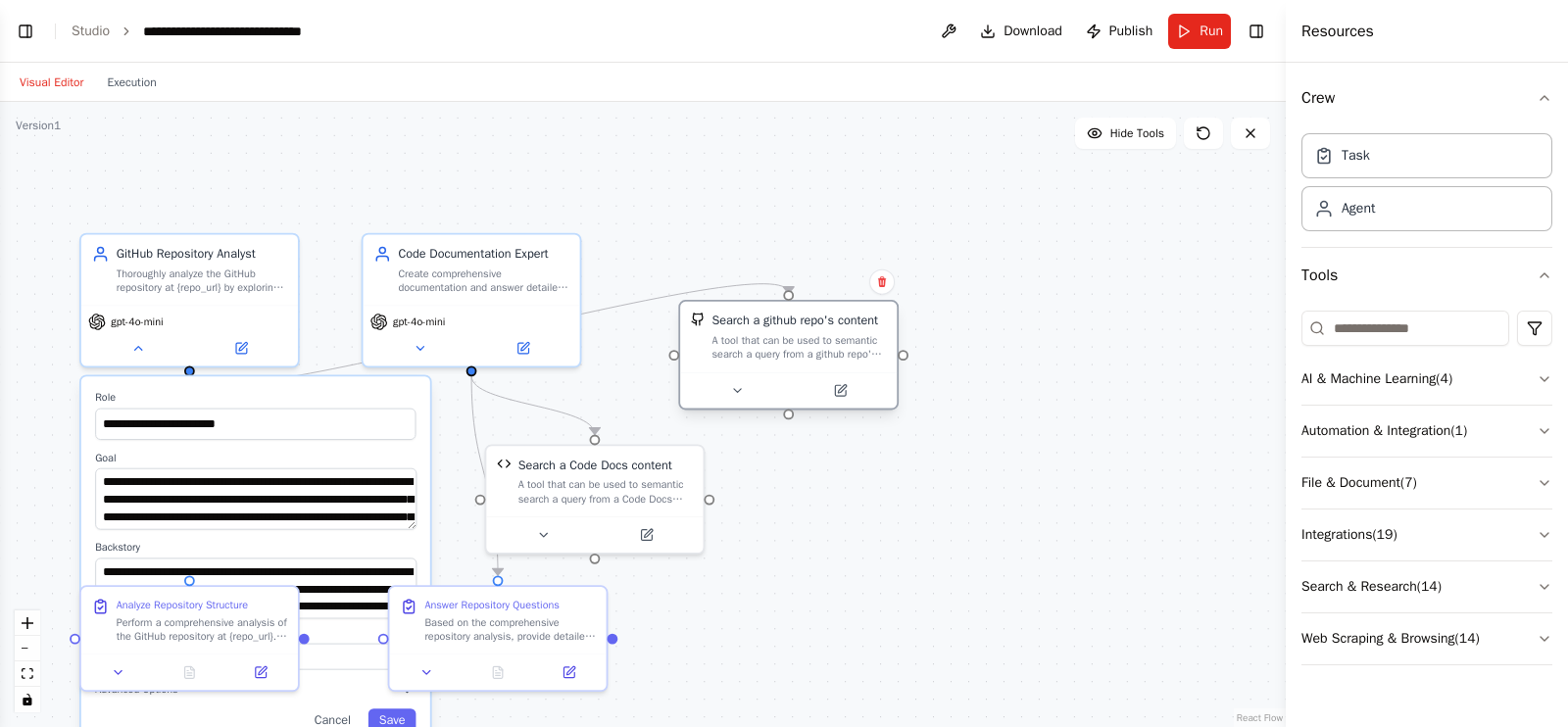 click on "A tool that can be used to semantic search a query from a github repo's content. This is not the GitHub API, but instead a tool that can provide semantic search capabilities." at bounding box center [799, 347] 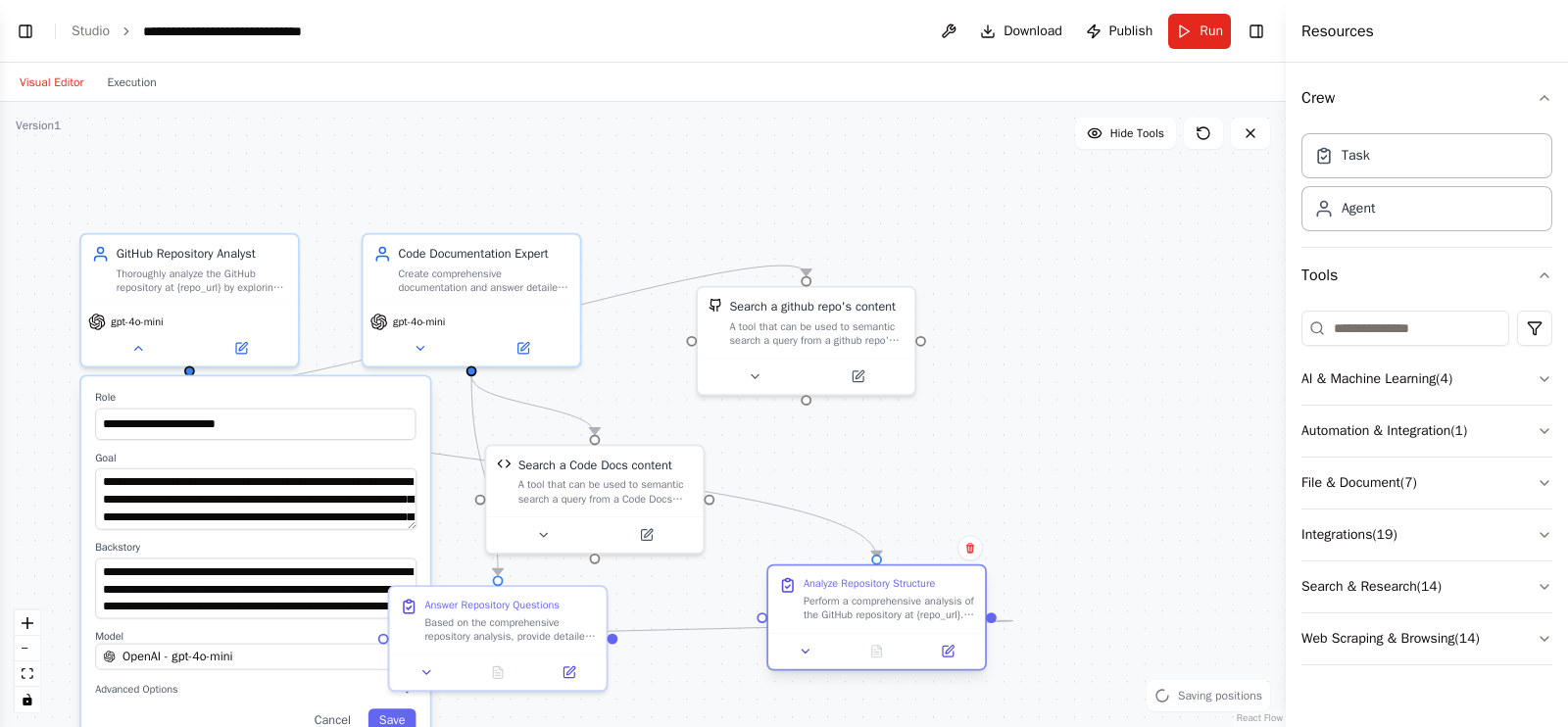 drag, startPoint x: 166, startPoint y: 636, endPoint x: 857, endPoint y: 617, distance: 691.261 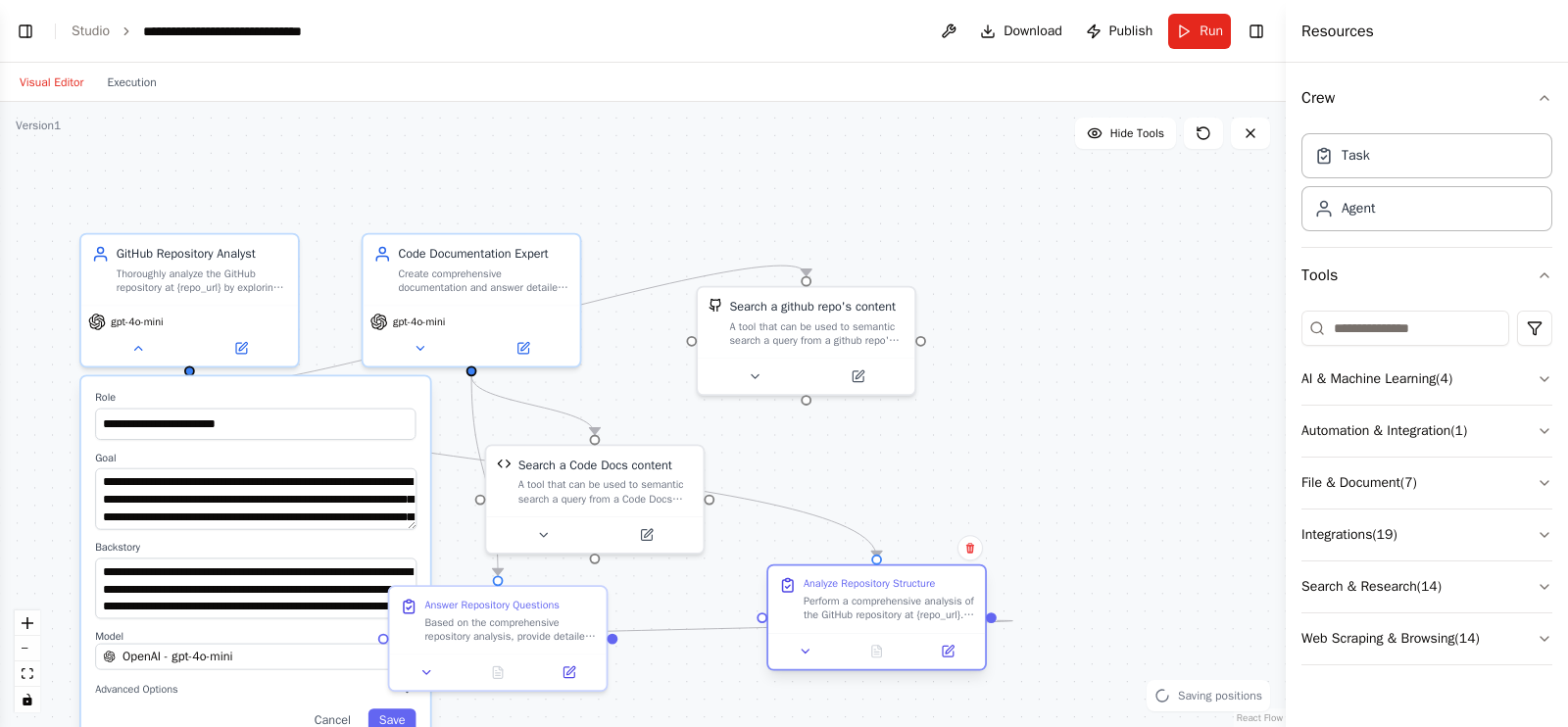 click on "Perform a comprehensive analysis of the GitHub repository at {repo_url}. Explore the entire codebase to understand:
1. Project structure and organization
2. Main programming languages and frameworks used
3. Key files and directories (README, package.json, requirements.txt, etc.)
4. Dependencies and third-party libraries
5. Main entry points and core modules
6. Architecture patterns and design principles
7. Configuration files and build systems
8. Documentation quality and coverage
Use semantic search to explore different aspects of the codebase and gather comprehensive insights." at bounding box center [889, 607] 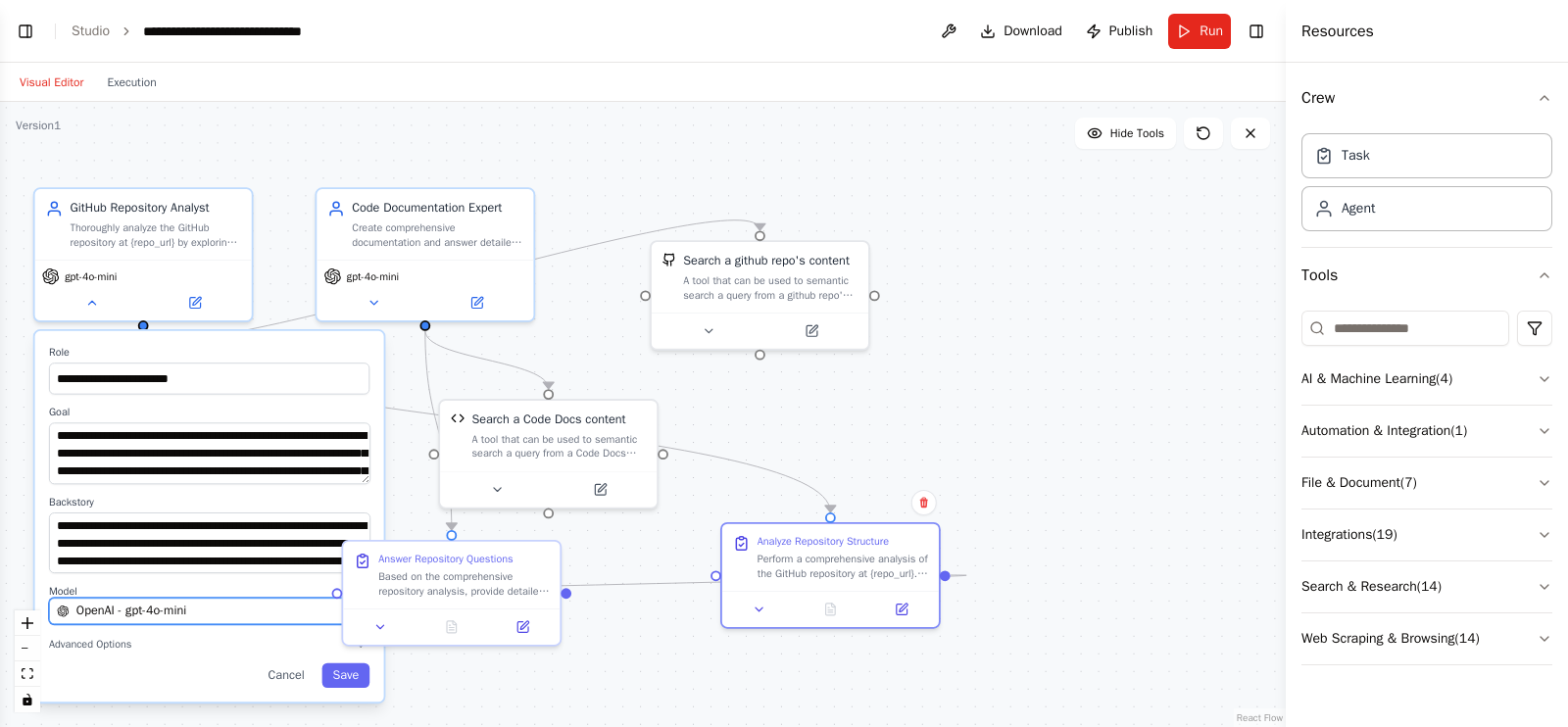 click on "OpenAI - gpt-4o-mini" at bounding box center [131, 611] 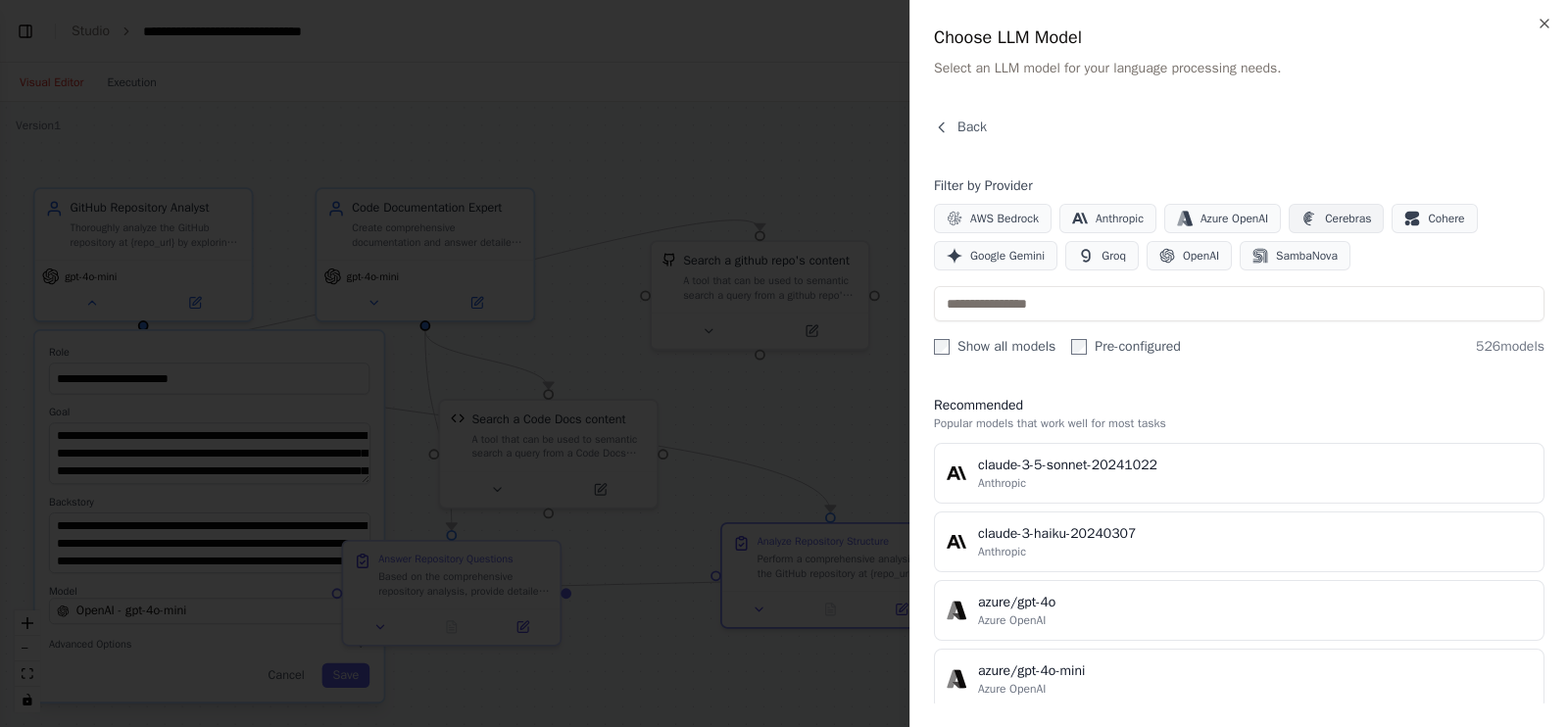 click on "Cerebras" at bounding box center [1348, 218] 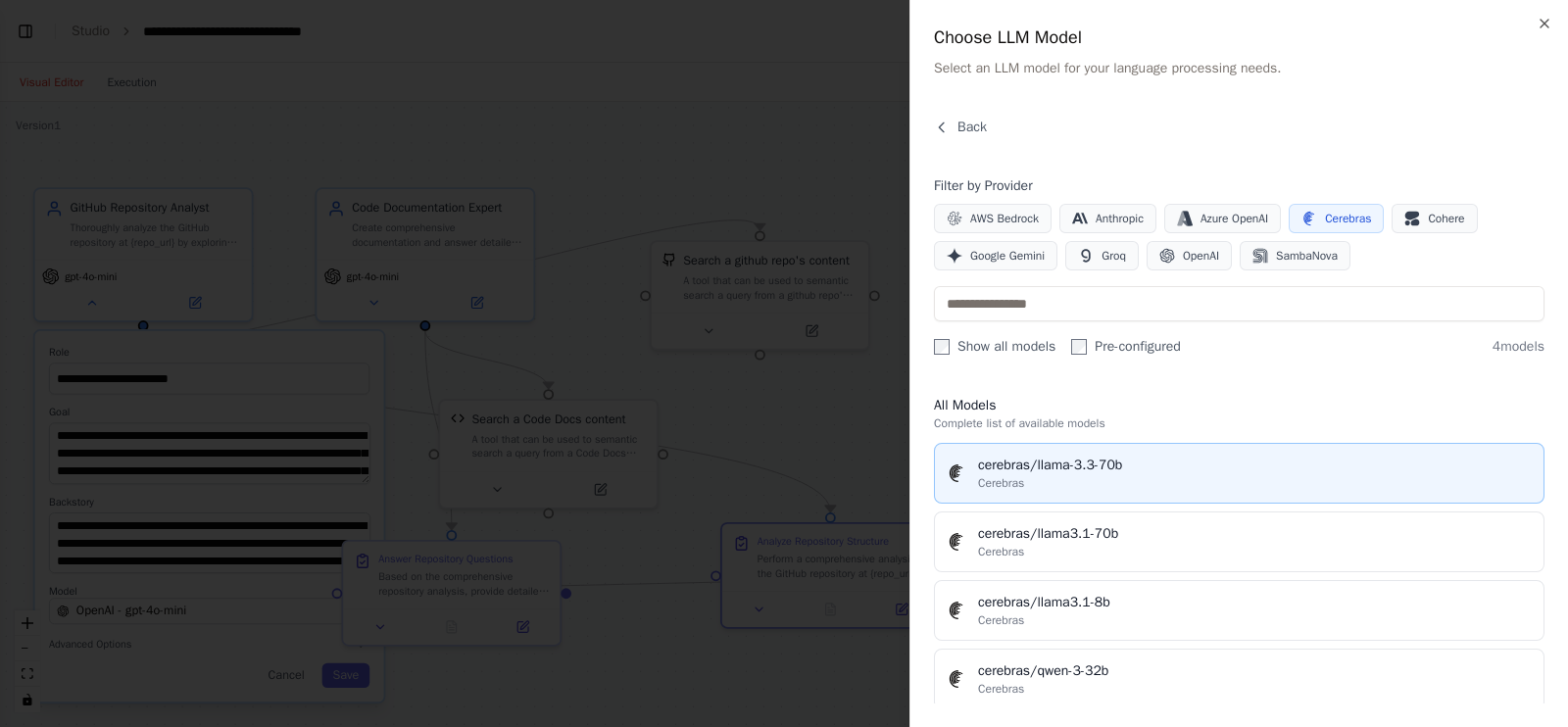 click on "cerebras/llama-3.3-70b" at bounding box center (1254, 465) 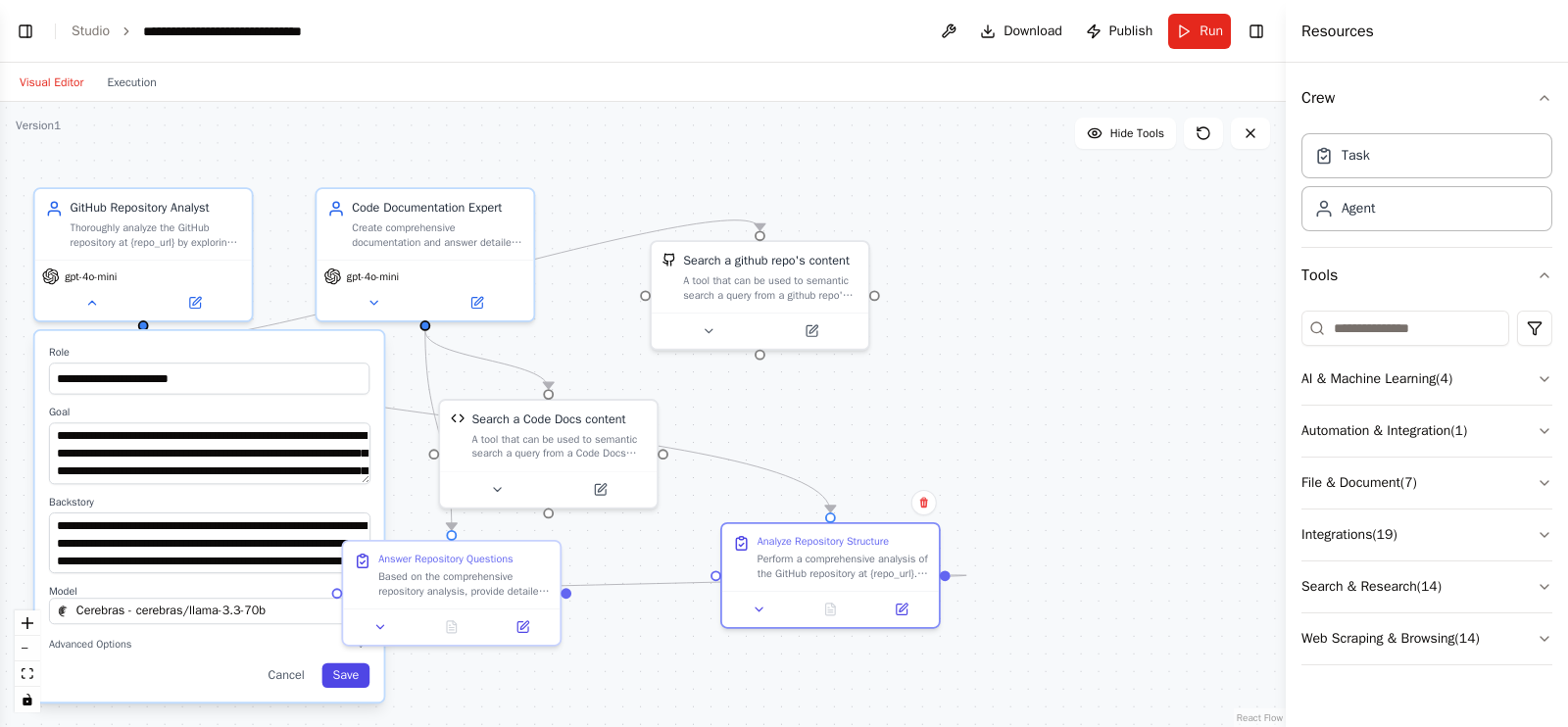 click on "Save" at bounding box center [346, 675] 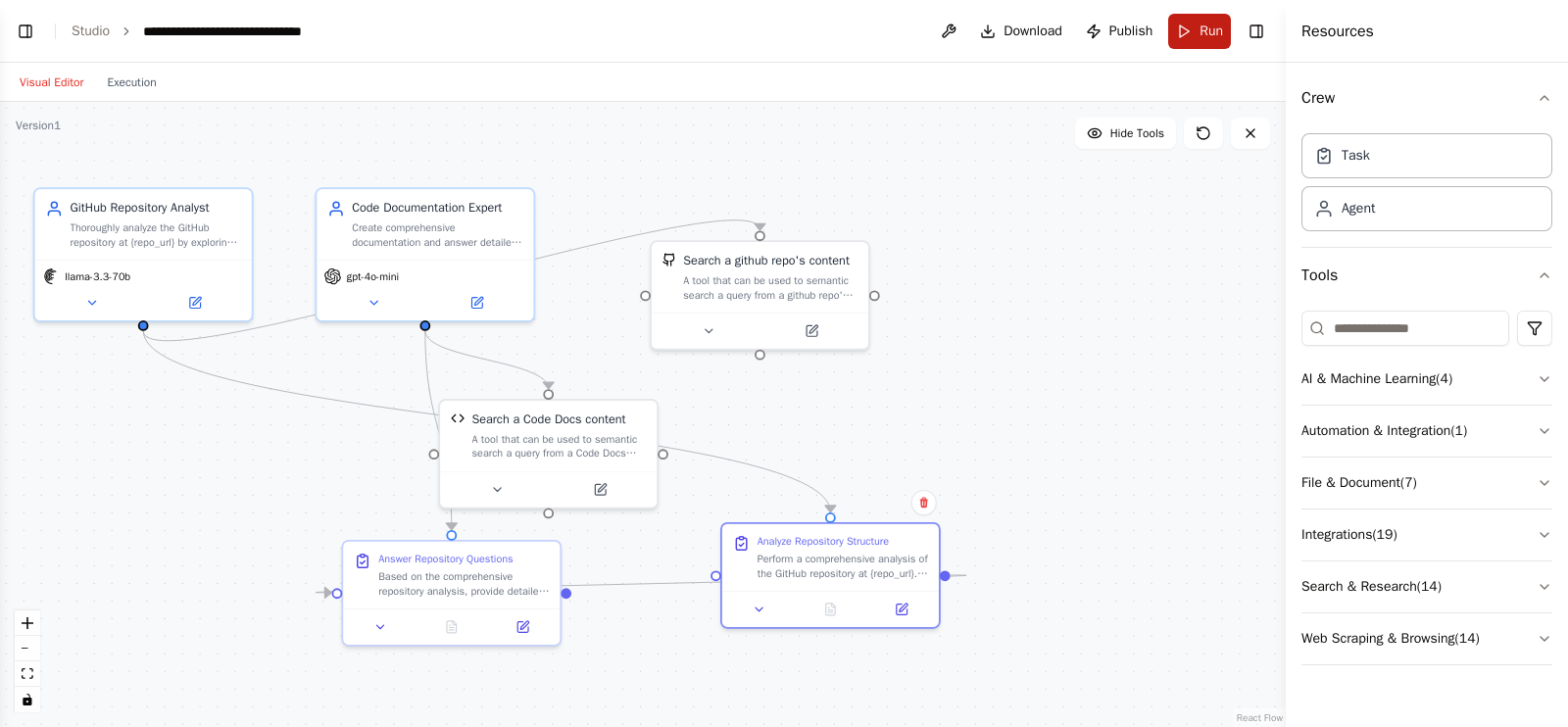 click on "Run" at bounding box center (1211, 31) 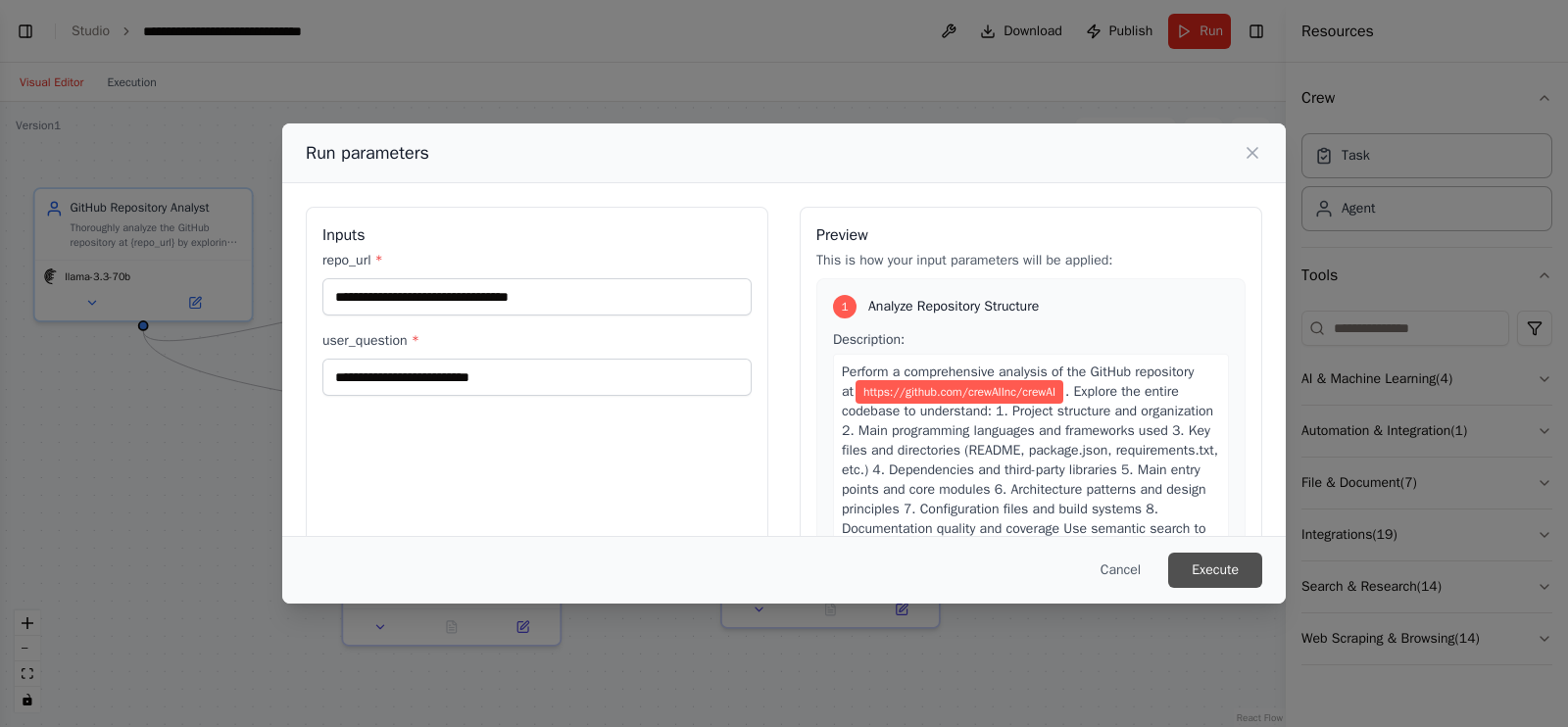 click on "Execute" at bounding box center [1215, 570] 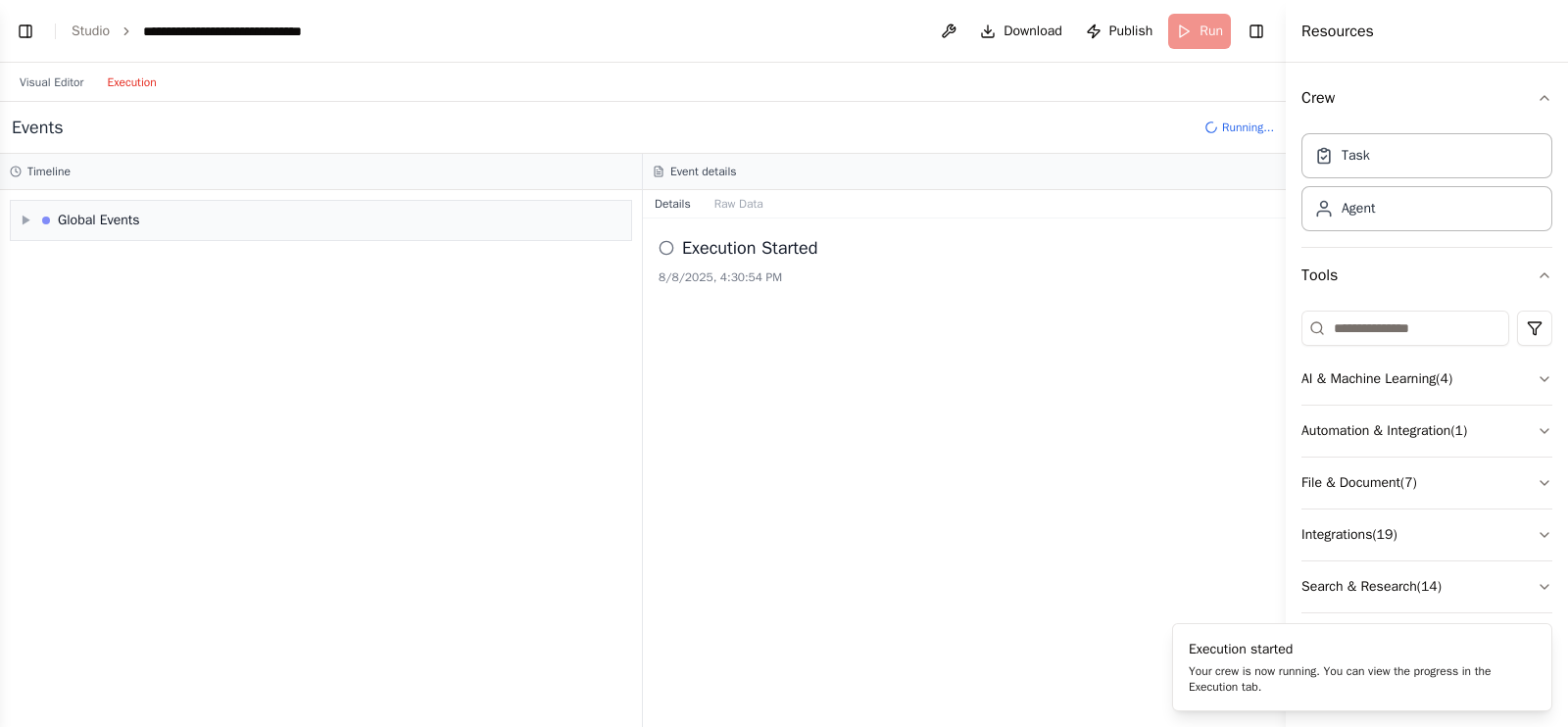 click on "Execution" at bounding box center (131, 82) 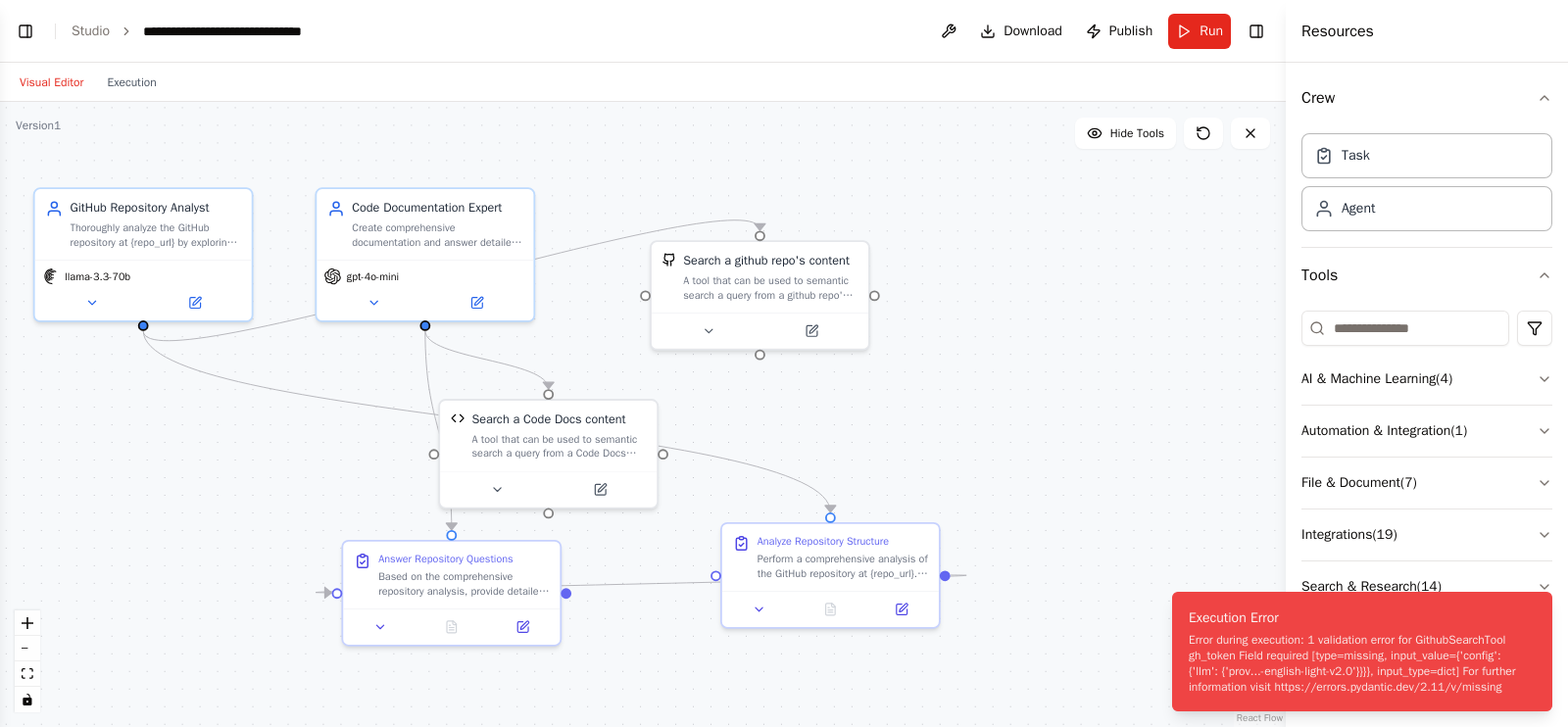 click on "Visual Editor" at bounding box center [51, 82] 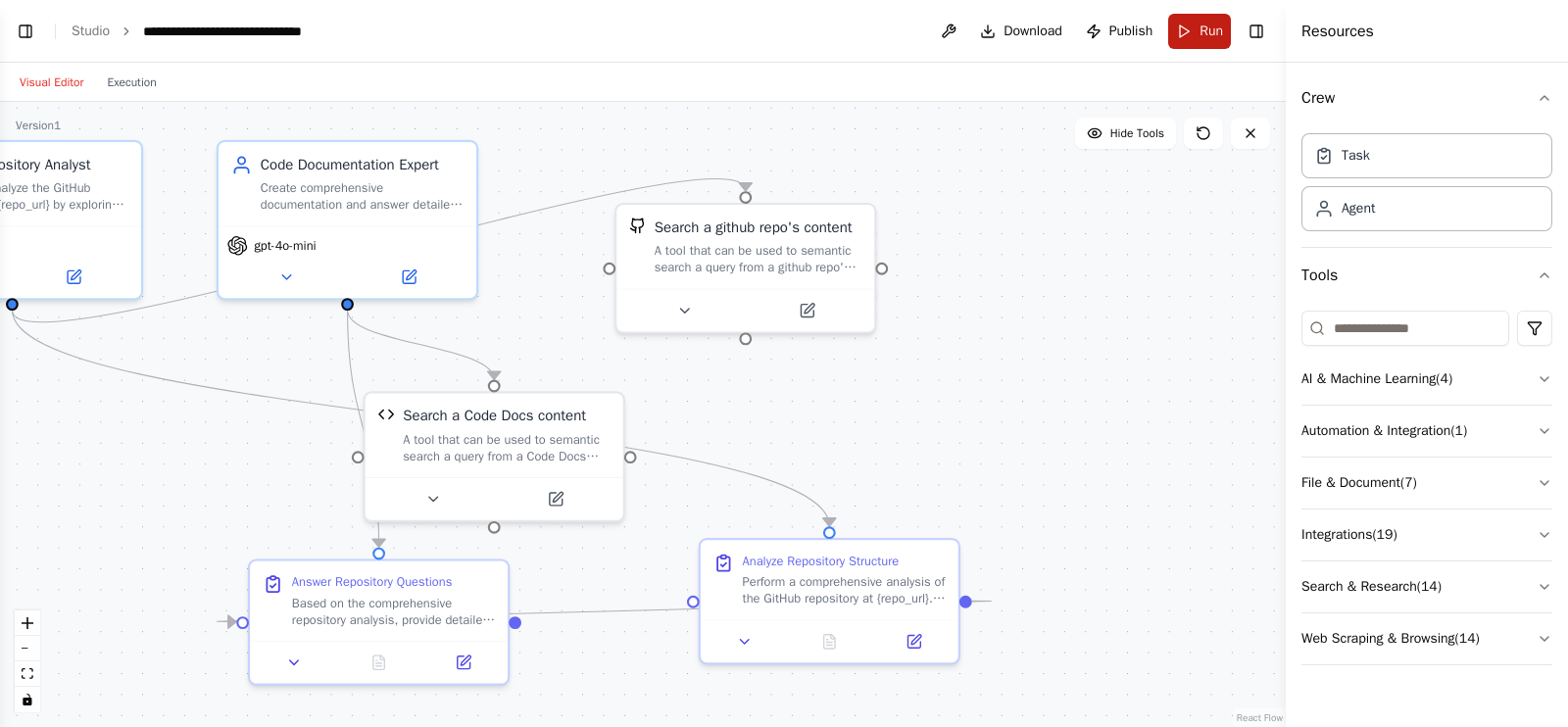click on "Run" at bounding box center (1211, 31) 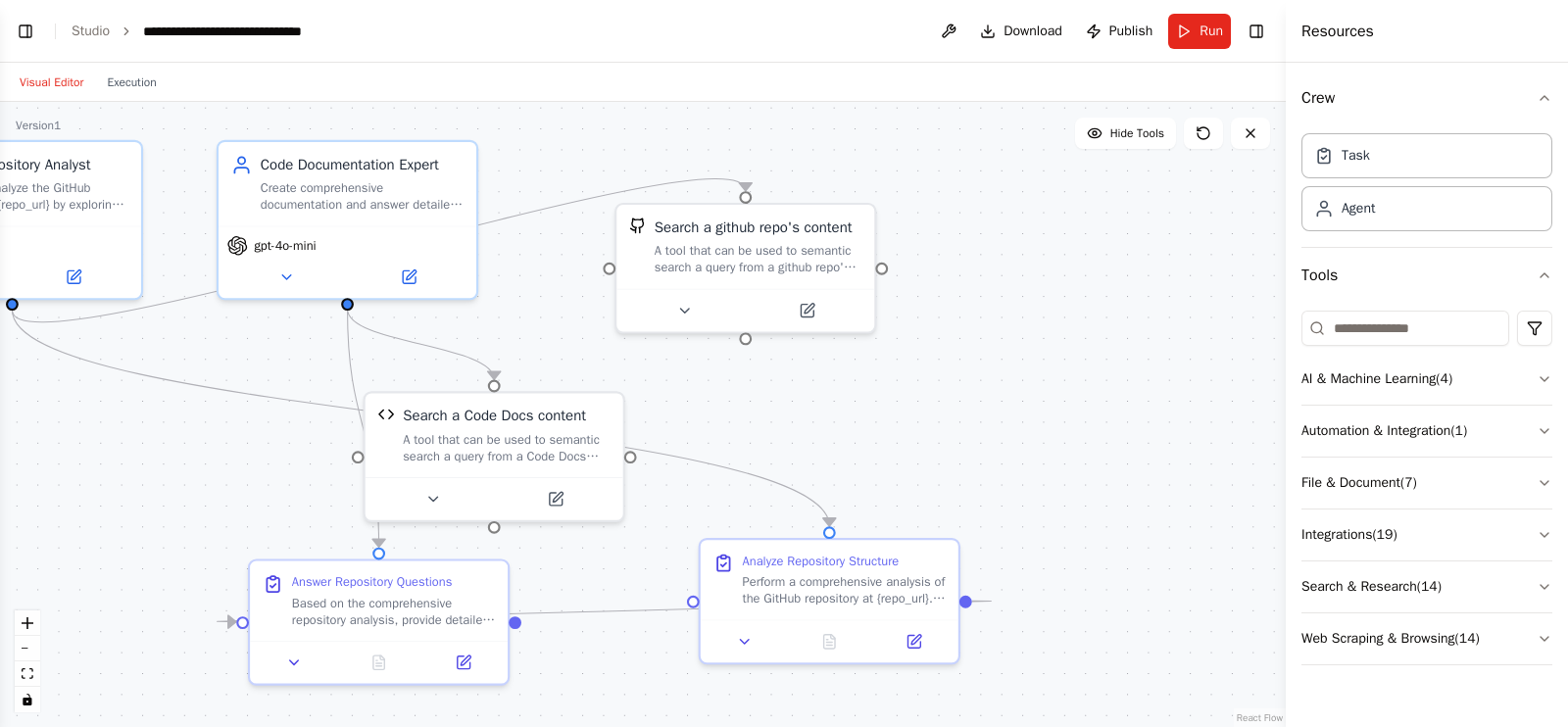 drag, startPoint x: 1193, startPoint y: 28, endPoint x: 1166, endPoint y: 57, distance: 39.623226 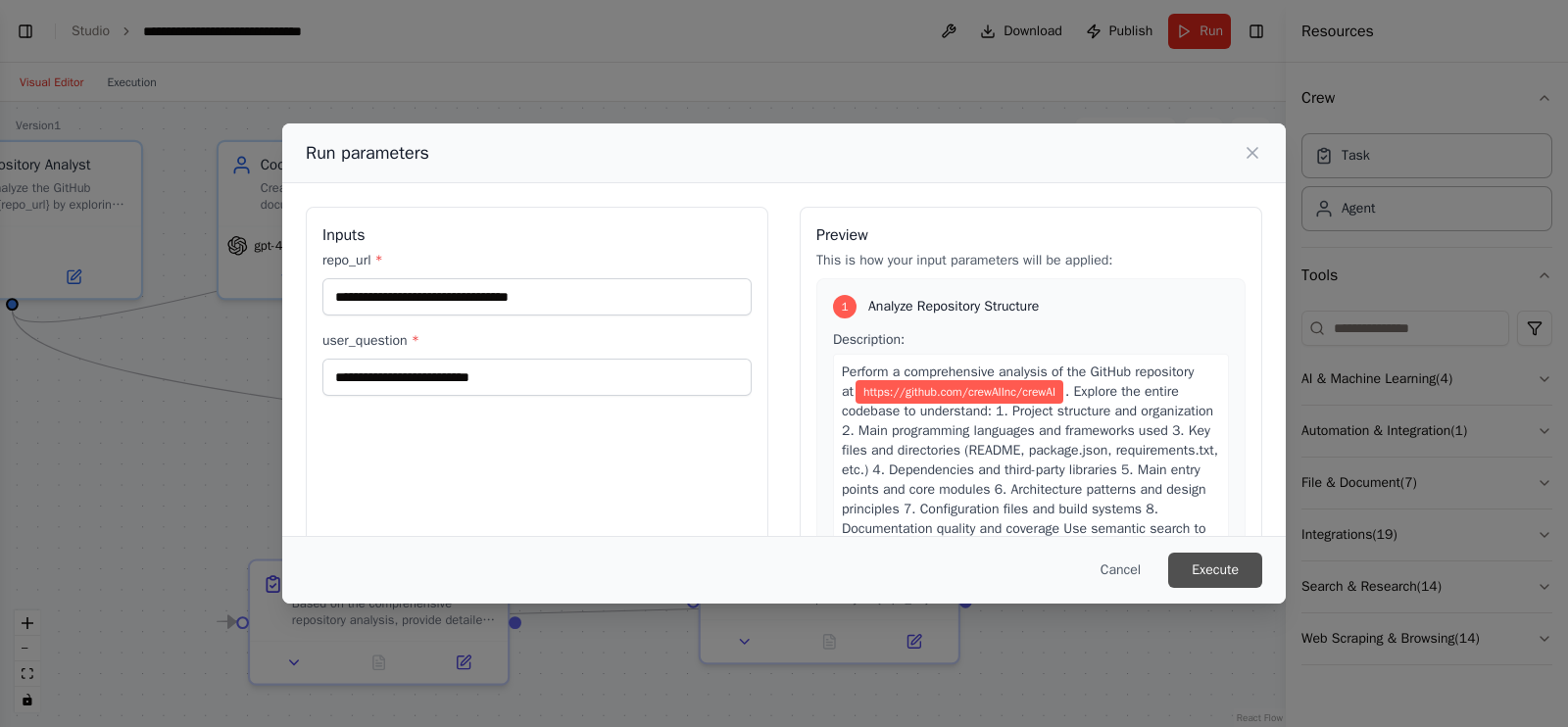 click on "Execute" at bounding box center (1215, 570) 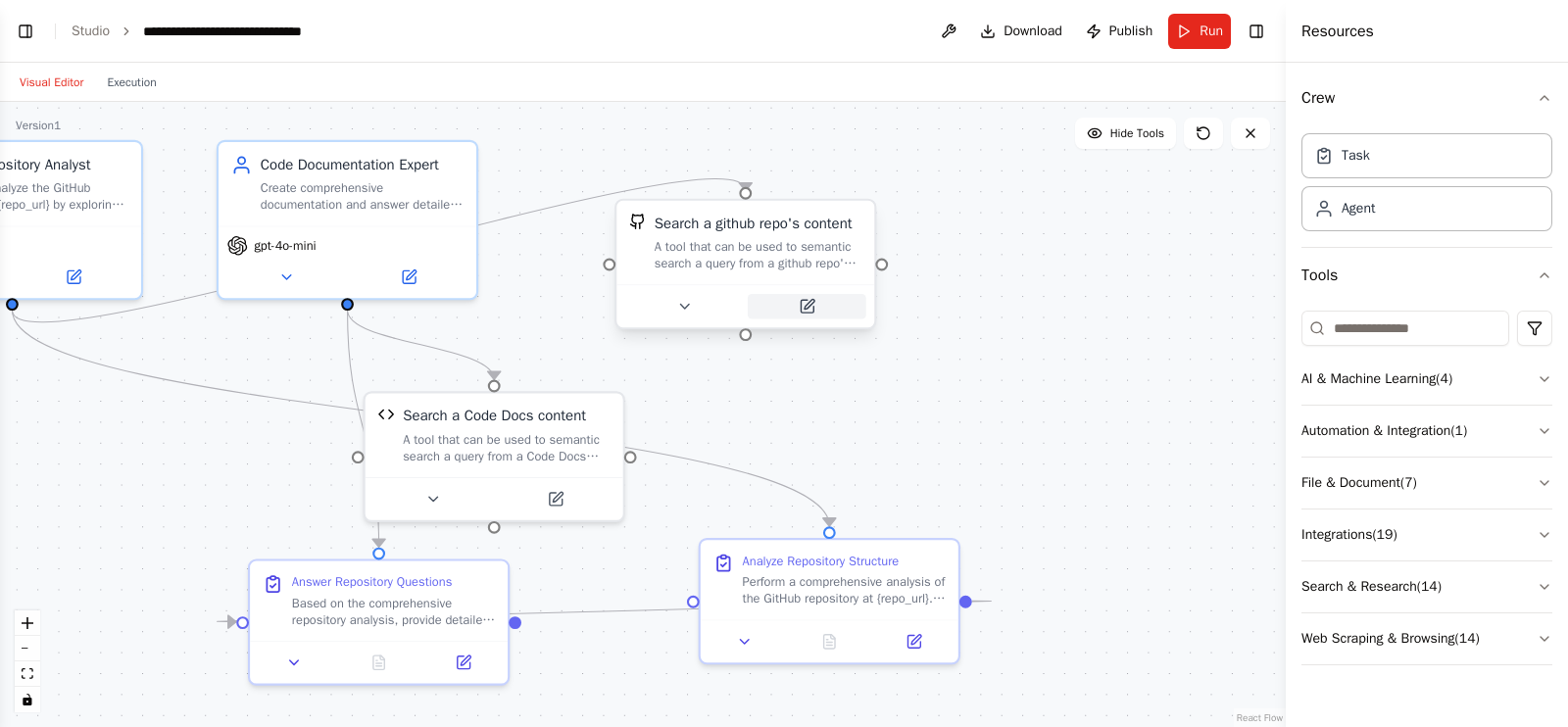 click 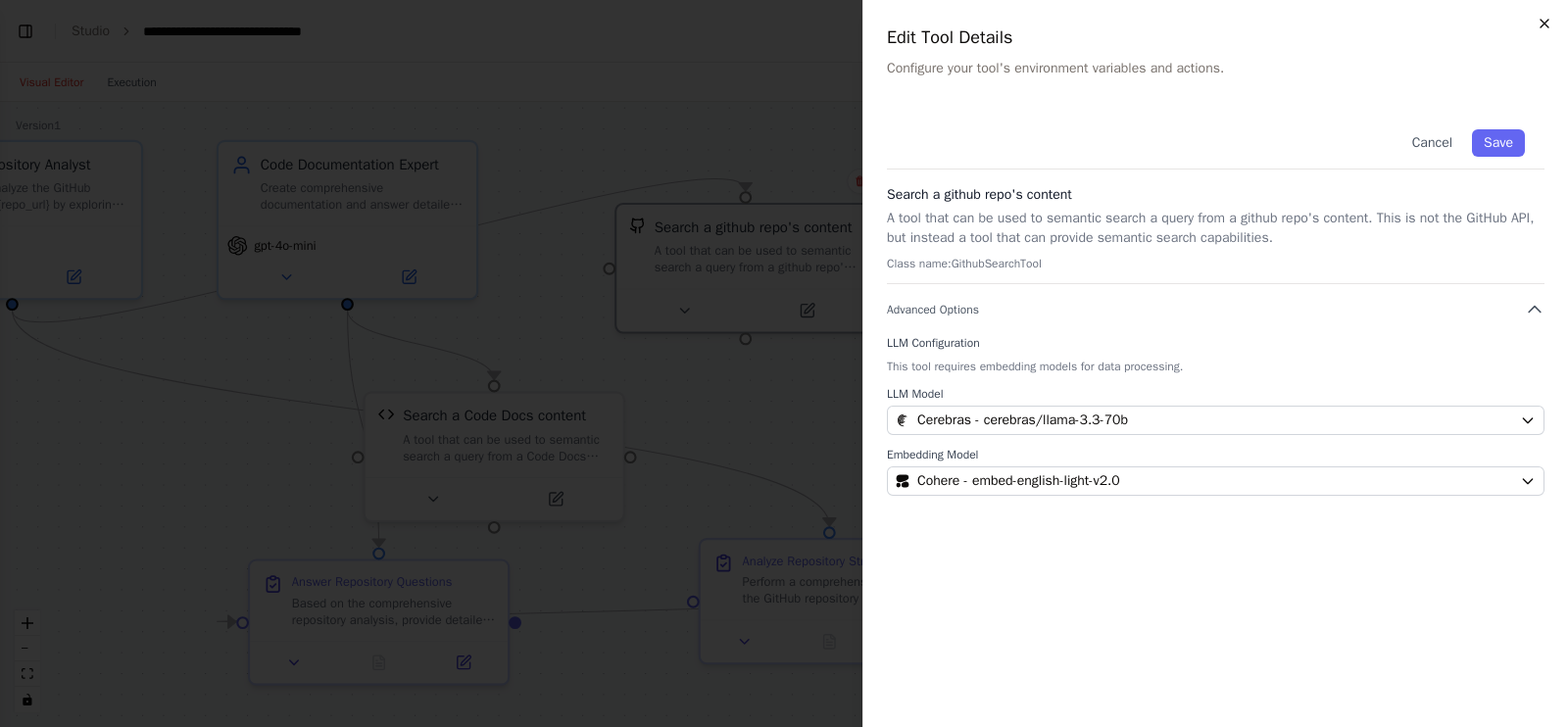 click 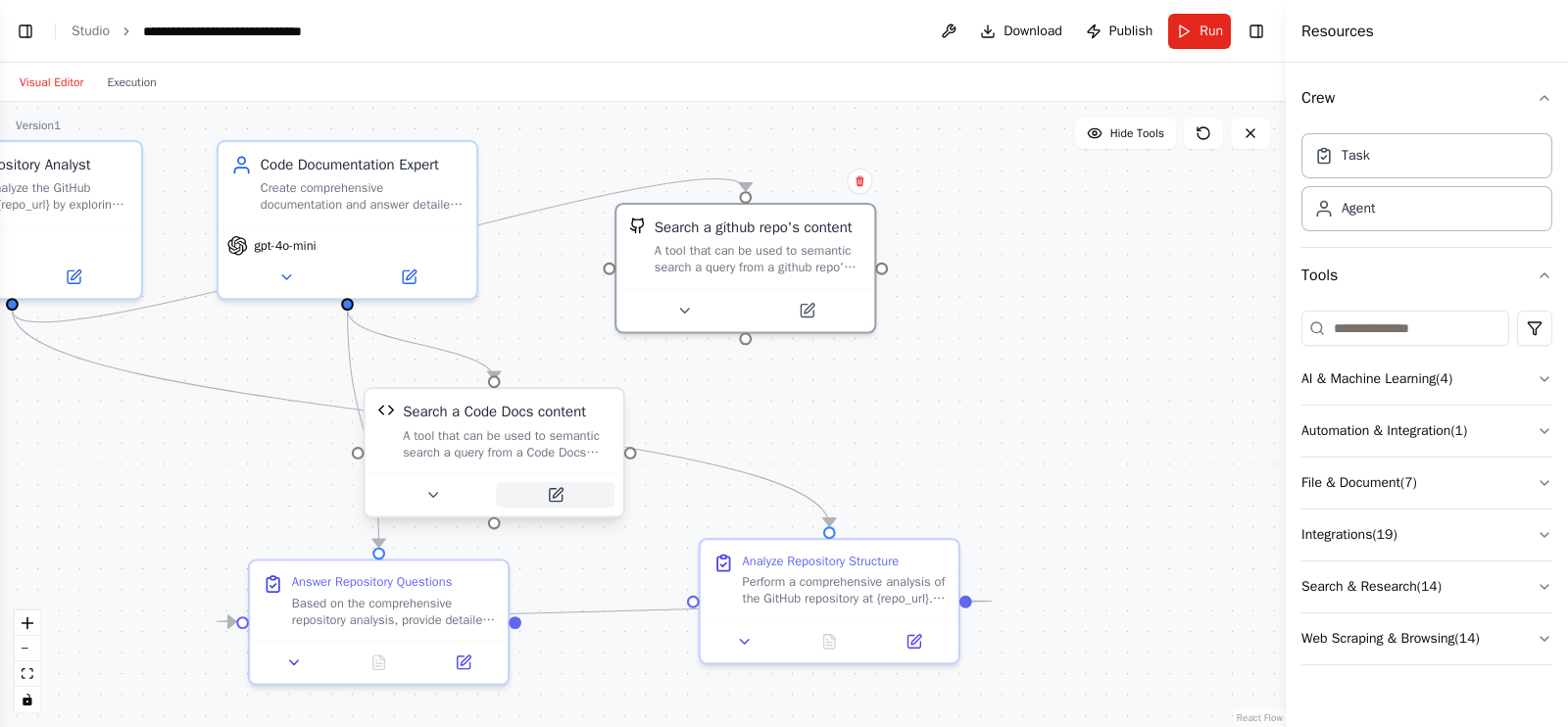 click 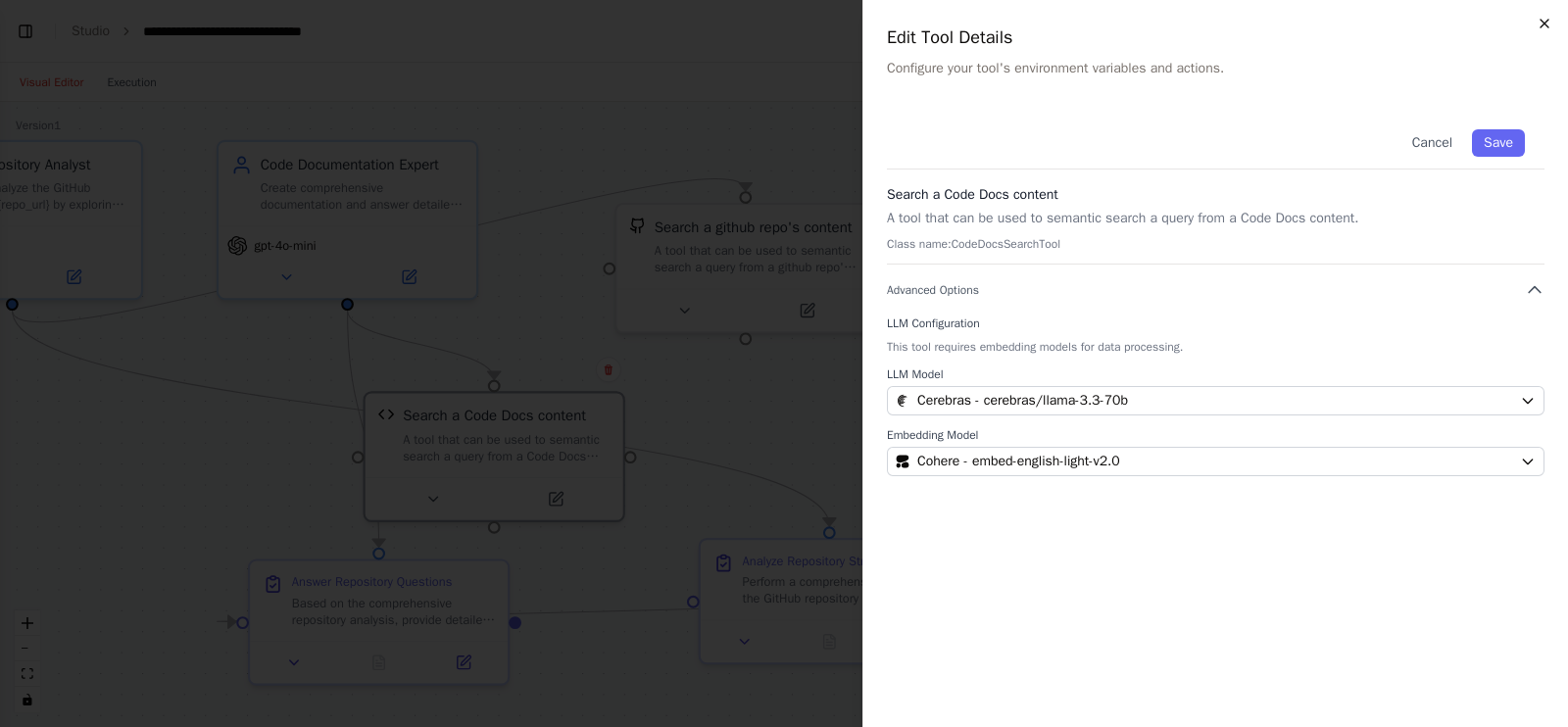 click 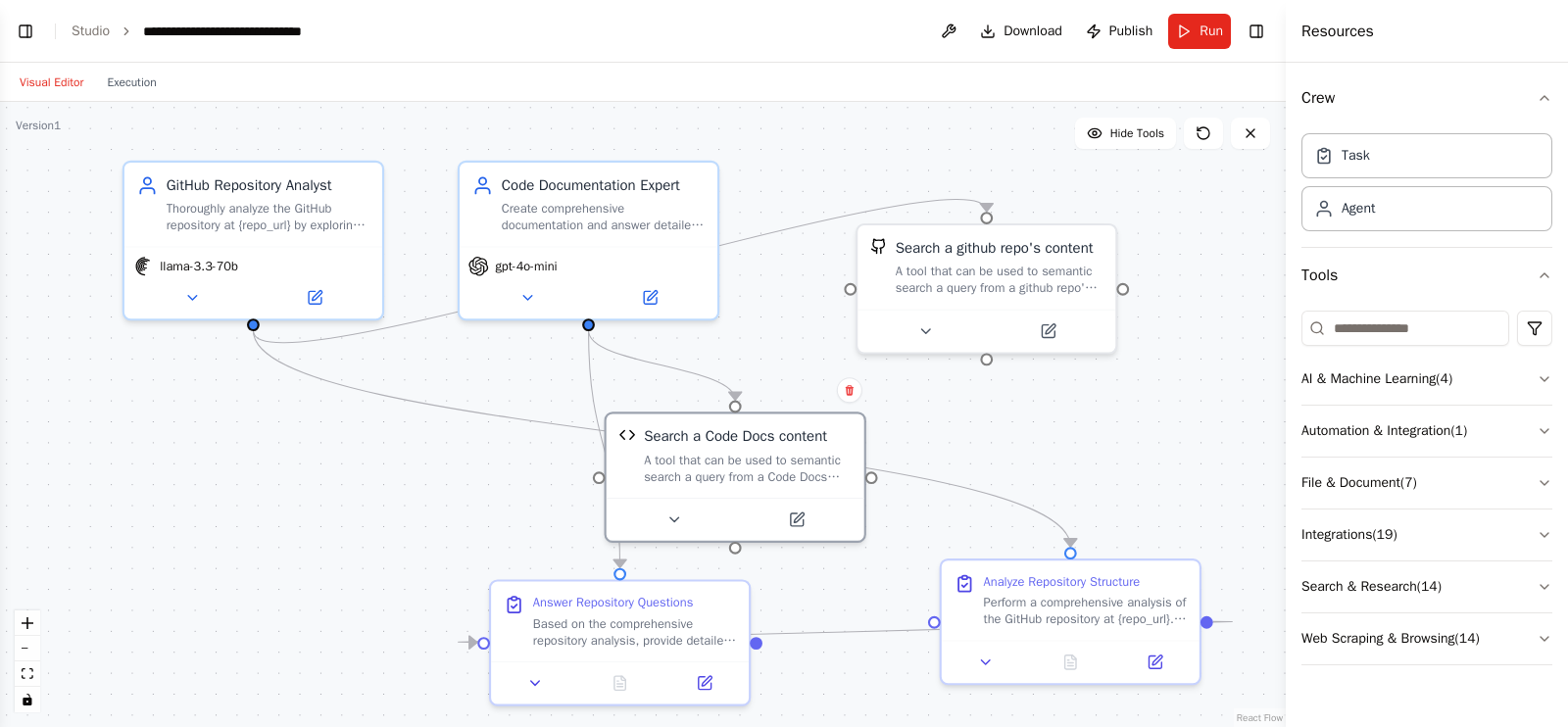 drag, startPoint x: 177, startPoint y: 491, endPoint x: 446, endPoint y: 517, distance: 270.2536 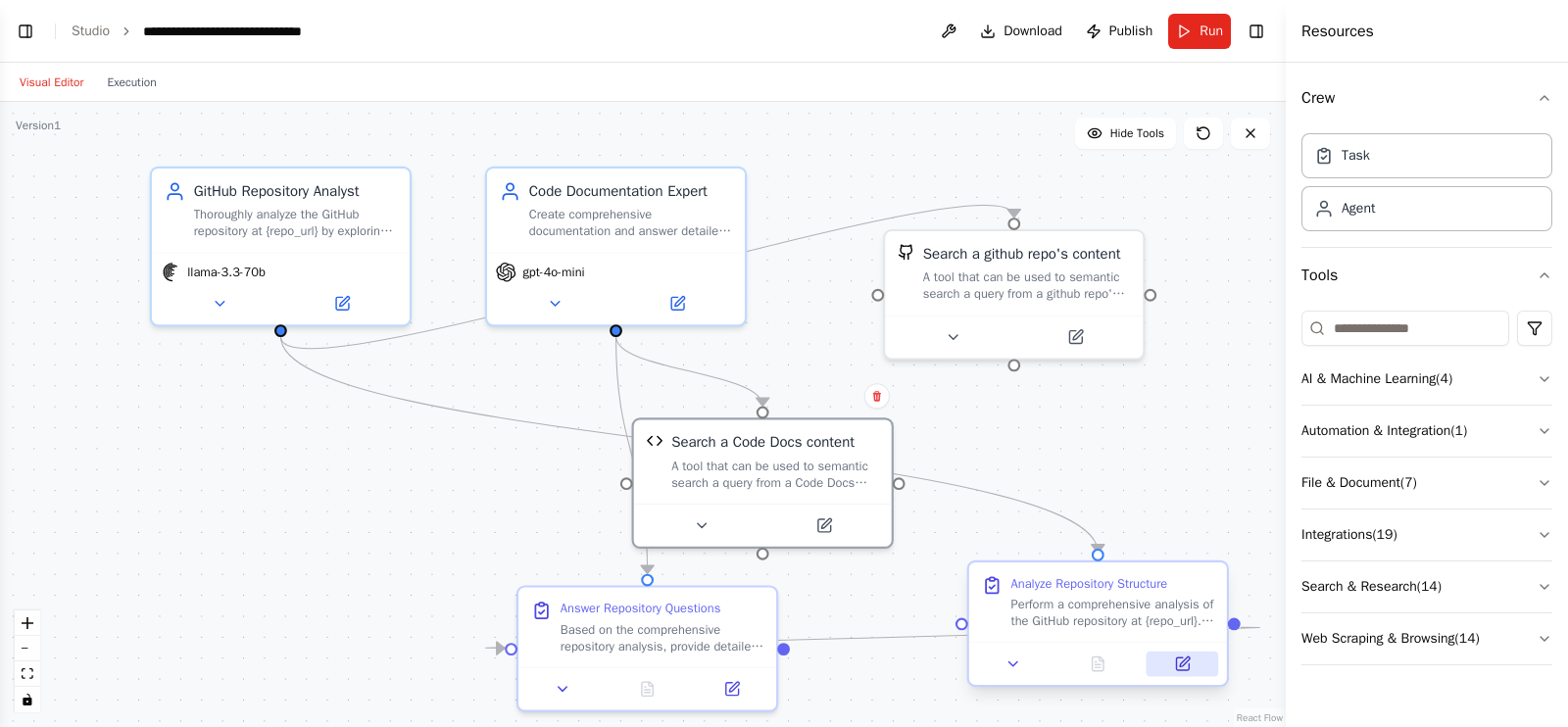 click 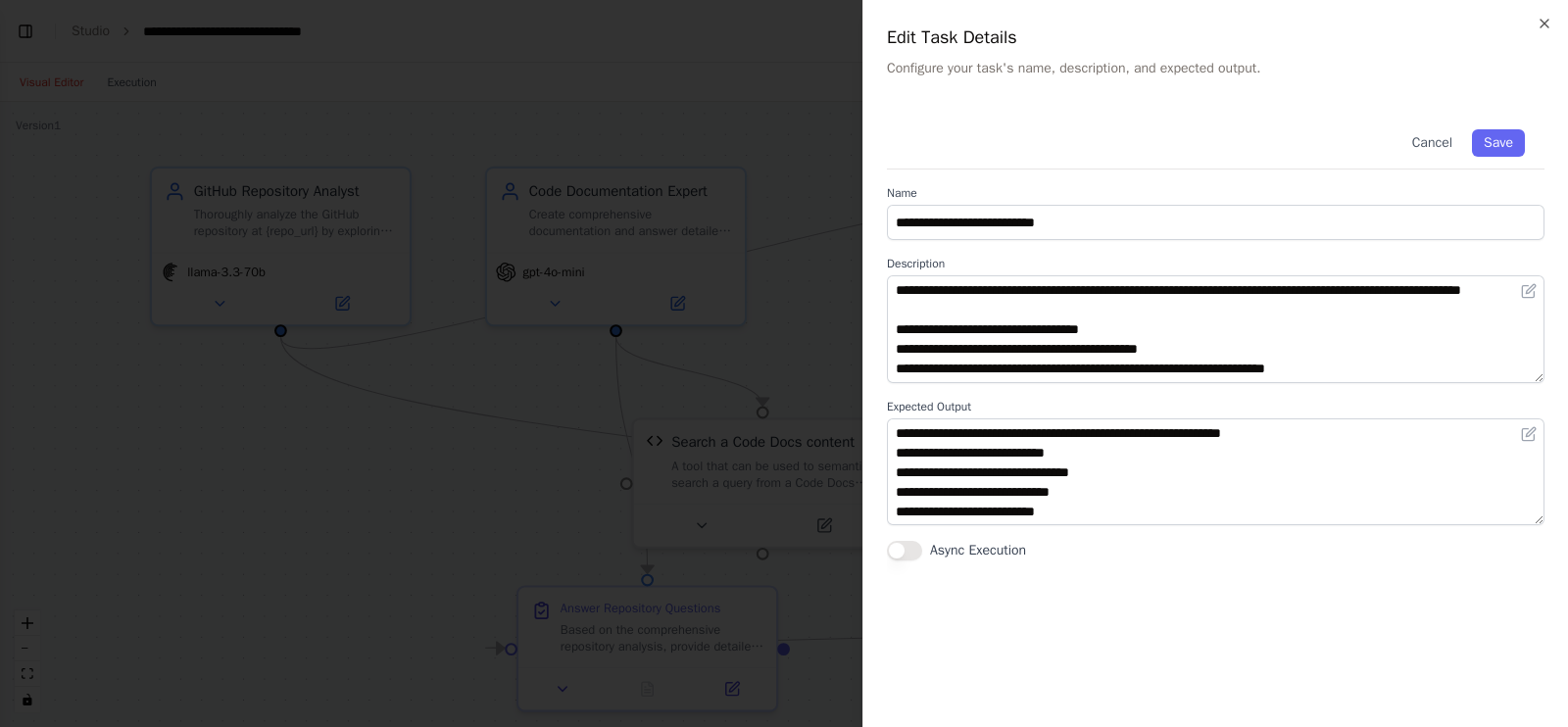 click on "Cancel Save" at bounding box center [1215, 139] 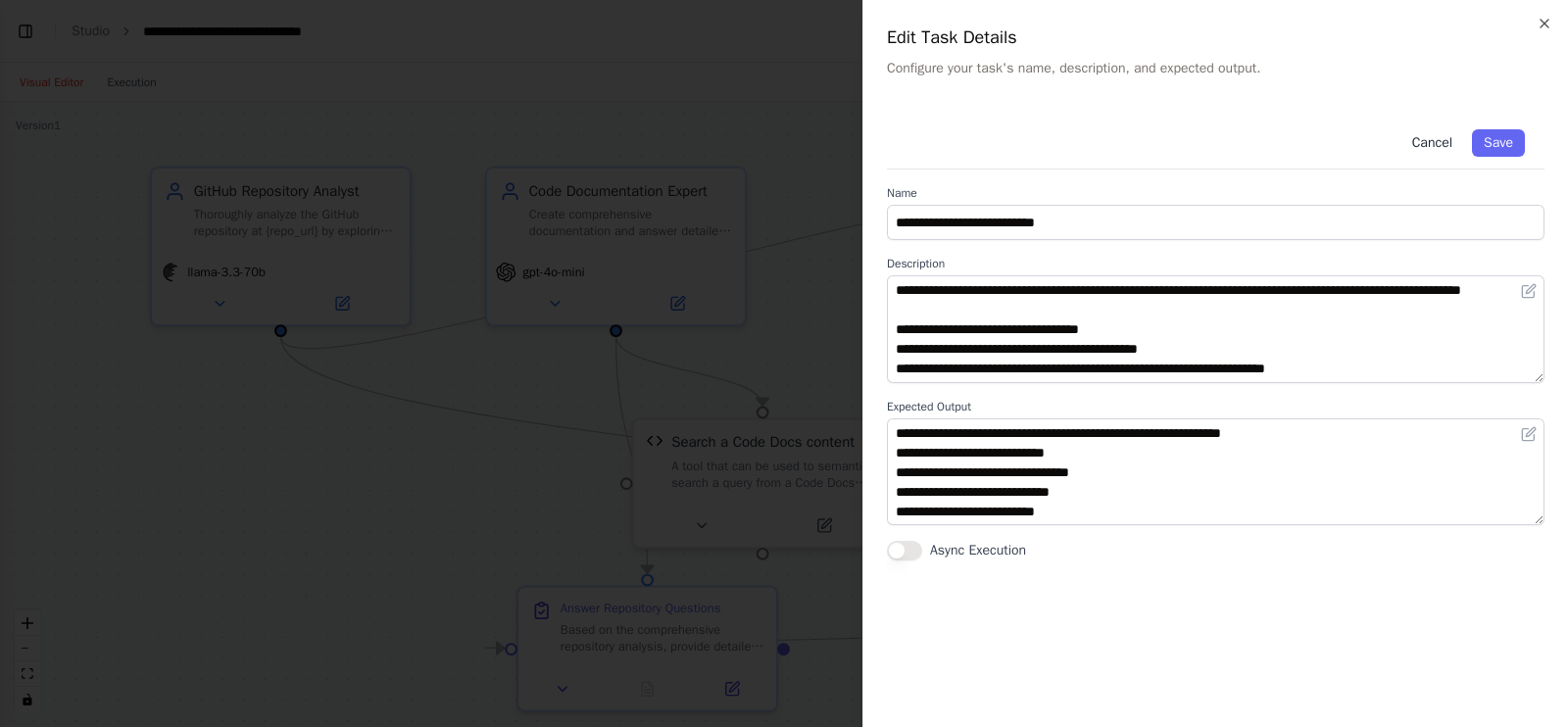 click on "Cancel" at bounding box center [1432, 143] 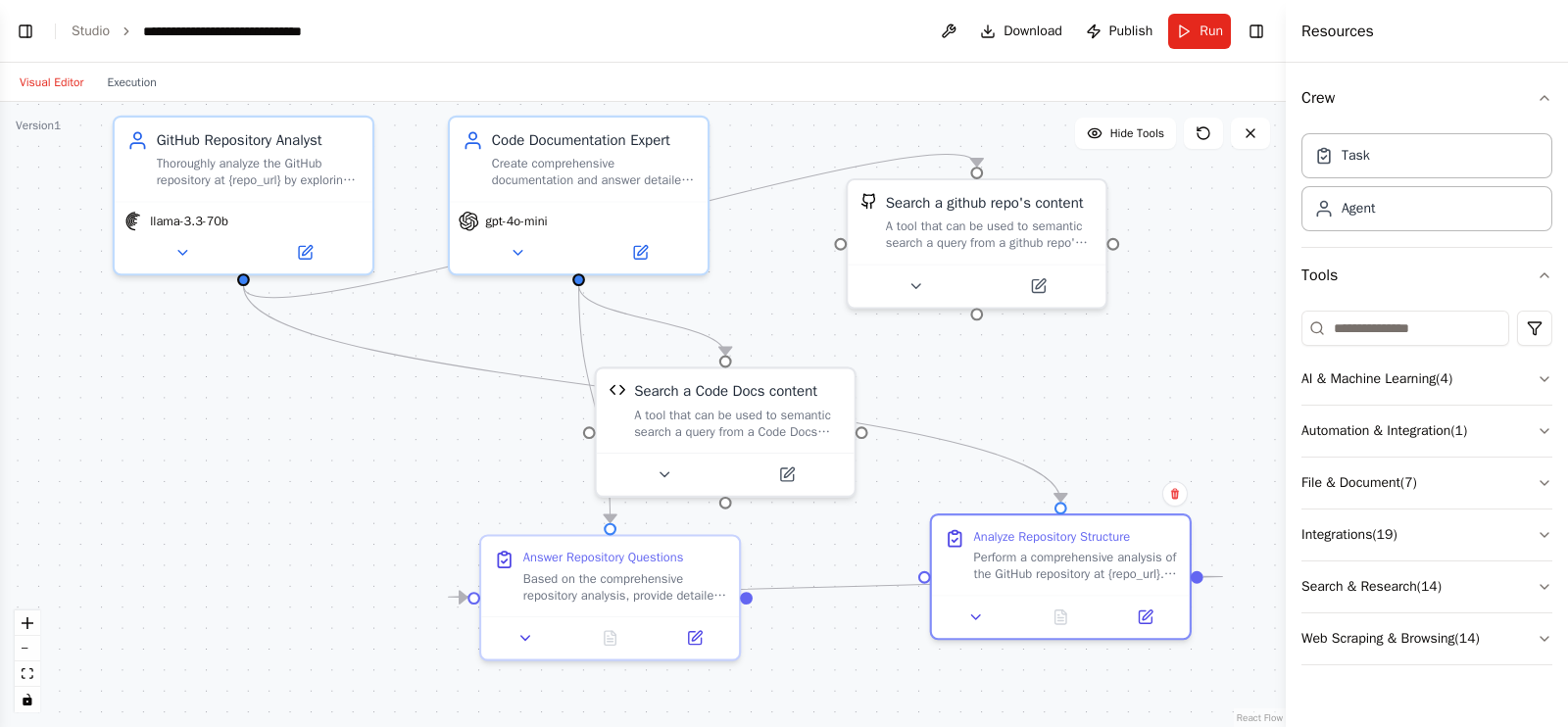 drag, startPoint x: 944, startPoint y: 433, endPoint x: 869, endPoint y: 328, distance: 129.03488 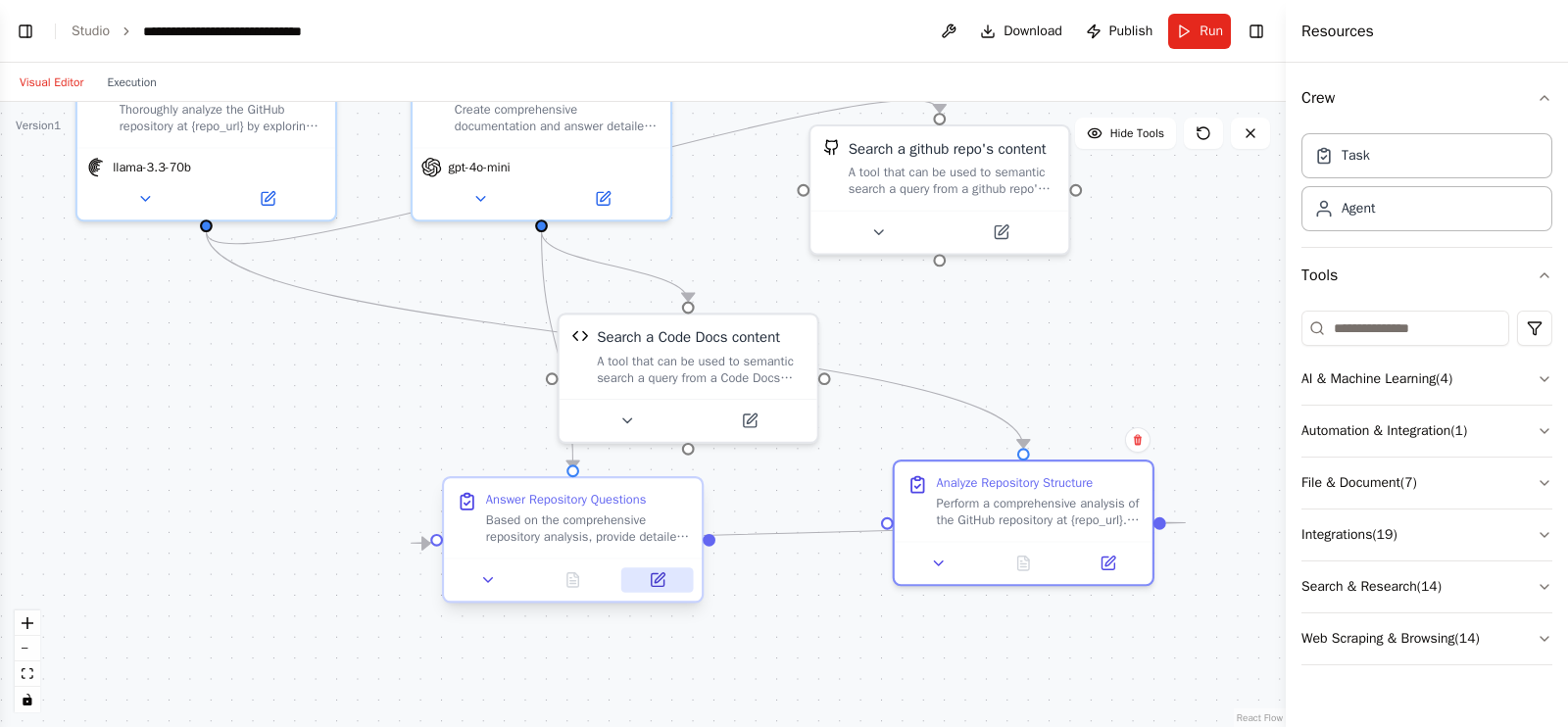 click 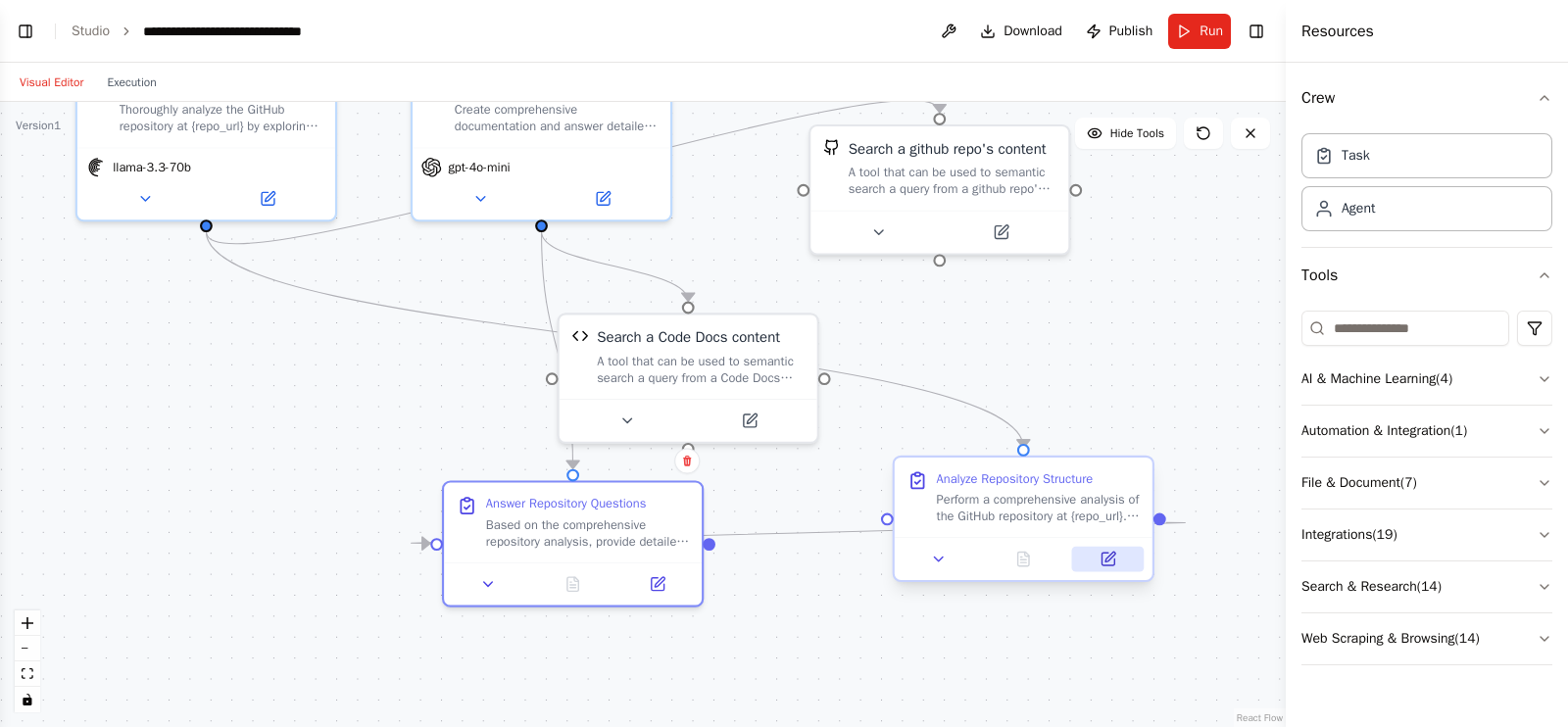 click at bounding box center [1107, 559] 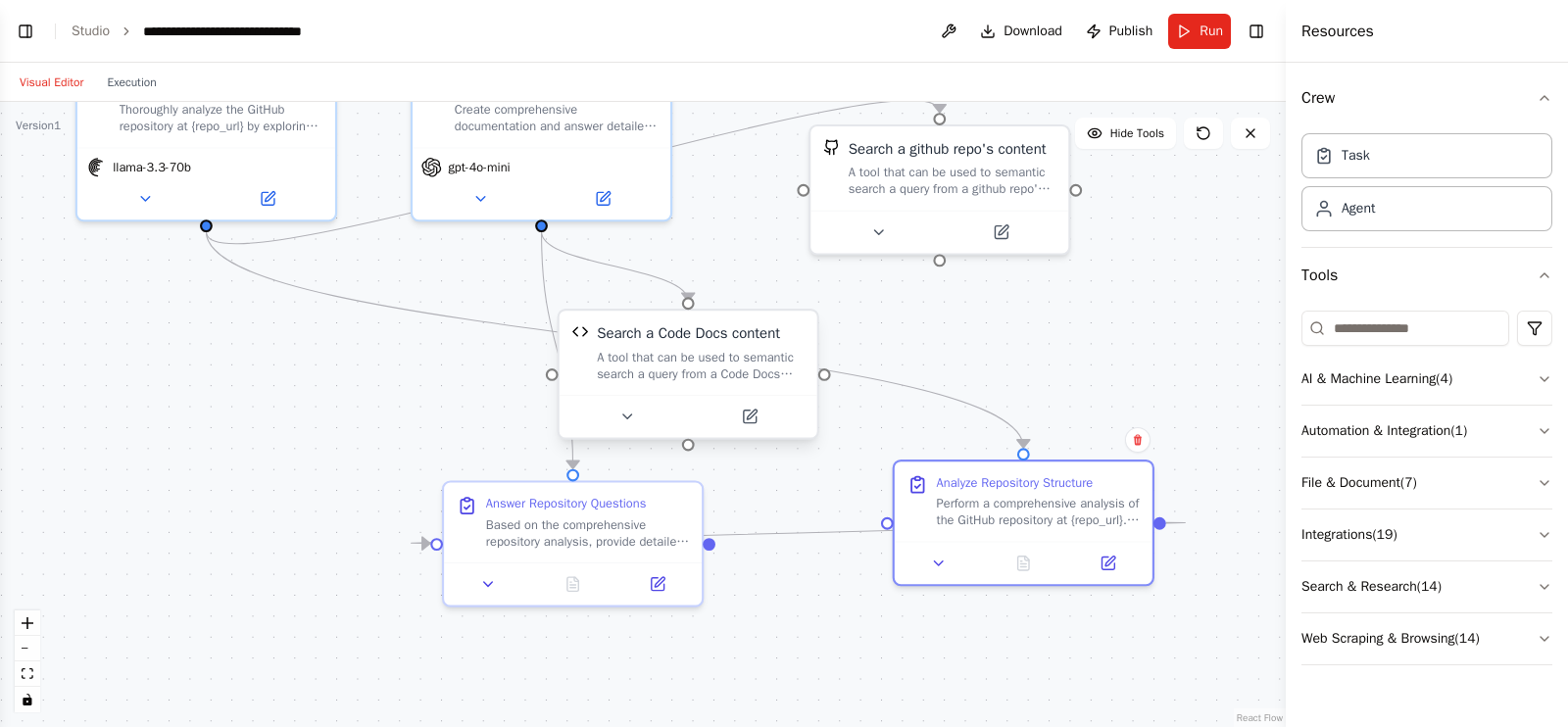 click at bounding box center (688, 416) 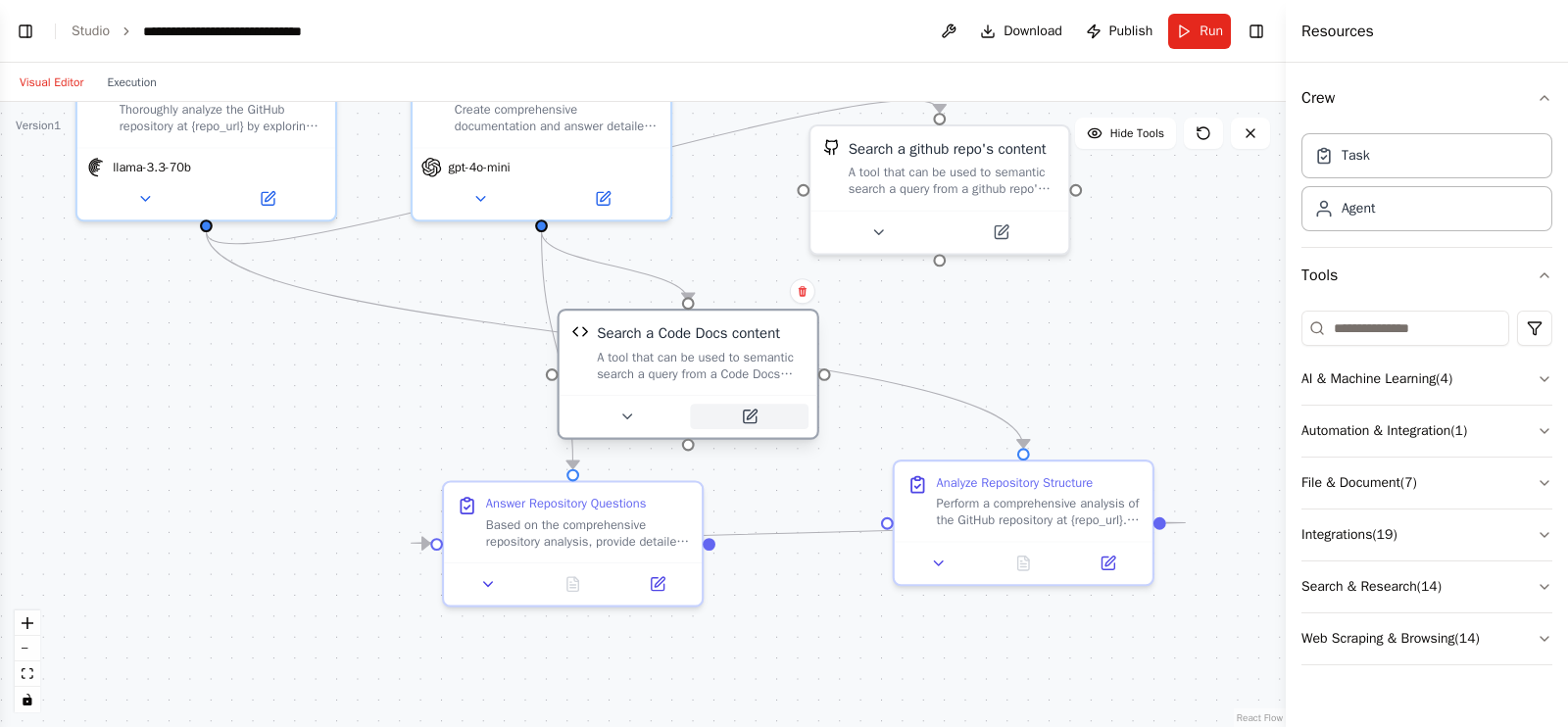 click 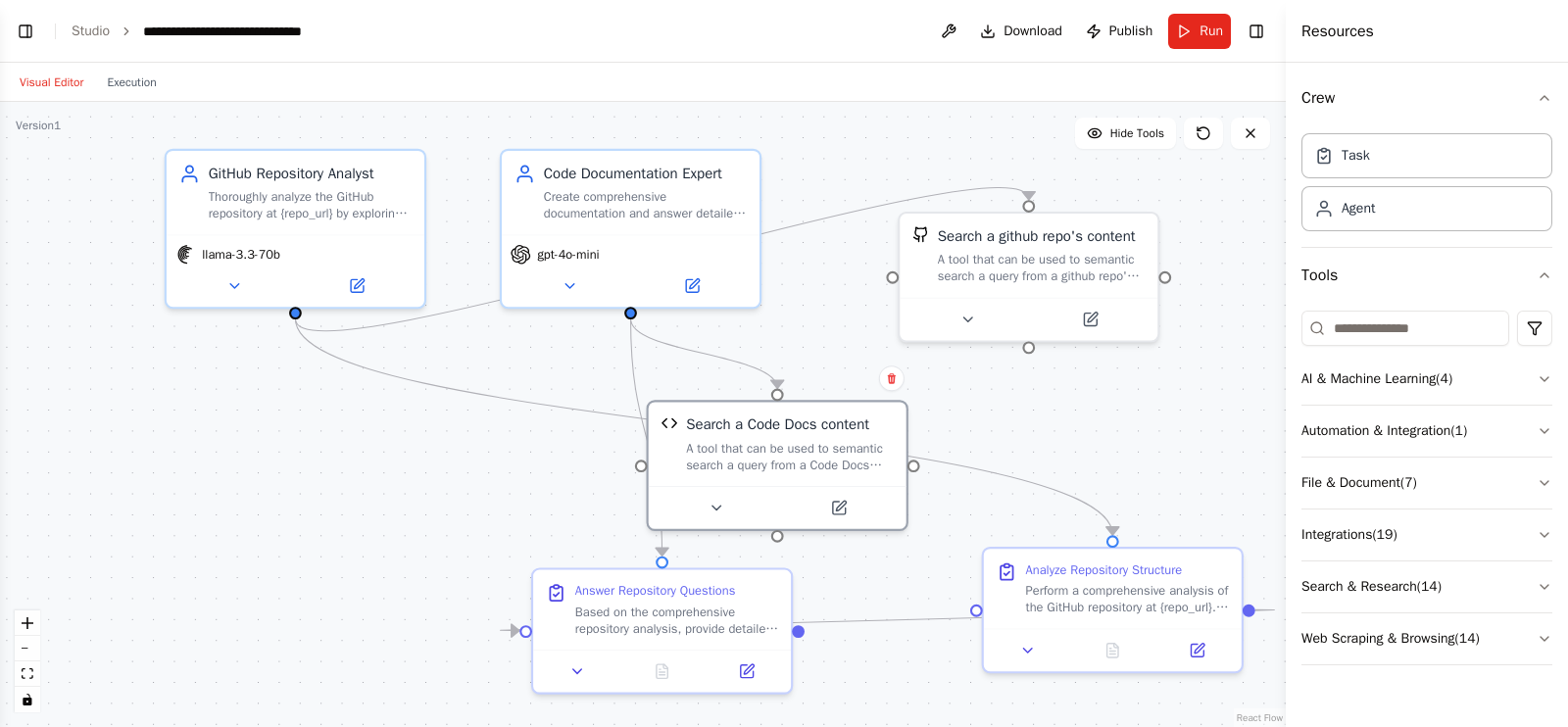 drag, startPoint x: 321, startPoint y: 439, endPoint x: 448, endPoint y: 568, distance: 181.02486 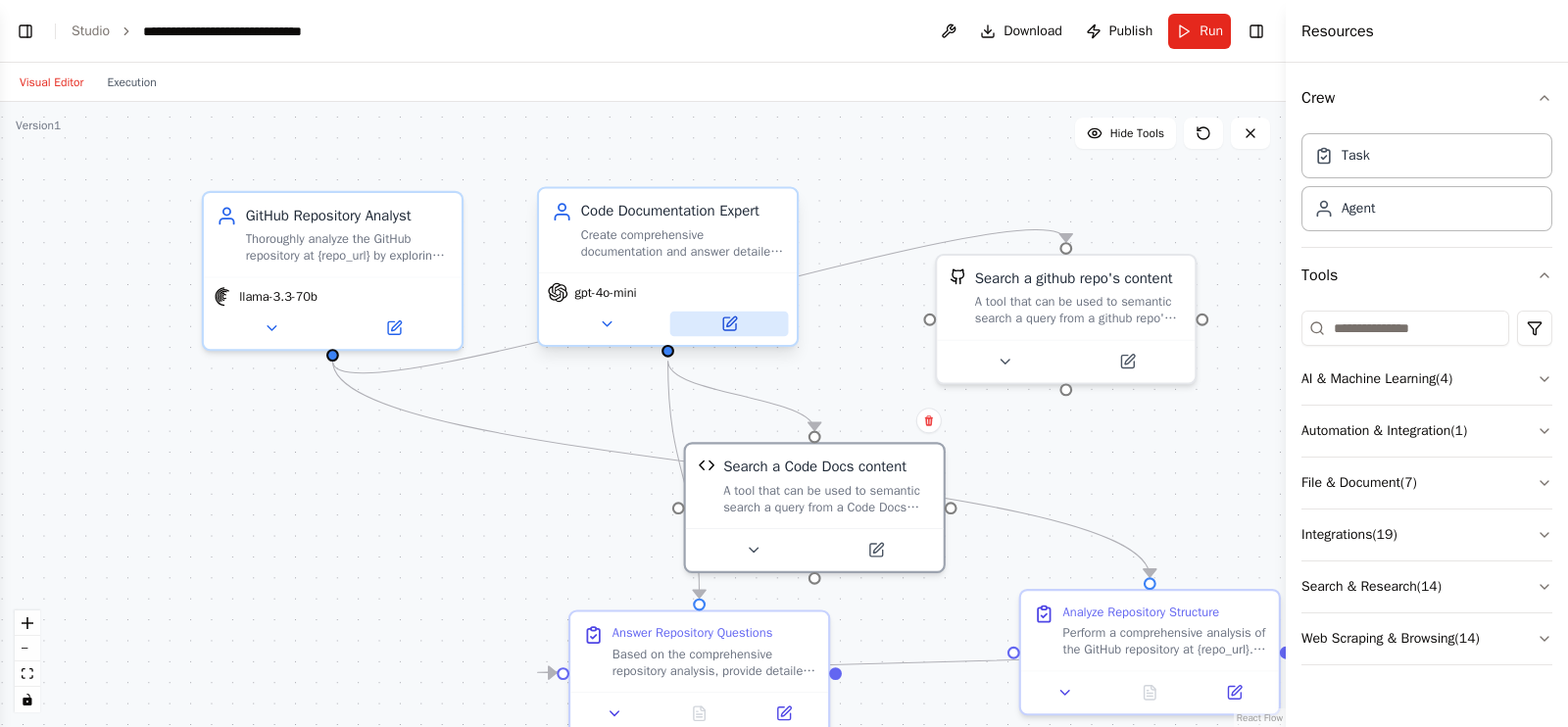 click 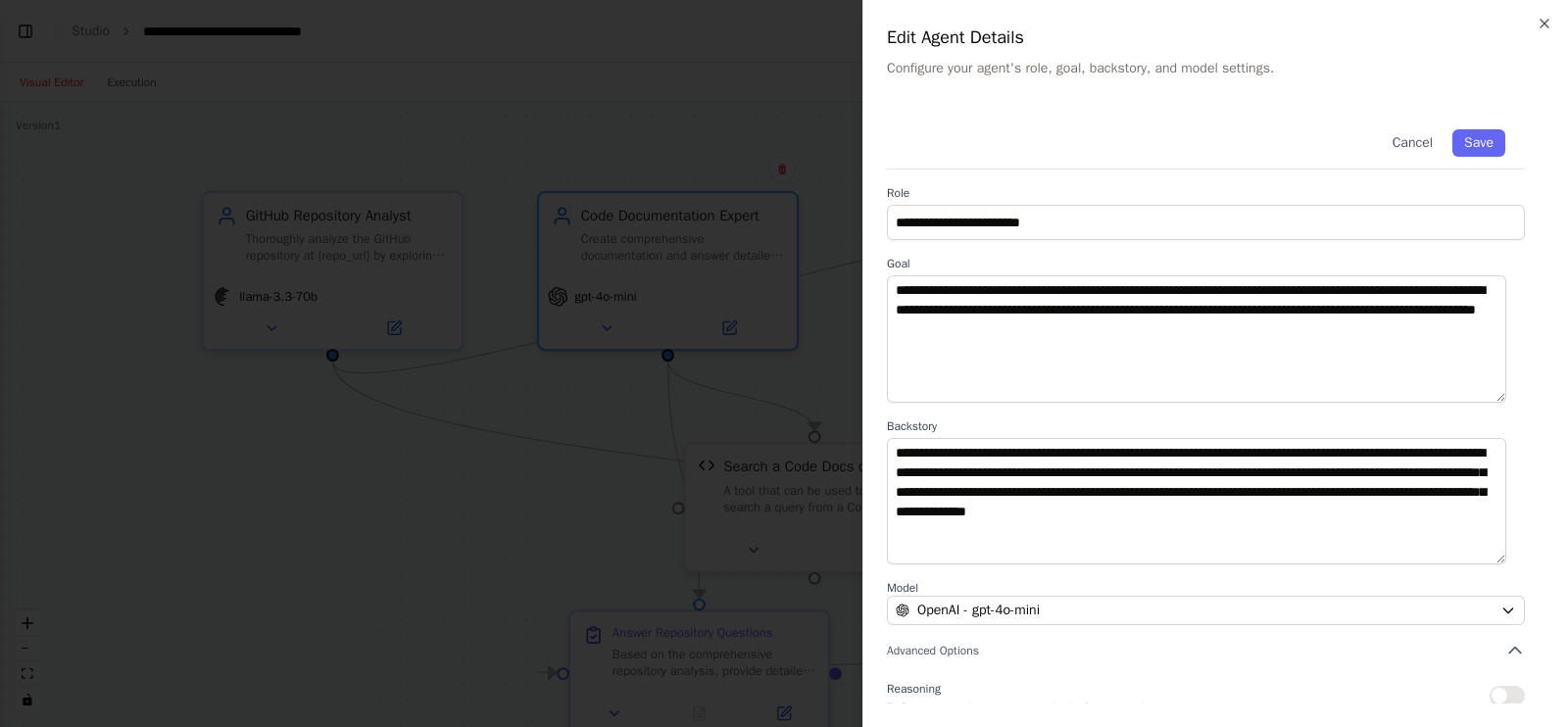 scroll, scrollTop: 159, scrollLeft: 0, axis: vertical 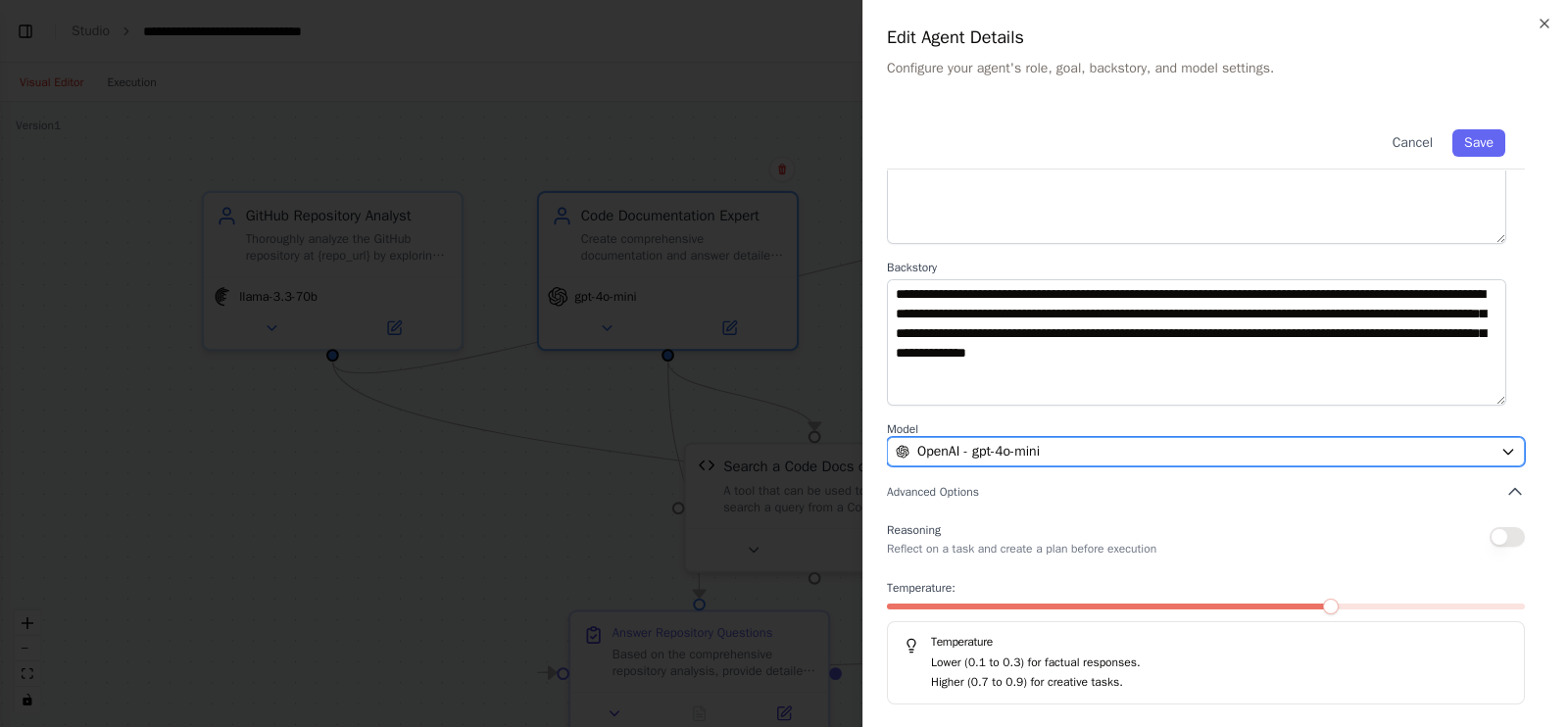 click on "OpenAI - gpt-4o-mini" at bounding box center (1194, 452) 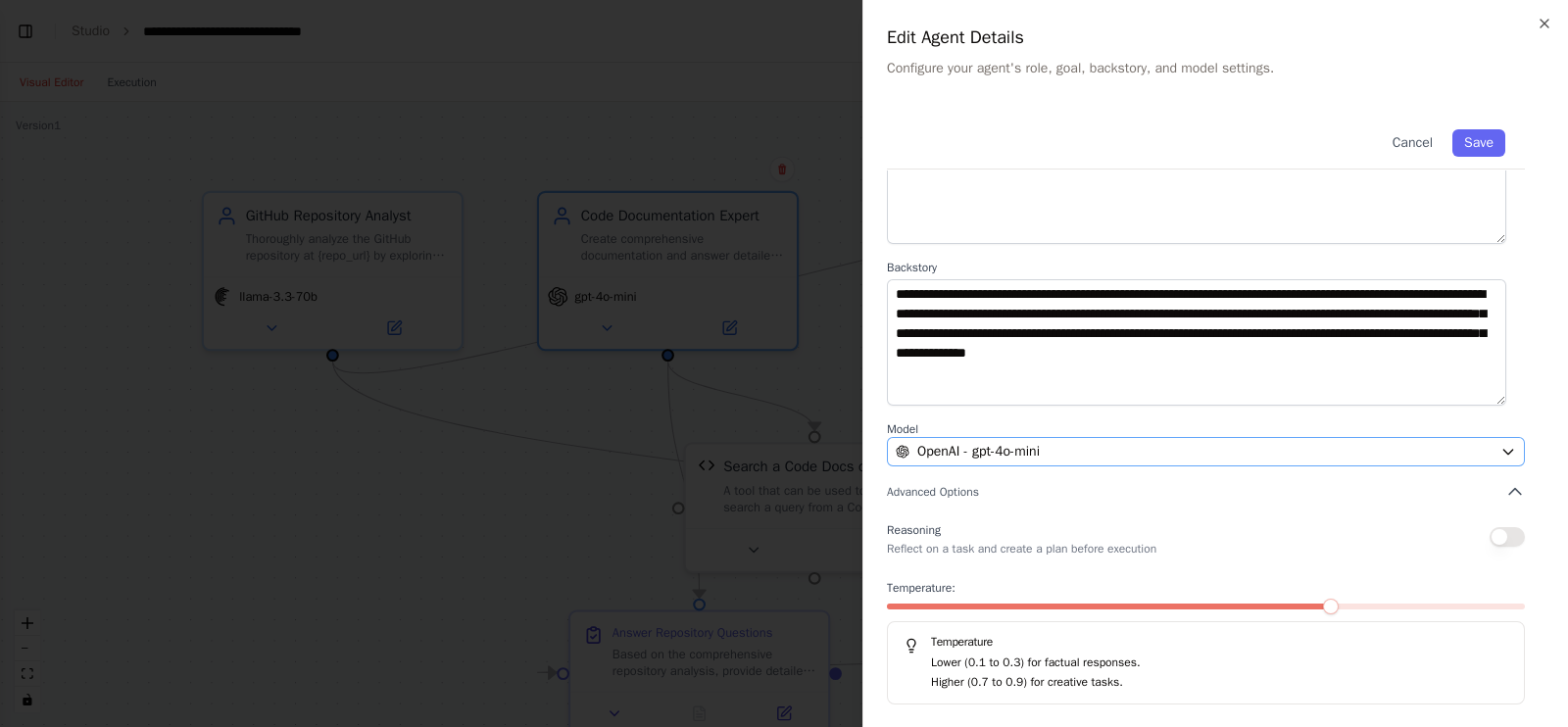 scroll, scrollTop: 0, scrollLeft: 0, axis: both 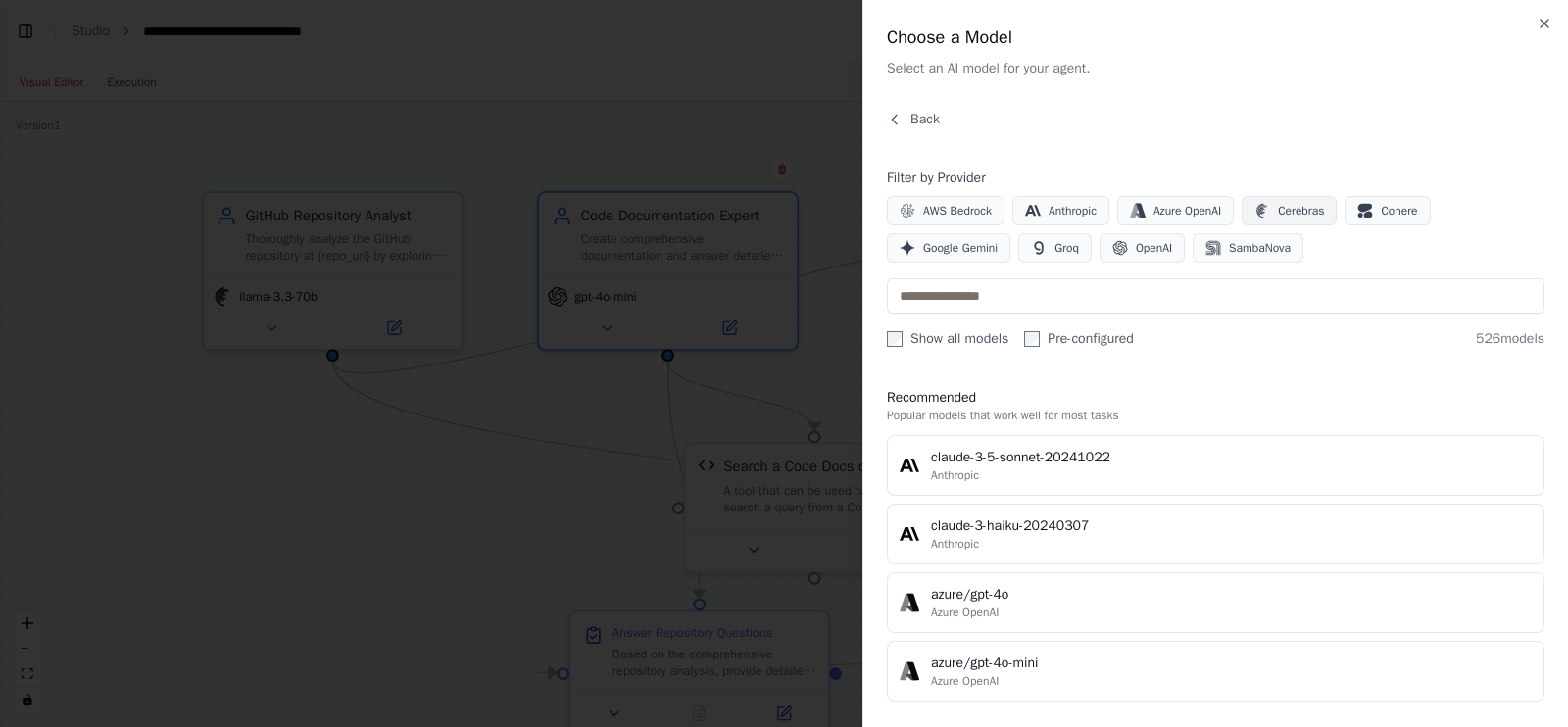 click on "Cerebras" at bounding box center [1300, 211] 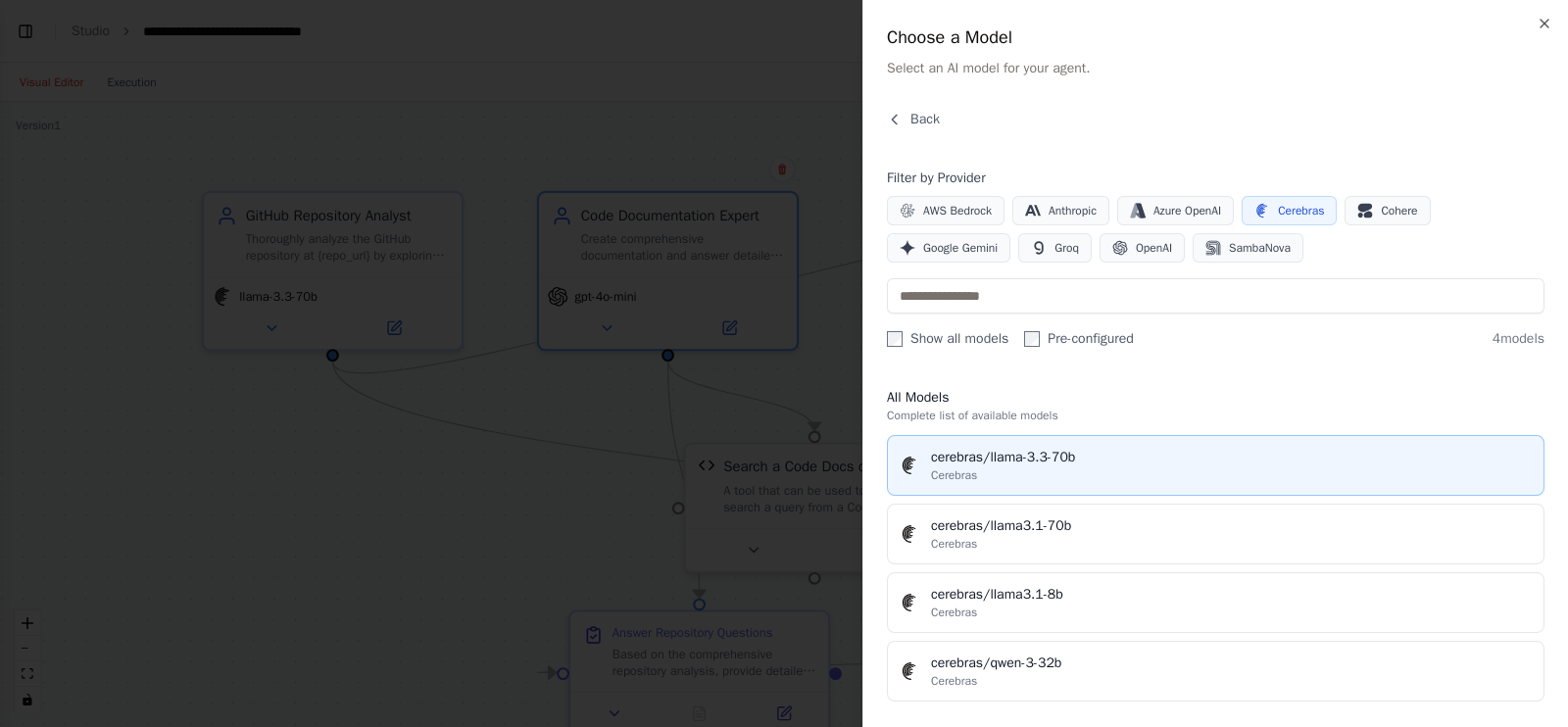 click on "cerebras/llama-3.3-70b Cerebras" at bounding box center [1215, 465] 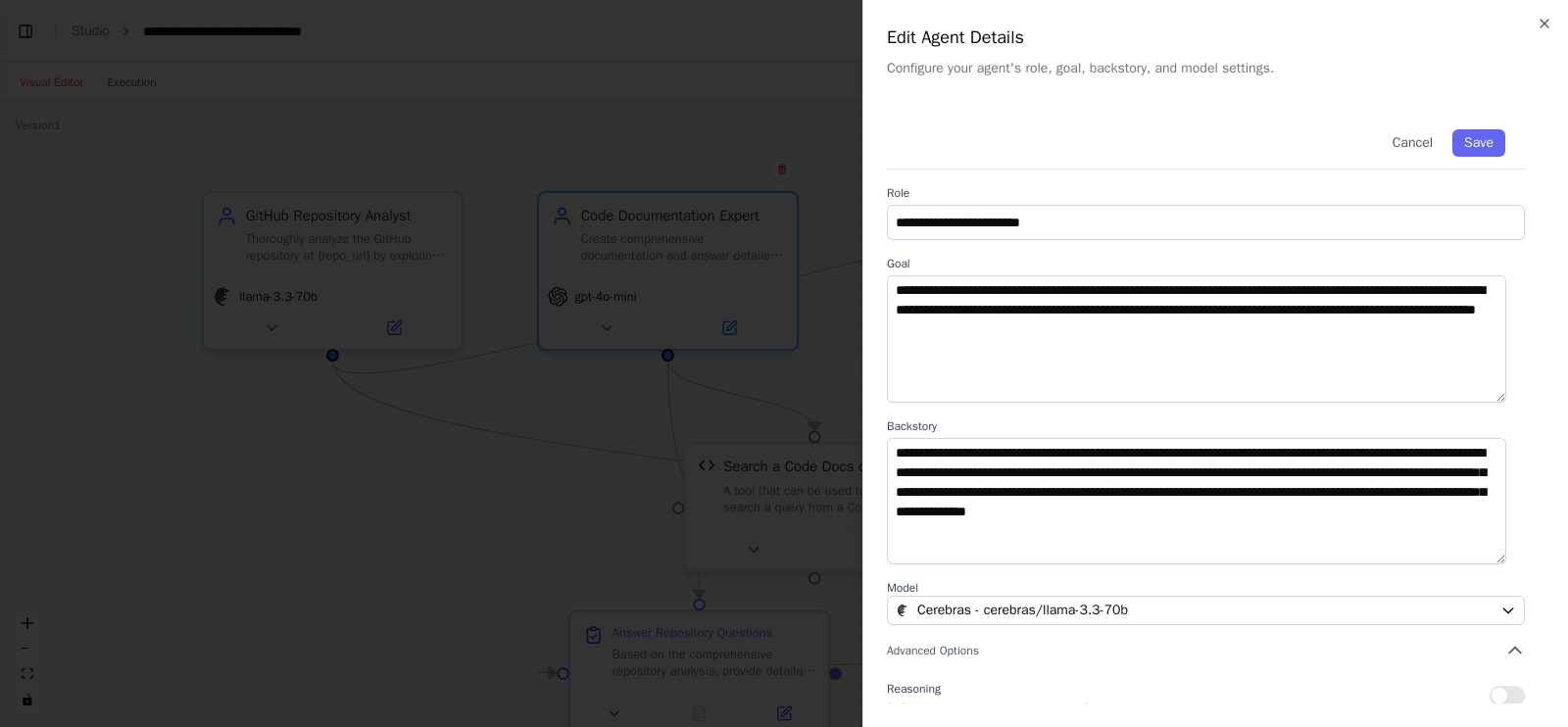 scroll, scrollTop: 159, scrollLeft: 0, axis: vertical 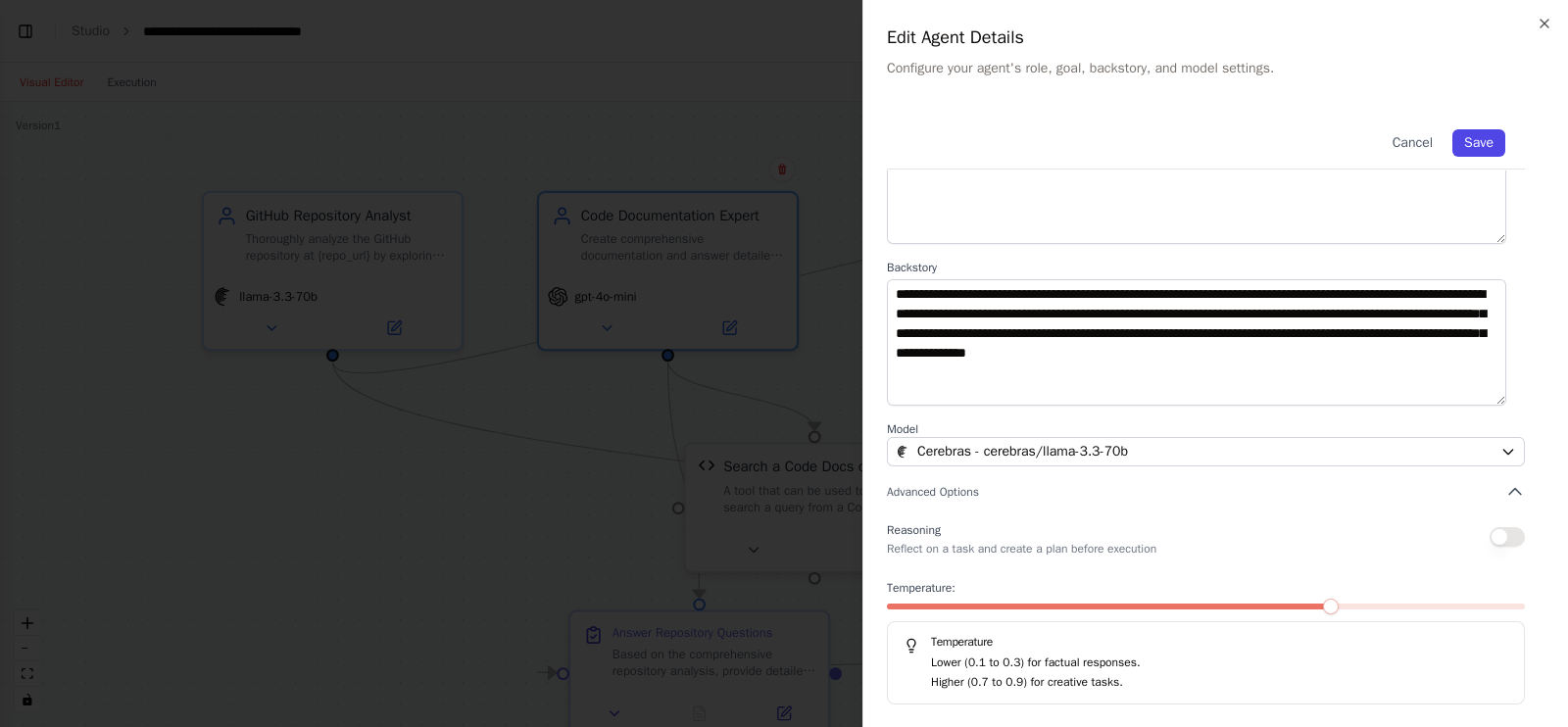 click on "Save" at bounding box center [1479, 143] 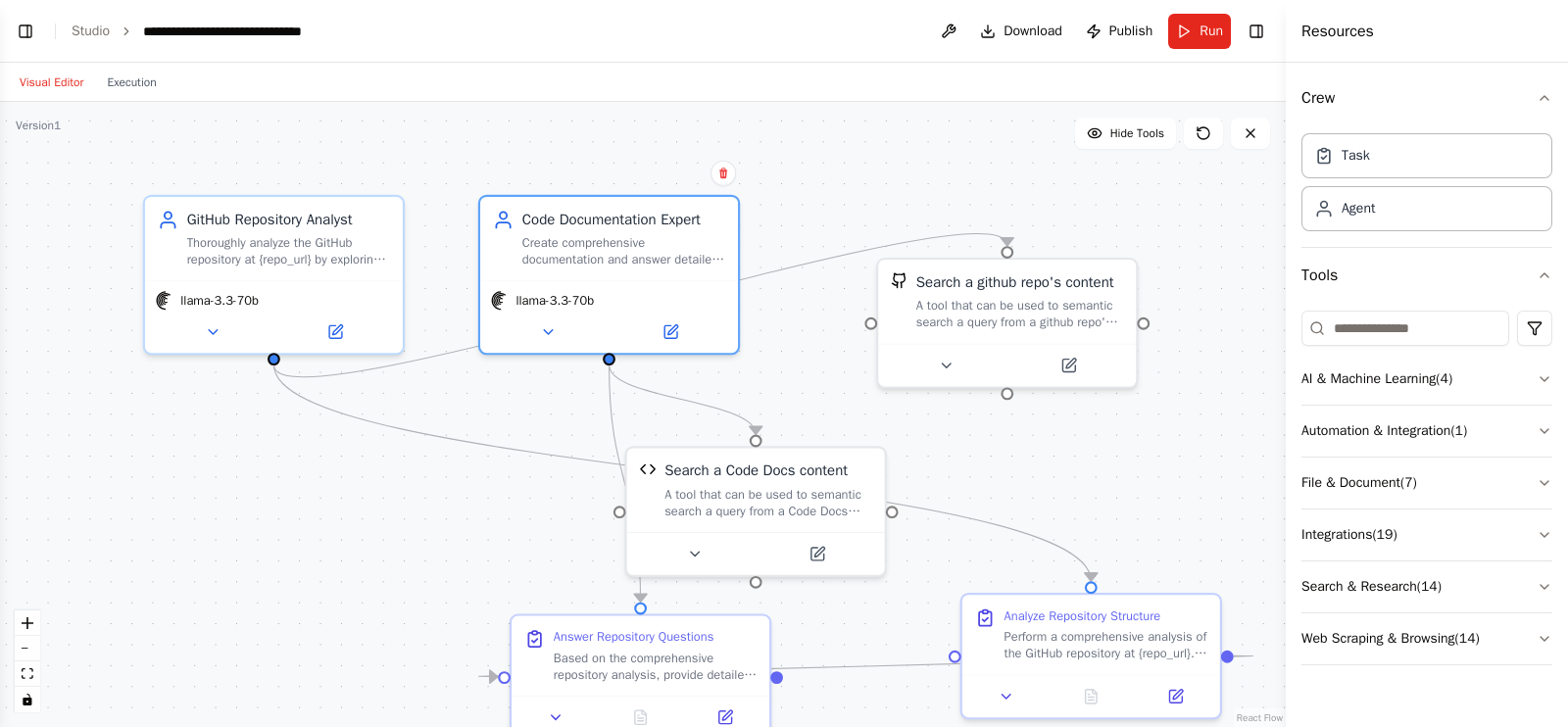 drag, startPoint x: 985, startPoint y: 160, endPoint x: 887, endPoint y: 164, distance: 98.0816 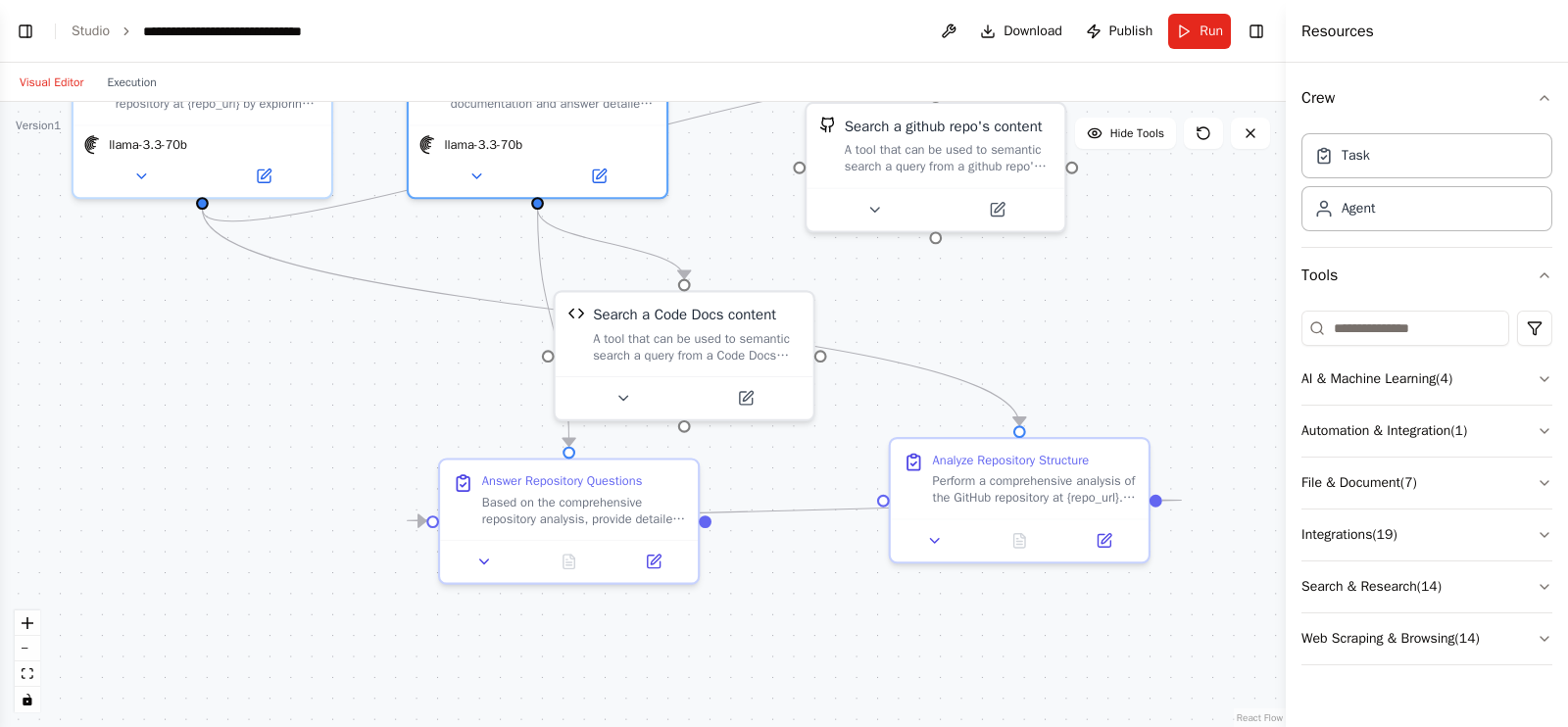 drag, startPoint x: 1236, startPoint y: 406, endPoint x: 1203, endPoint y: 242, distance: 167.28718 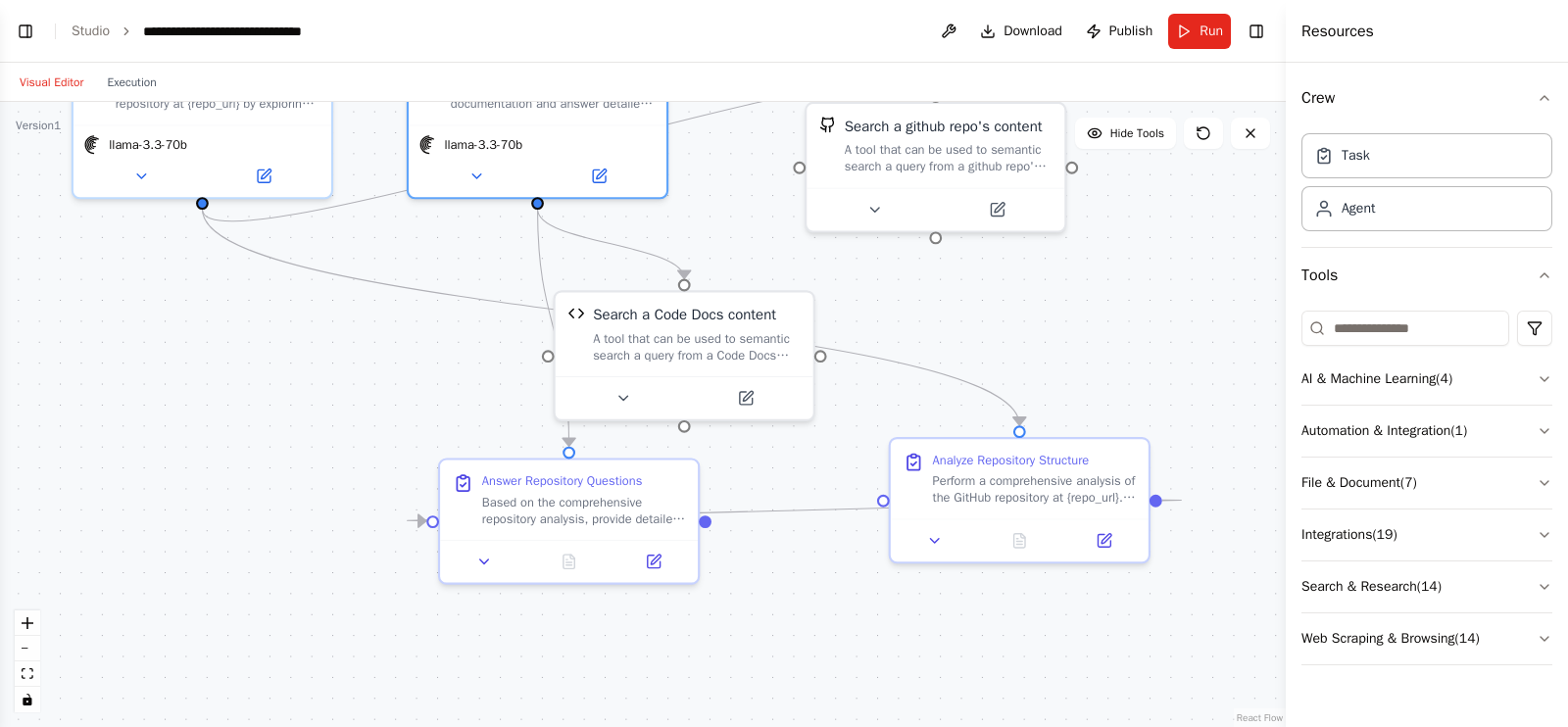 click on ".deletable-edge-delete-btn {
width: 20px;
height: 20px;
border: 0px solid #ffffff;
color: #6b7280;
background-color: #f8fafc;
cursor: pointer;
border-radius: 50%;
font-size: 12px;
padding: 3px;
display: flex;
align-items: center;
justify-content: center;
transition: all 0.2s cubic-bezier(0.4, 0, 0.2, 1);
box-shadow: 0 2px 4px rgba(0, 0, 0, 0.1);
}
.deletable-edge-delete-btn:hover {
background-color: #ef4444;
color: #ffffff;
border-color: #dc2626;
transform: scale(1.1);
box-shadow: 0 4px 12px rgba(239, 68, 68, 0.4);
}
.deletable-edge-delete-btn:active {
transform: scale(0.95);
box-shadow: 0 2px 4px rgba(239, 68, 68, 0.3);
}
GitHub Repository Analyst llama-3.3-70b Code Documentation Expert" at bounding box center (643, 414) 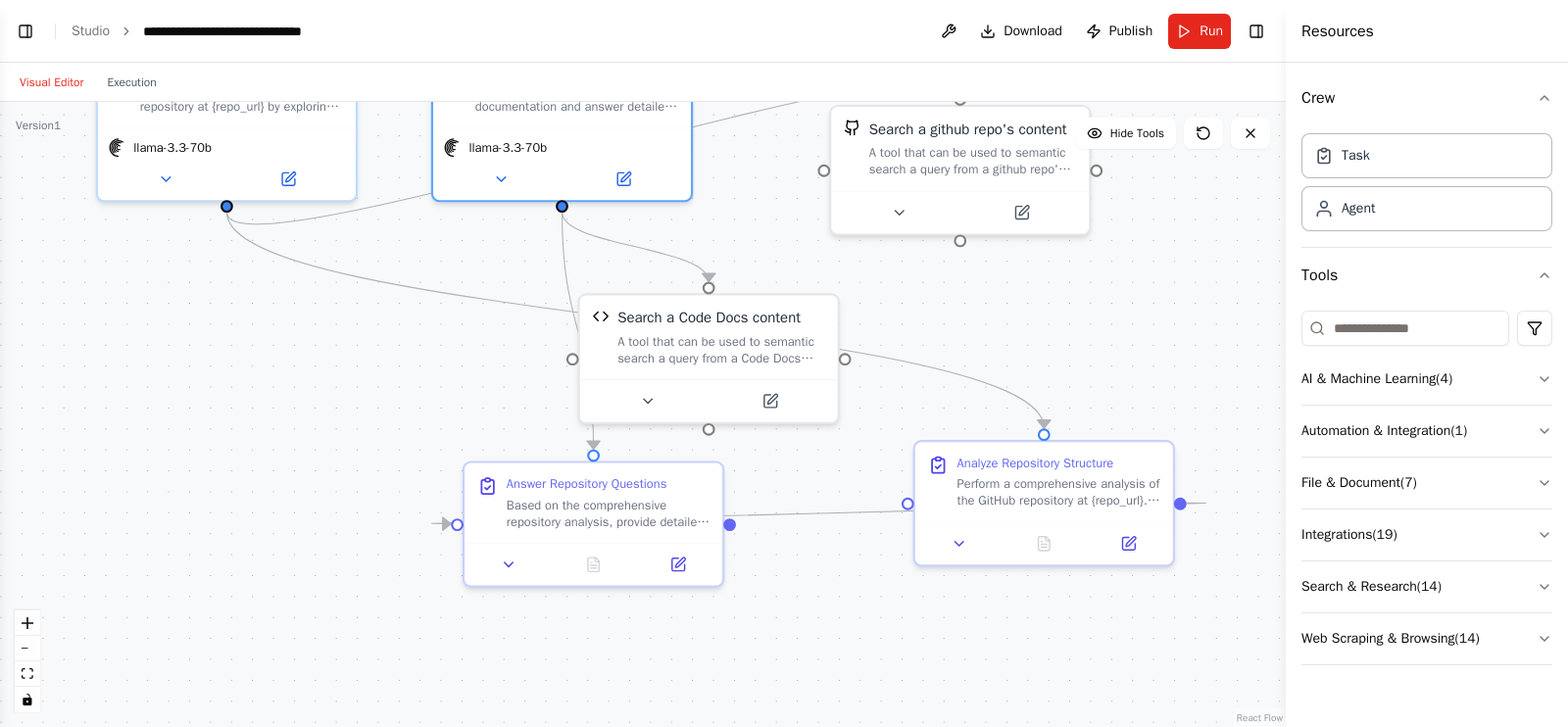 drag, startPoint x: 1176, startPoint y: 260, endPoint x: 1241, endPoint y: 325, distance: 91.92388 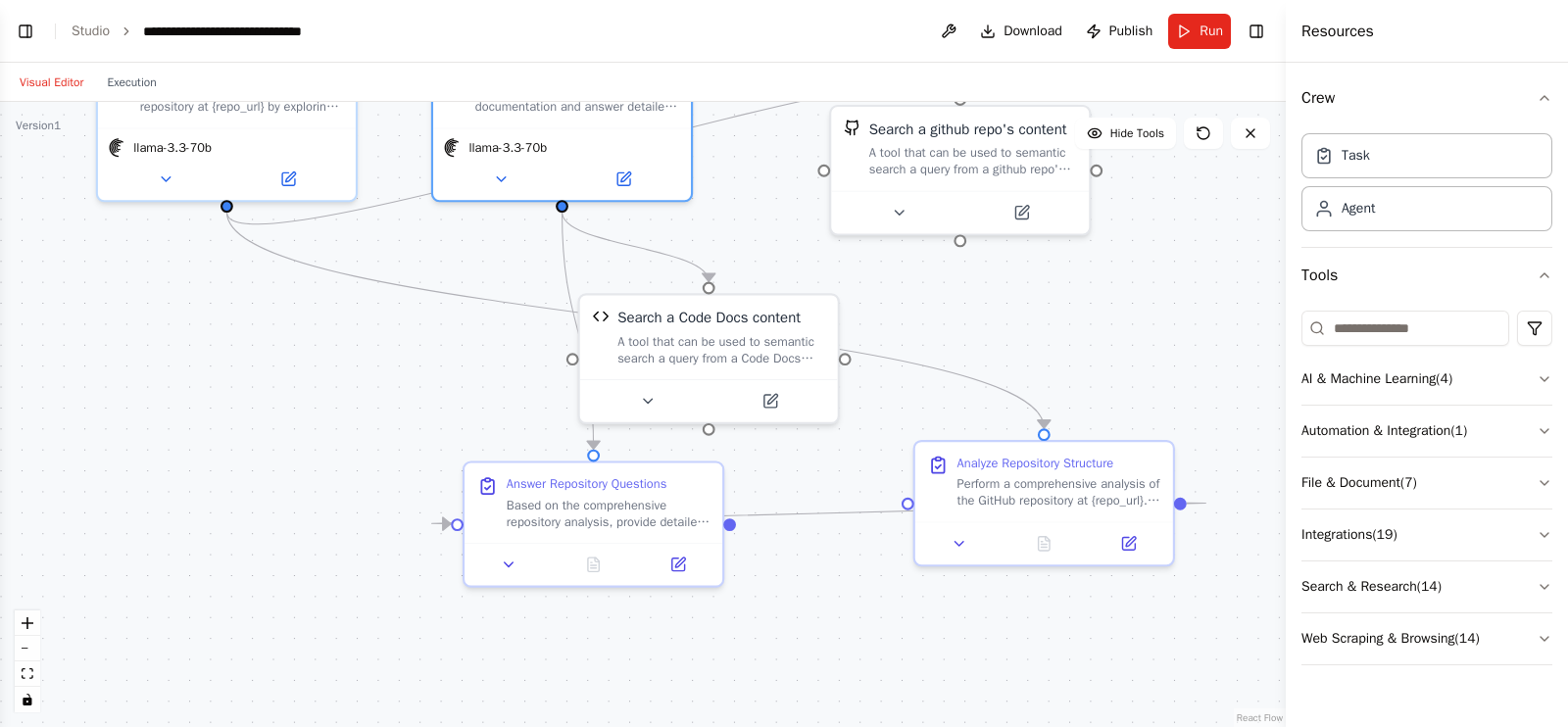 click on ".deletable-edge-delete-btn {
width: 20px;
height: 20px;
border: 0px solid #ffffff;
color: #6b7280;
background-color: #f8fafc;
cursor: pointer;
border-radius: 50%;
font-size: 12px;
padding: 3px;
display: flex;
align-items: center;
justify-content: center;
transition: all 0.2s cubic-bezier(0.4, 0, 0.2, 1);
box-shadow: 0 2px 4px rgba(0, 0, 0, 0.1);
}
.deletable-edge-delete-btn:hover {
background-color: #ef4444;
color: #ffffff;
border-color: #dc2626;
transform: scale(1.1);
box-shadow: 0 4px 12px rgba(239, 68, 68, 0.4);
}
.deletable-edge-delete-btn:active {
transform: scale(0.95);
box-shadow: 0 2px 4px rgba(239, 68, 68, 0.3);
}
GitHub Repository Analyst llama-3.3-70b Code Documentation Expert" at bounding box center (643, 414) 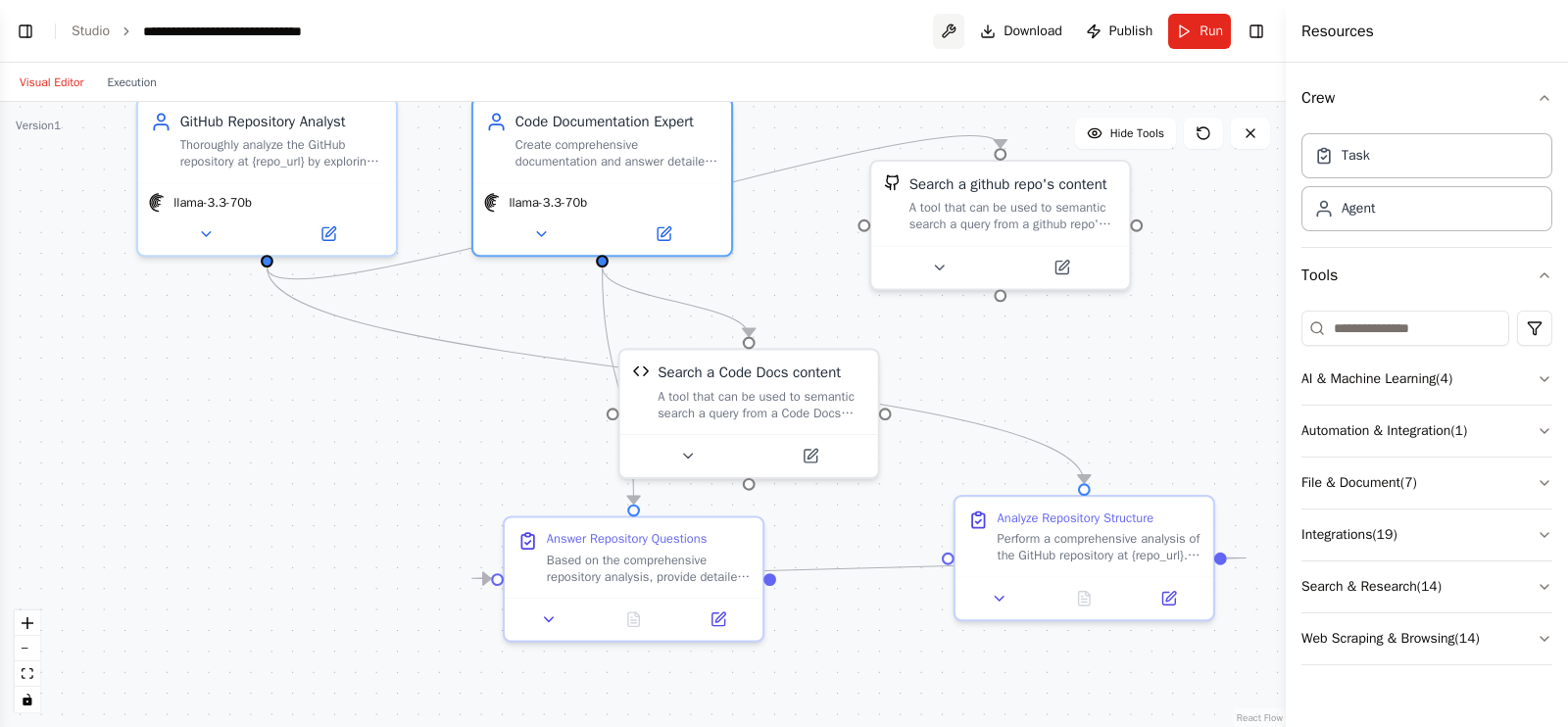 click at bounding box center [949, 31] 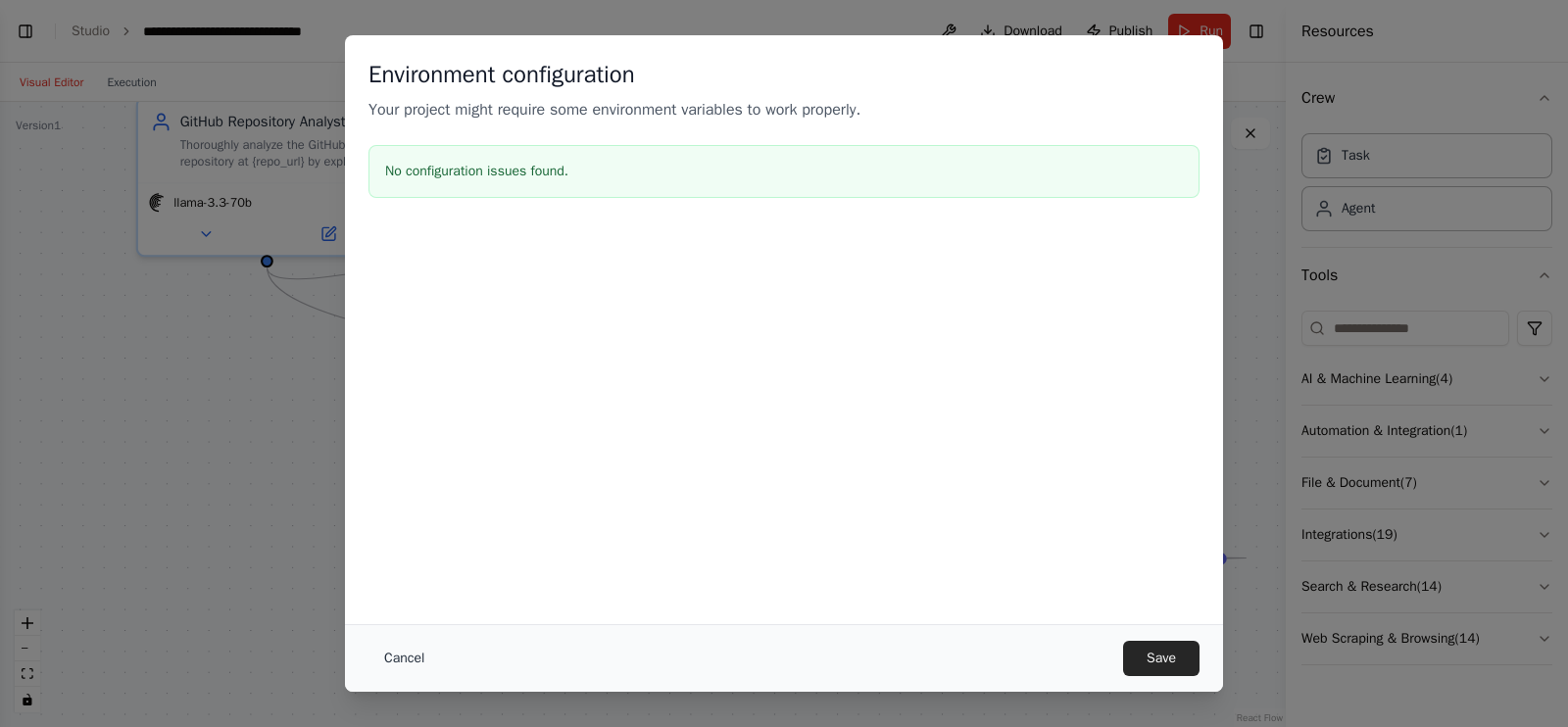 click on "Cancel" at bounding box center (404, 658) 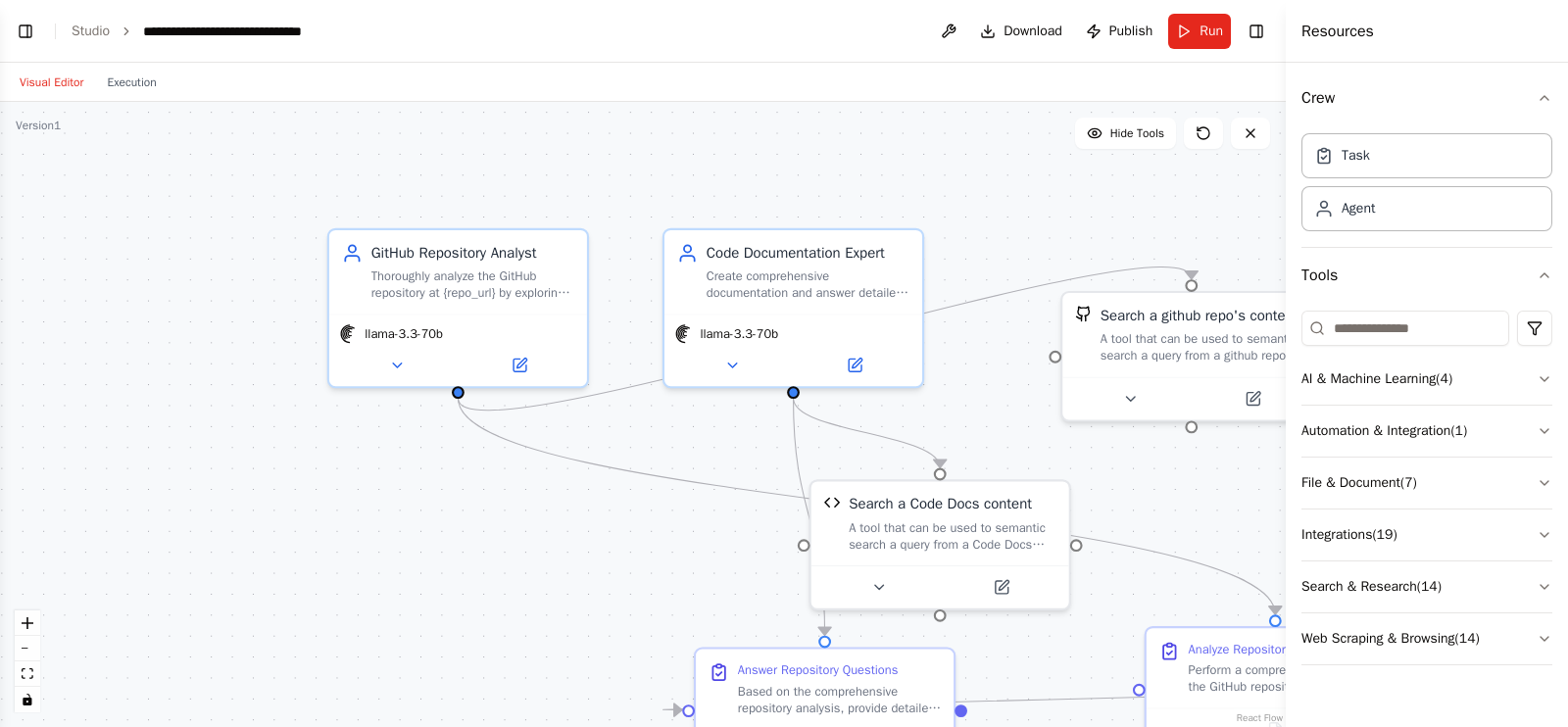 drag, startPoint x: 166, startPoint y: 539, endPoint x: 357, endPoint y: 670, distance: 231.60743 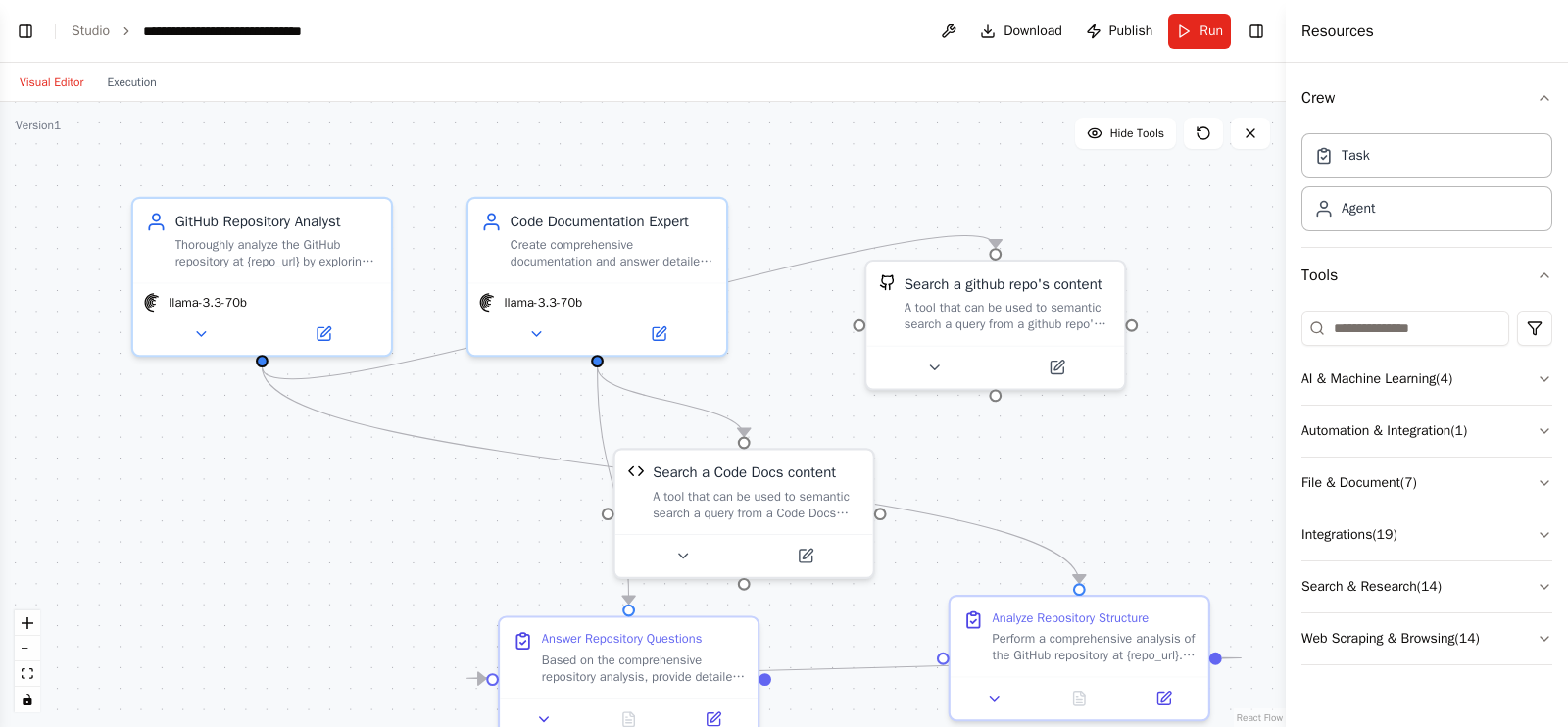 drag, startPoint x: 906, startPoint y: 147, endPoint x: 710, endPoint y: 115, distance: 198.59507 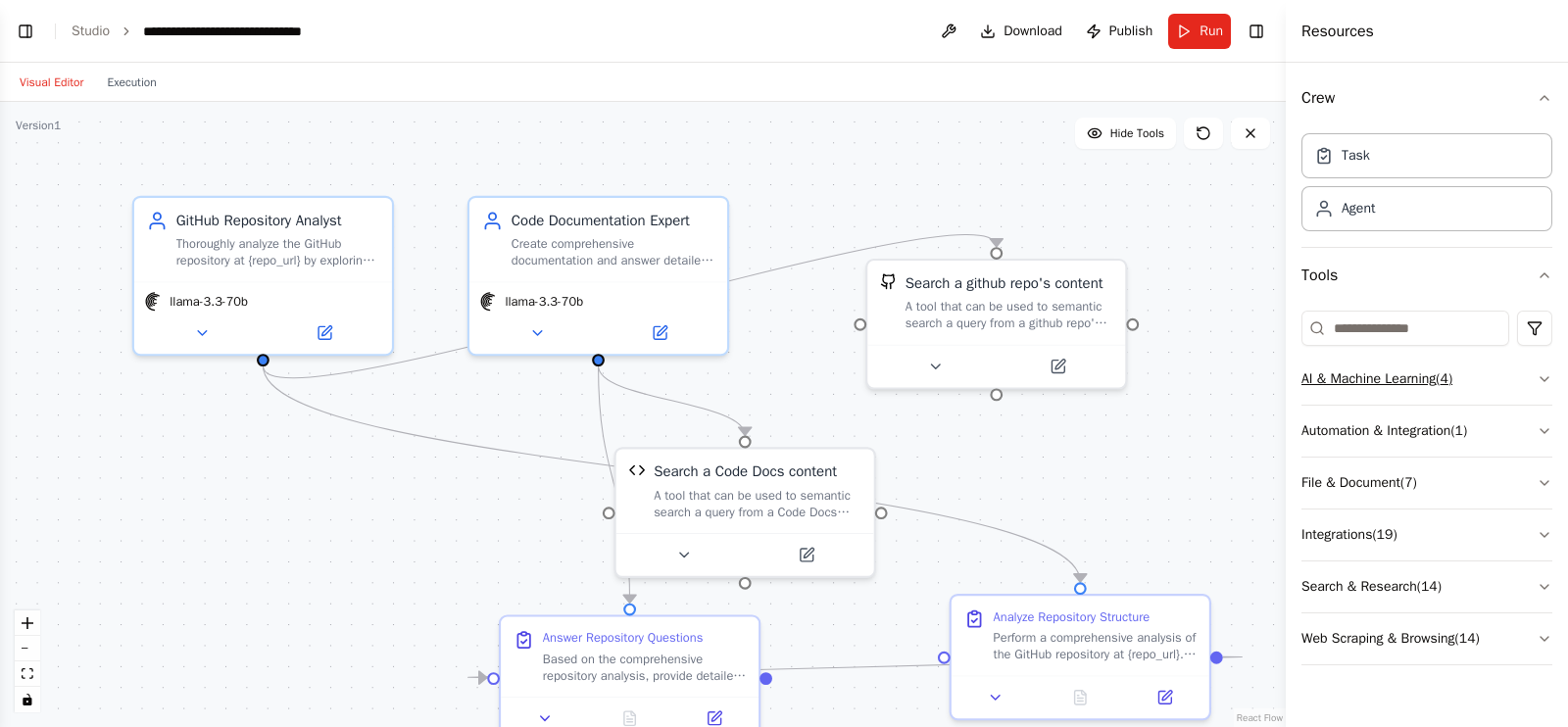 click on "AI & Machine Learning  ( 4 )" at bounding box center (1427, 379) 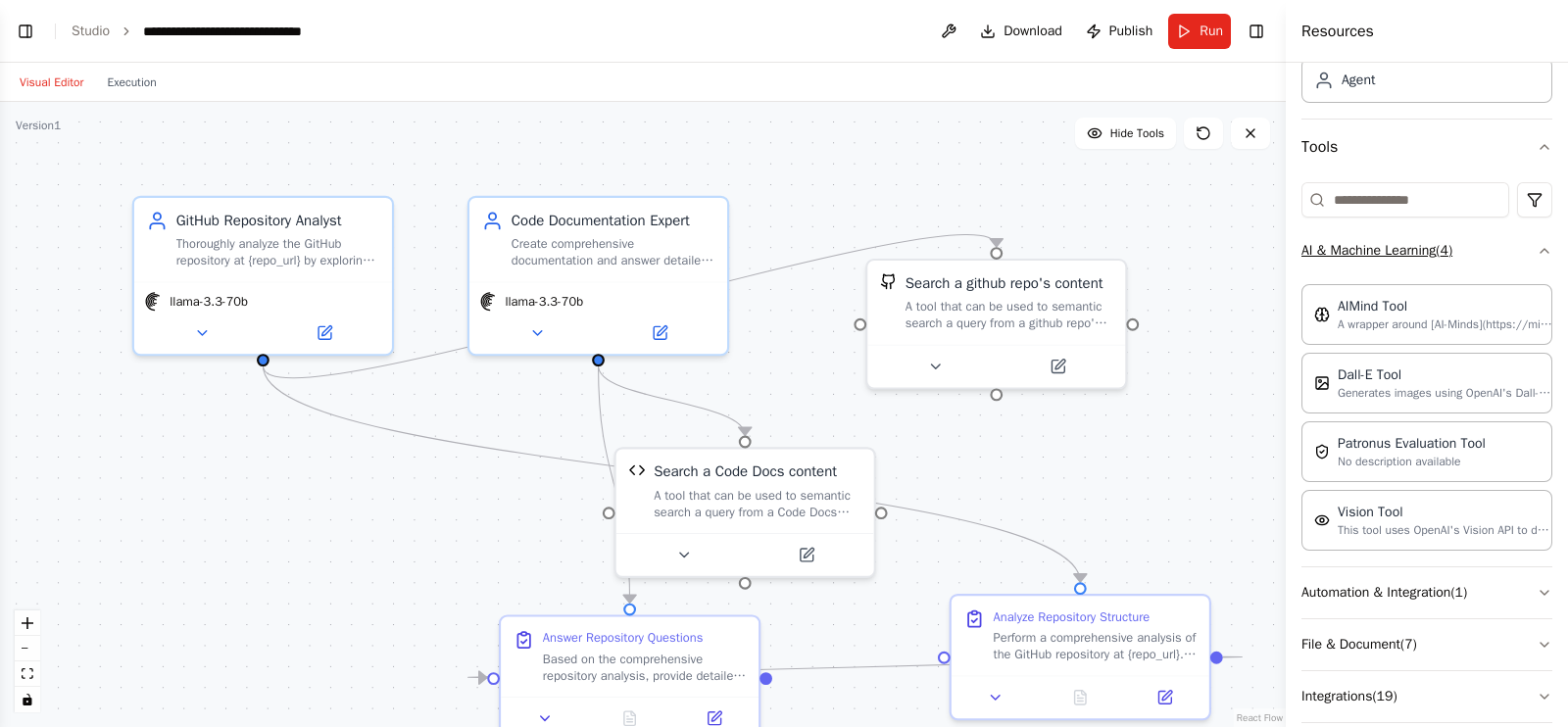 scroll, scrollTop: 129, scrollLeft: 0, axis: vertical 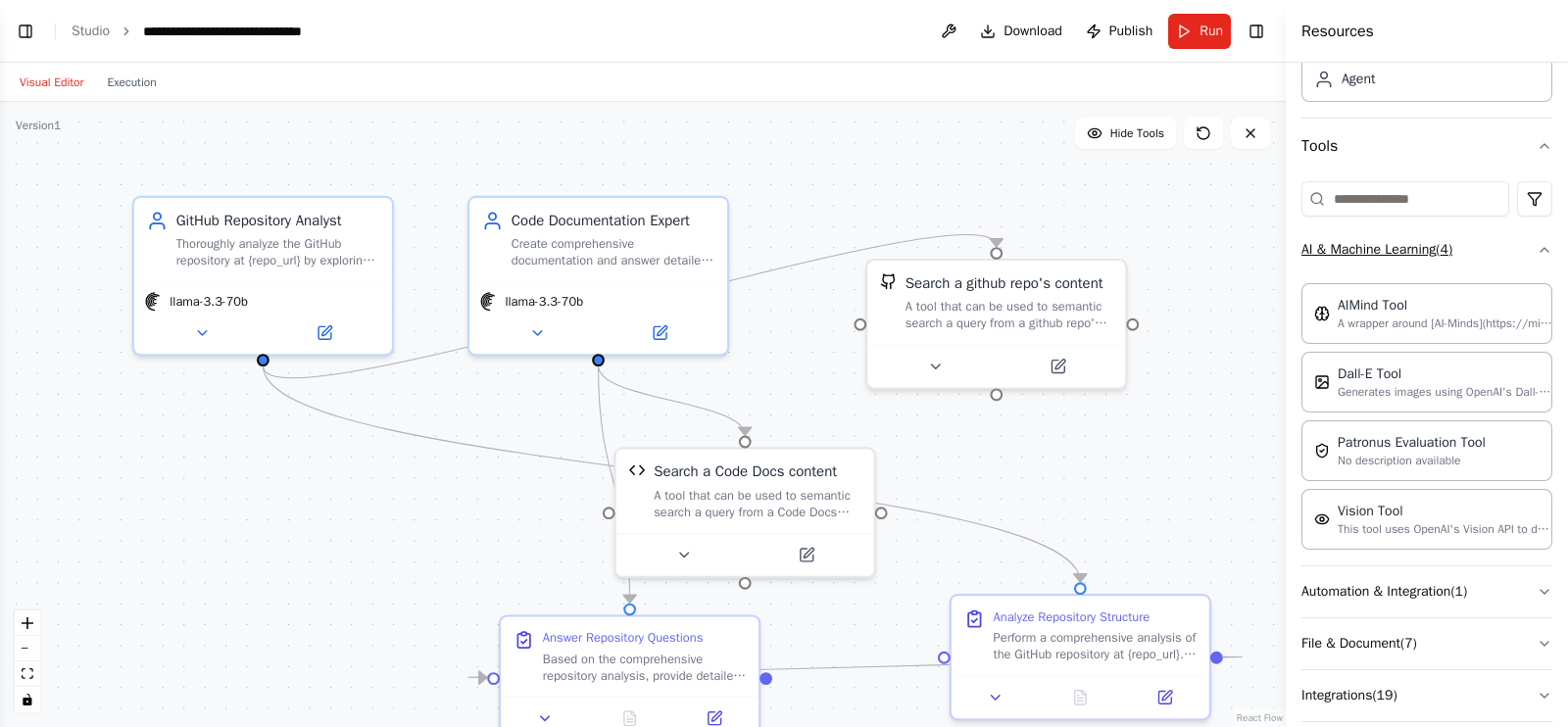 click on "AI & Machine Learning  ( 4 )" at bounding box center [1427, 250] 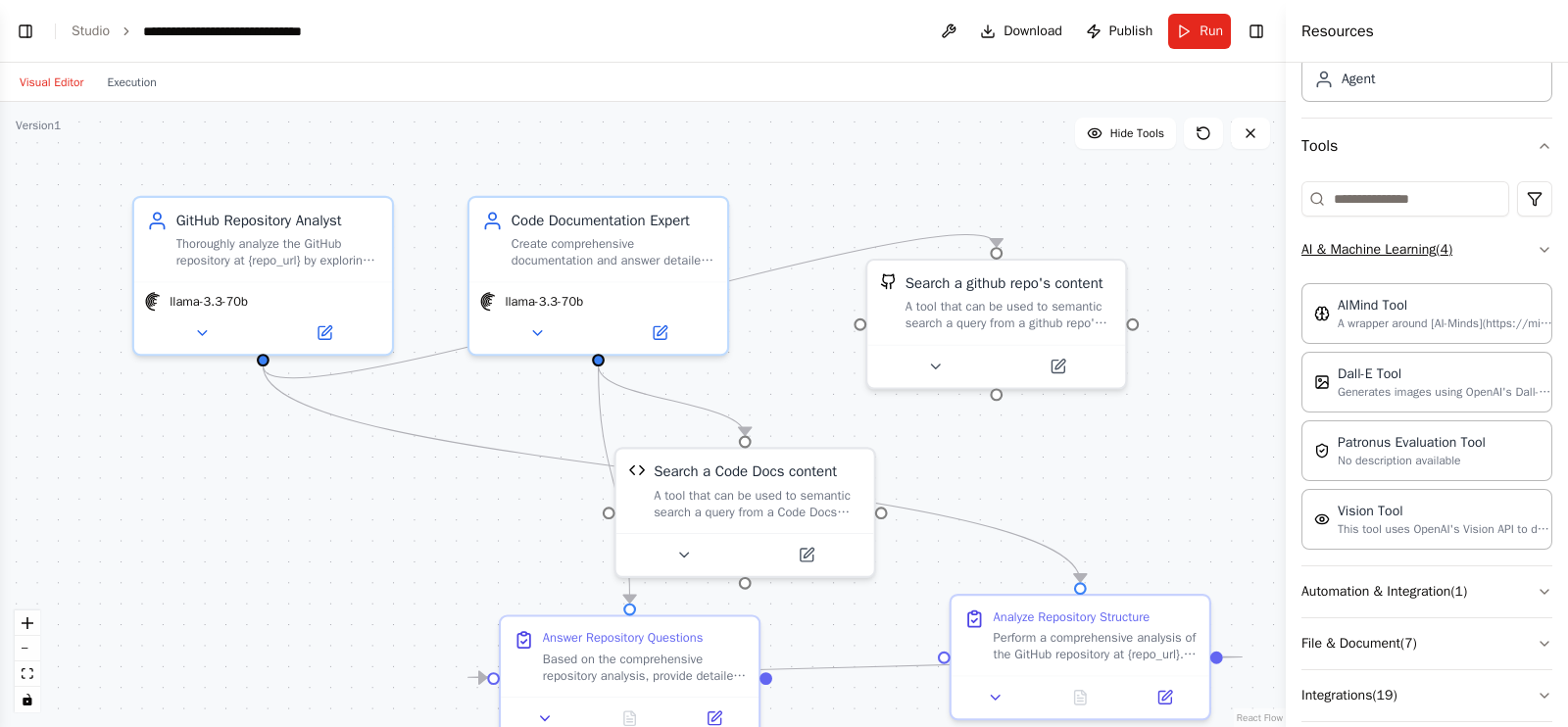 scroll, scrollTop: 0, scrollLeft: 0, axis: both 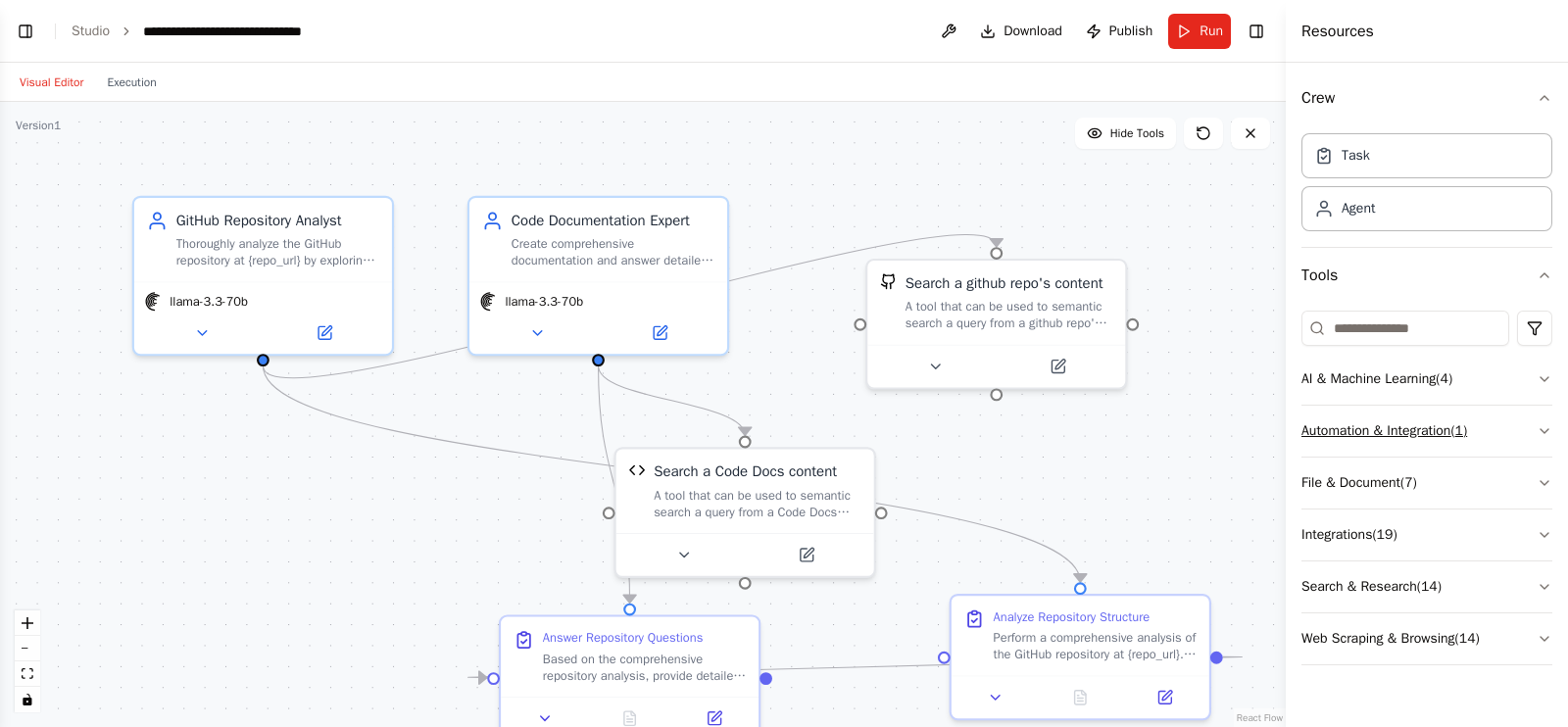 click on "Automation & Integration  ( 1 )" at bounding box center (1427, 431) 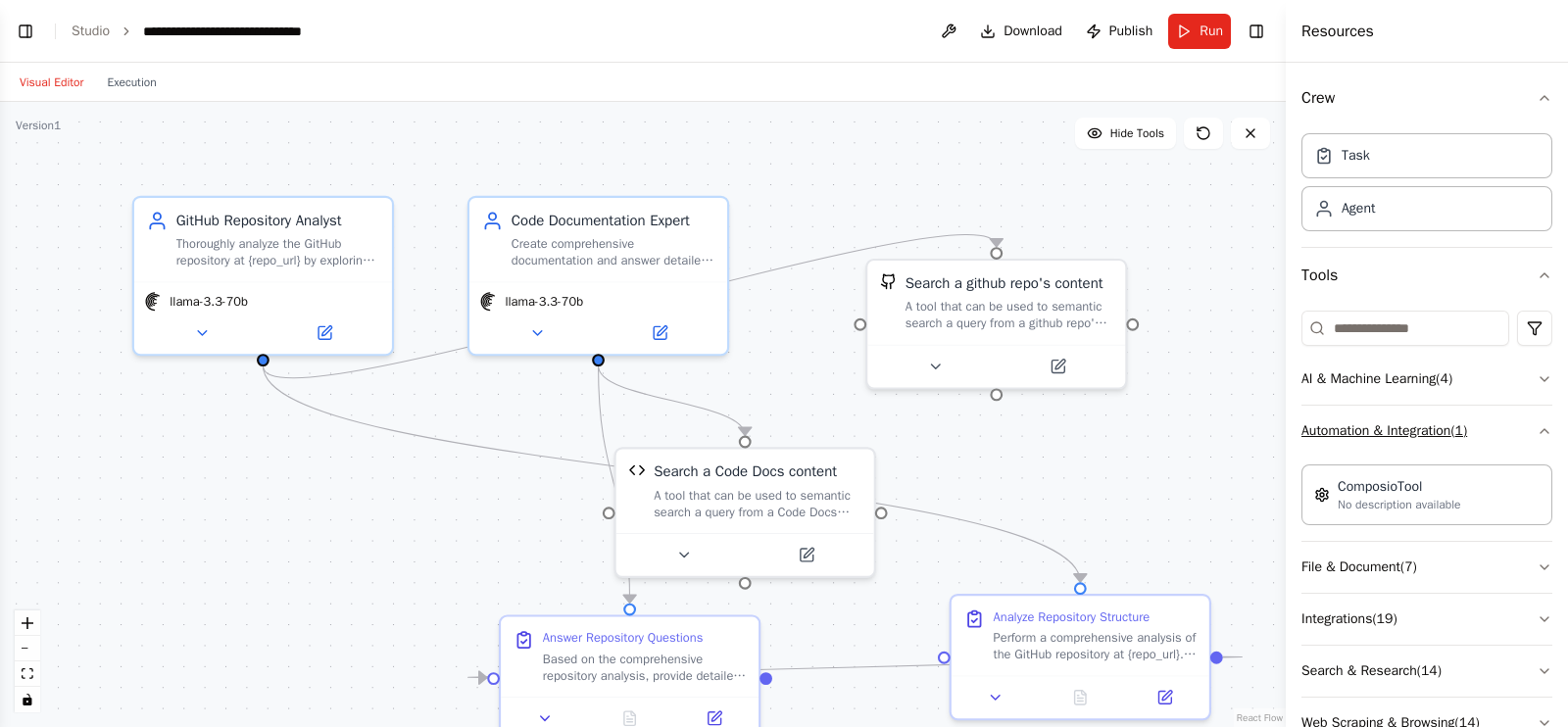 click on "Automation & Integration  ( 1 )" at bounding box center (1427, 431) 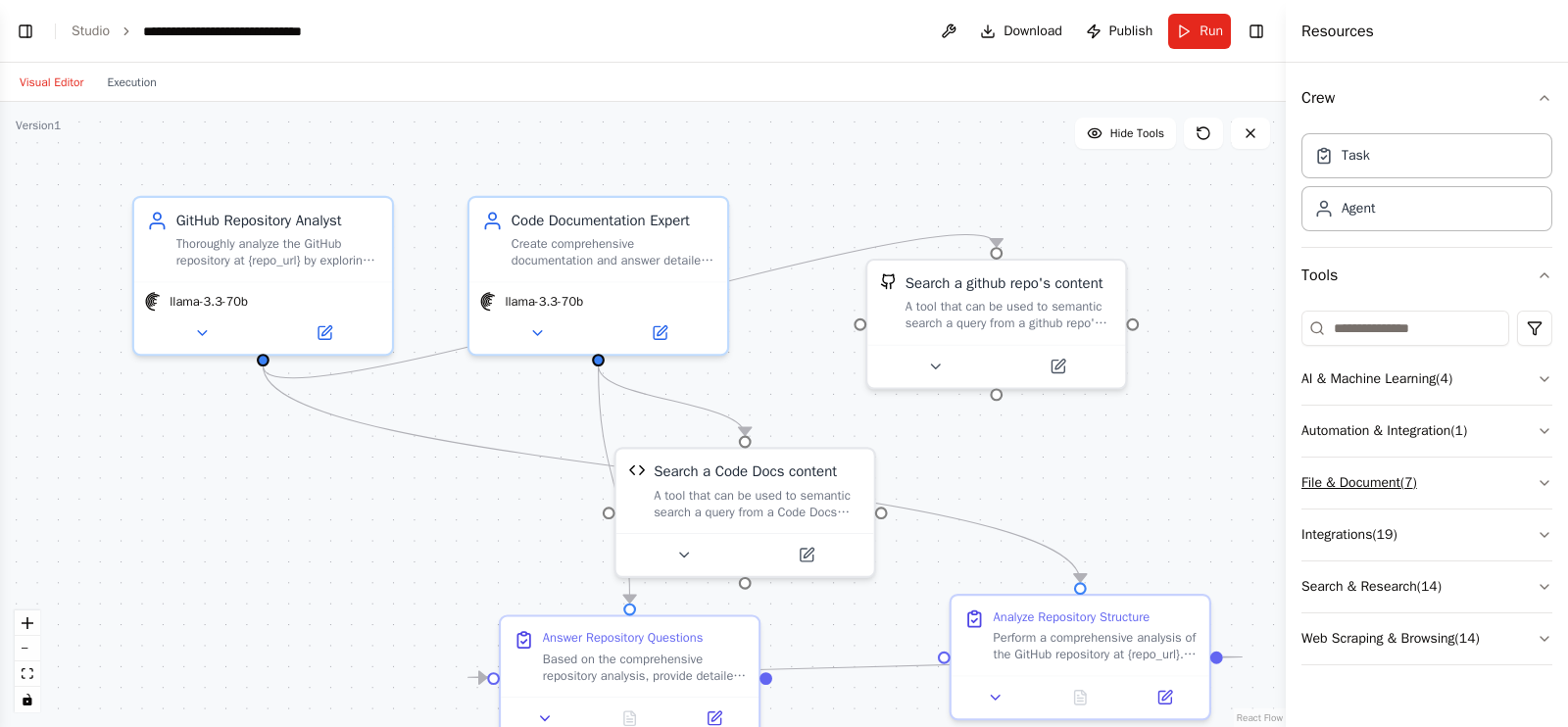 click on "File & Document  ( 7 )" at bounding box center (1427, 483) 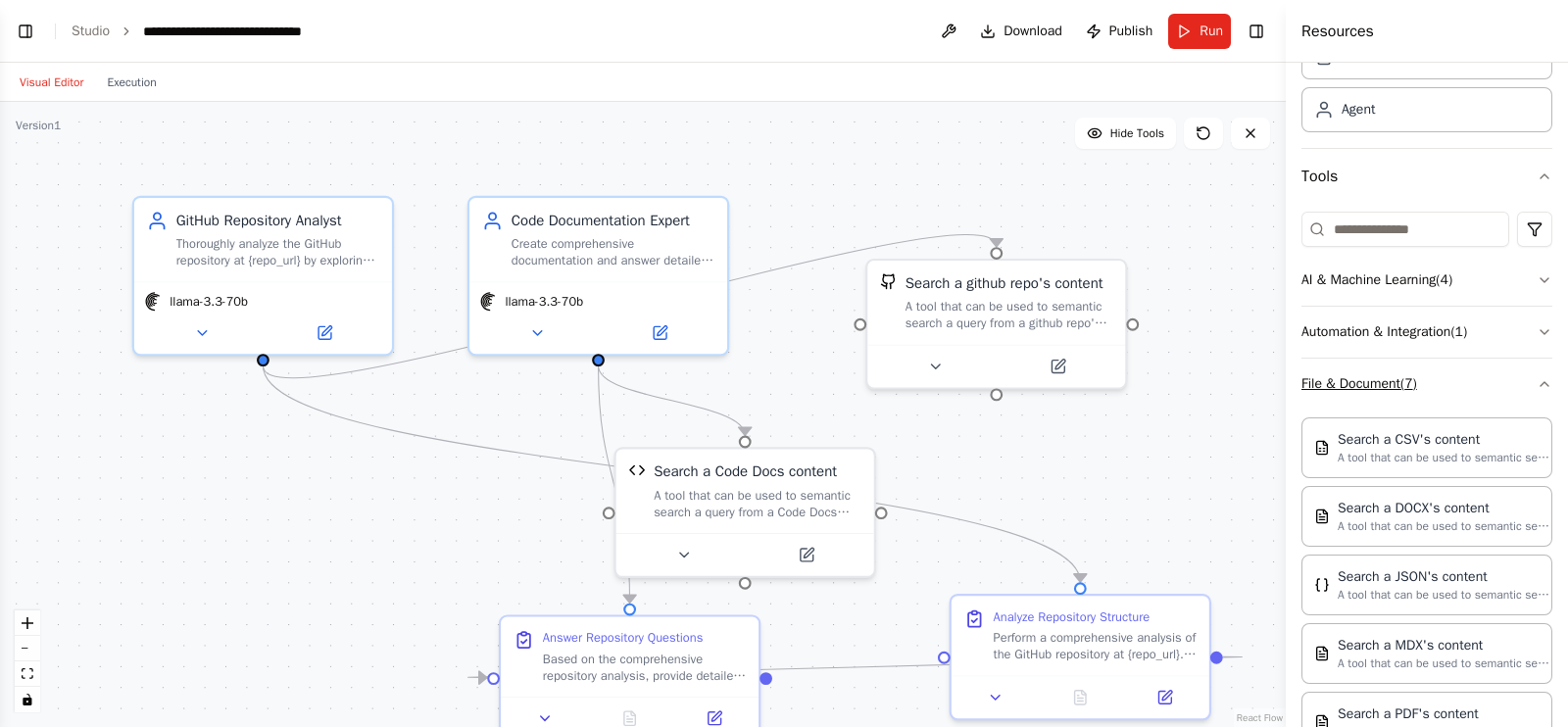 scroll, scrollTop: 82, scrollLeft: 0, axis: vertical 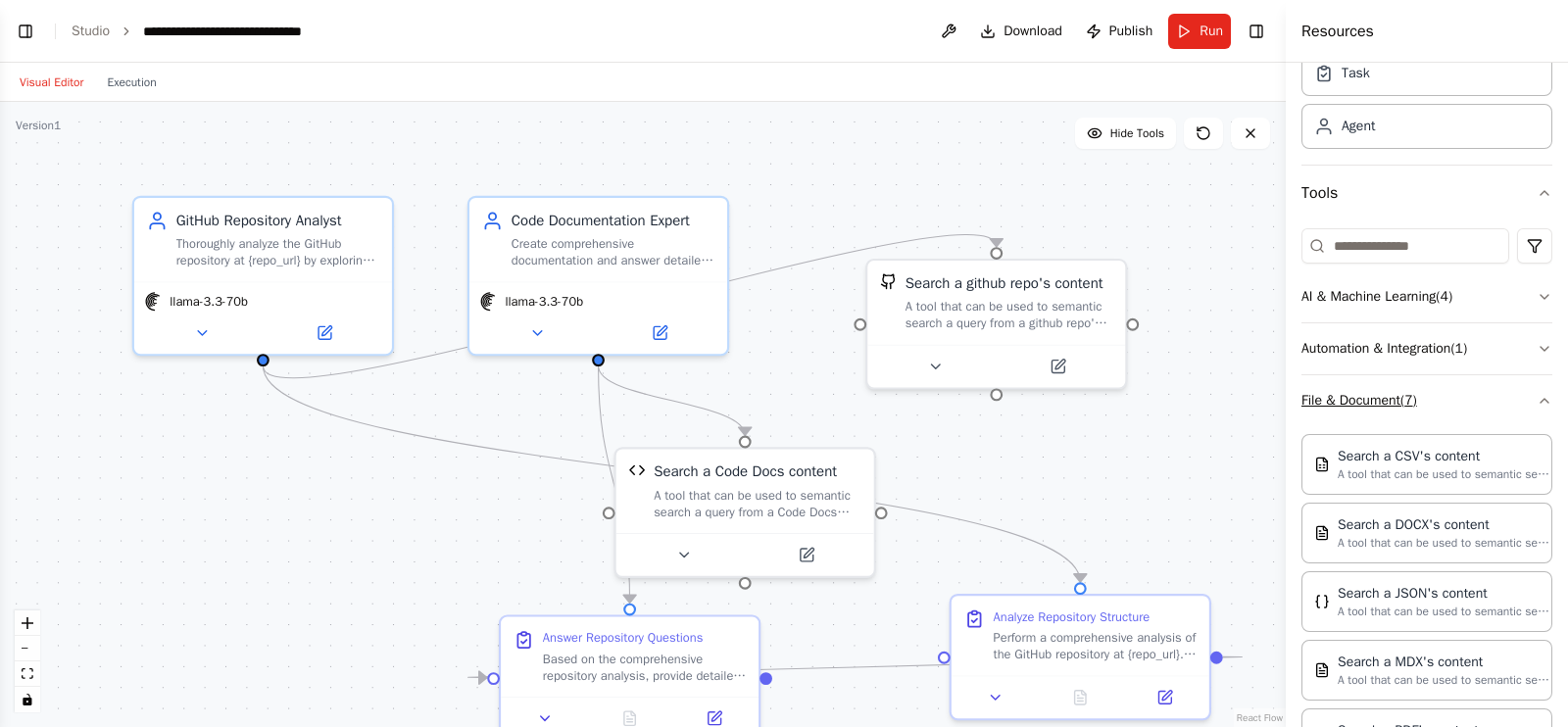 click on "File & Document  ( 7 )" at bounding box center [1427, 401] 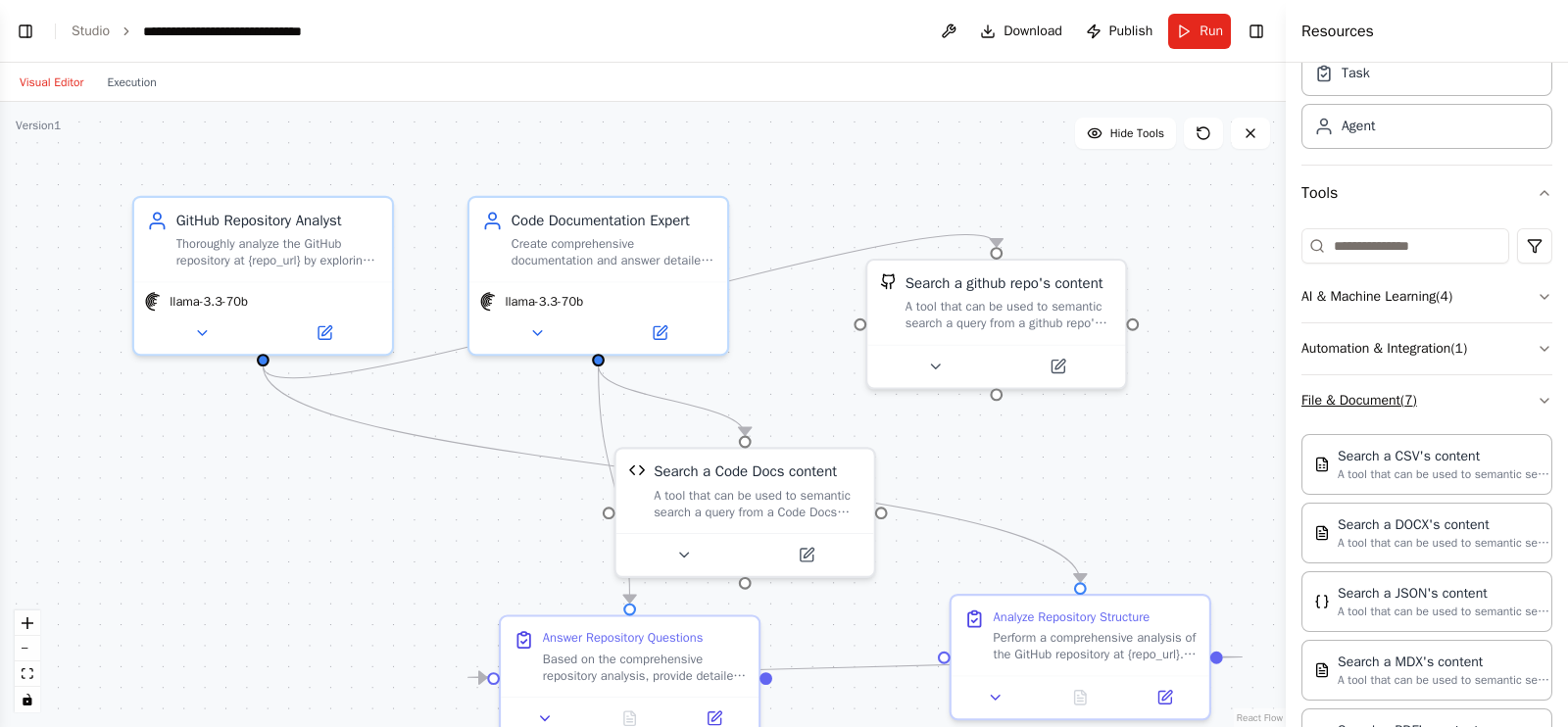 scroll, scrollTop: 0, scrollLeft: 0, axis: both 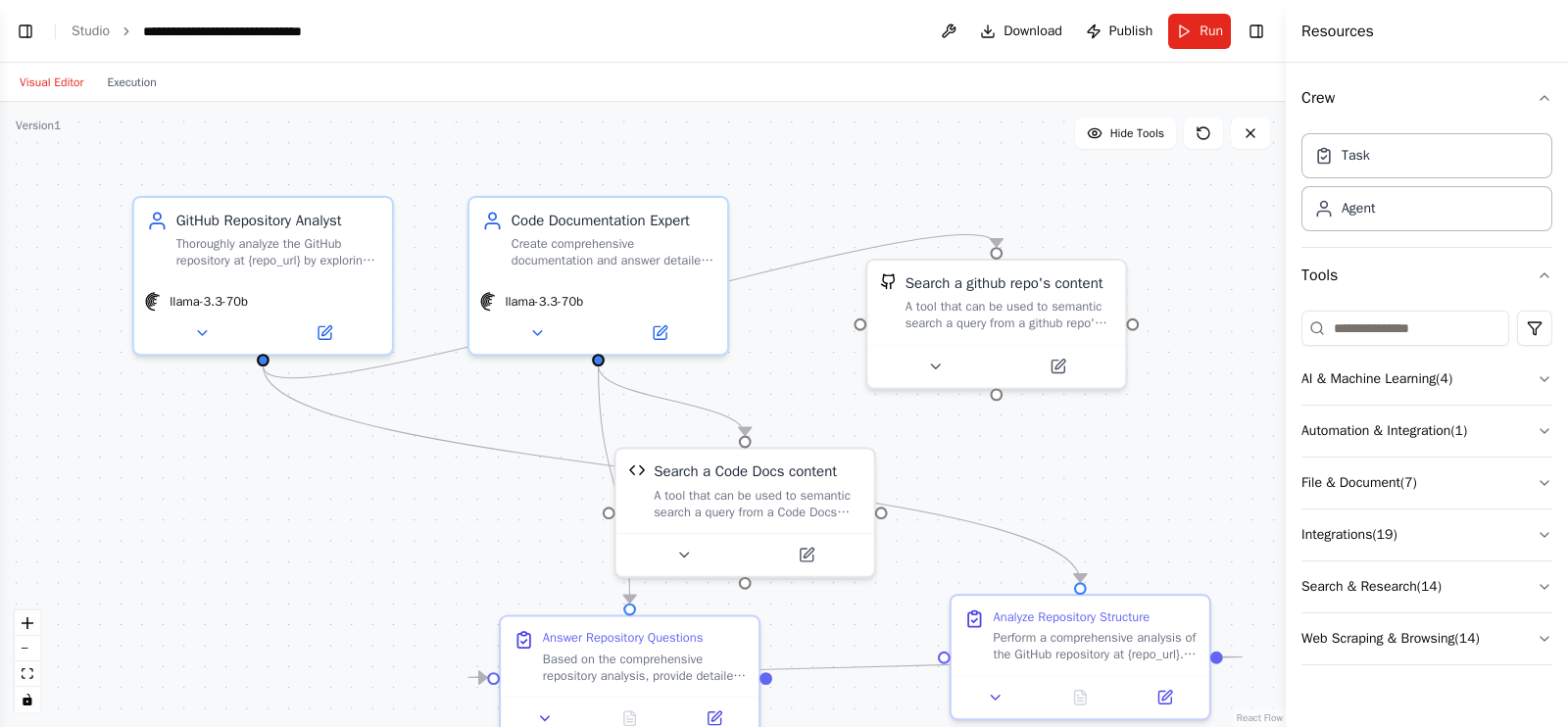 click on "Agent" at bounding box center [1427, 209] 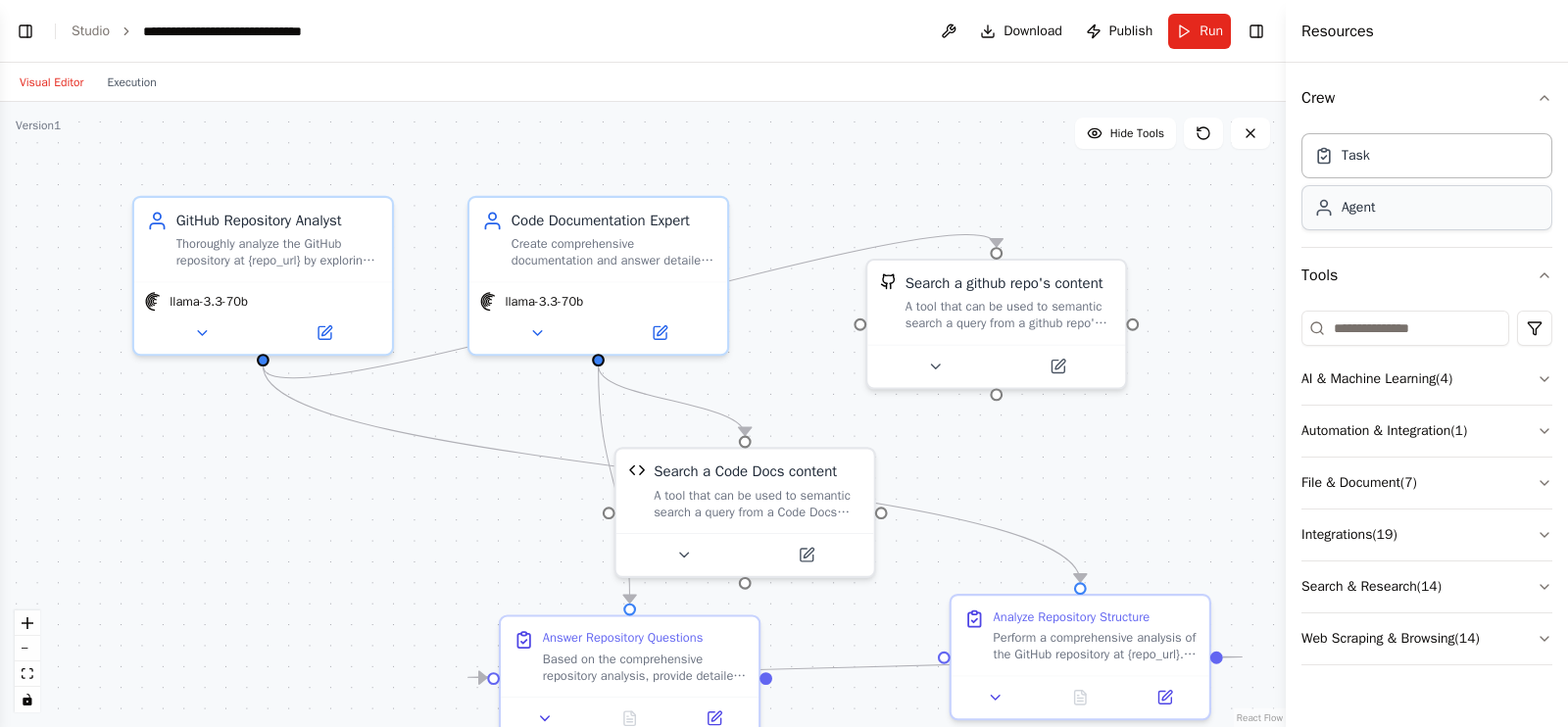 click on "Agent" at bounding box center [1358, 208] 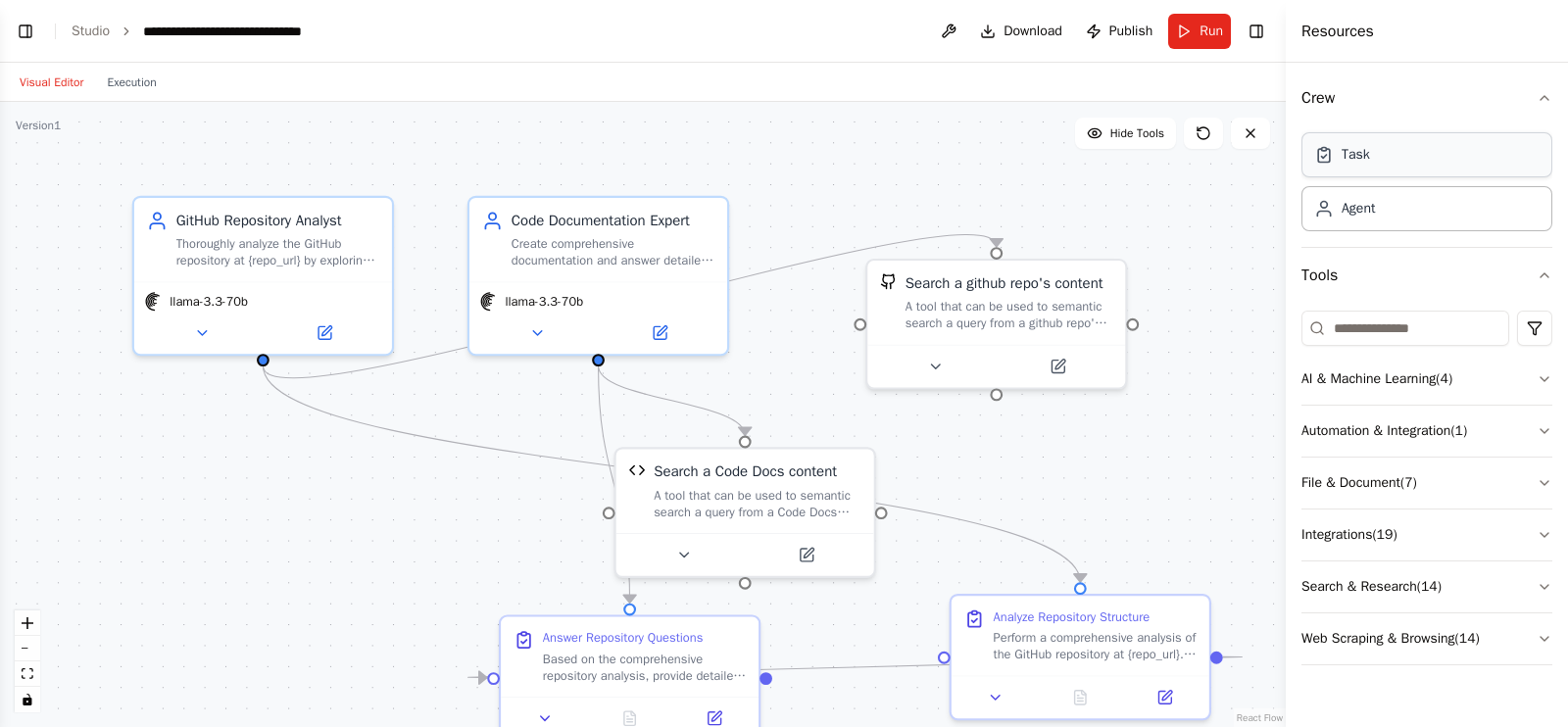 click on "Task" at bounding box center (1355, 155) 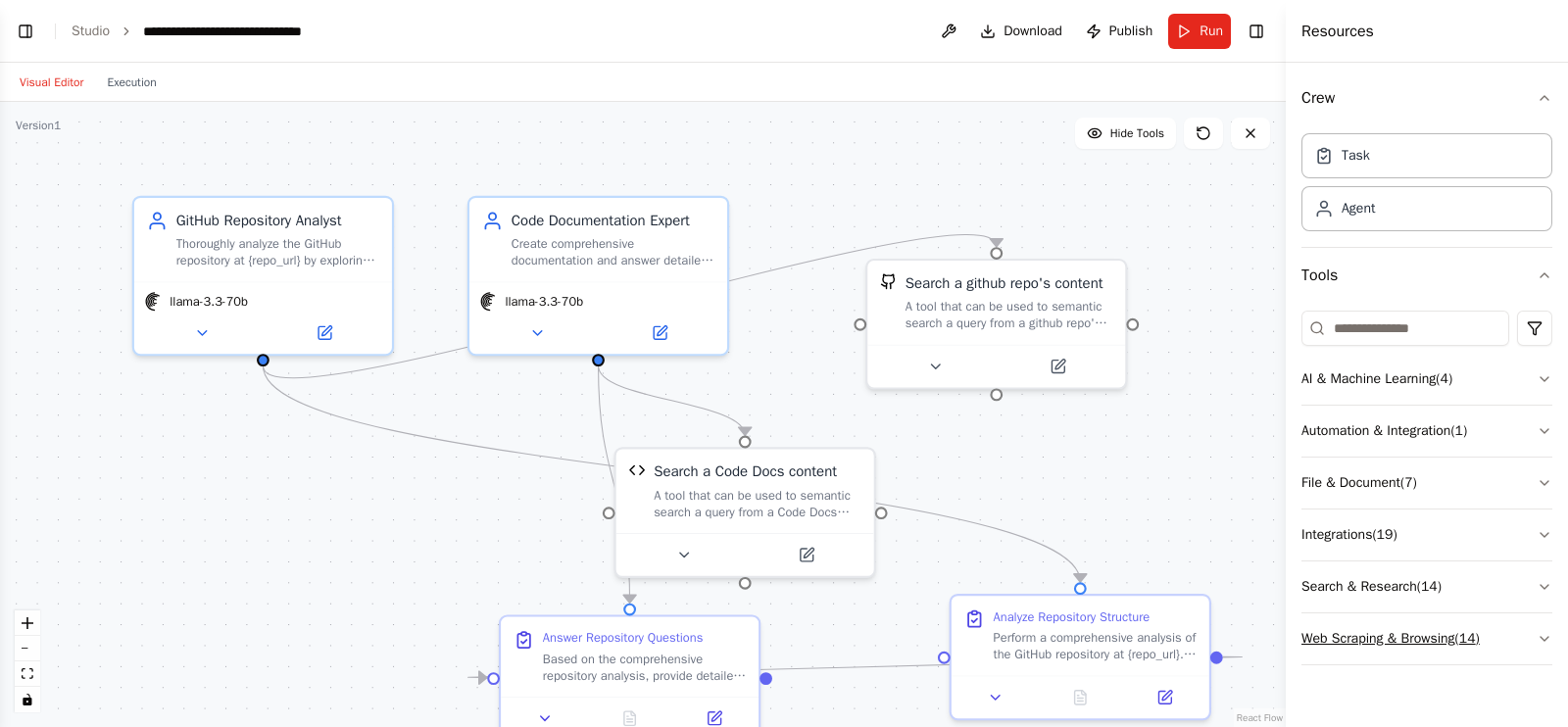 click on "Web Scraping & Browsing  ( 14 )" at bounding box center (1427, 639) 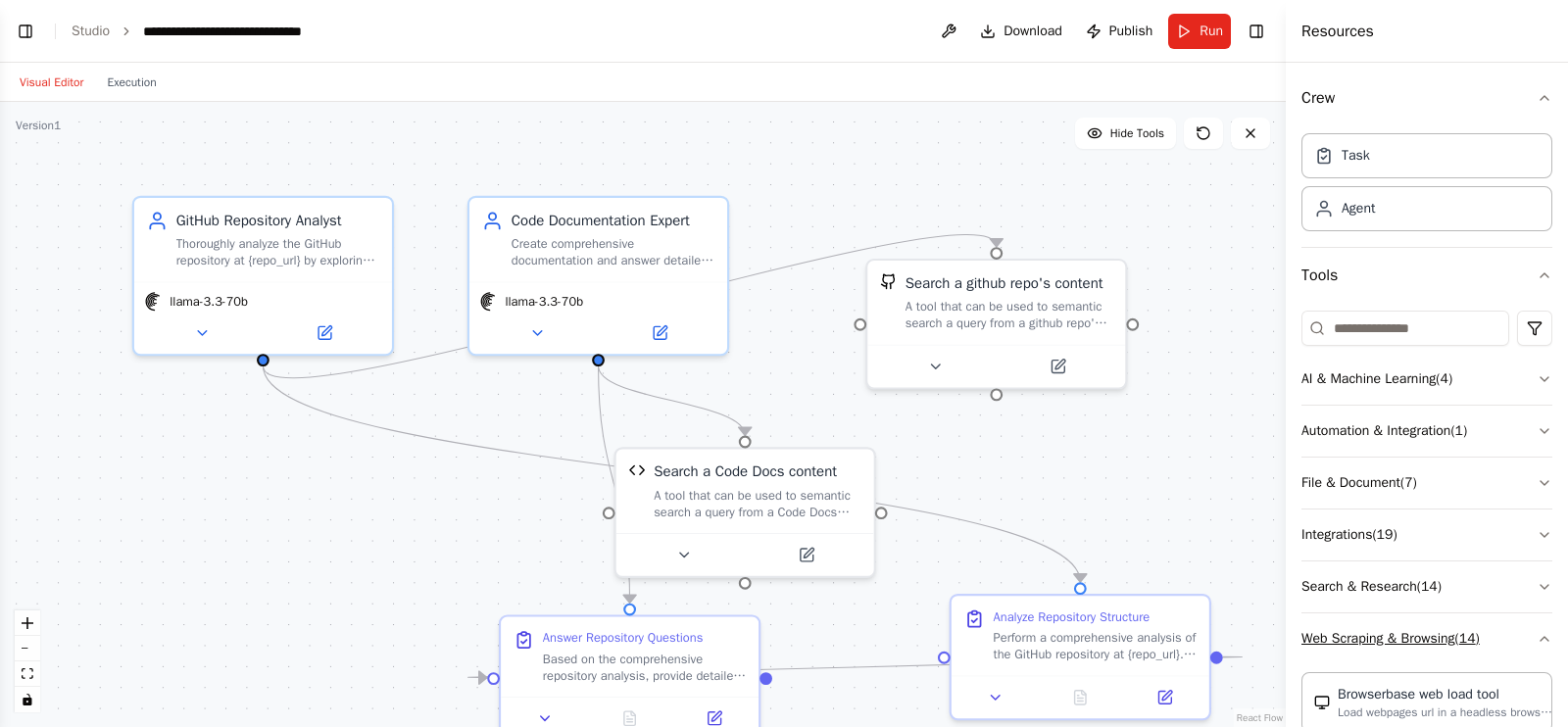 click on "Web Scraping & Browsing  ( 14 )" at bounding box center [1427, 639] 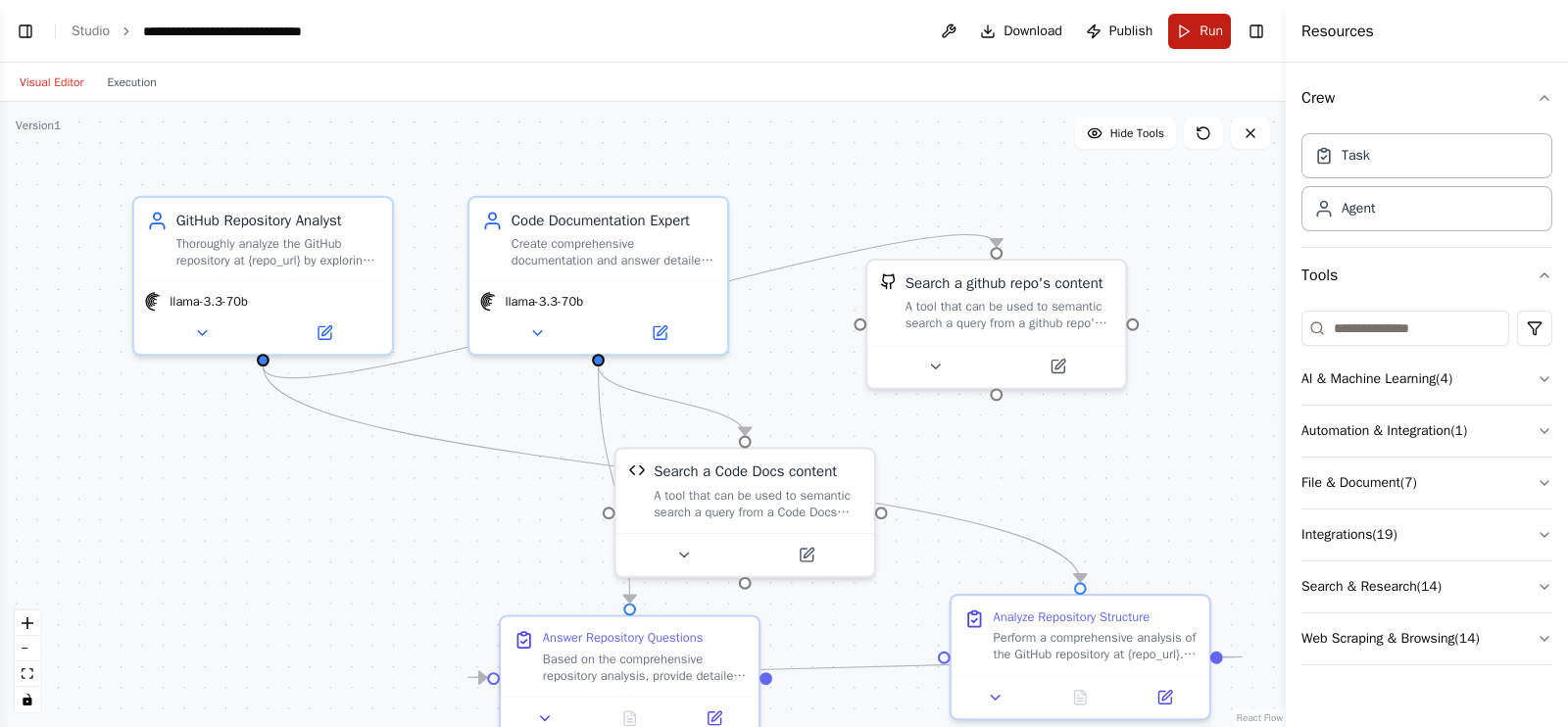 click on "Run" at bounding box center [1211, 31] 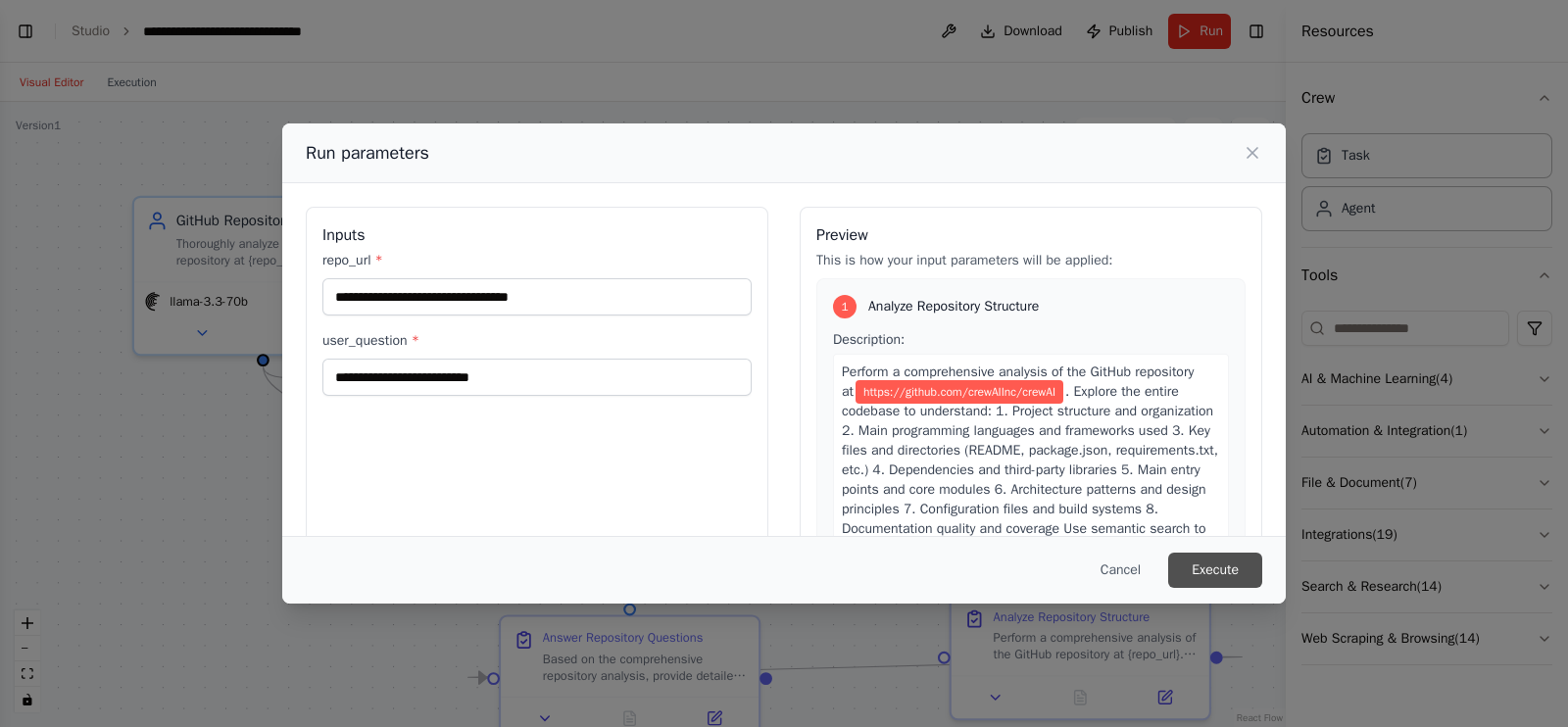 click on "Execute" at bounding box center (1215, 570) 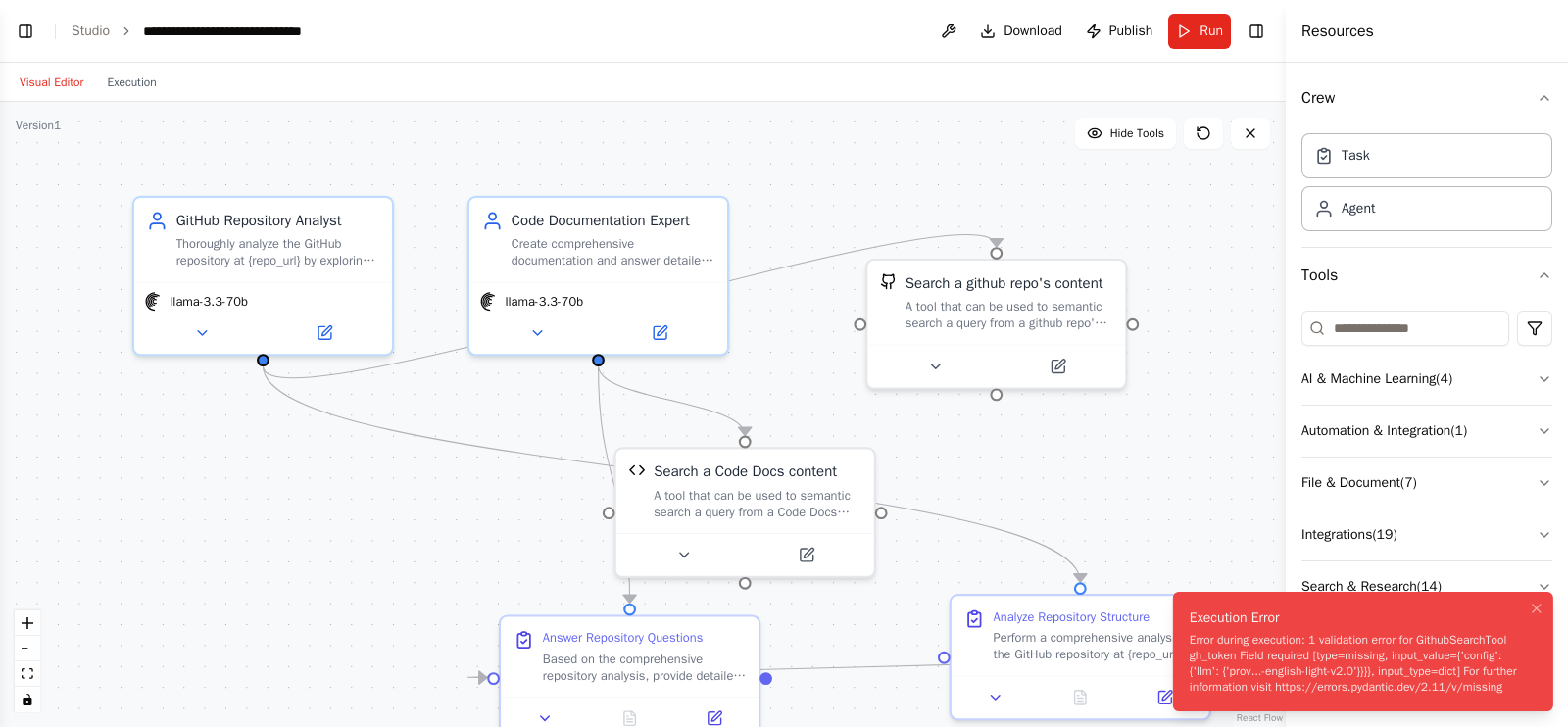 click on "Error during execution: 1 validation error for GithubSearchTool
gh_token
Field required [type=missing, input_value={'config': {'llm': {'prov...-english-light-v2.0'}}}}, input_type=dict]
For further information visit https://errors.pydantic.dev/2.11/v/missing" at bounding box center [1359, 663] 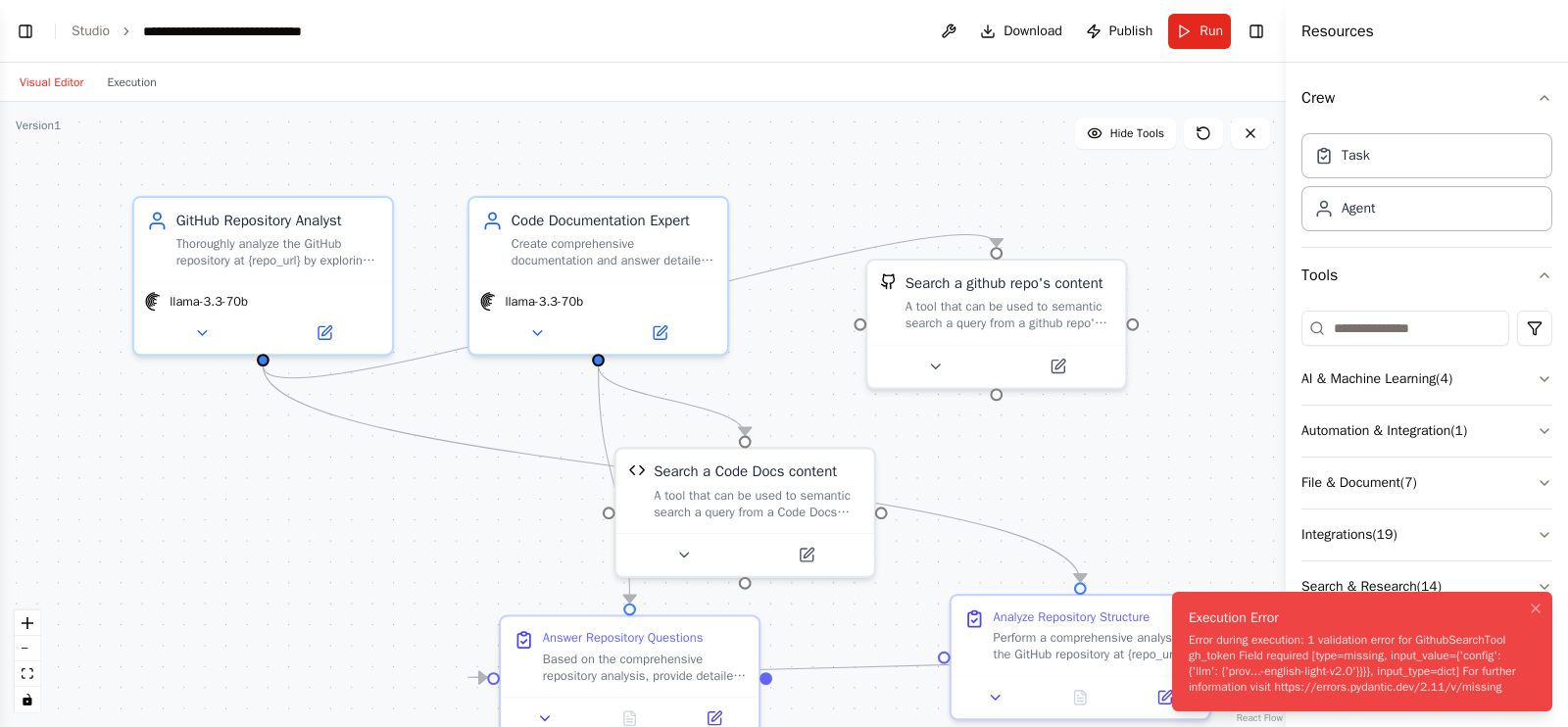 type 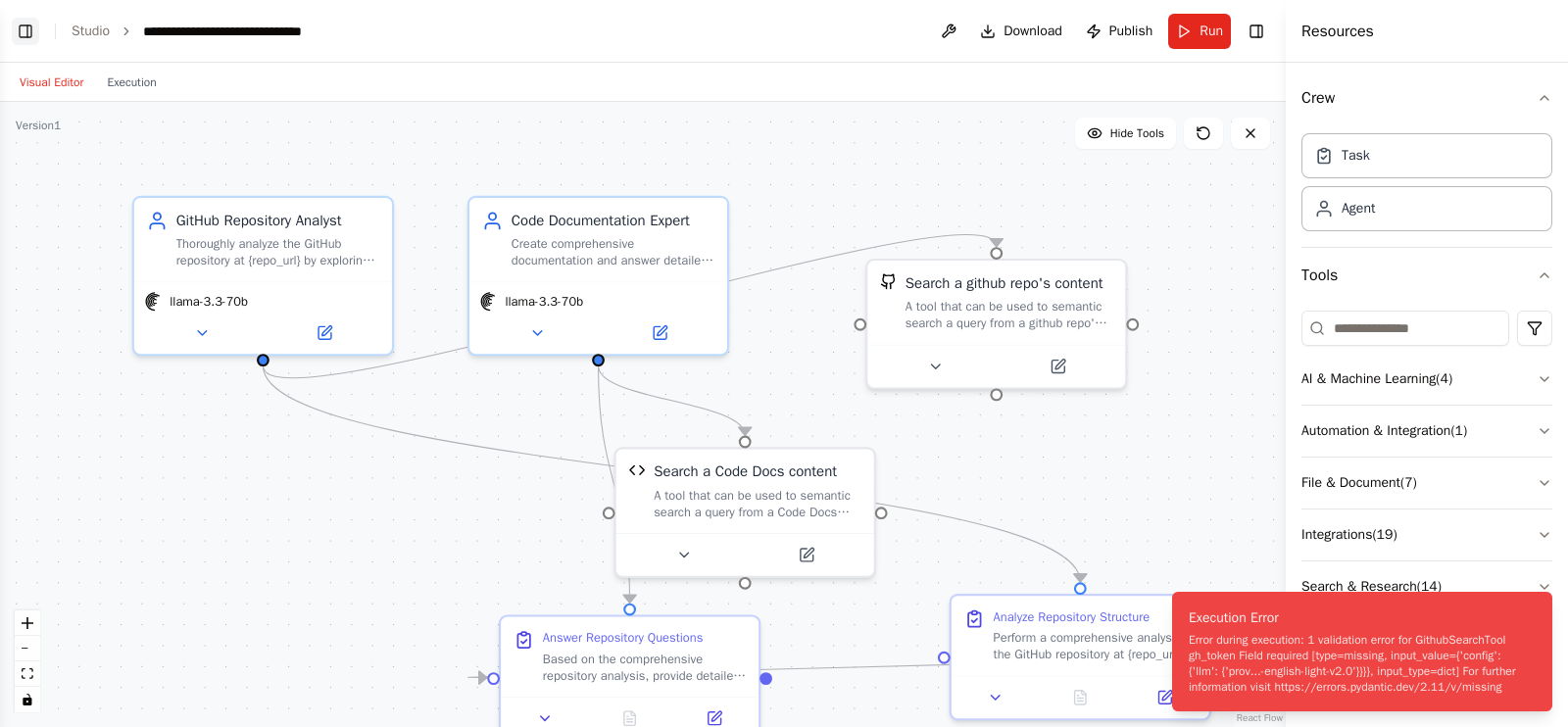 click on "Toggle Left Sidebar" at bounding box center (25, 31) 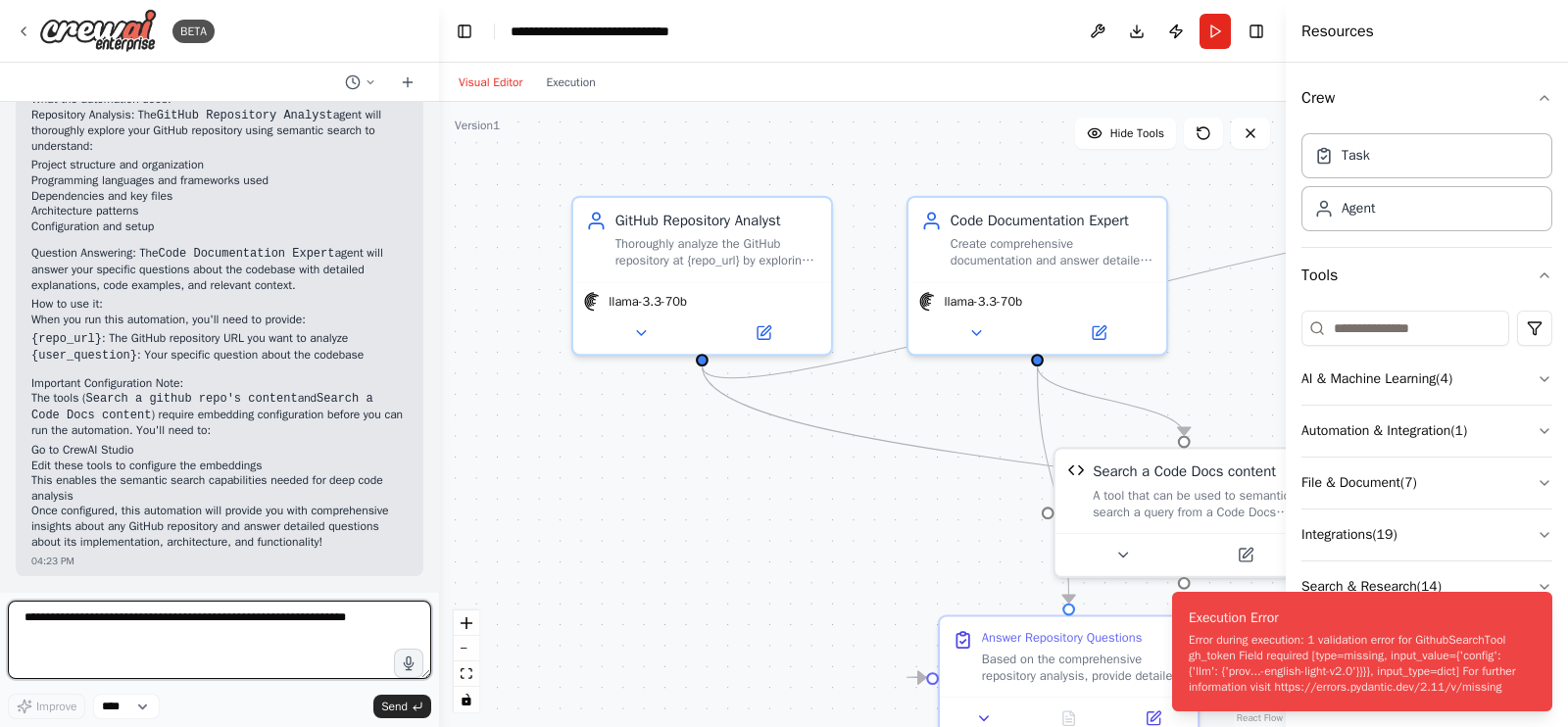 click at bounding box center [220, 640] 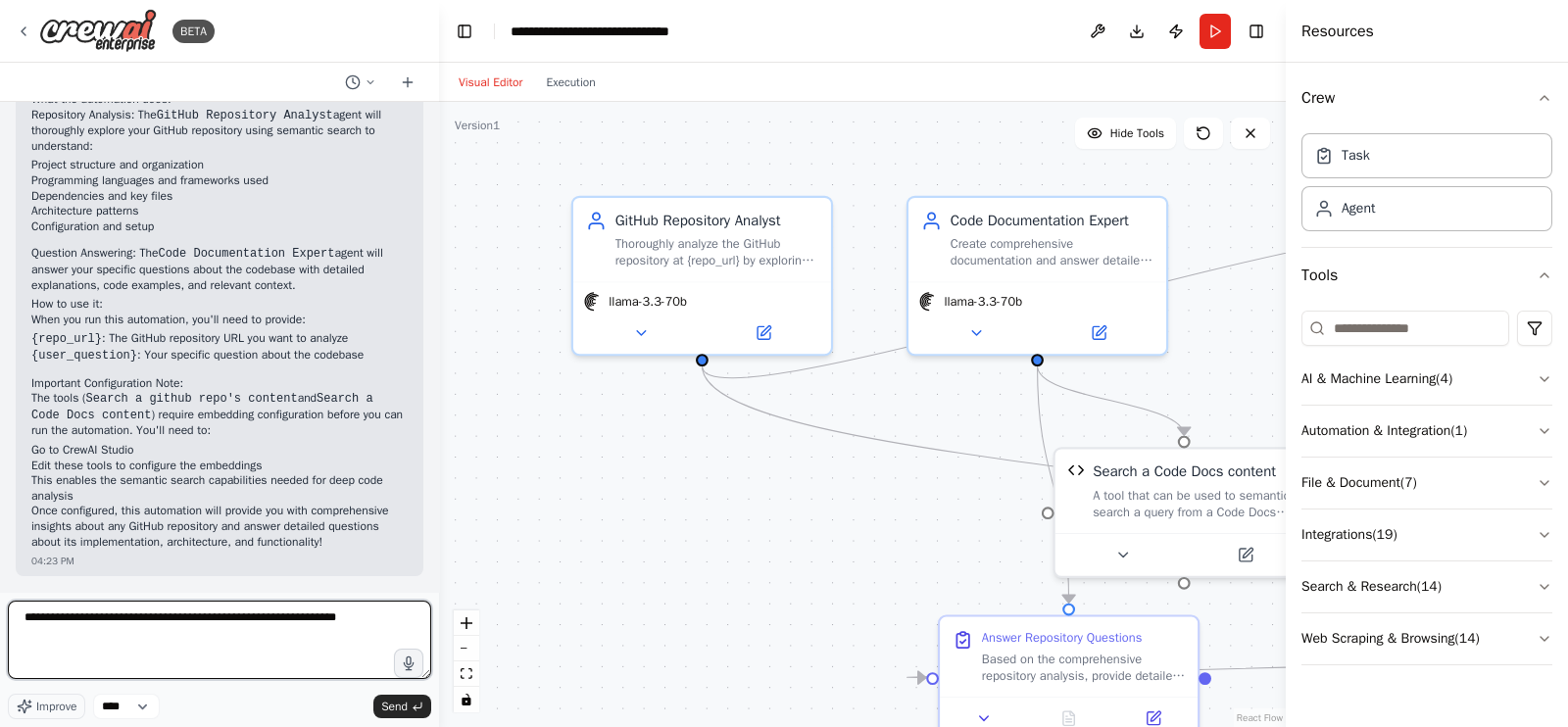 type on "**********" 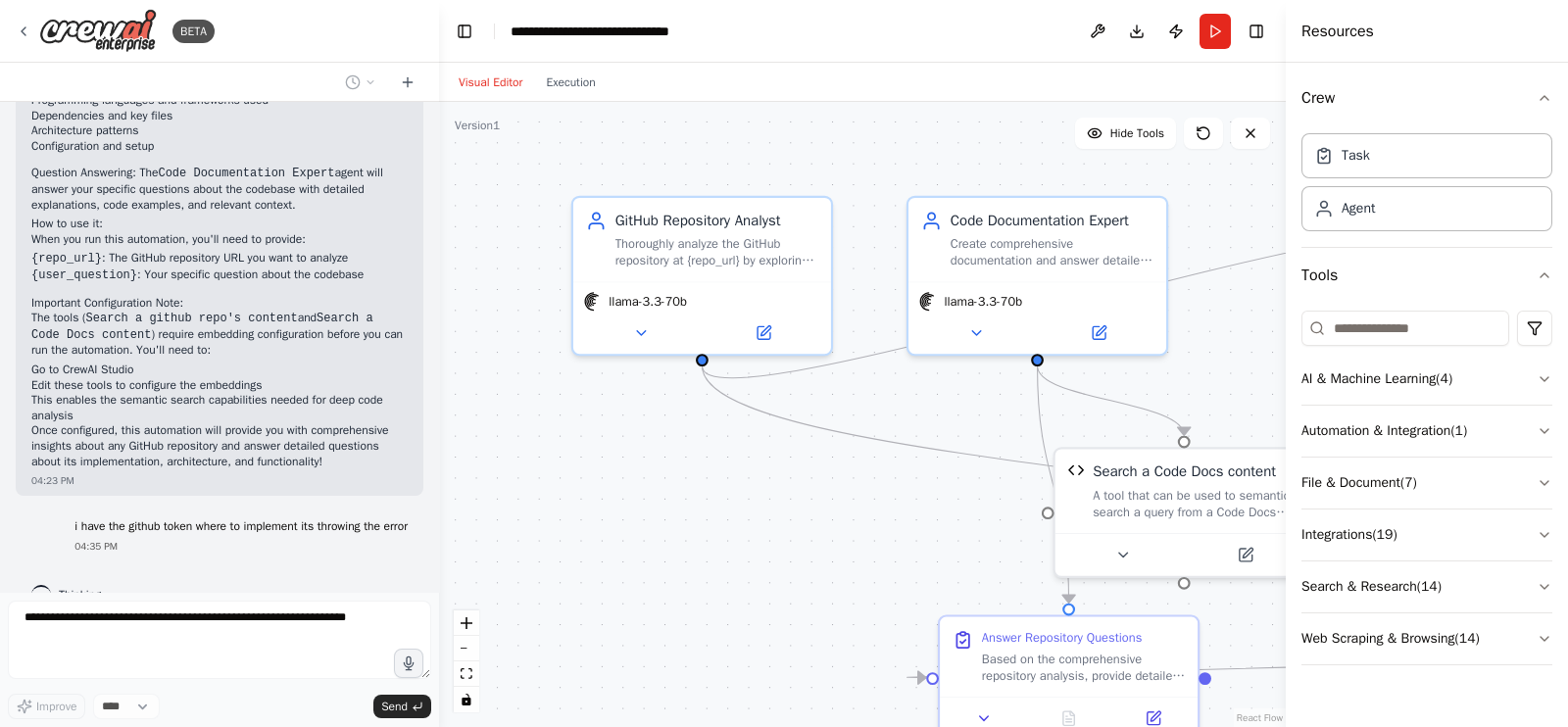 scroll, scrollTop: 1532, scrollLeft: 0, axis: vertical 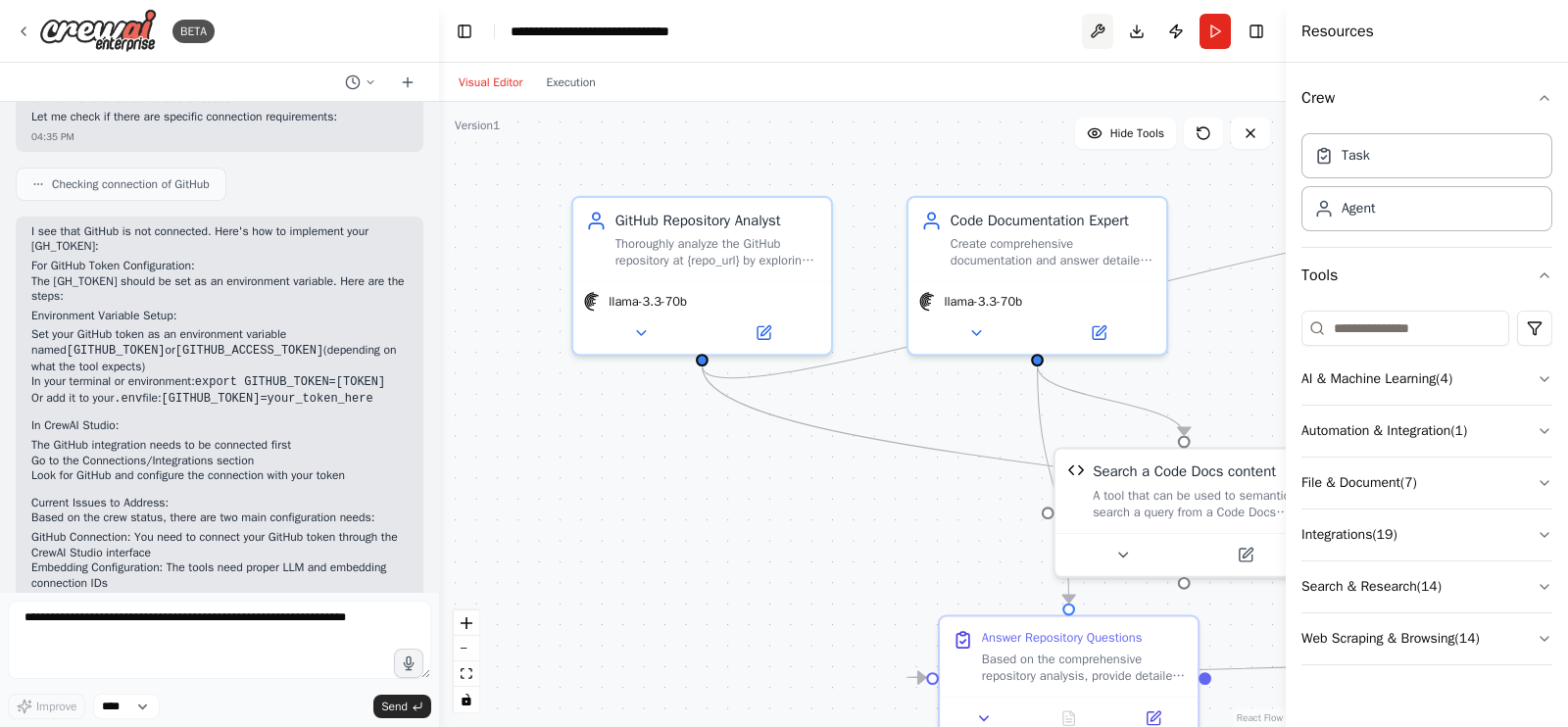 click at bounding box center [1098, 31] 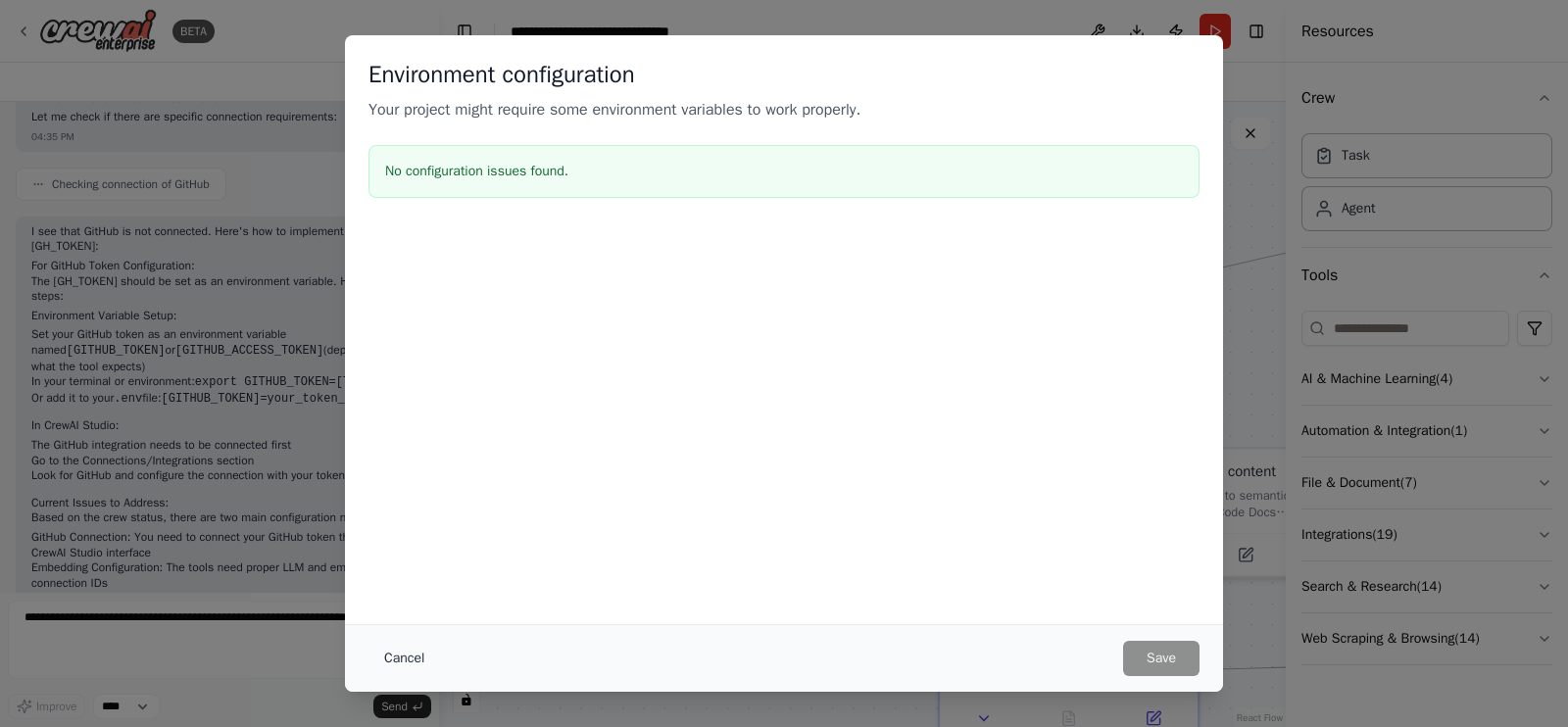 click on "Cancel" at bounding box center [404, 658] 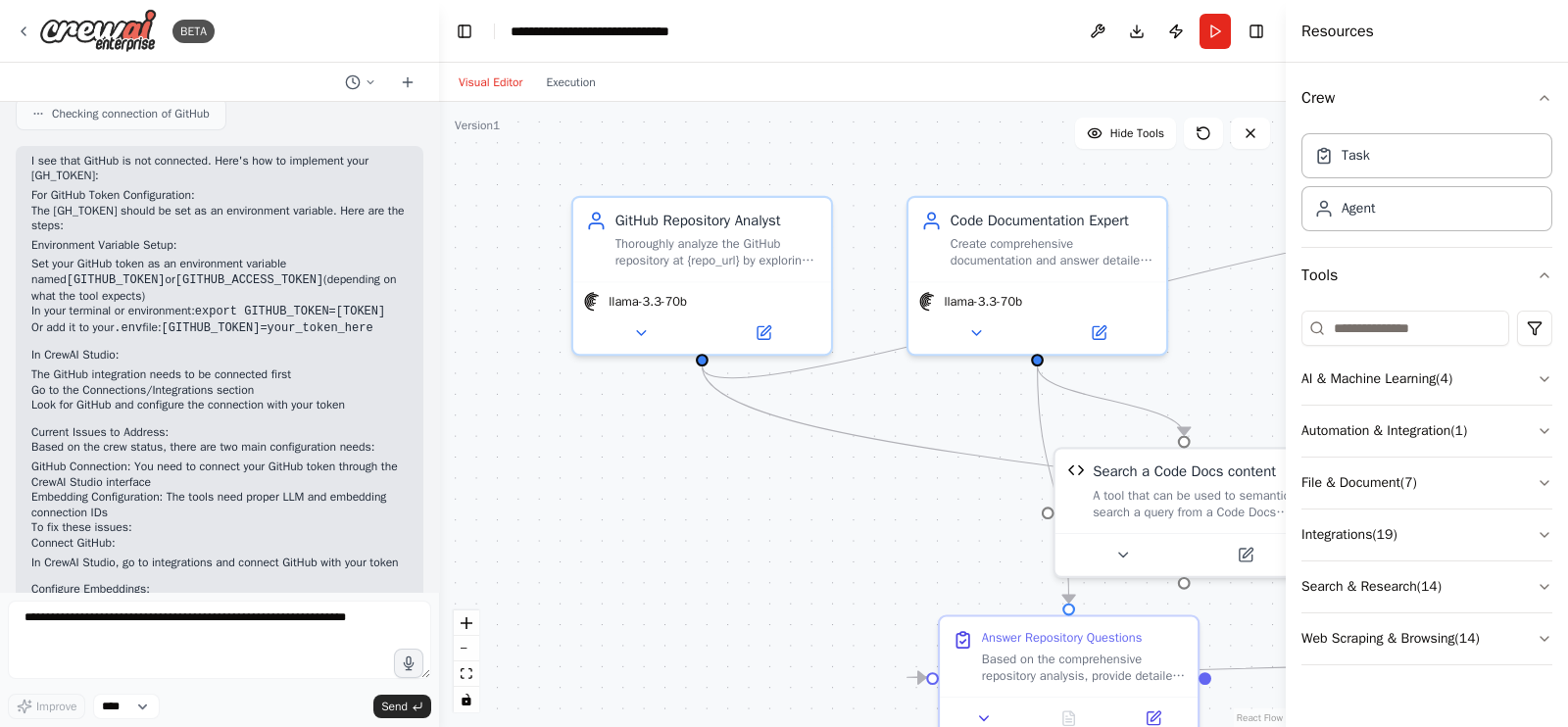 scroll, scrollTop: 2497, scrollLeft: 0, axis: vertical 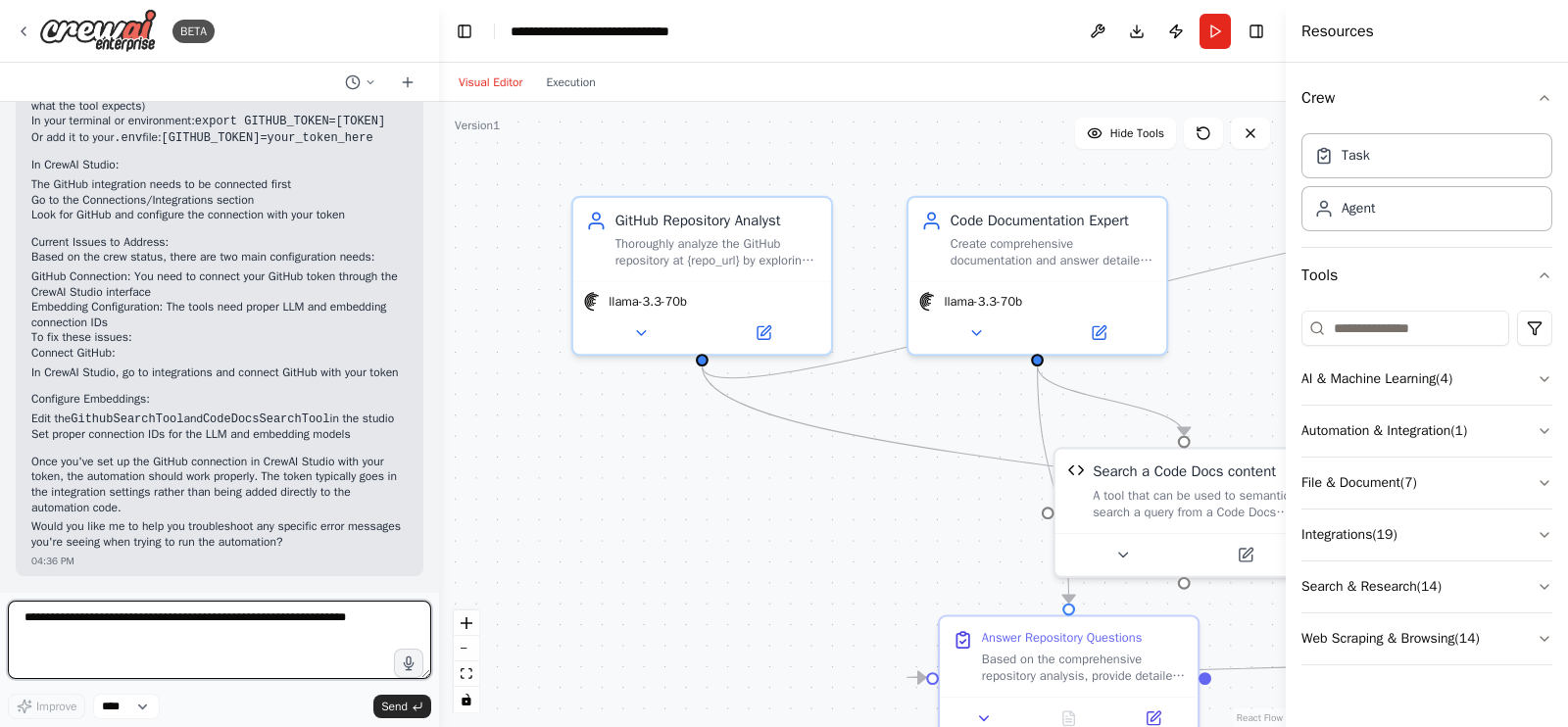 click at bounding box center [220, 640] 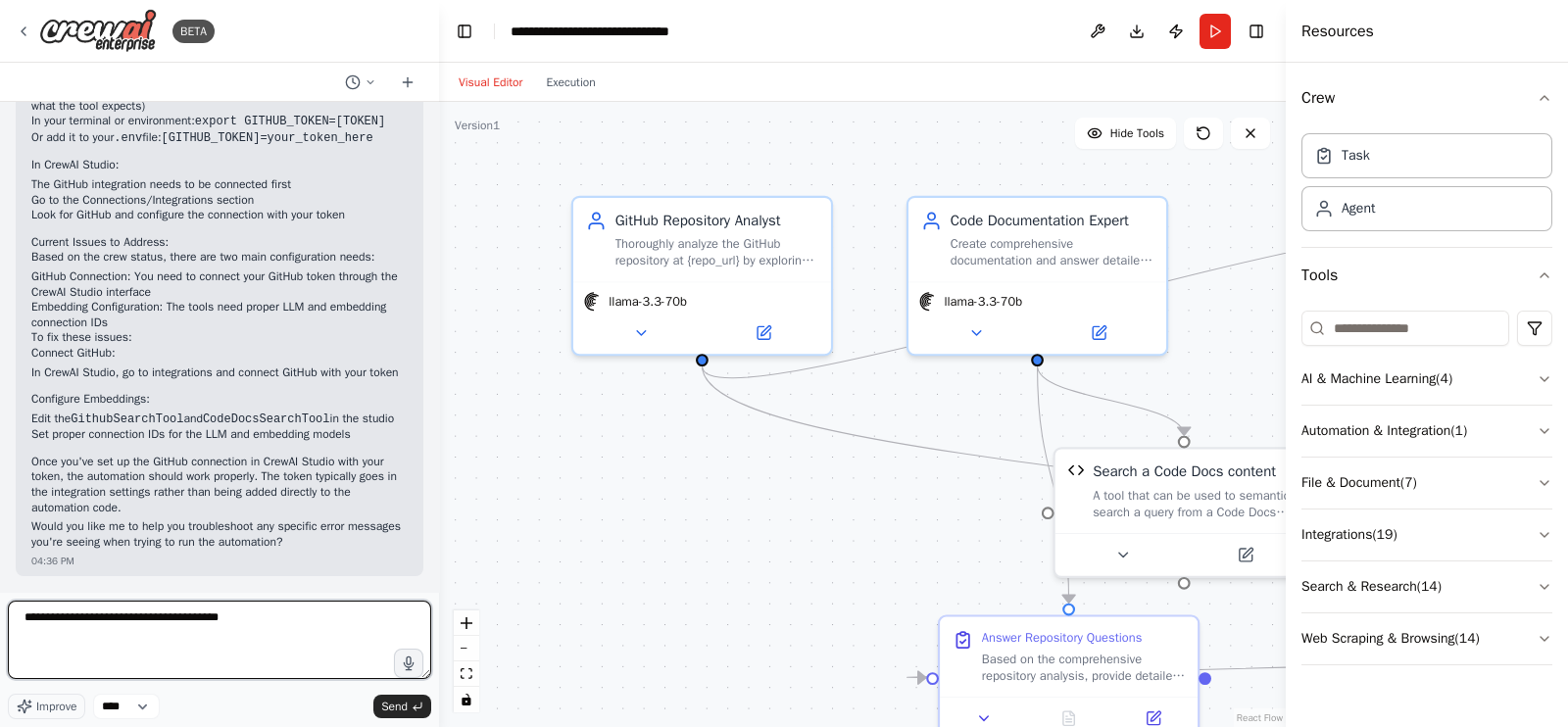 type on "**********" 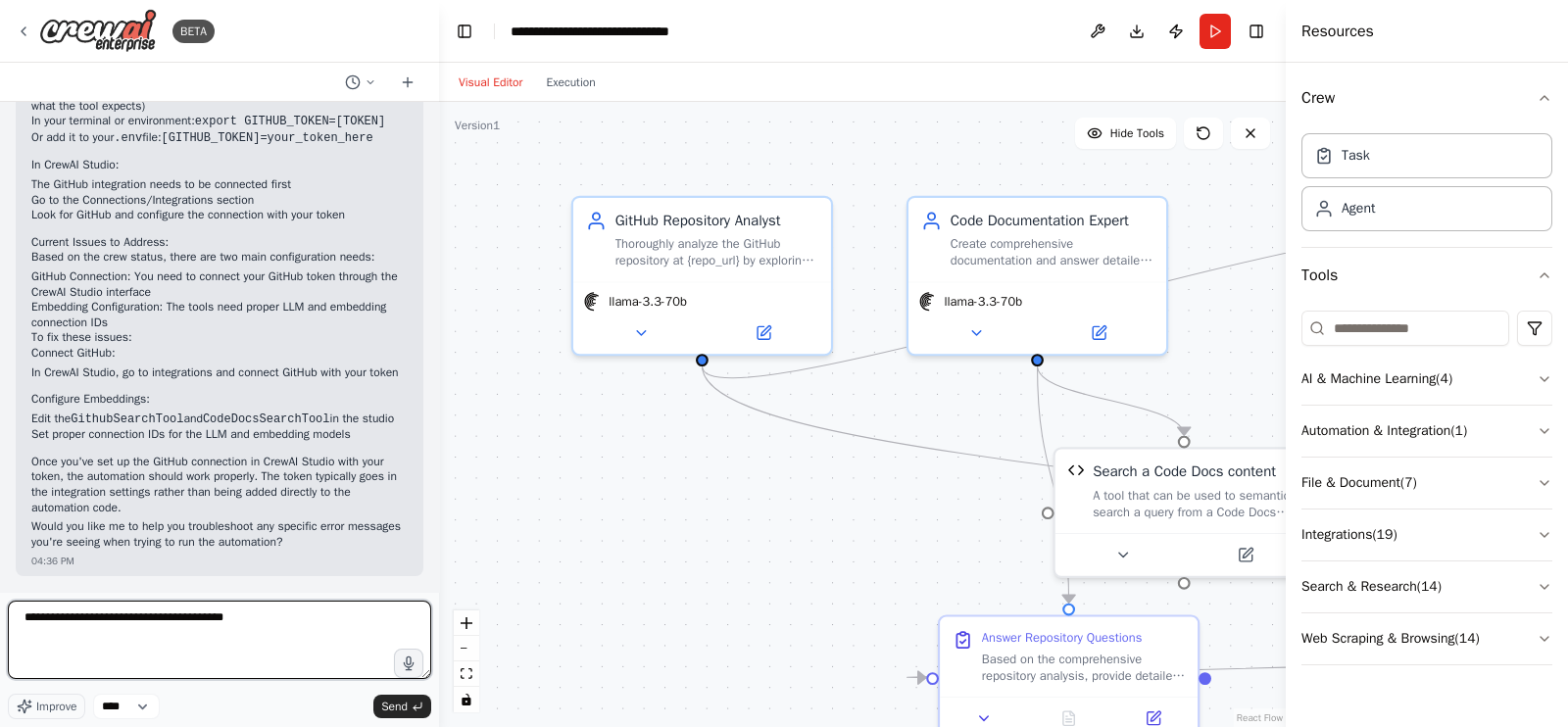 type 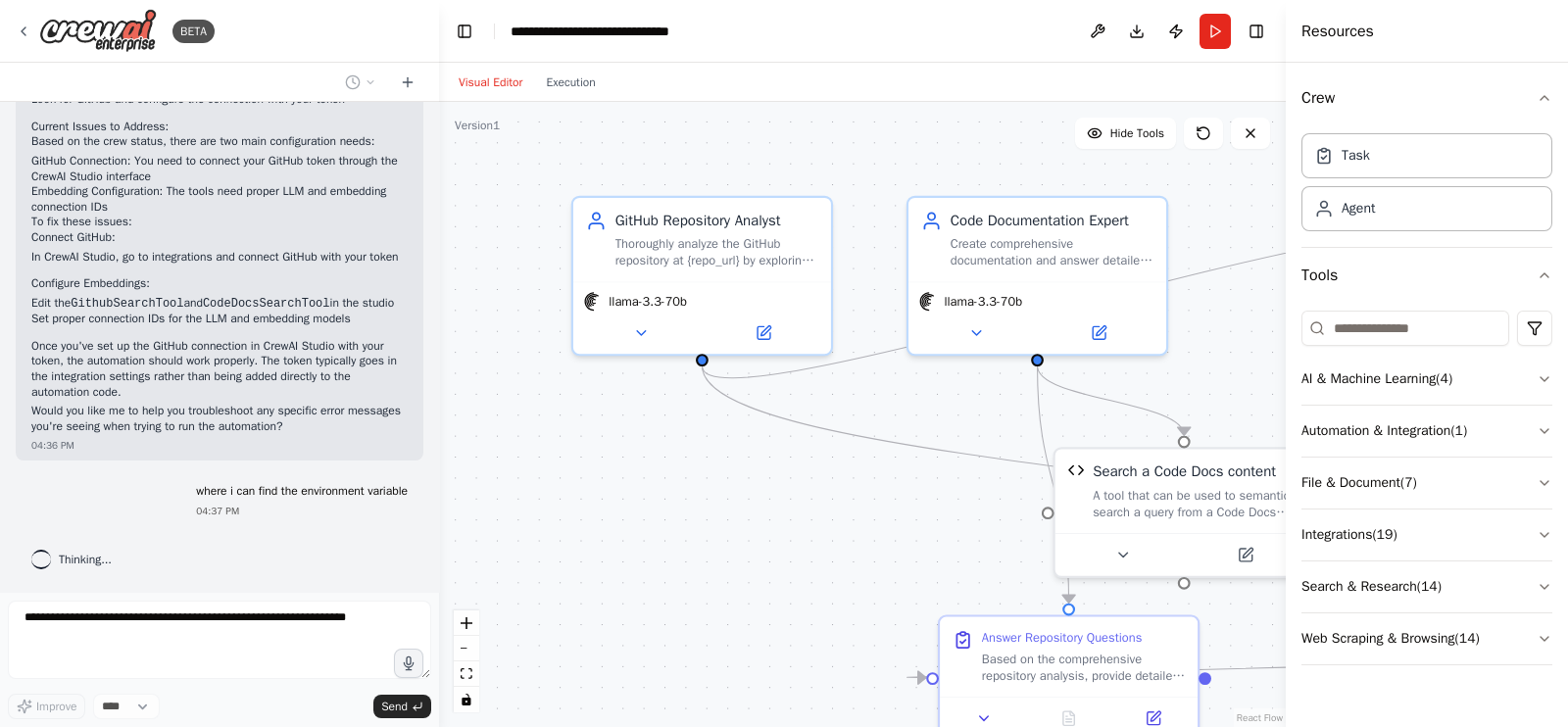 scroll, scrollTop: 2613, scrollLeft: 0, axis: vertical 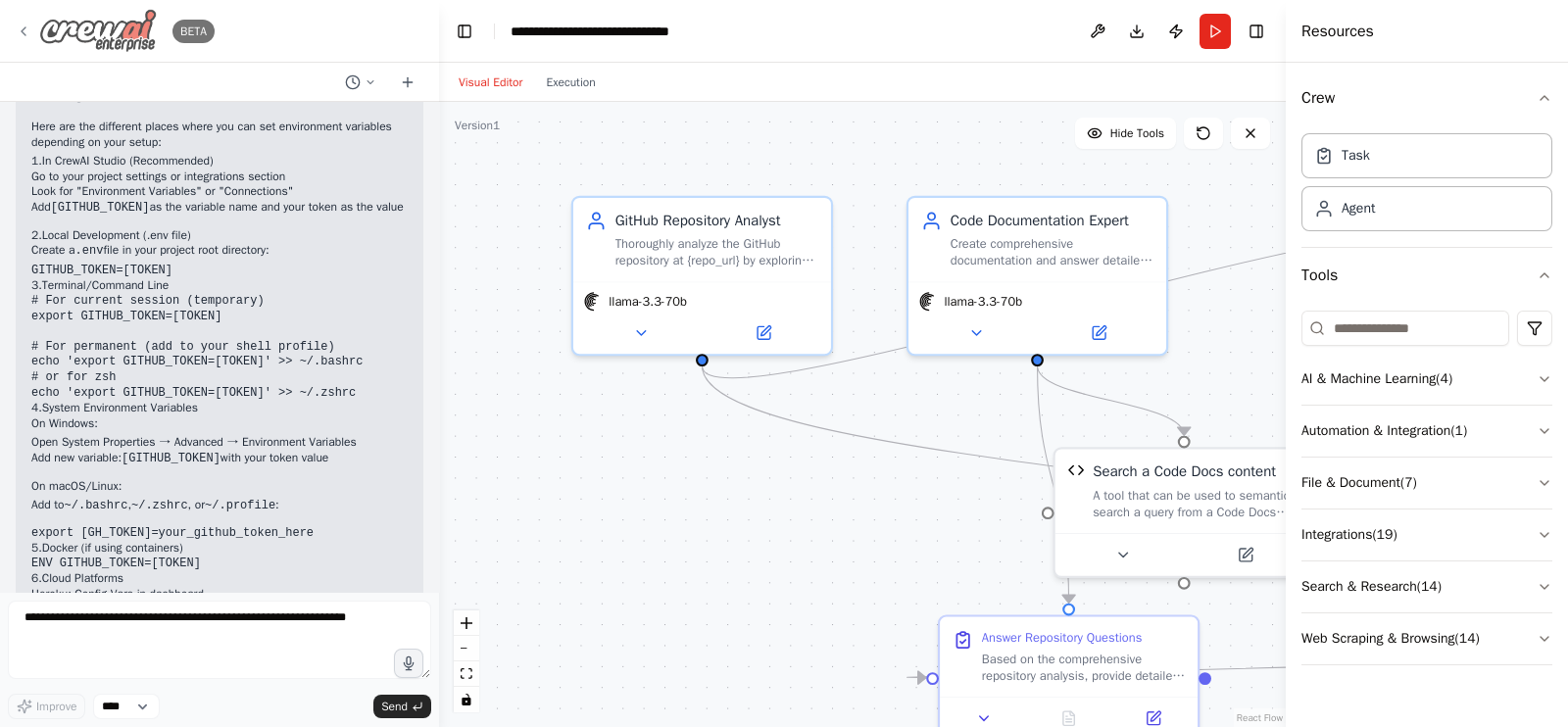 click 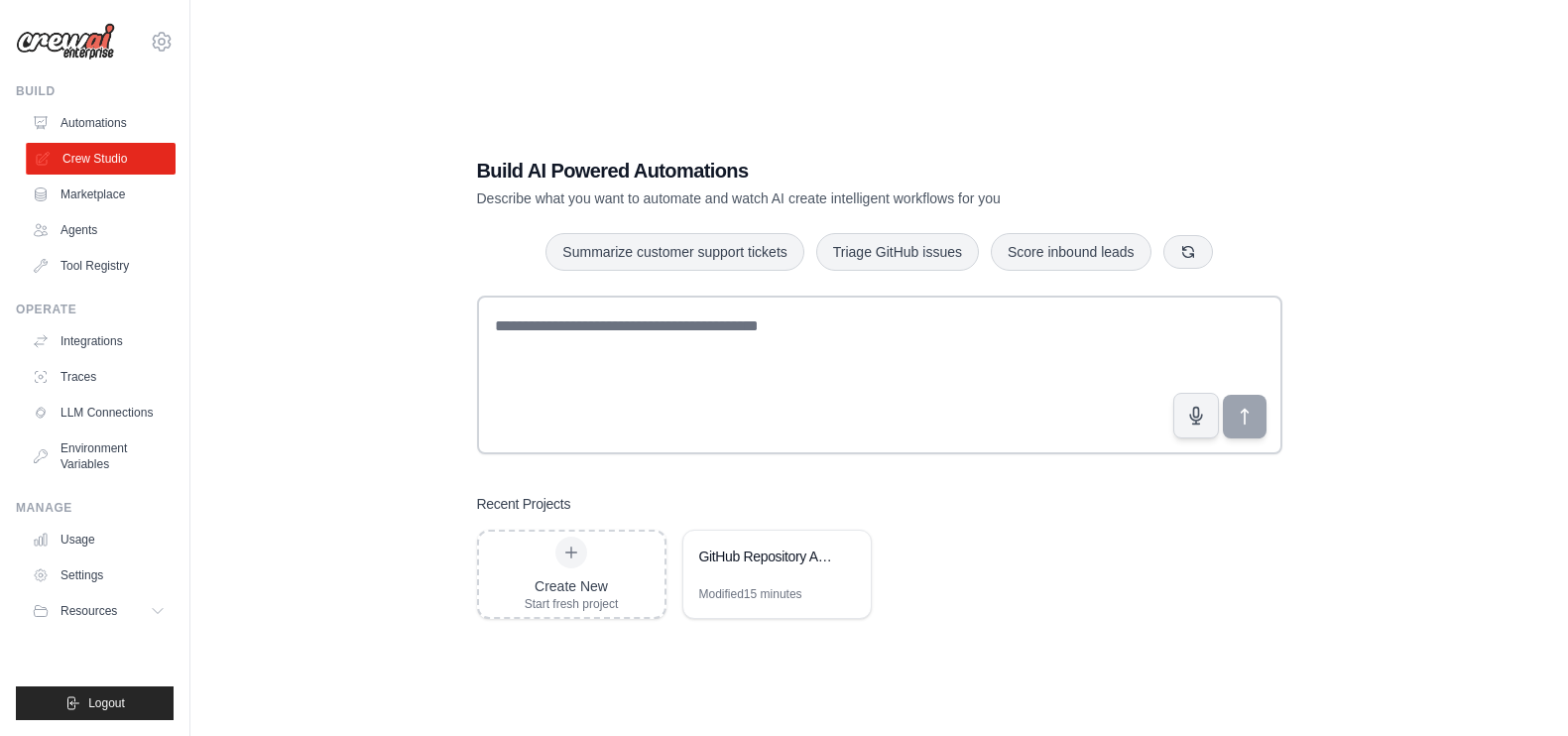 scroll, scrollTop: 0, scrollLeft: 0, axis: both 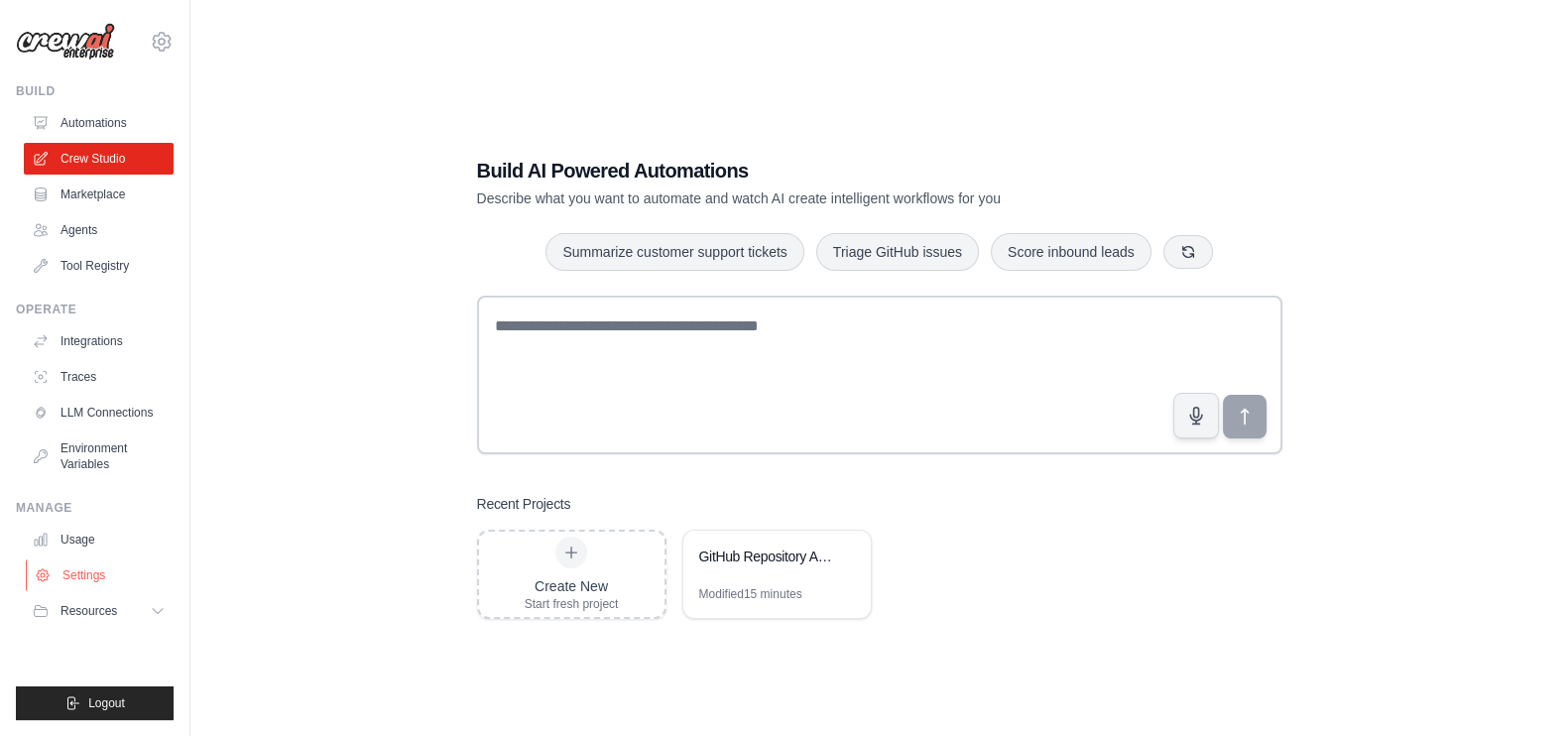 click on "Settings" at bounding box center [100, 575] 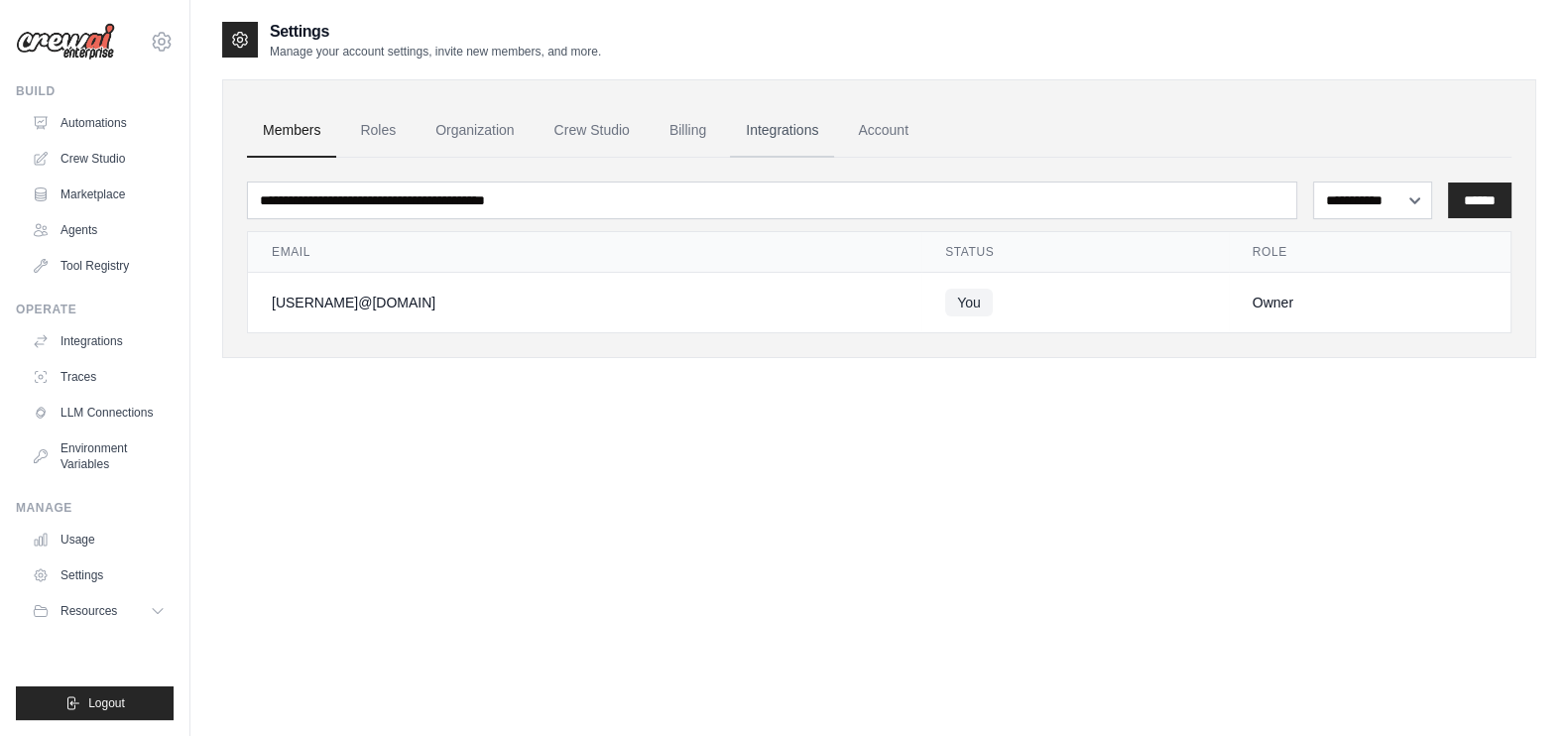 click on "Integrations" at bounding box center [782, 131] 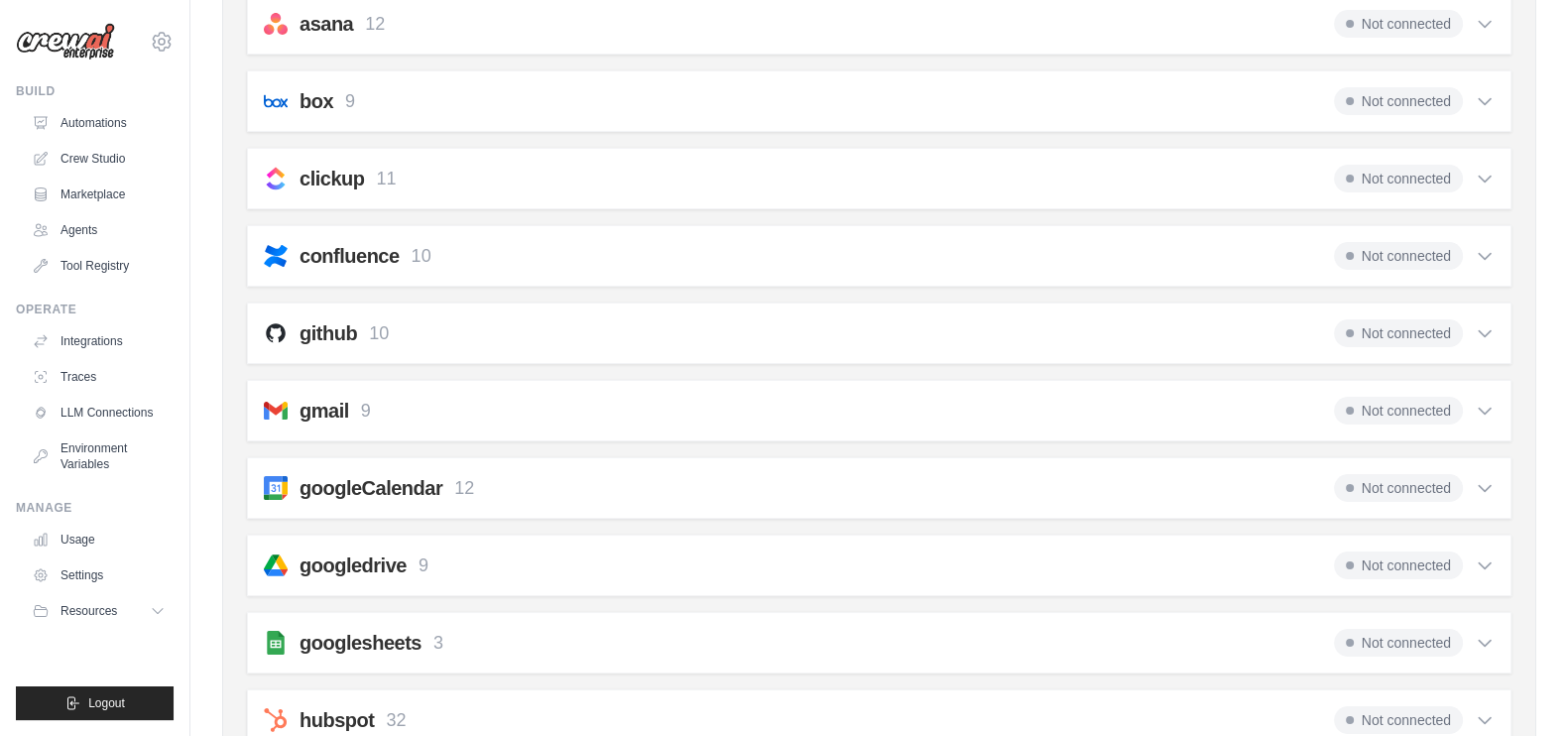 scroll, scrollTop: 277, scrollLeft: 0, axis: vertical 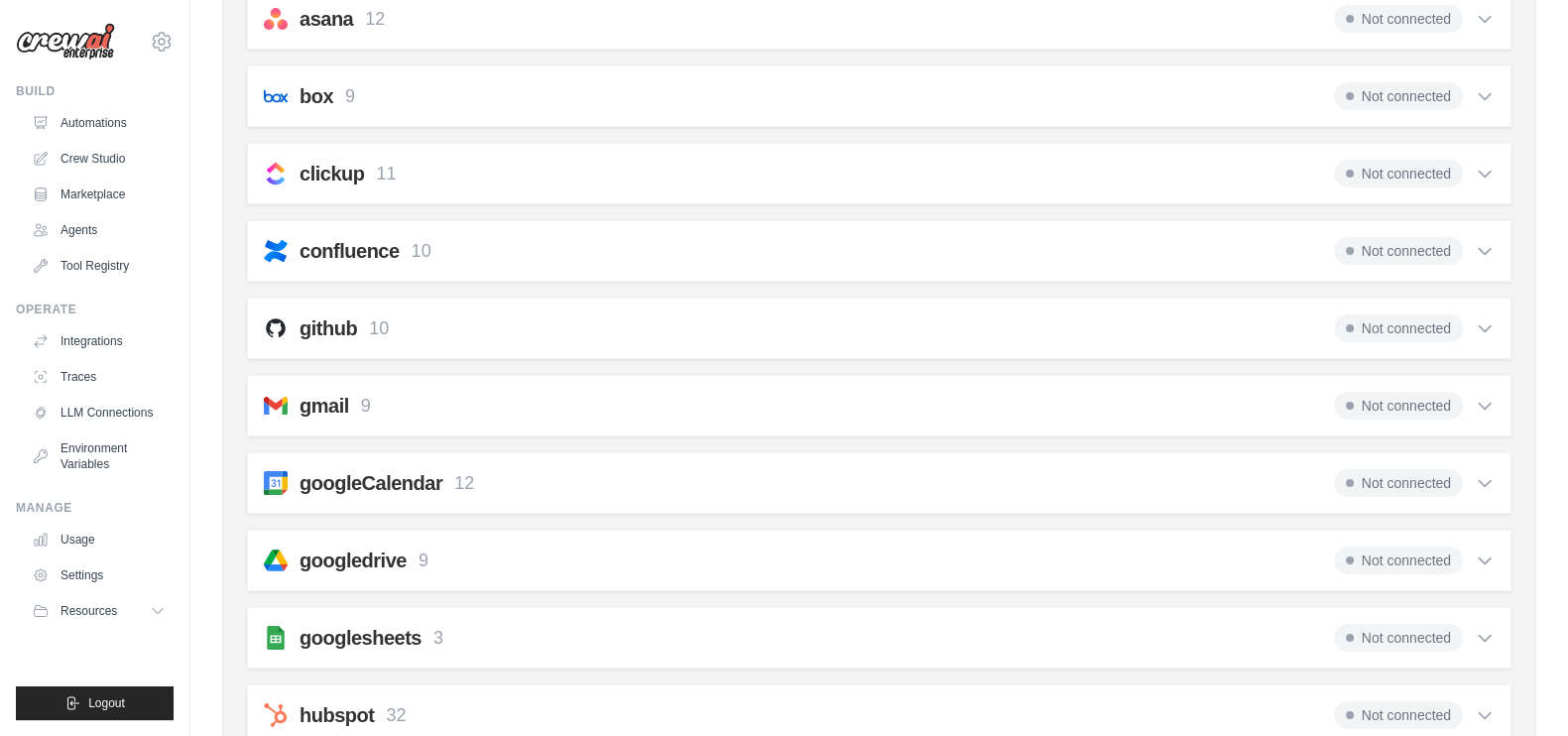 click on "Not connected" at bounding box center [1398, 328] 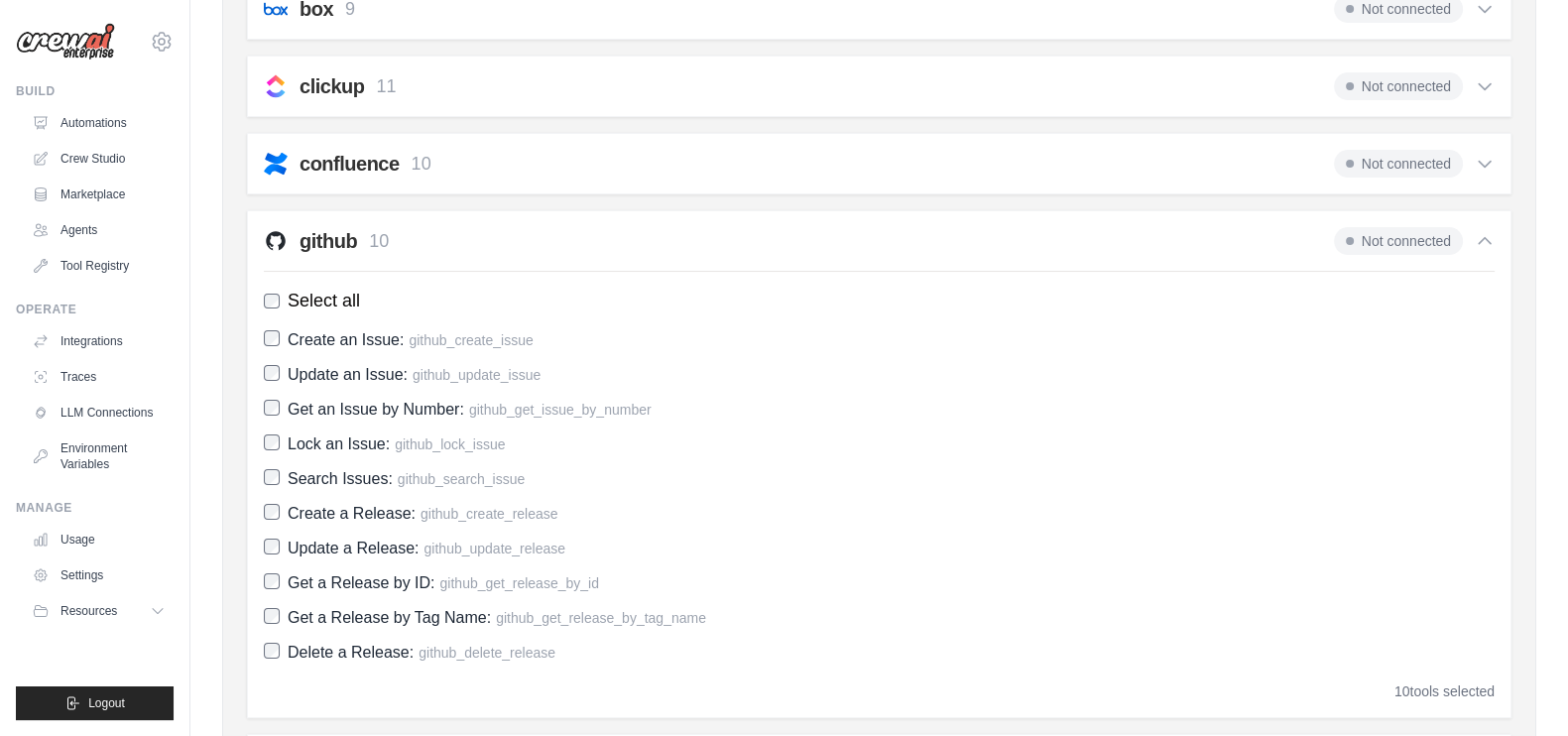scroll, scrollTop: 362, scrollLeft: 0, axis: vertical 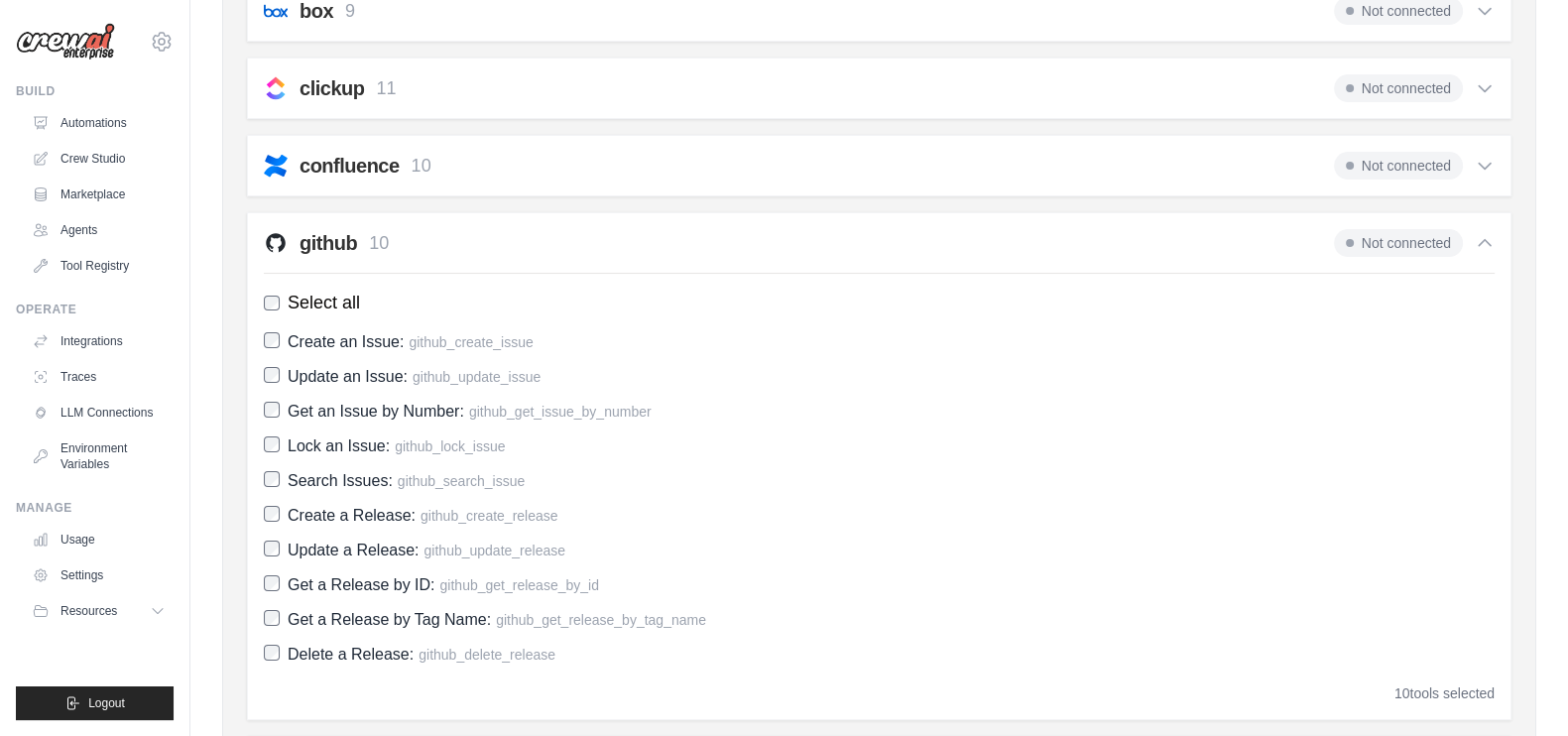 click on "github
10
Not connected" at bounding box center (879, 243) 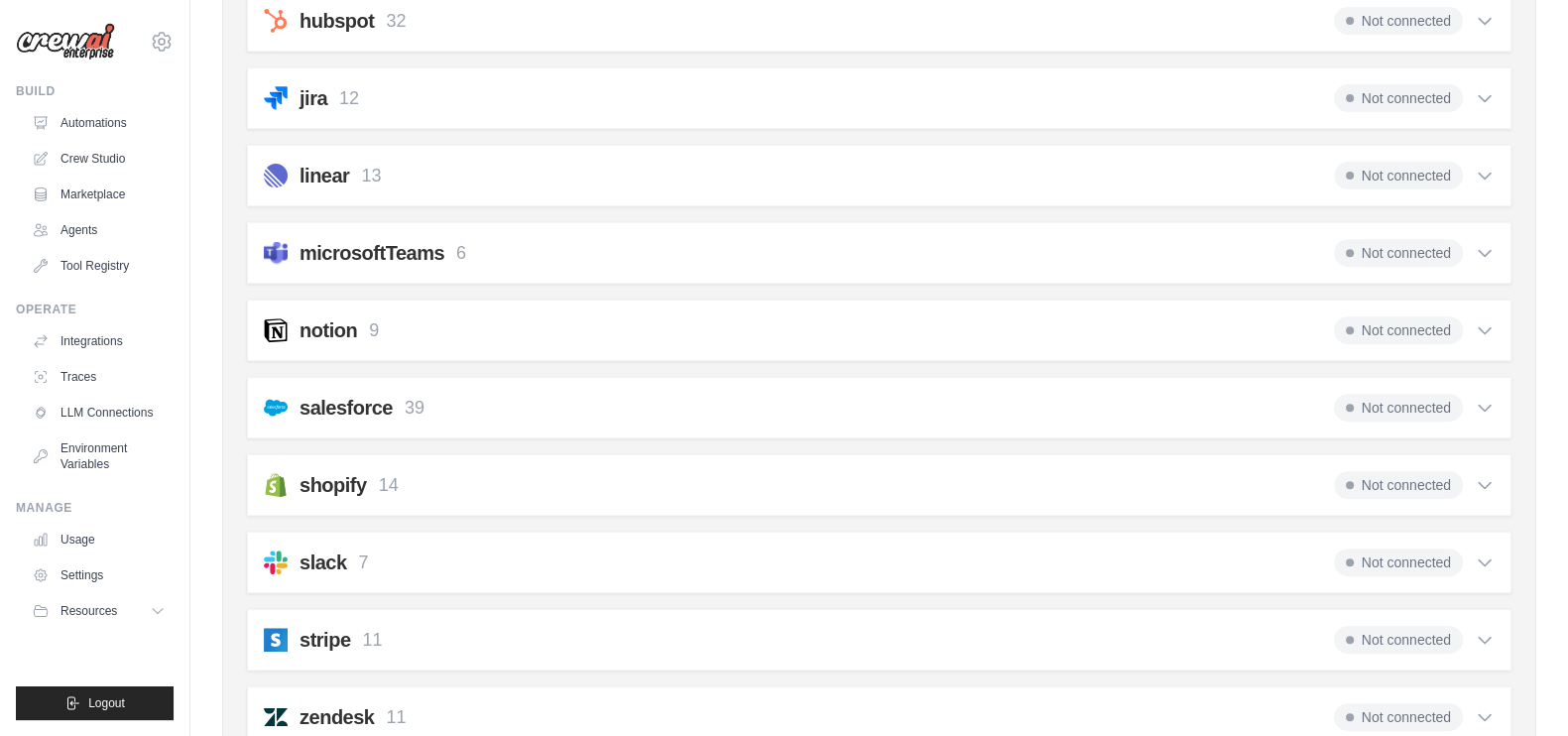 scroll, scrollTop: 1118, scrollLeft: 0, axis: vertical 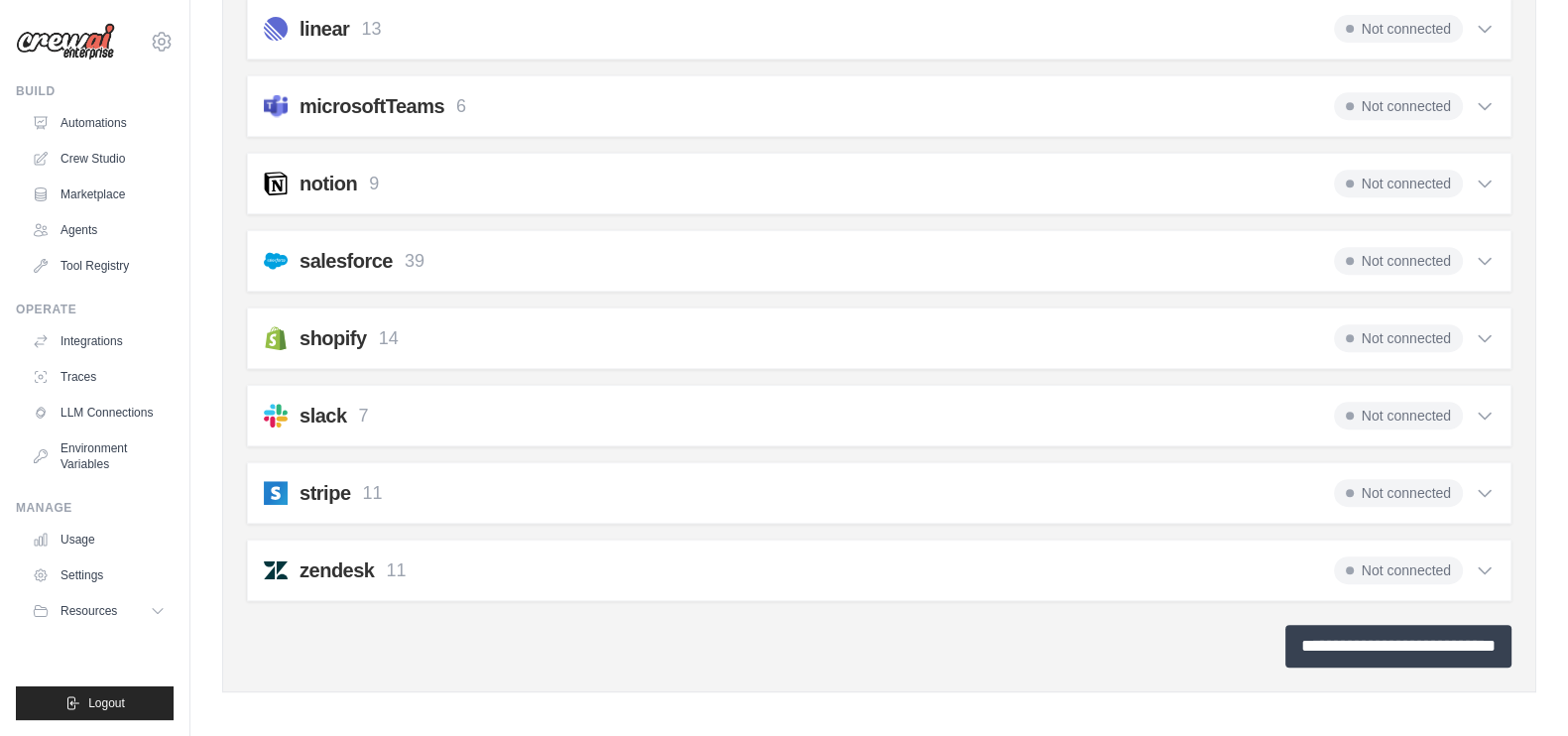 click on "**********" at bounding box center (1398, 646) 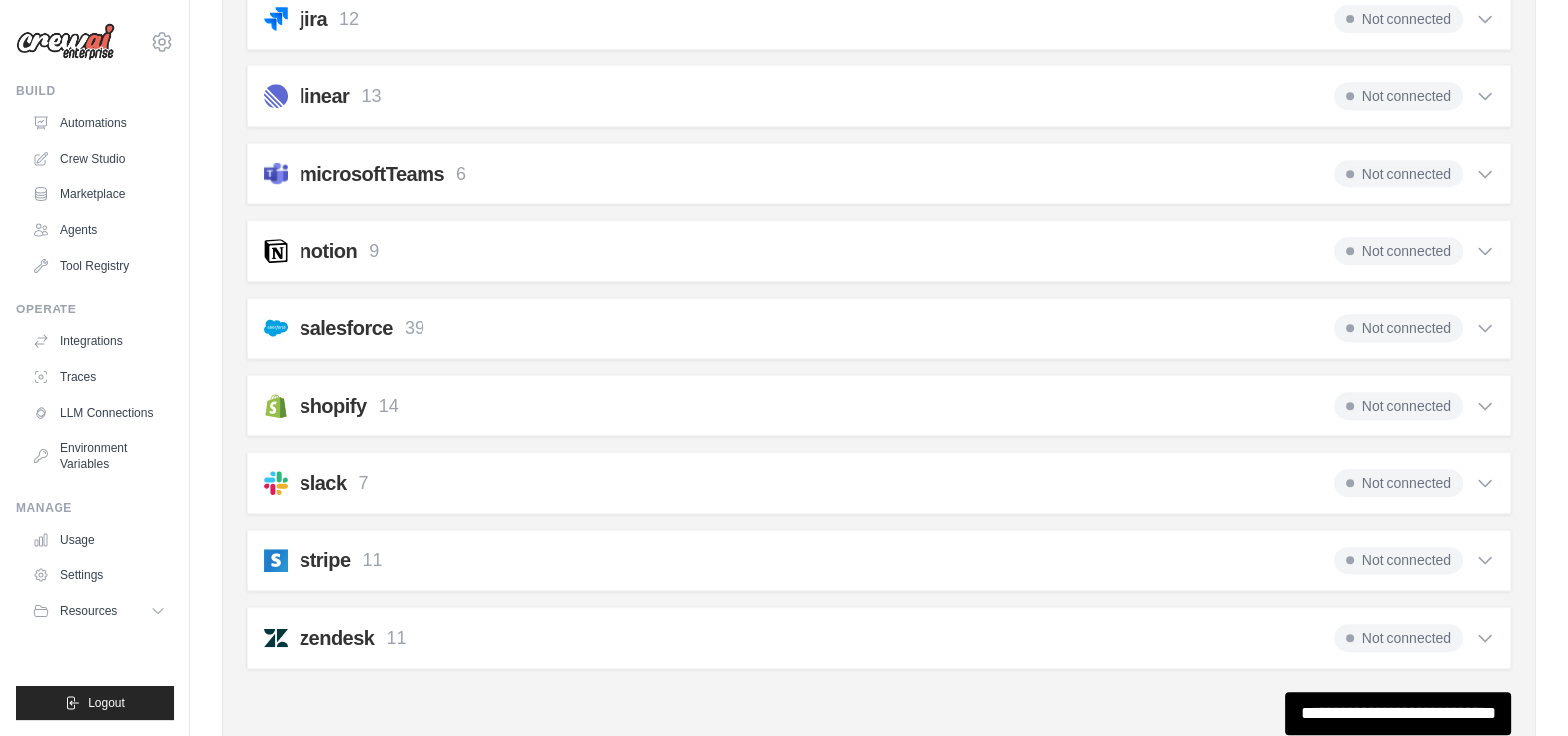 scroll, scrollTop: 0, scrollLeft: 0, axis: both 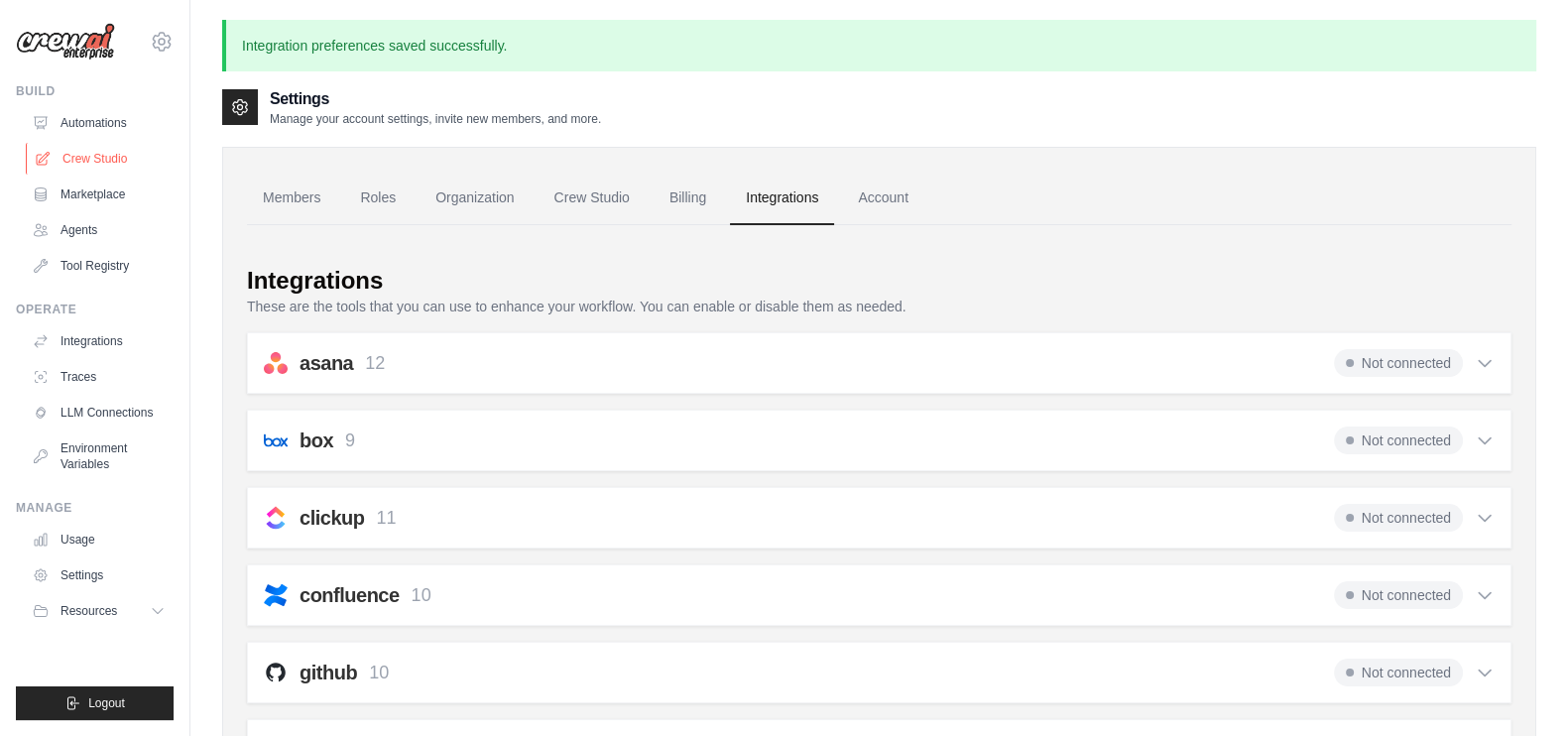 click on "Crew Studio" at bounding box center (100, 159) 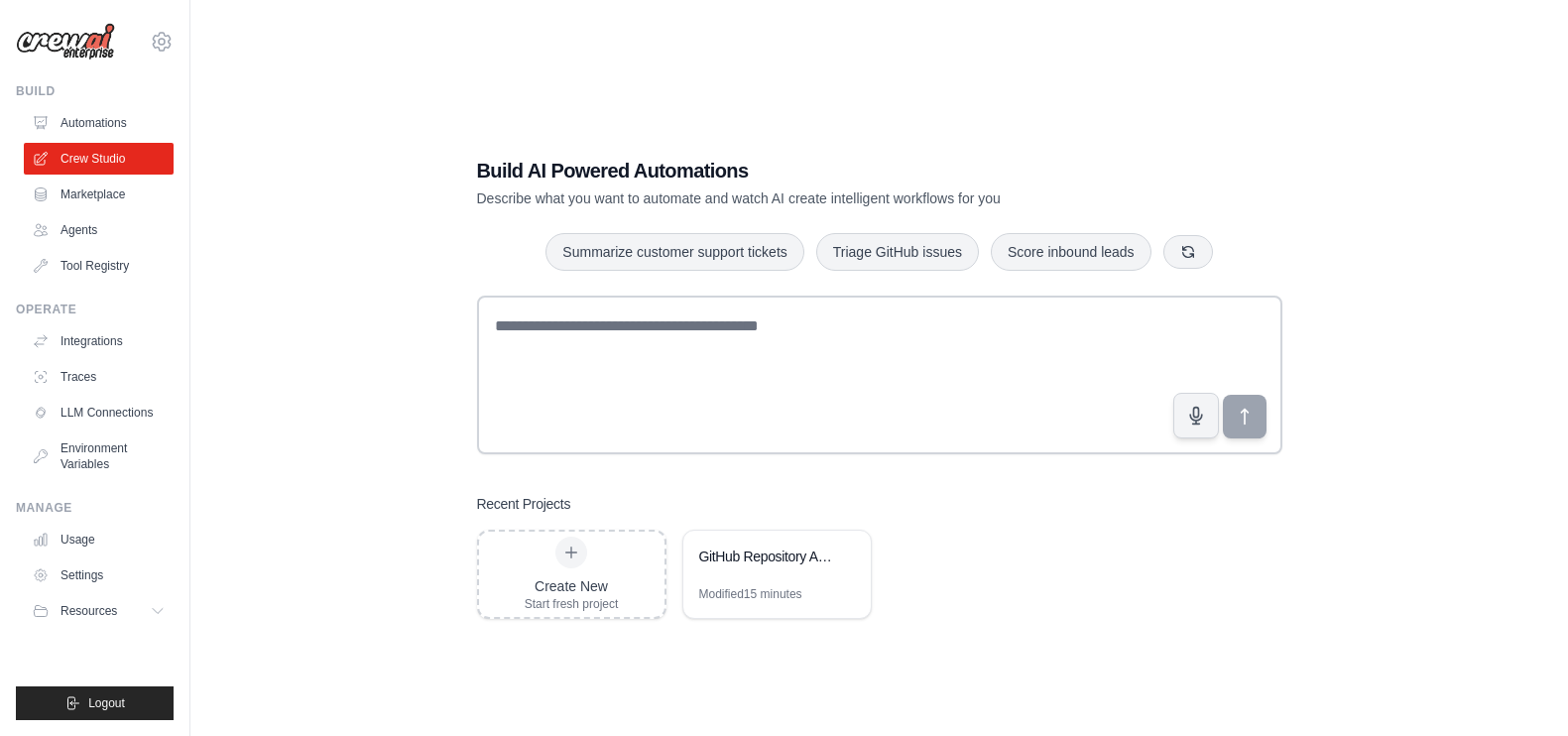 scroll, scrollTop: 0, scrollLeft: 0, axis: both 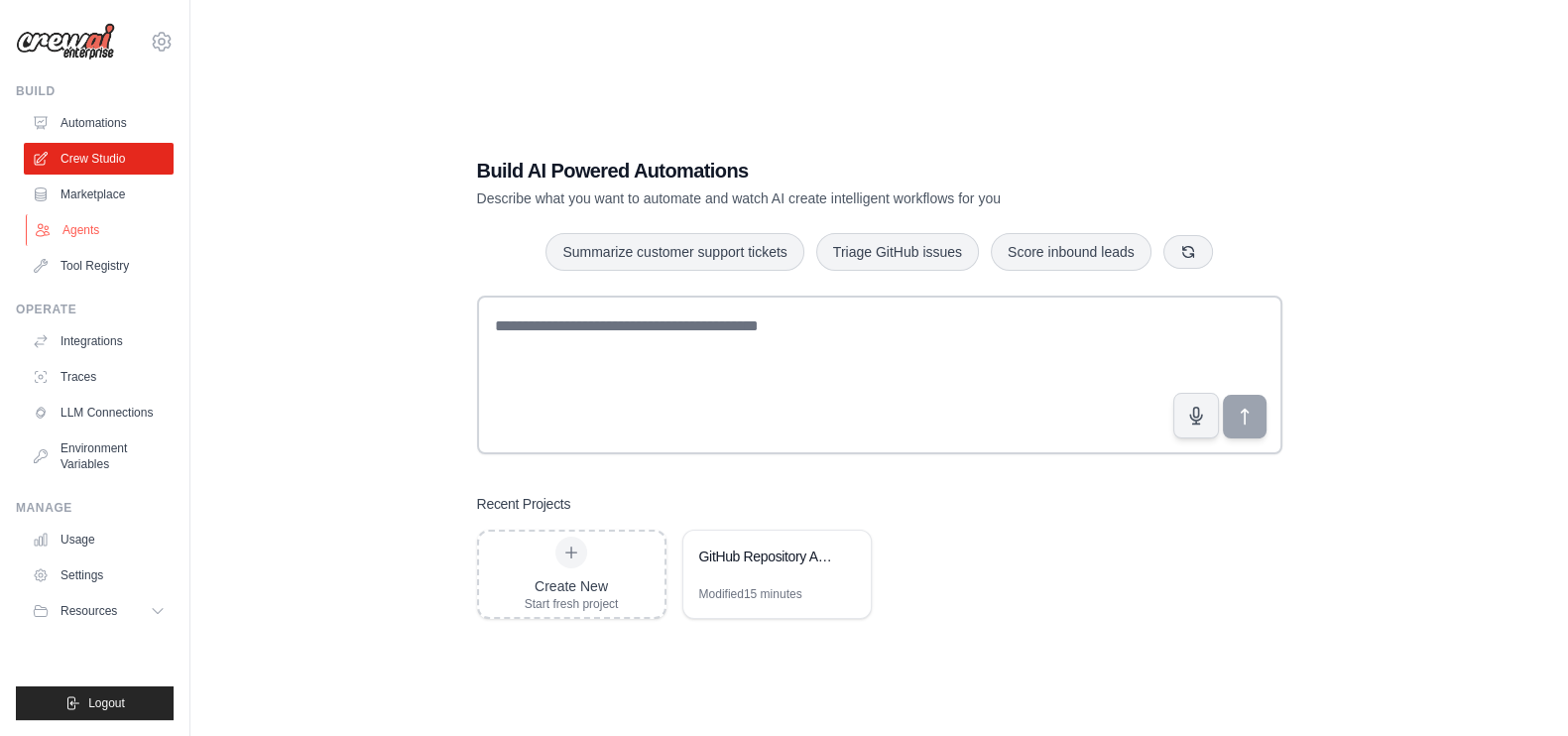 click on "Agents" at bounding box center [100, 230] 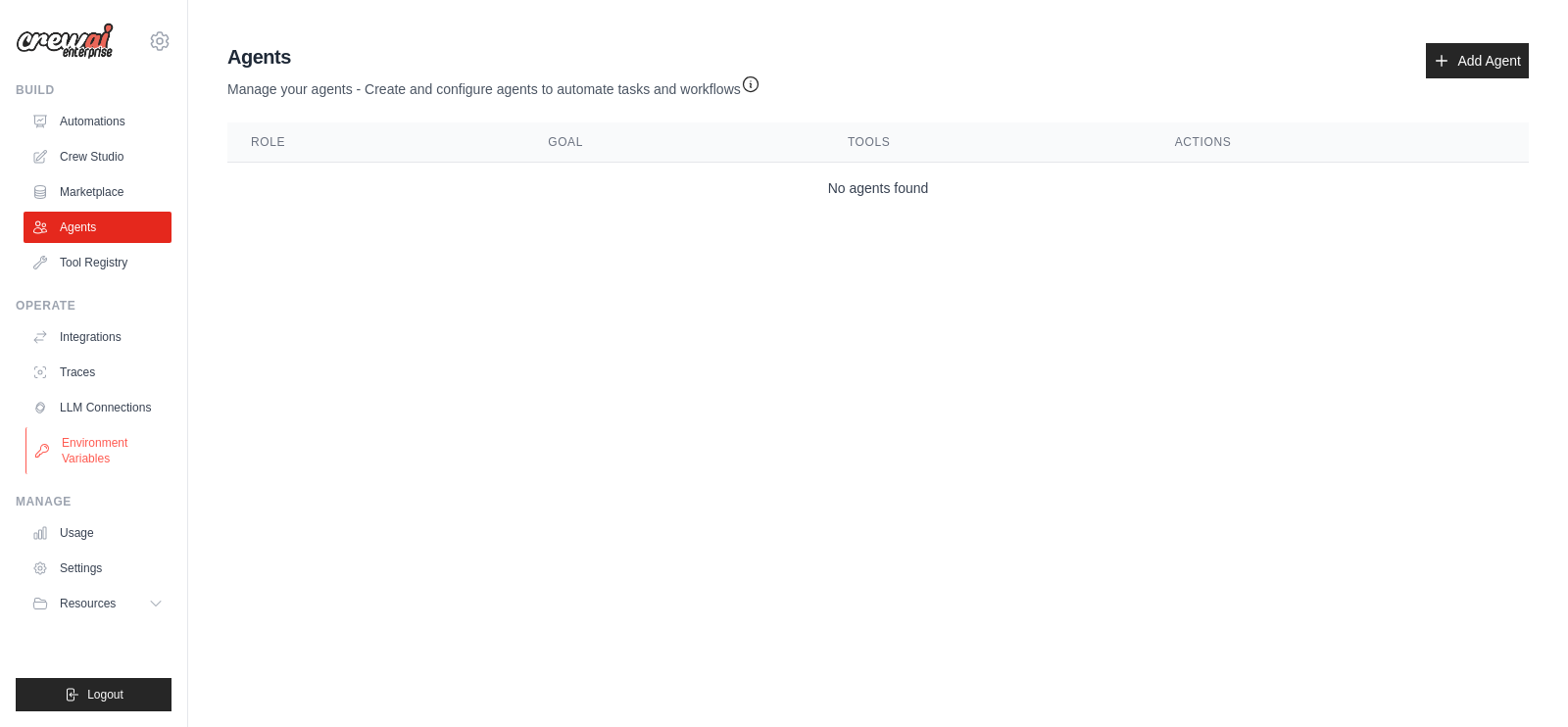 click on "Environment Variables" at bounding box center [99, 451] 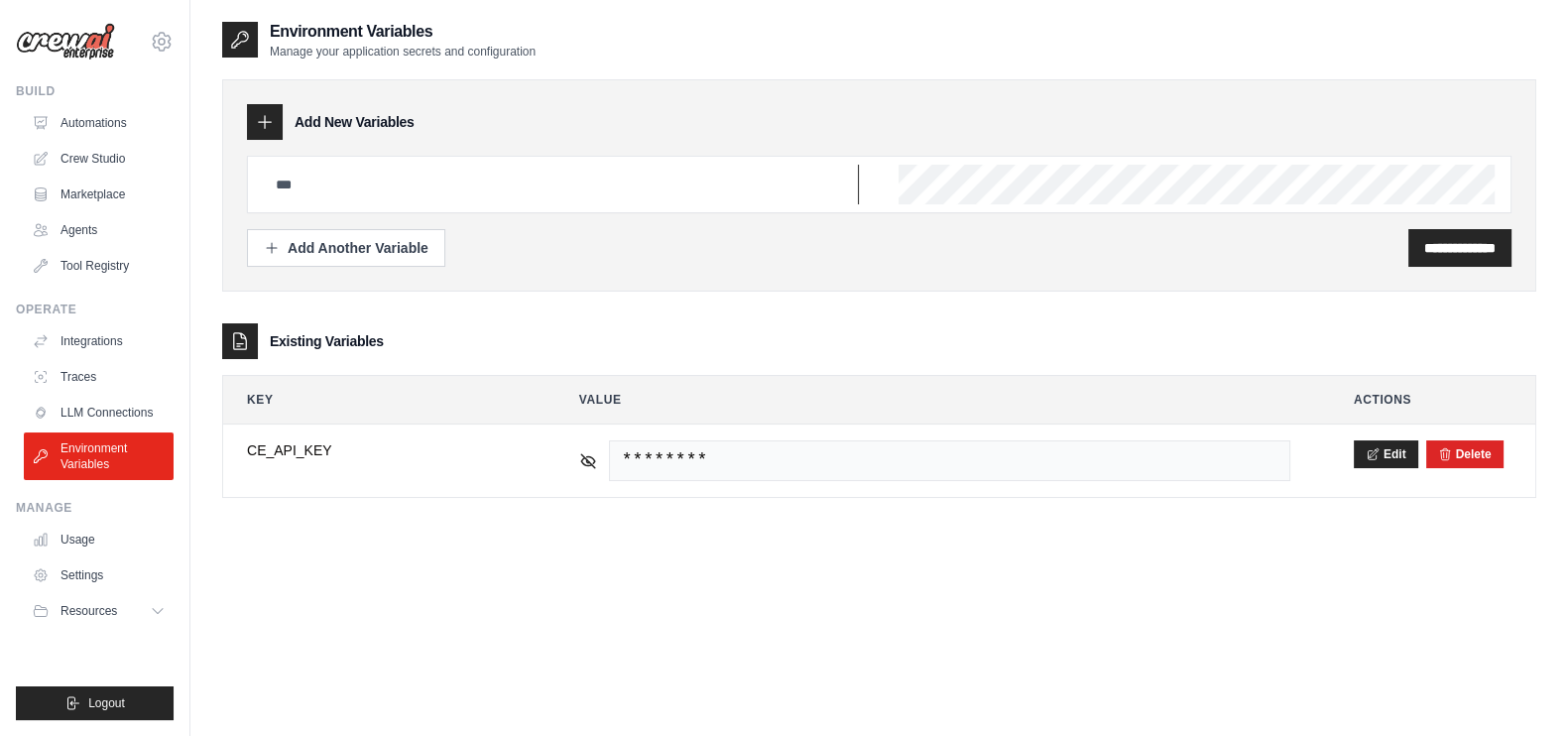 click at bounding box center [561, 184] 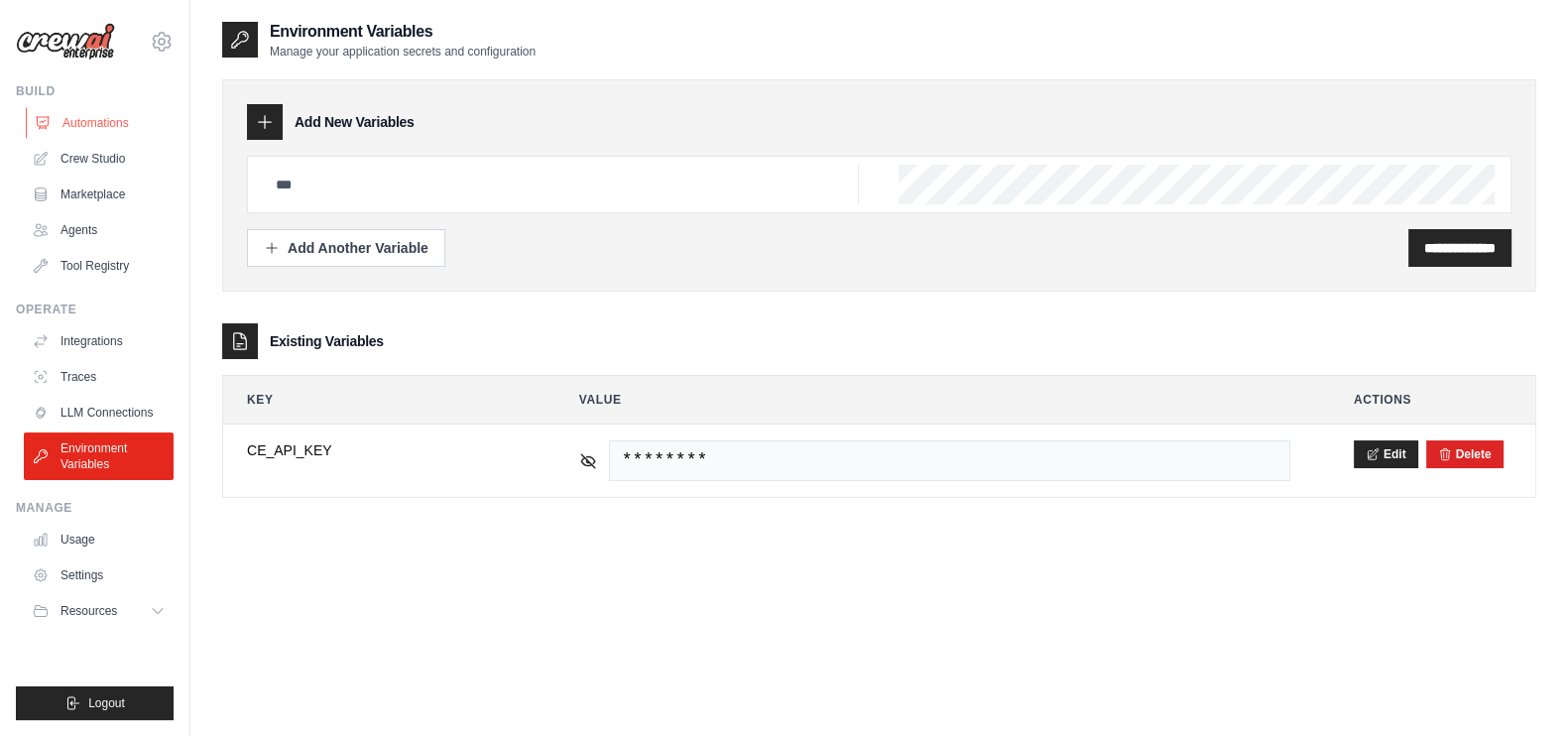click on "Automations" at bounding box center (100, 123) 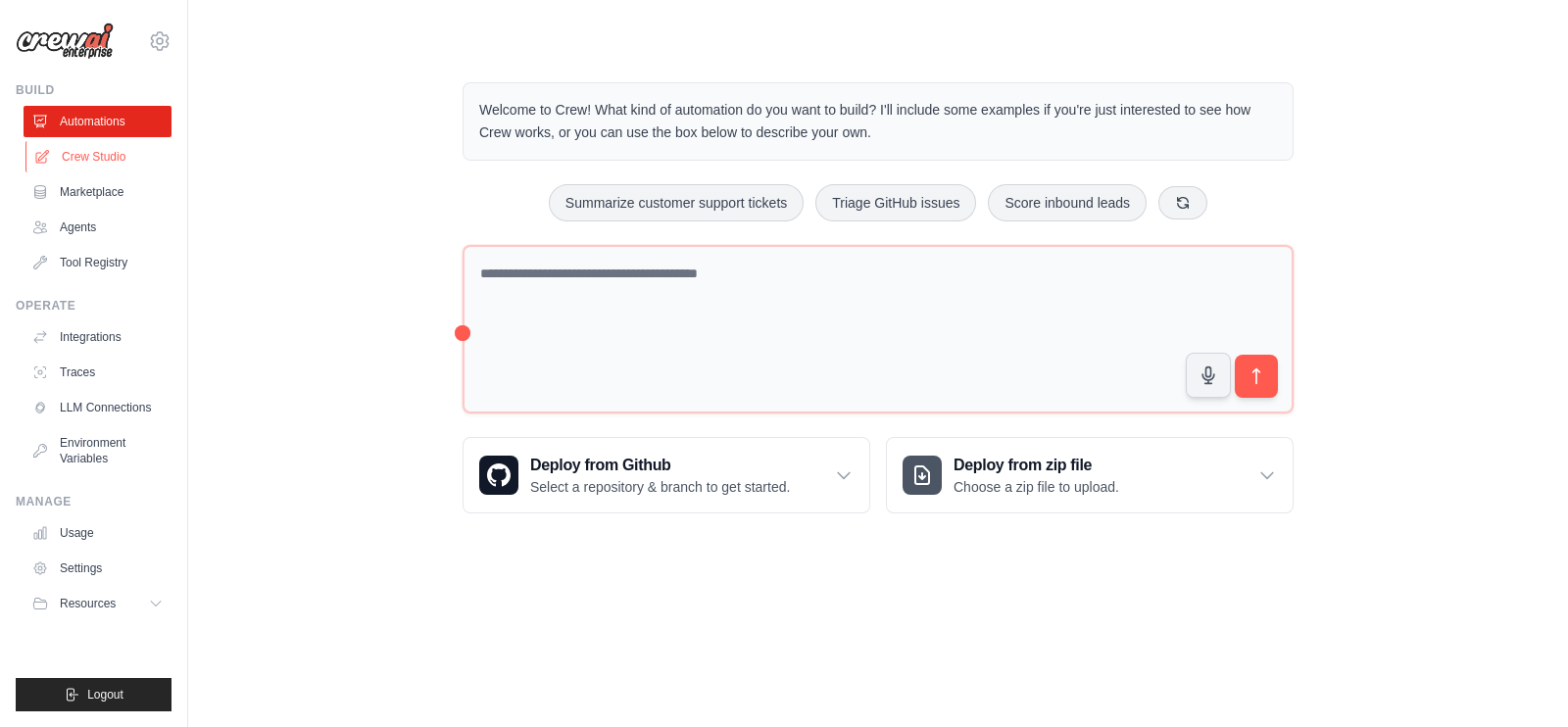 click on "Crew Studio" at bounding box center [99, 157] 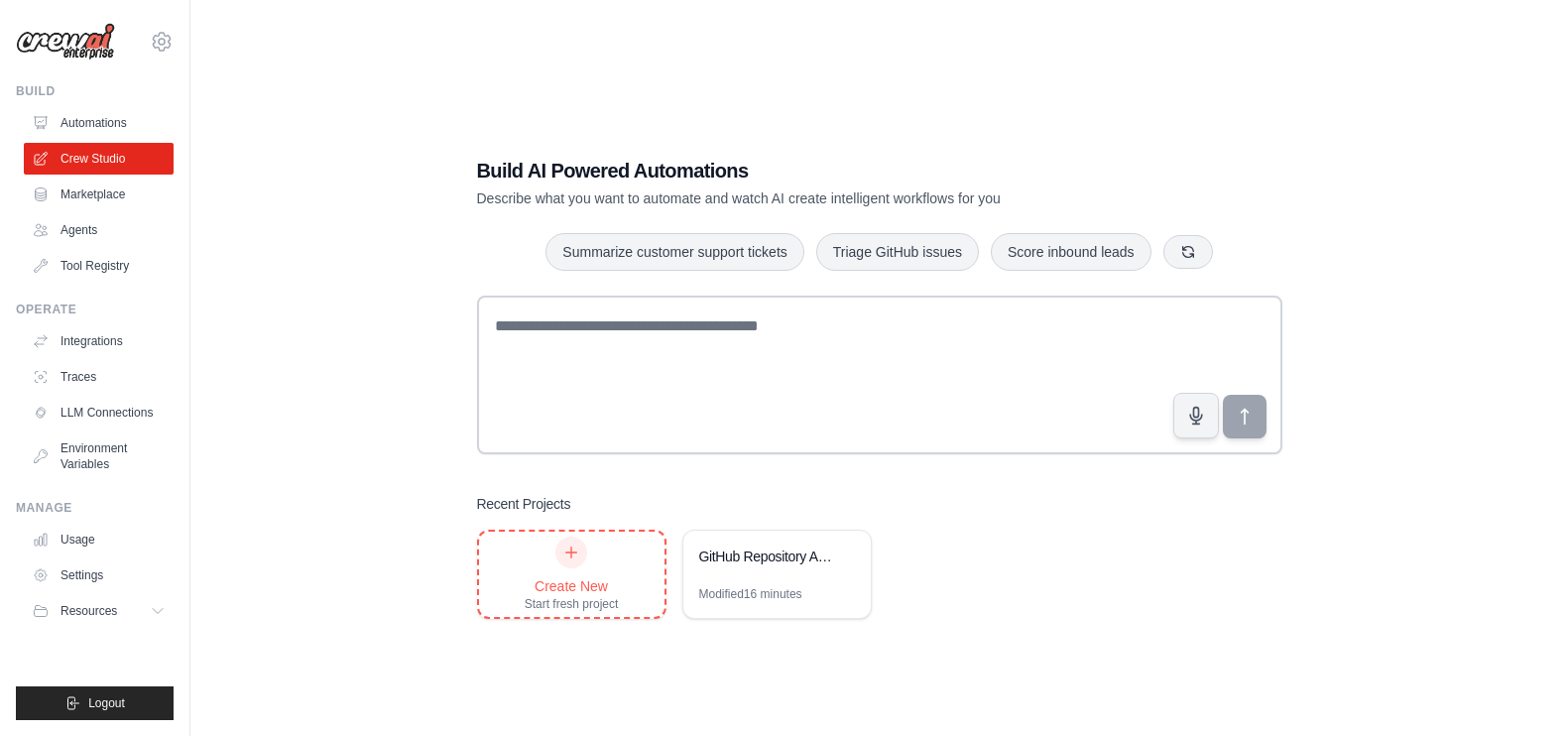 scroll, scrollTop: 0, scrollLeft: 0, axis: both 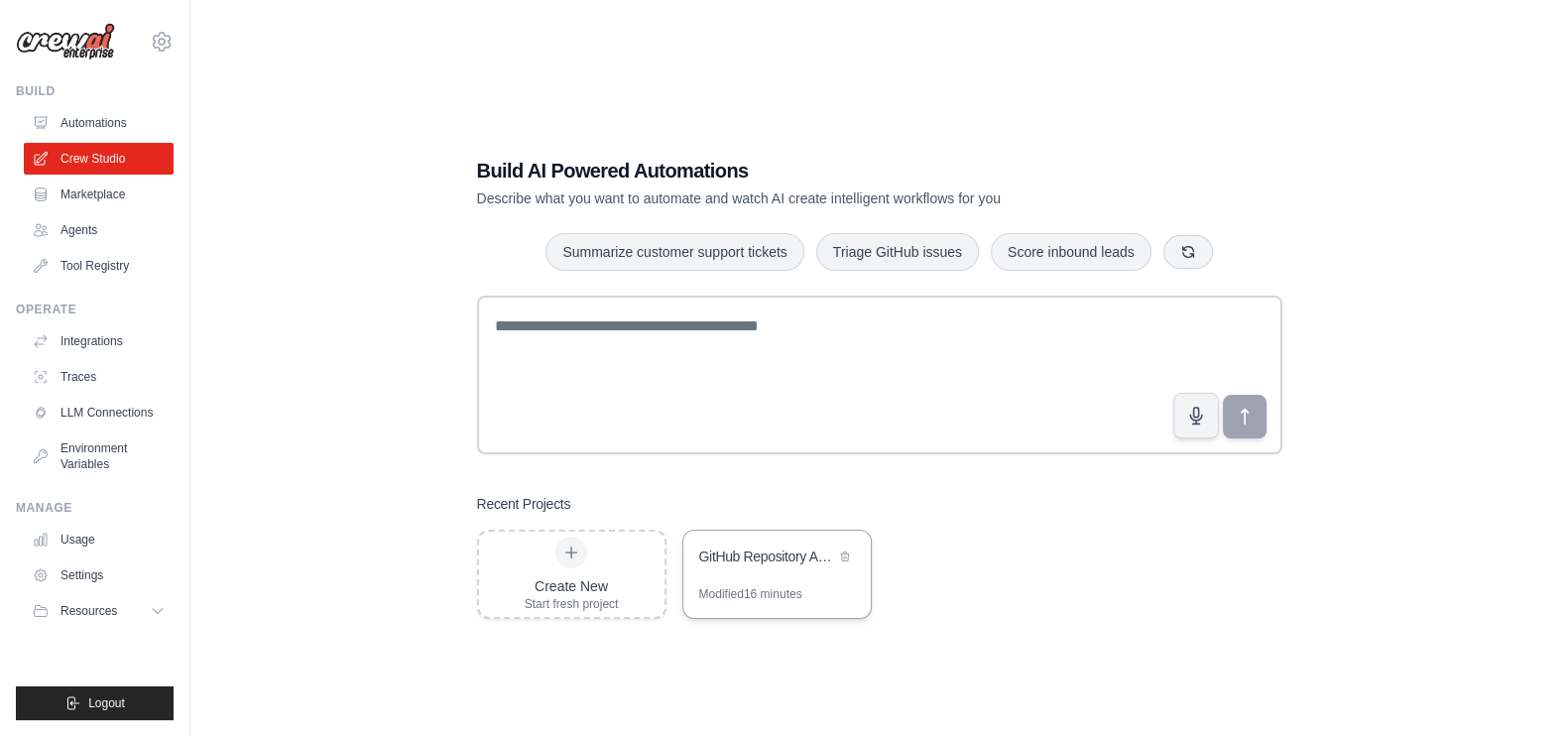 click on "Modified  16 minutes" at bounding box center (751, 594) 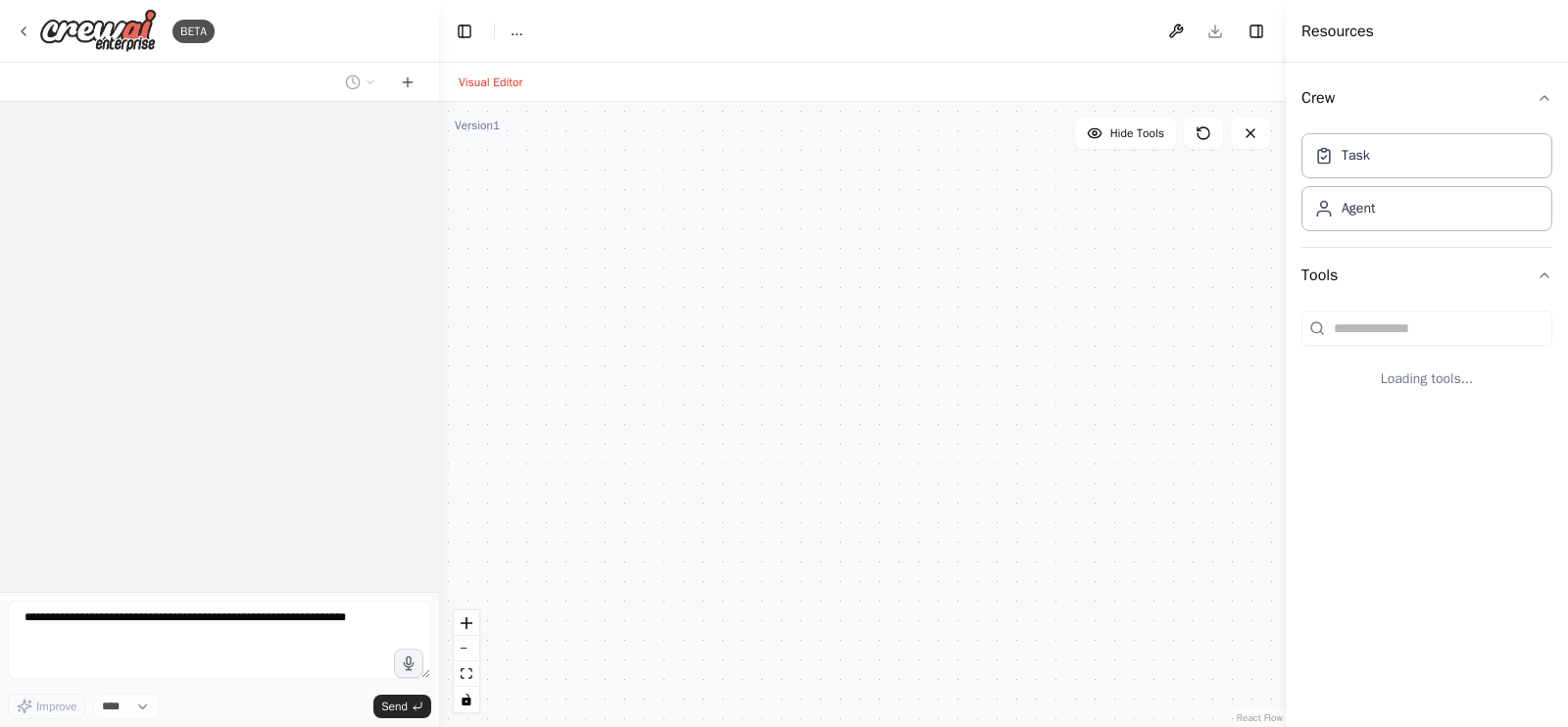 scroll, scrollTop: 0, scrollLeft: 0, axis: both 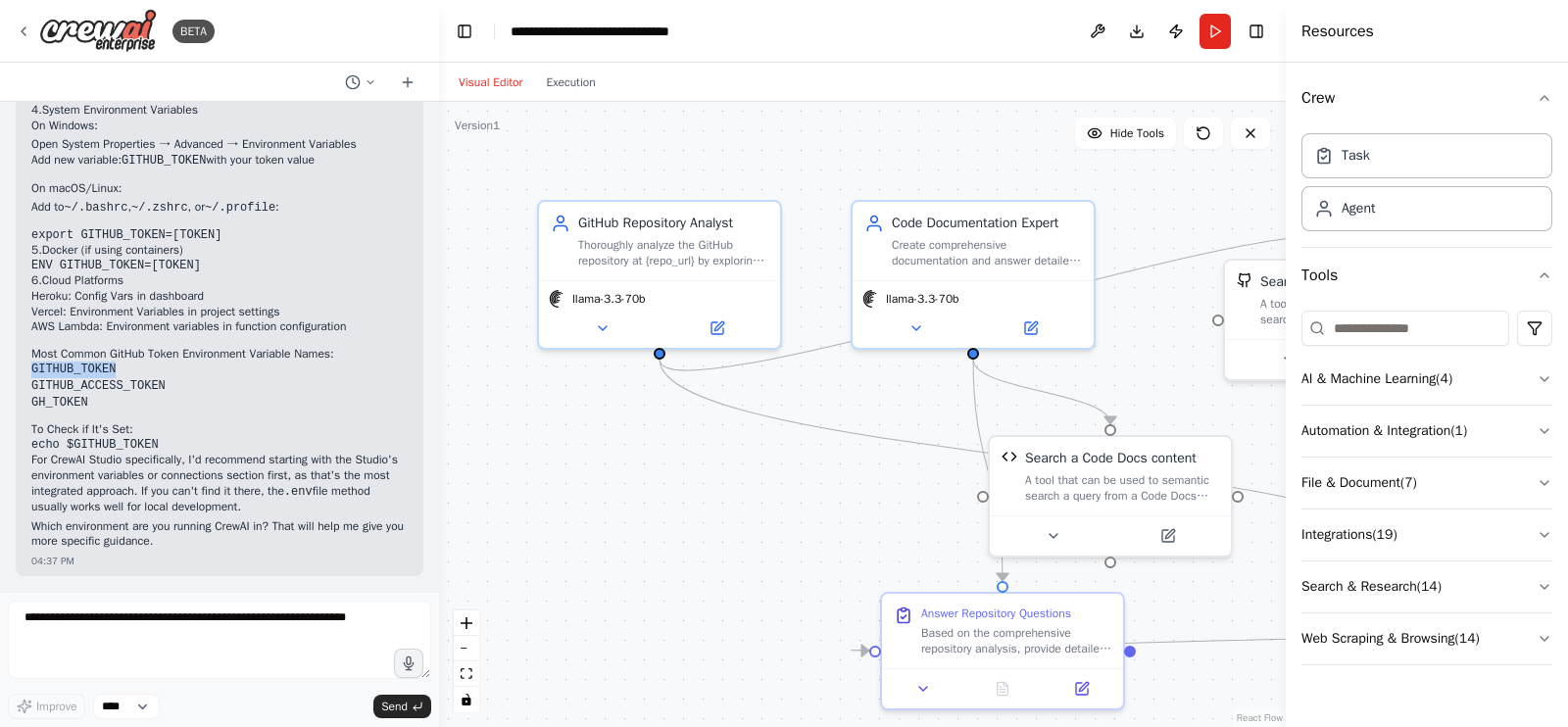 drag, startPoint x: 32, startPoint y: 366, endPoint x: 114, endPoint y: 366, distance: 82 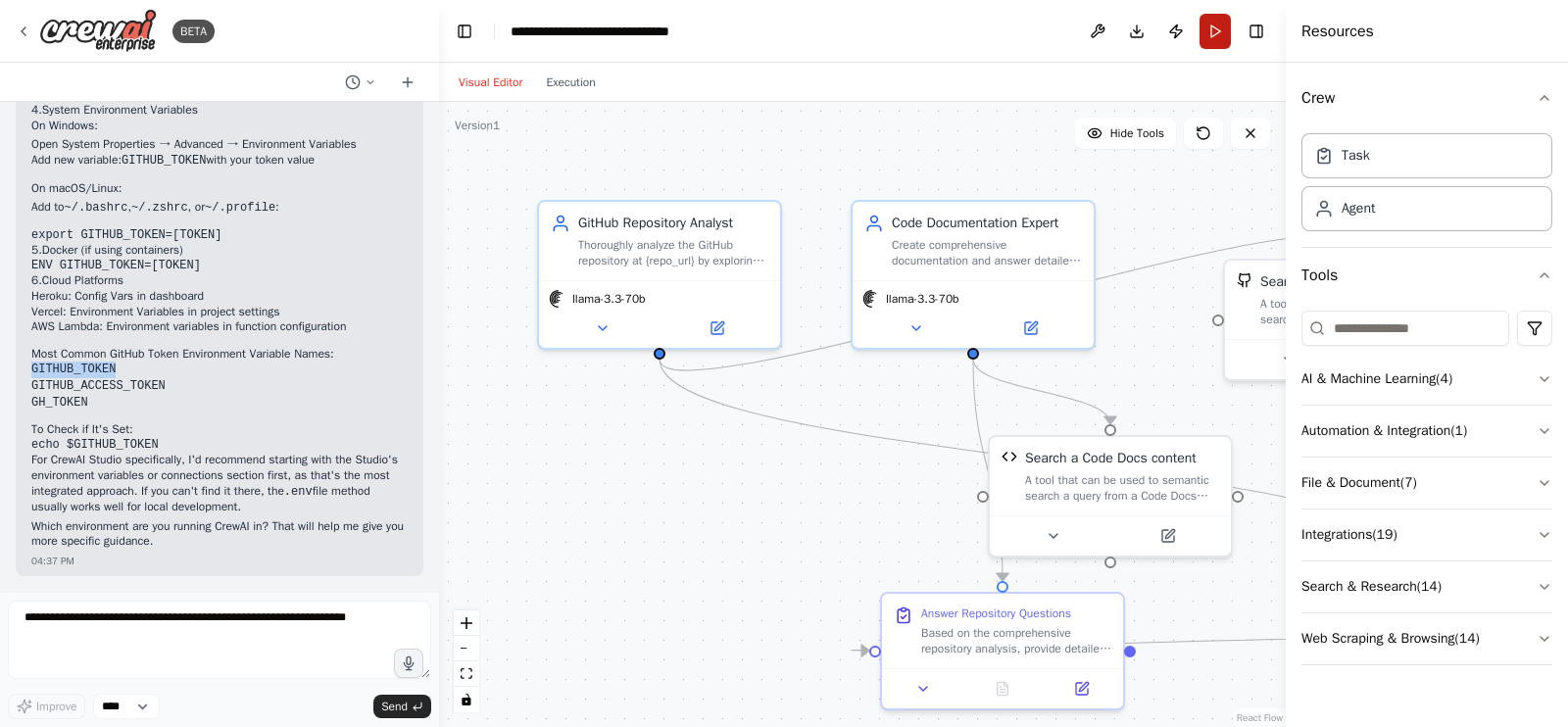 click on "Run" at bounding box center (1215, 31) 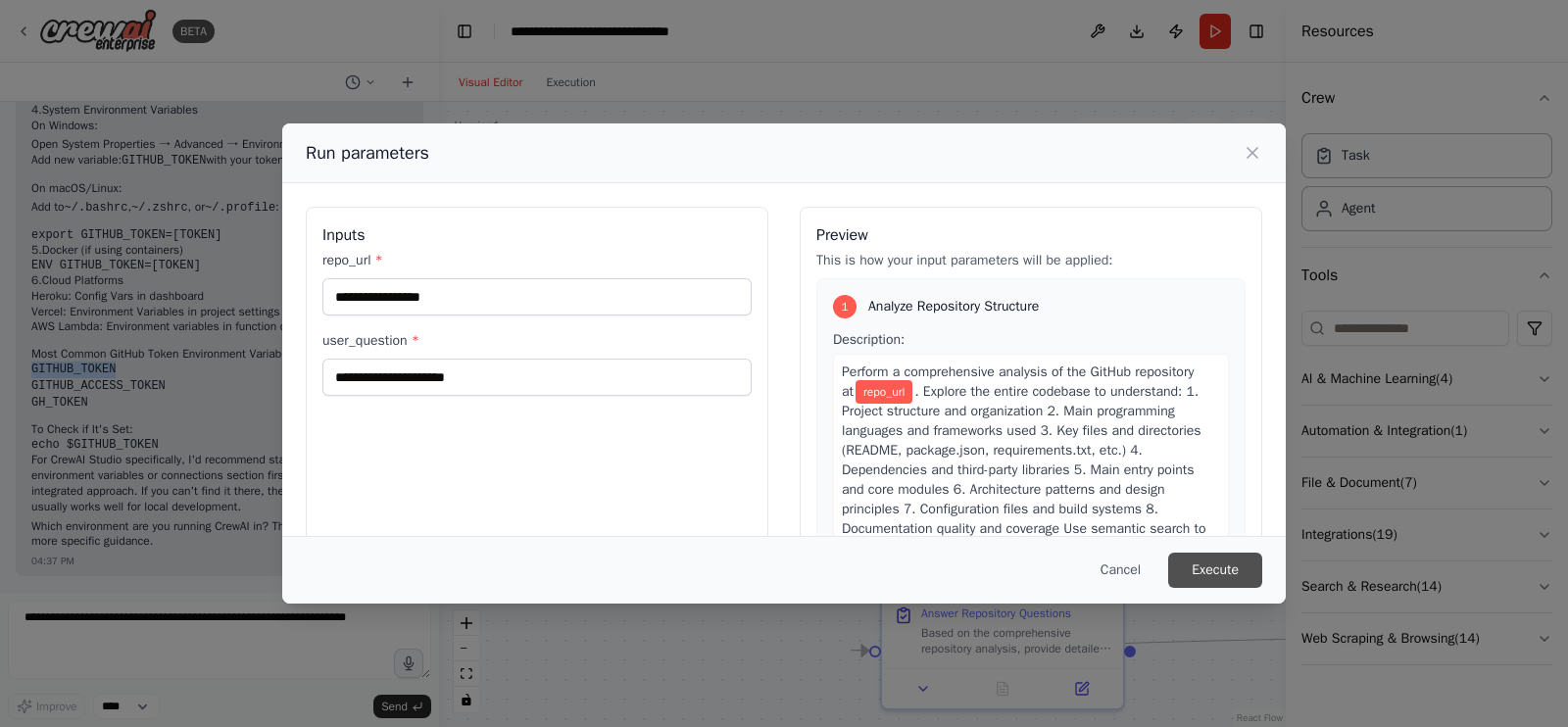 click on "Execute" at bounding box center [1215, 570] 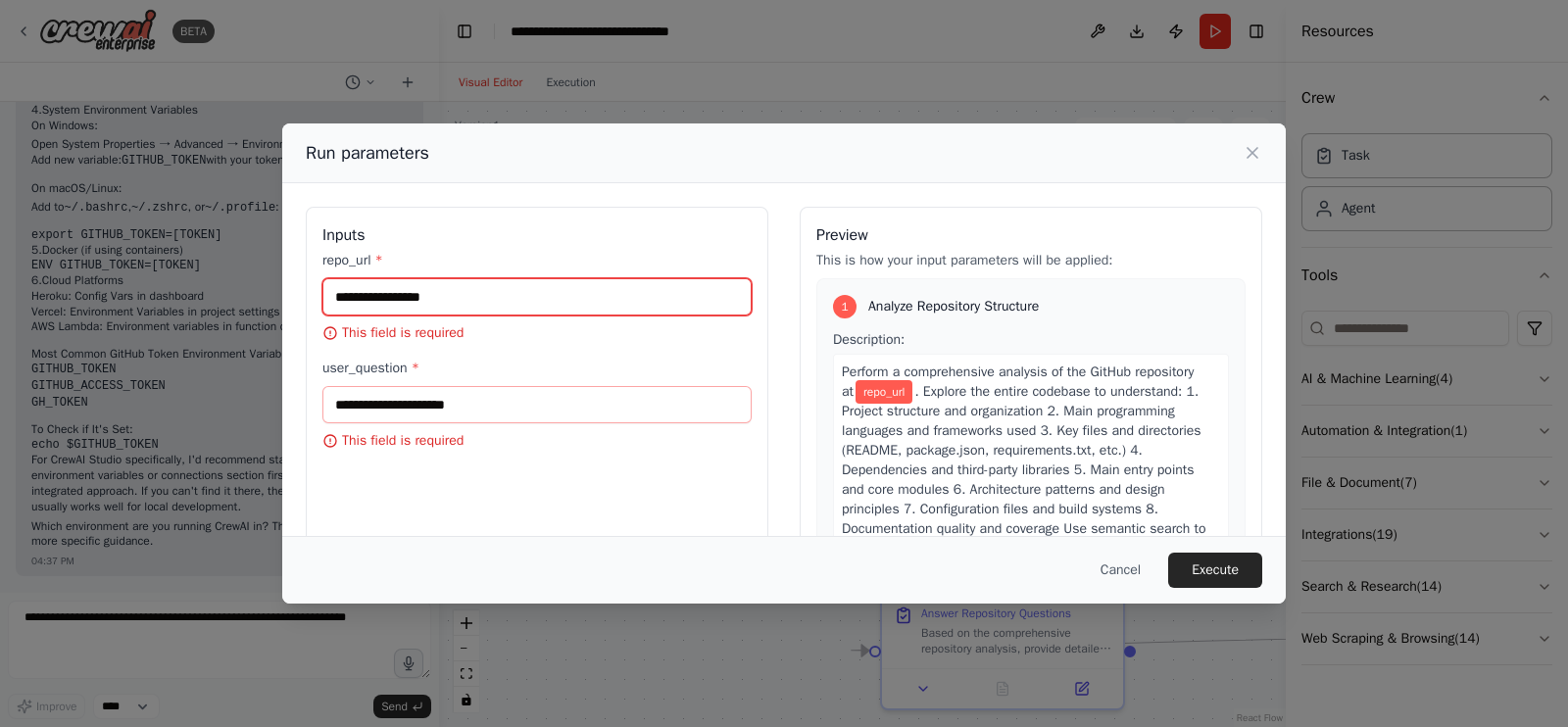 click on "repo_url *" at bounding box center (537, 297) 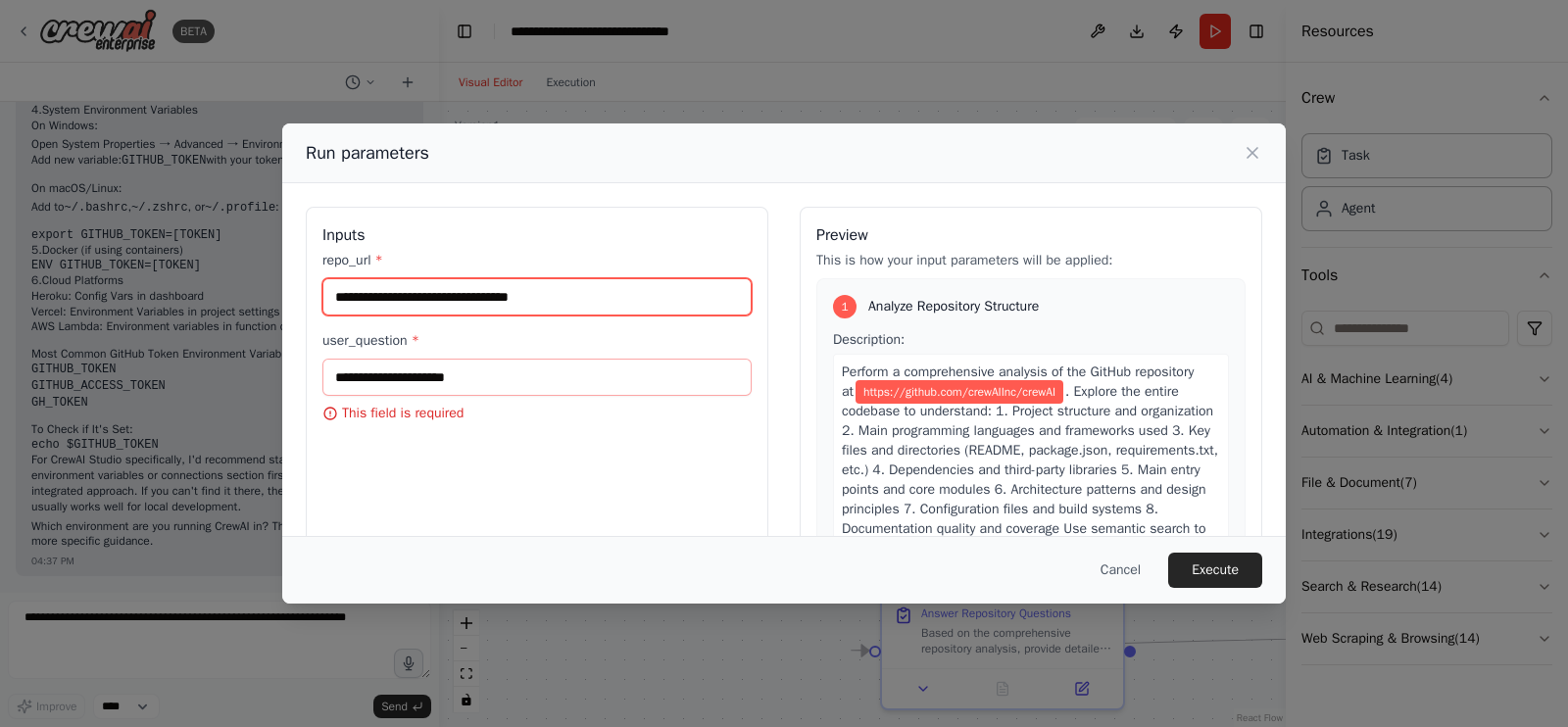 type on "**********" 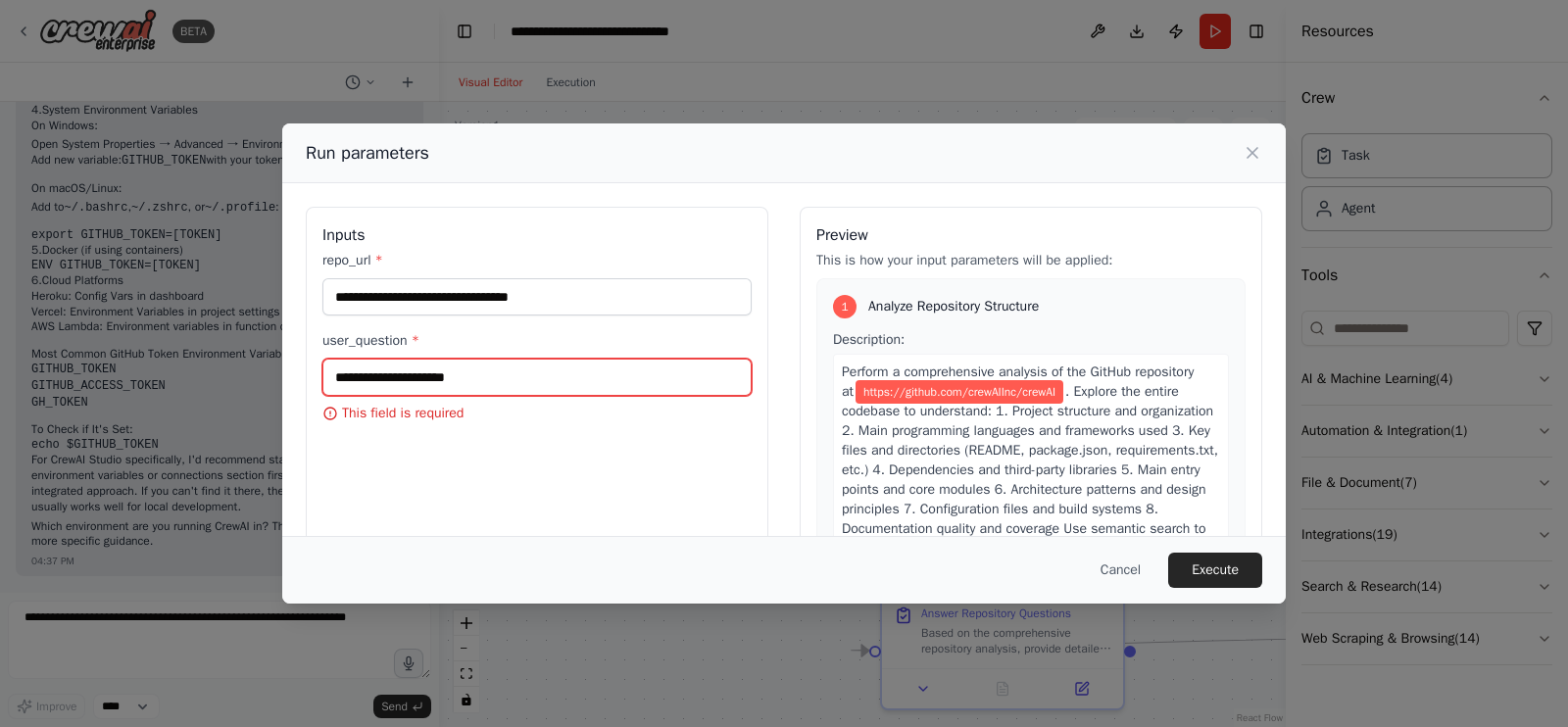 click on "user_question *" at bounding box center [537, 377] 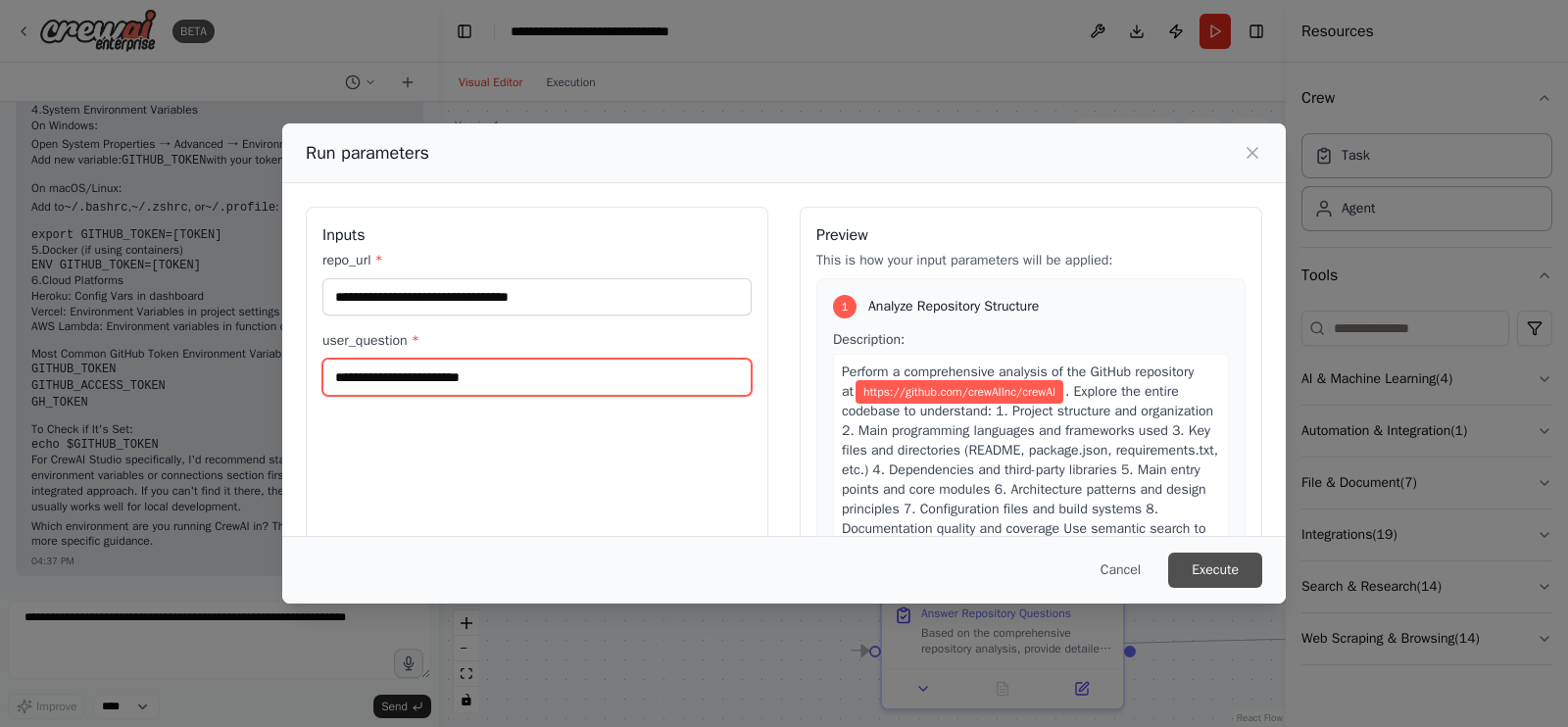 type on "**********" 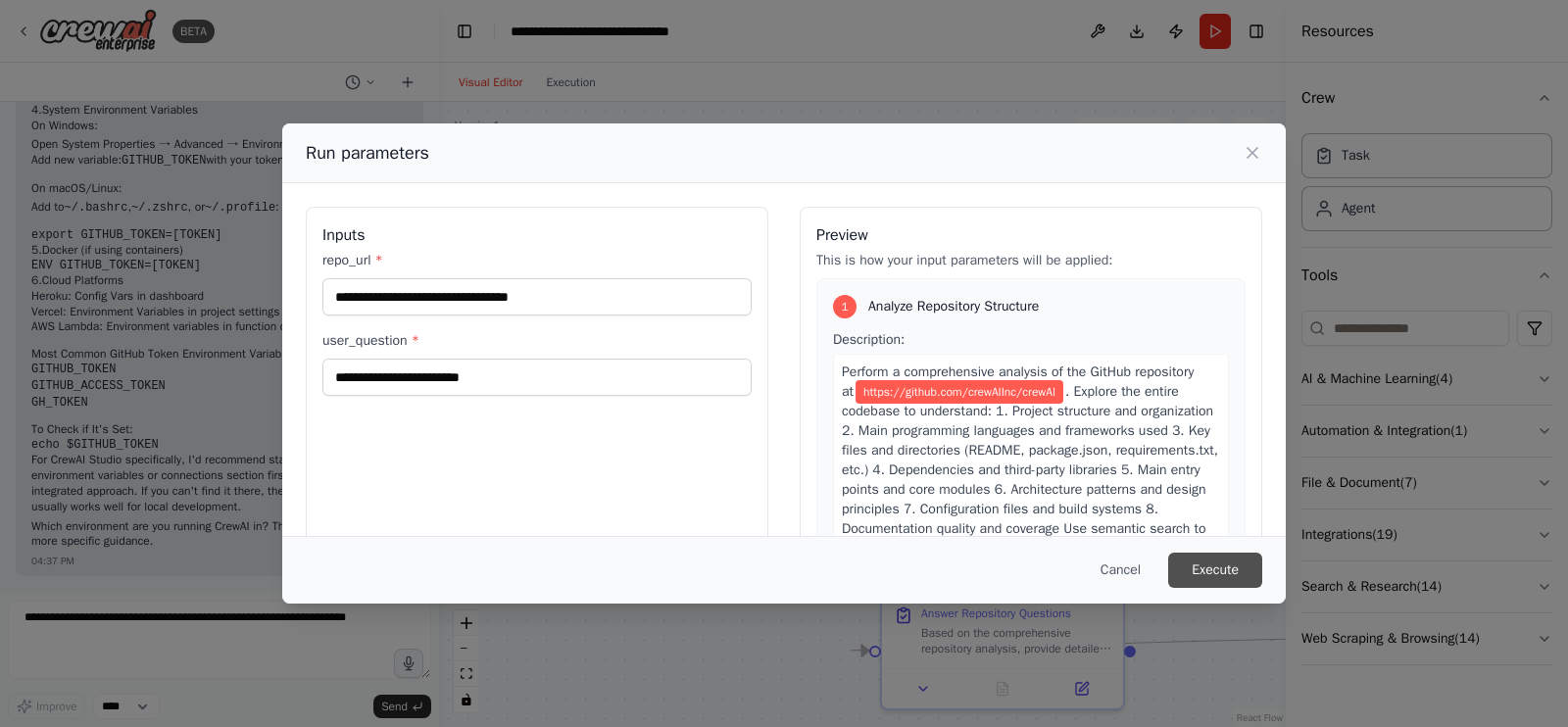 click on "Execute" at bounding box center [1215, 570] 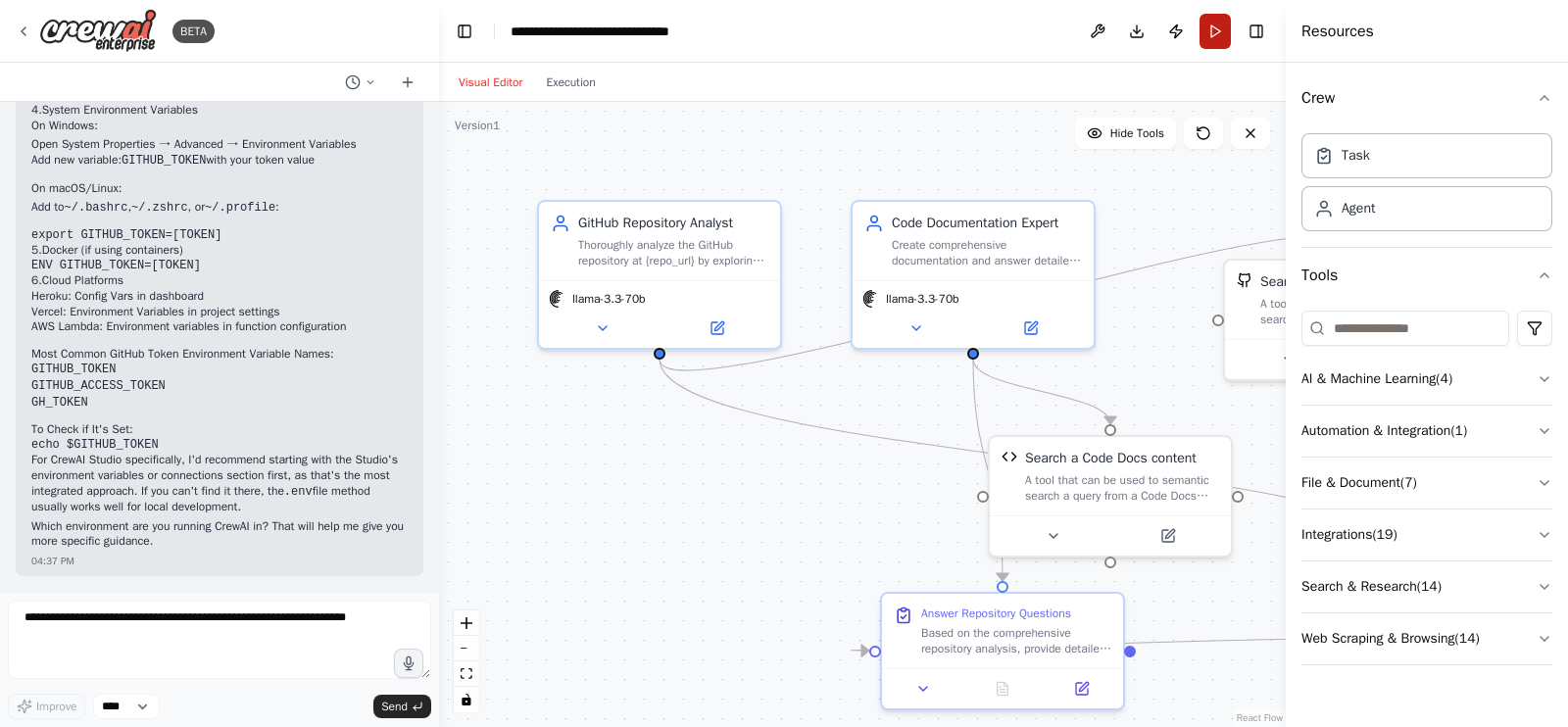 click on "Run" at bounding box center (1215, 31) 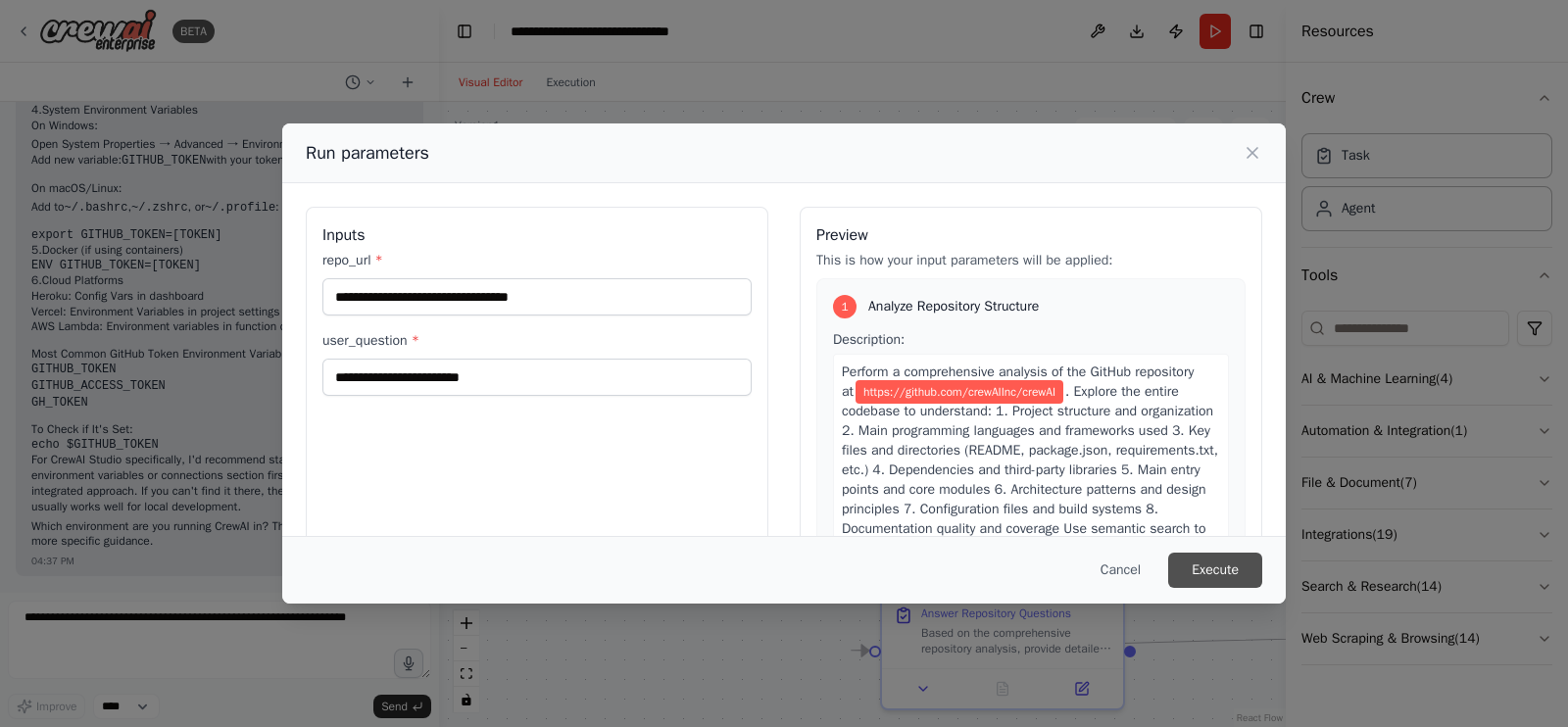 click on "Execute" at bounding box center (1215, 570) 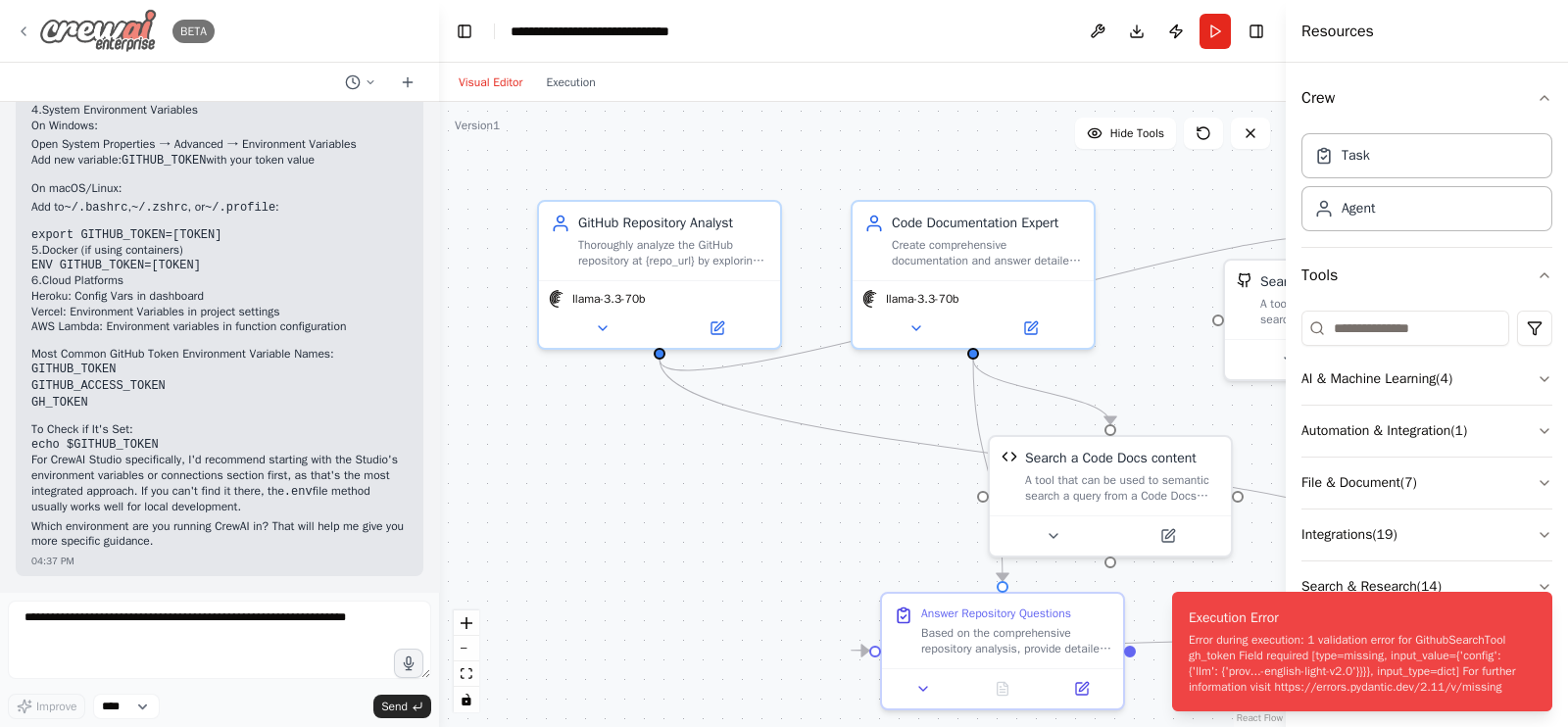 click on "BETA" at bounding box center (115, 30) 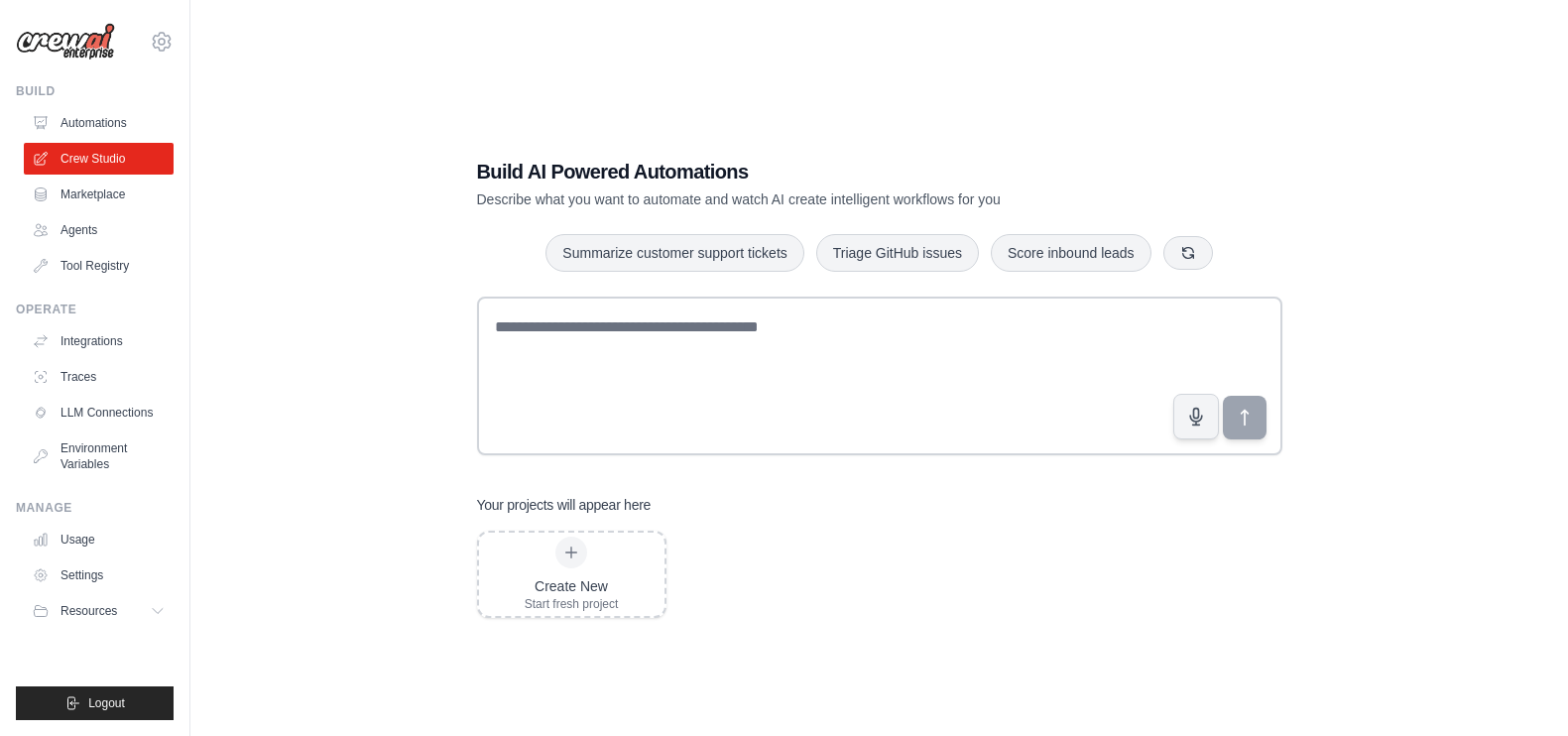 scroll, scrollTop: 0, scrollLeft: 0, axis: both 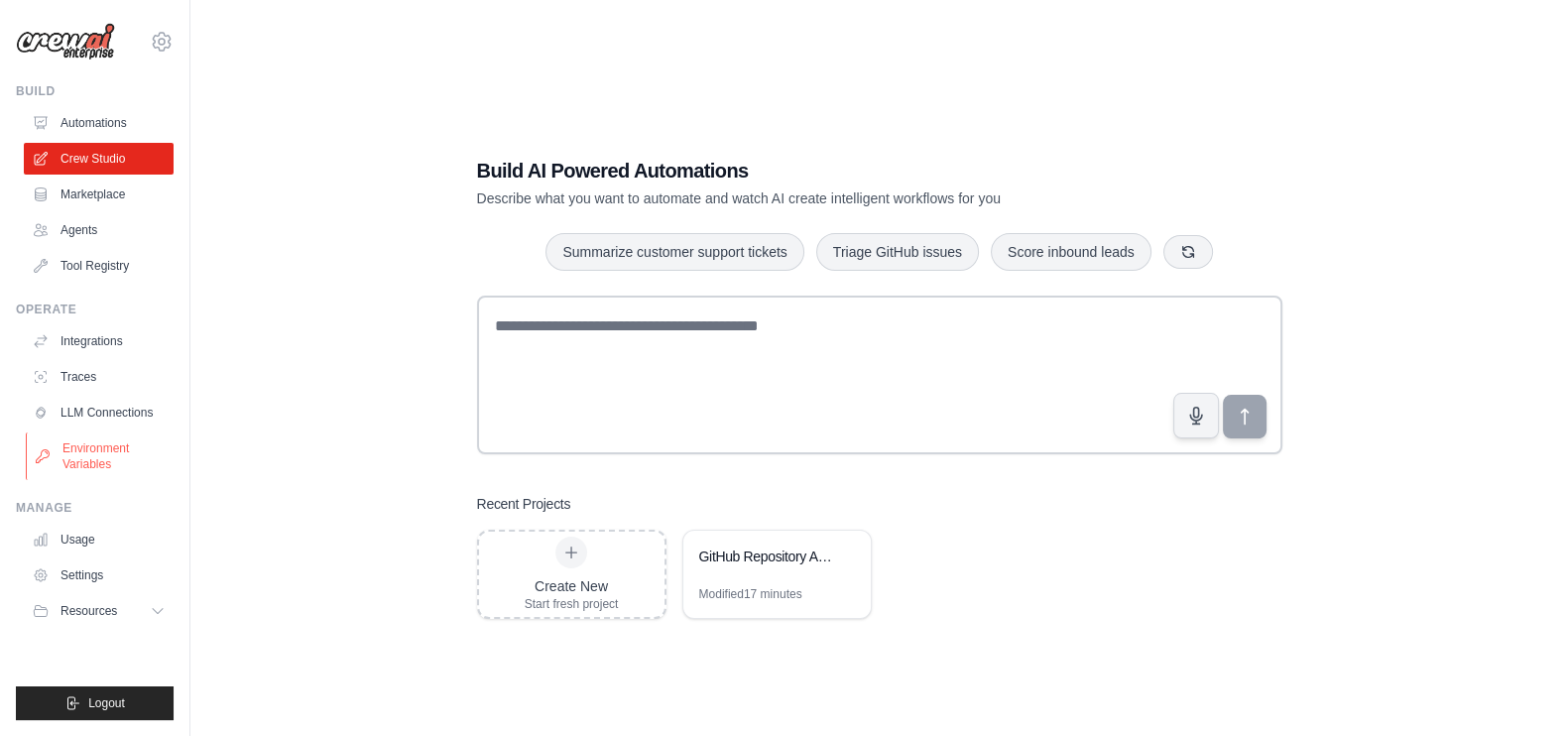 click on "Environment Variables" at bounding box center [100, 456] 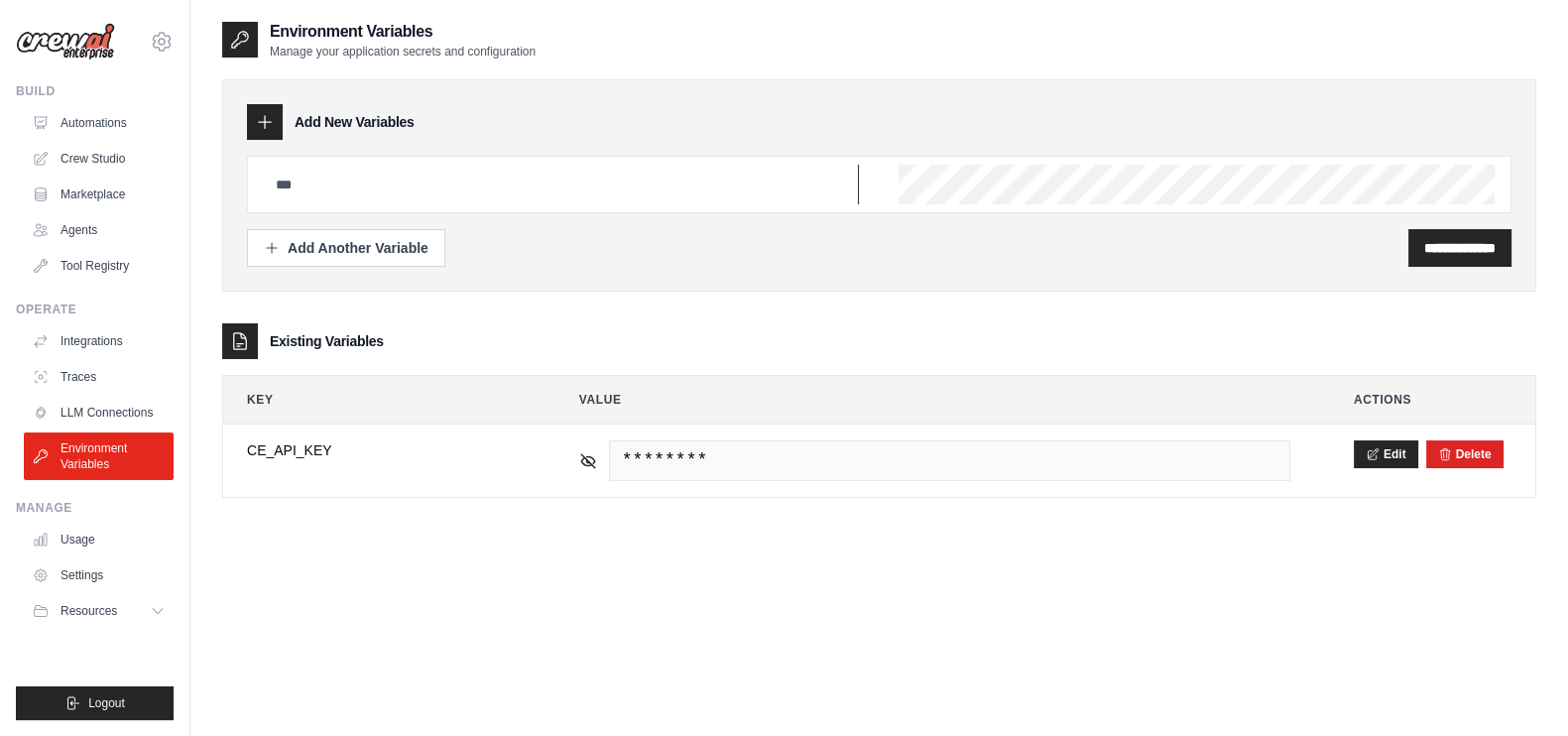 click at bounding box center (561, 184) 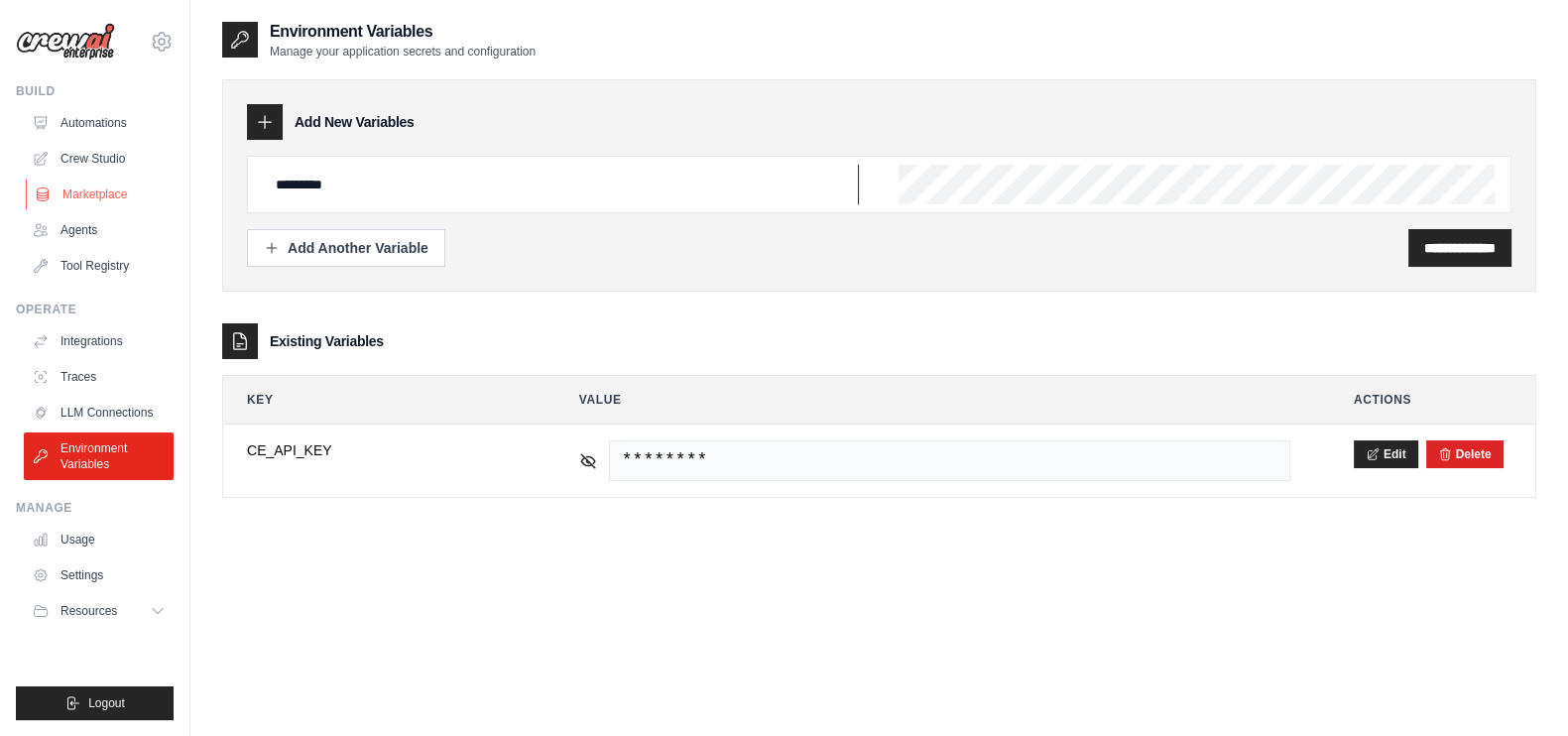 drag, startPoint x: 201, startPoint y: 185, endPoint x: 155, endPoint y: 187, distance: 46.043458 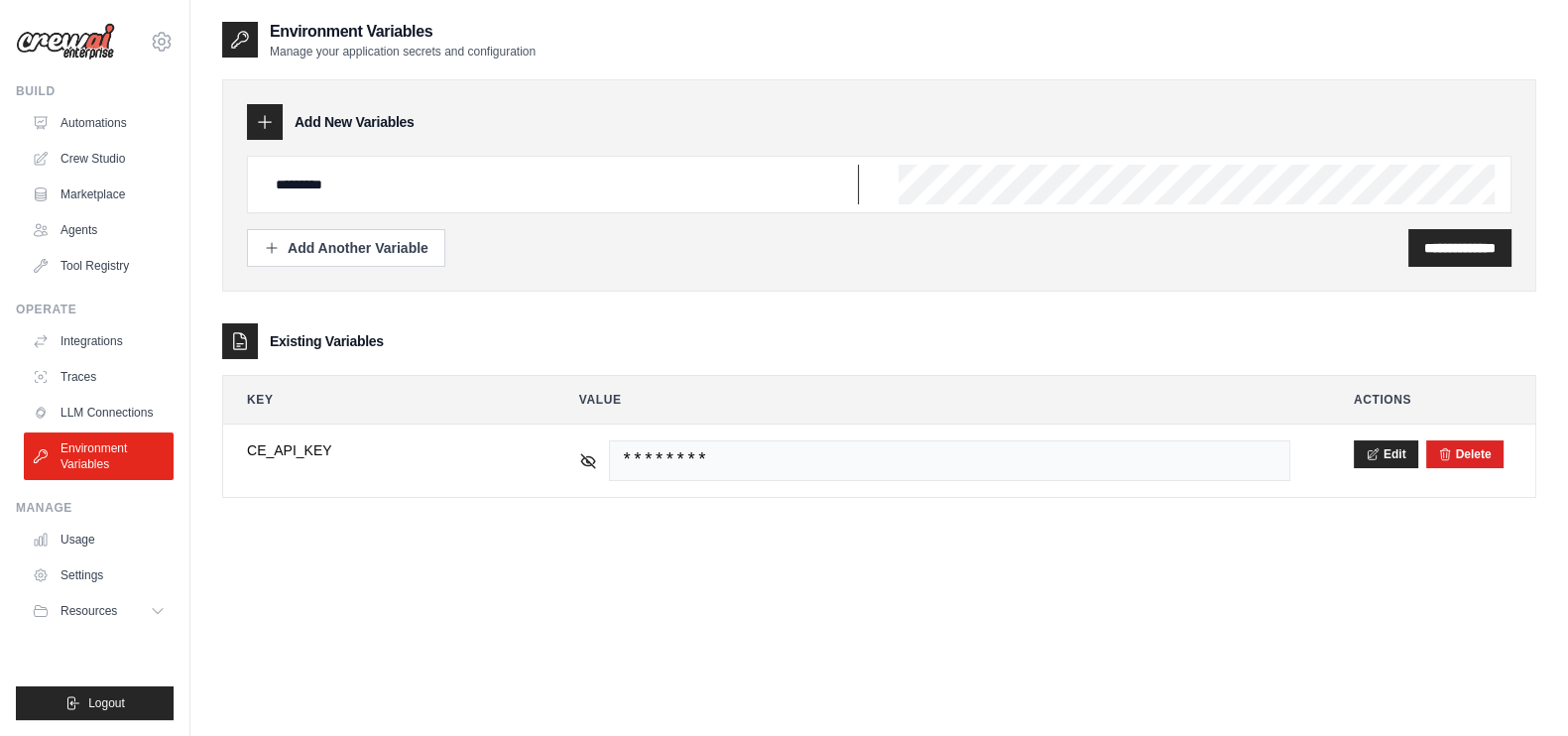 type on "********" 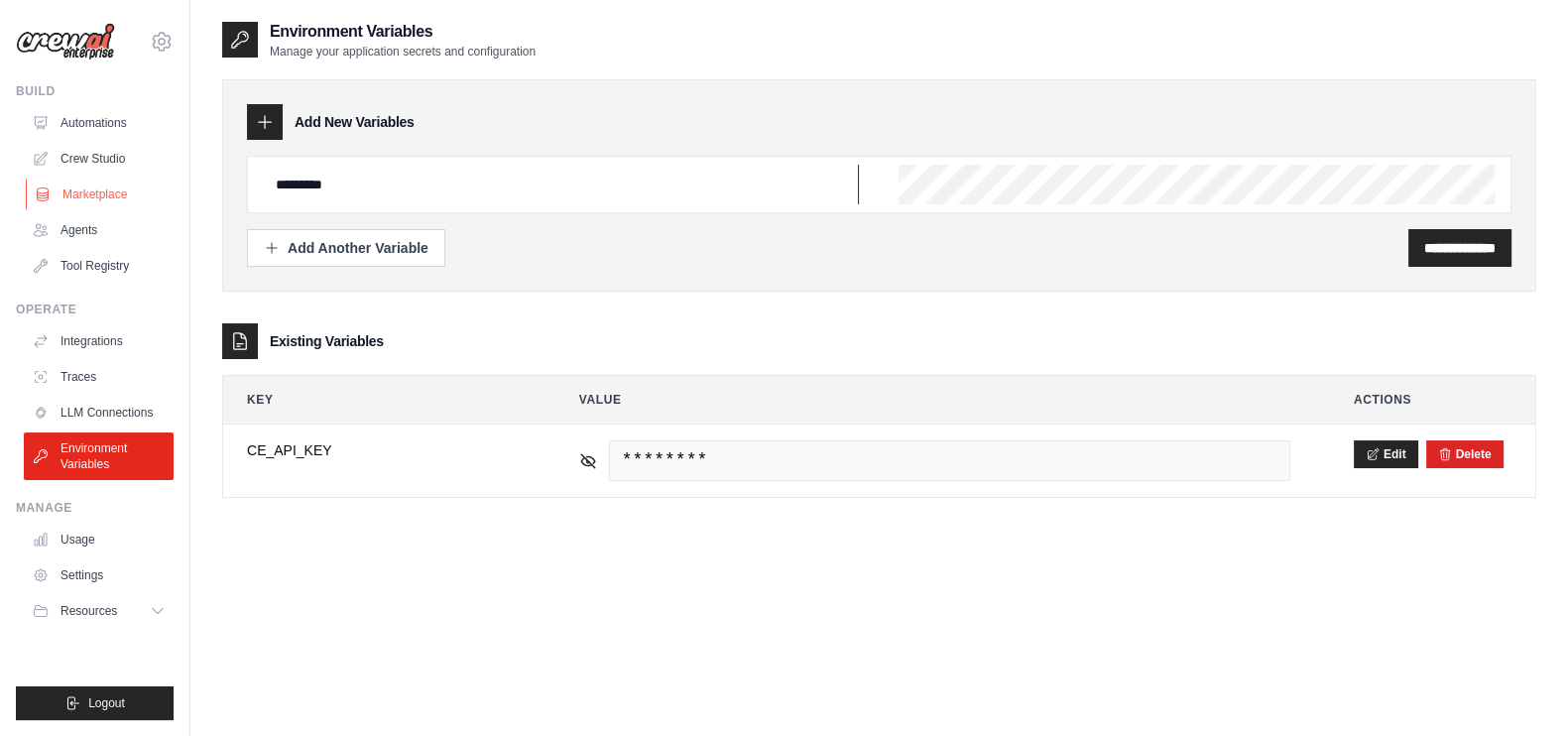 drag, startPoint x: 472, startPoint y: 185, endPoint x: 79, endPoint y: 199, distance: 393.2493 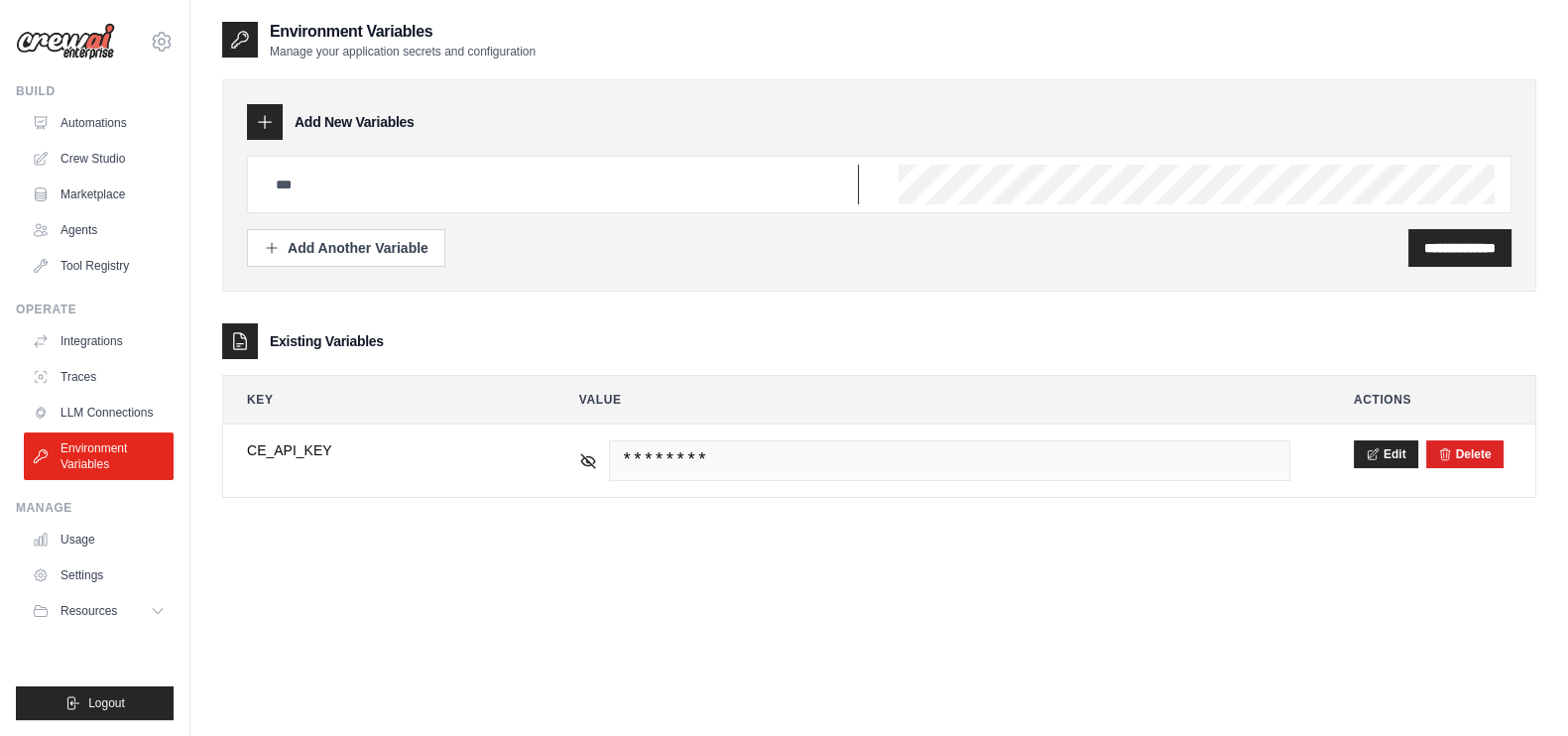 paste on "**********" 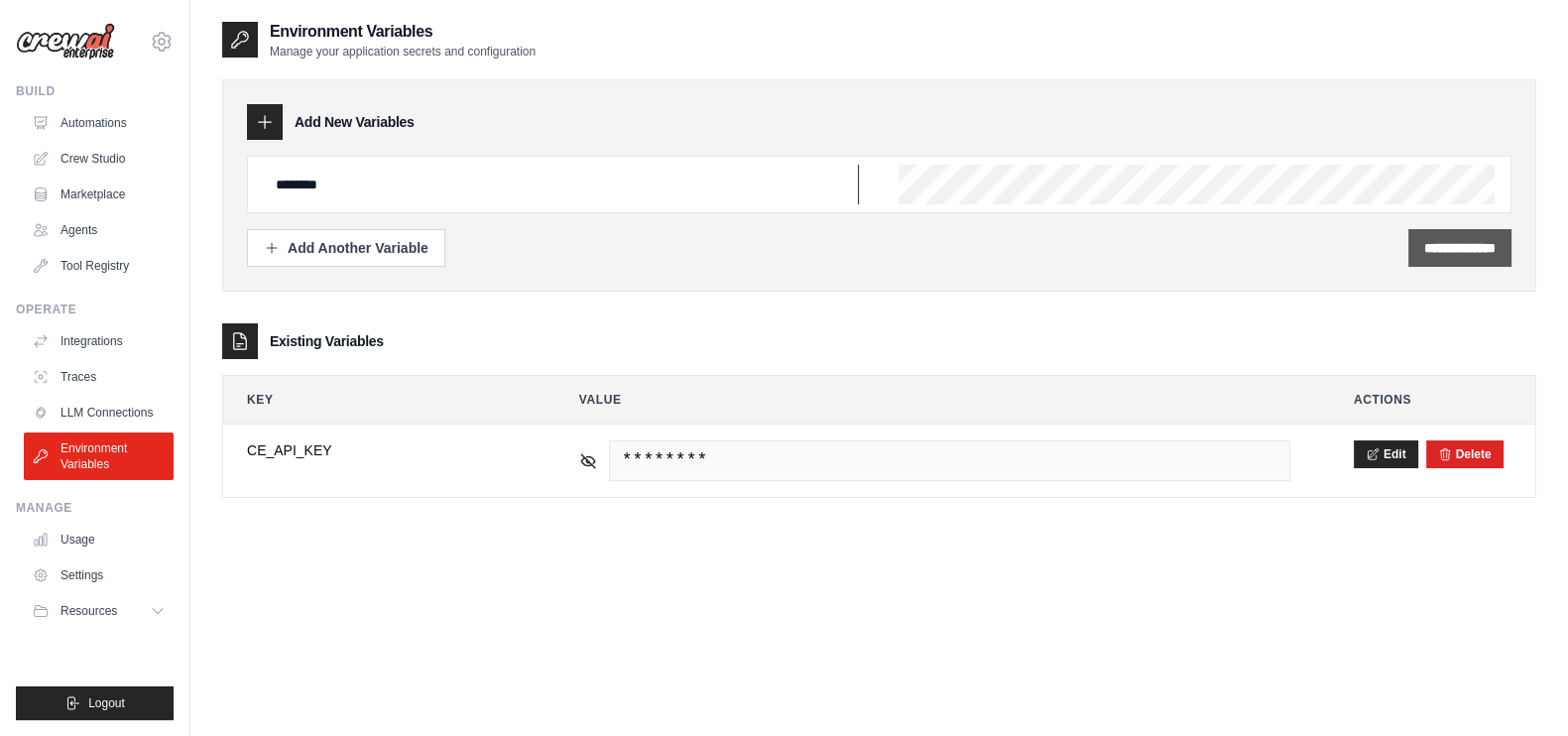 type on "********" 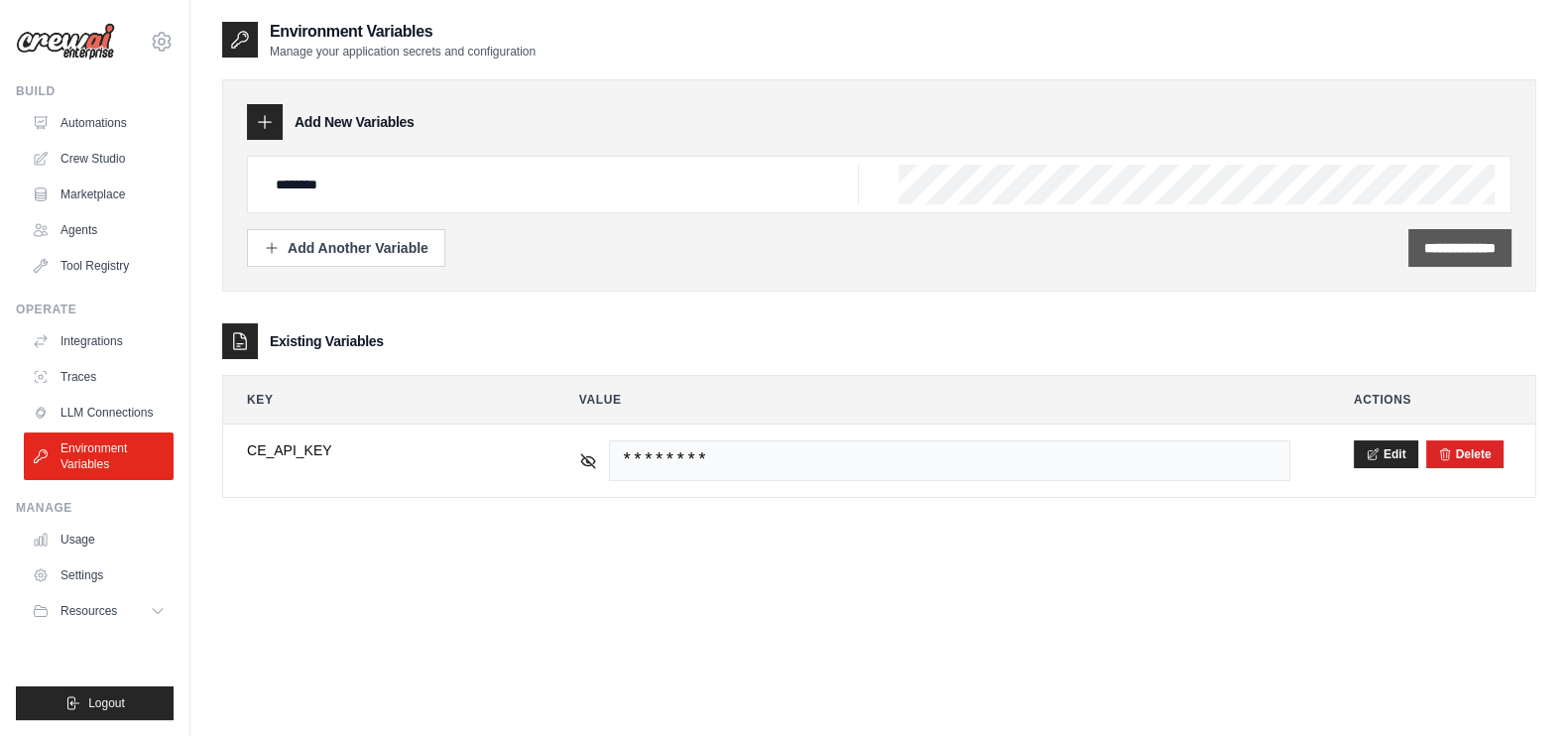 click on "**********" at bounding box center (1460, 248) 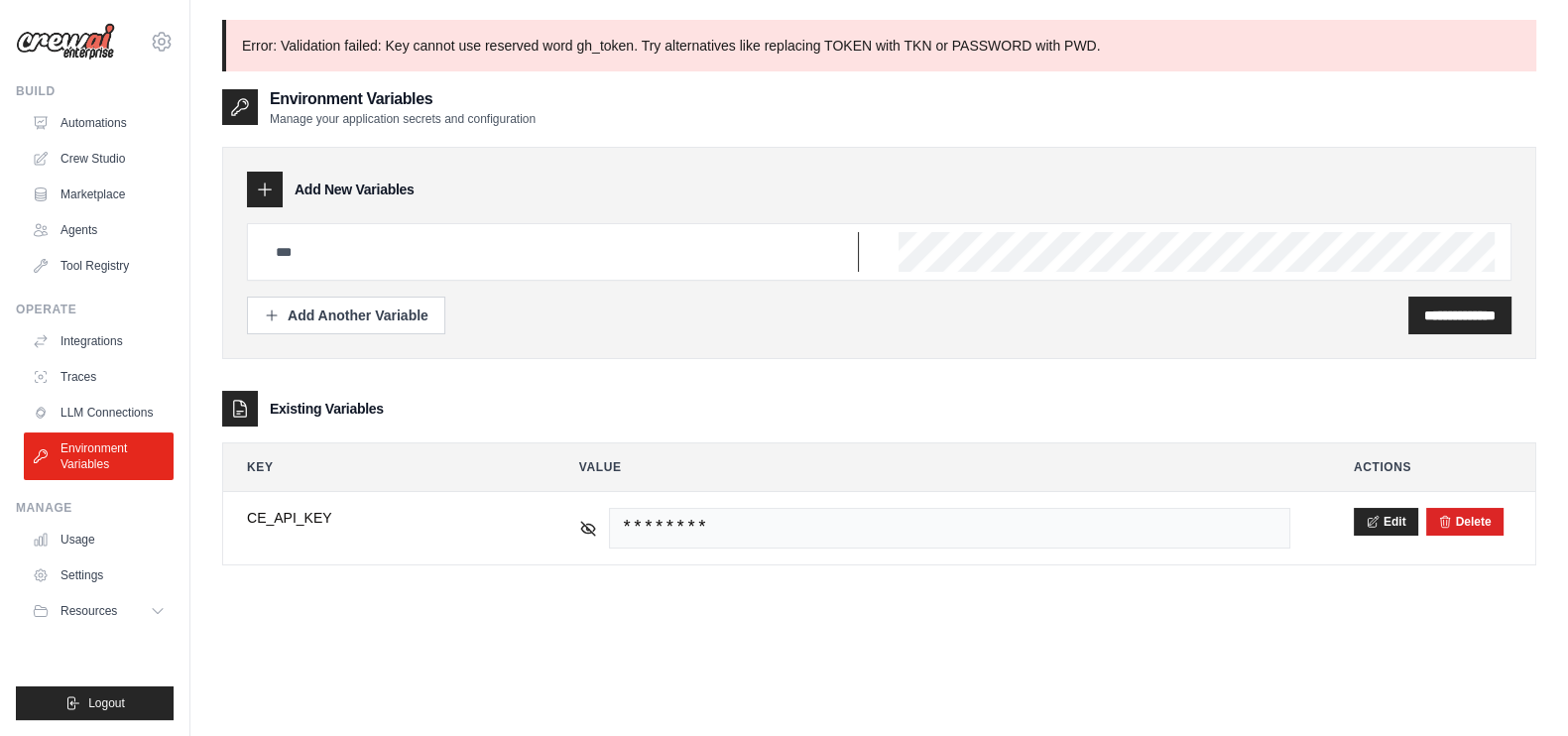 click at bounding box center [561, 252] 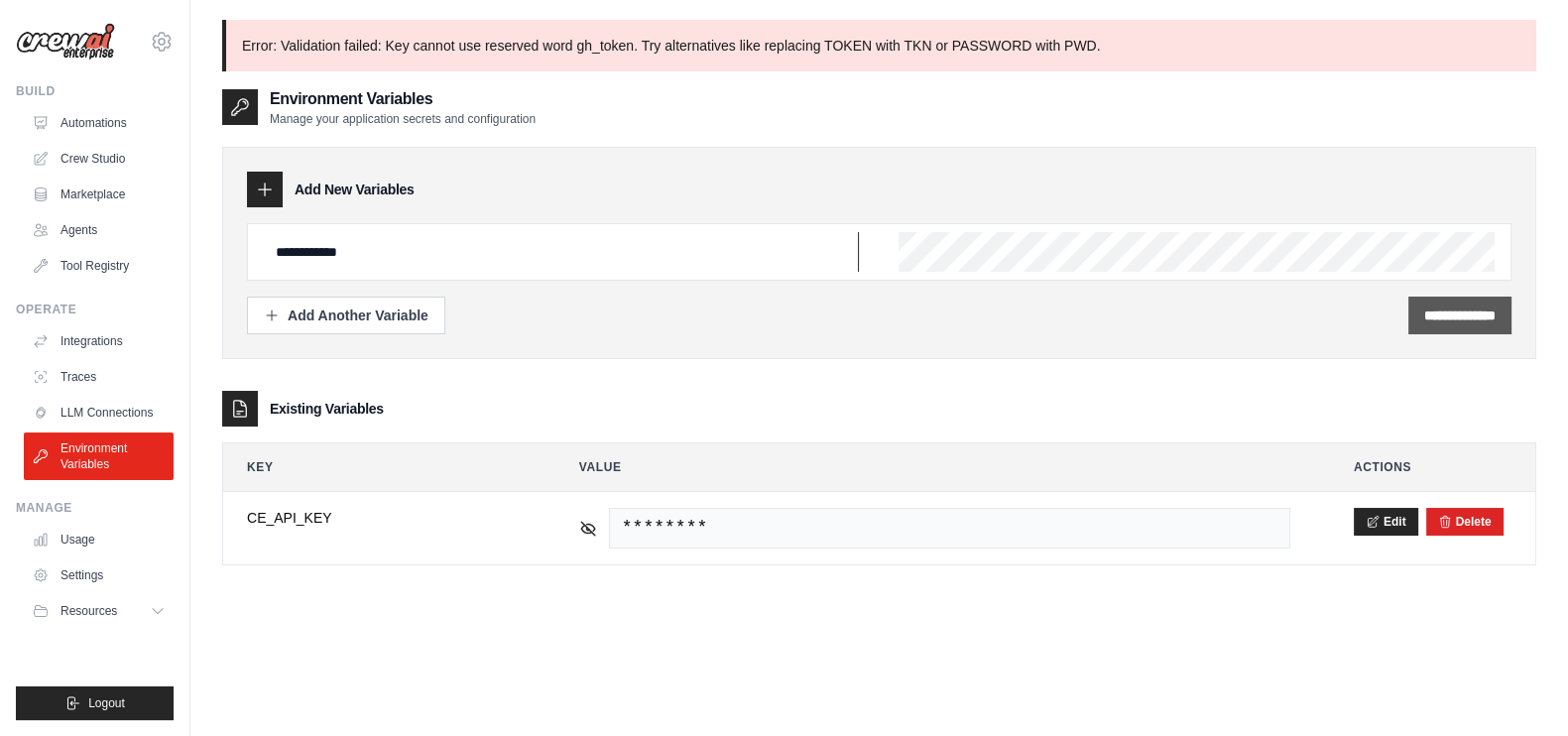 type on "**********" 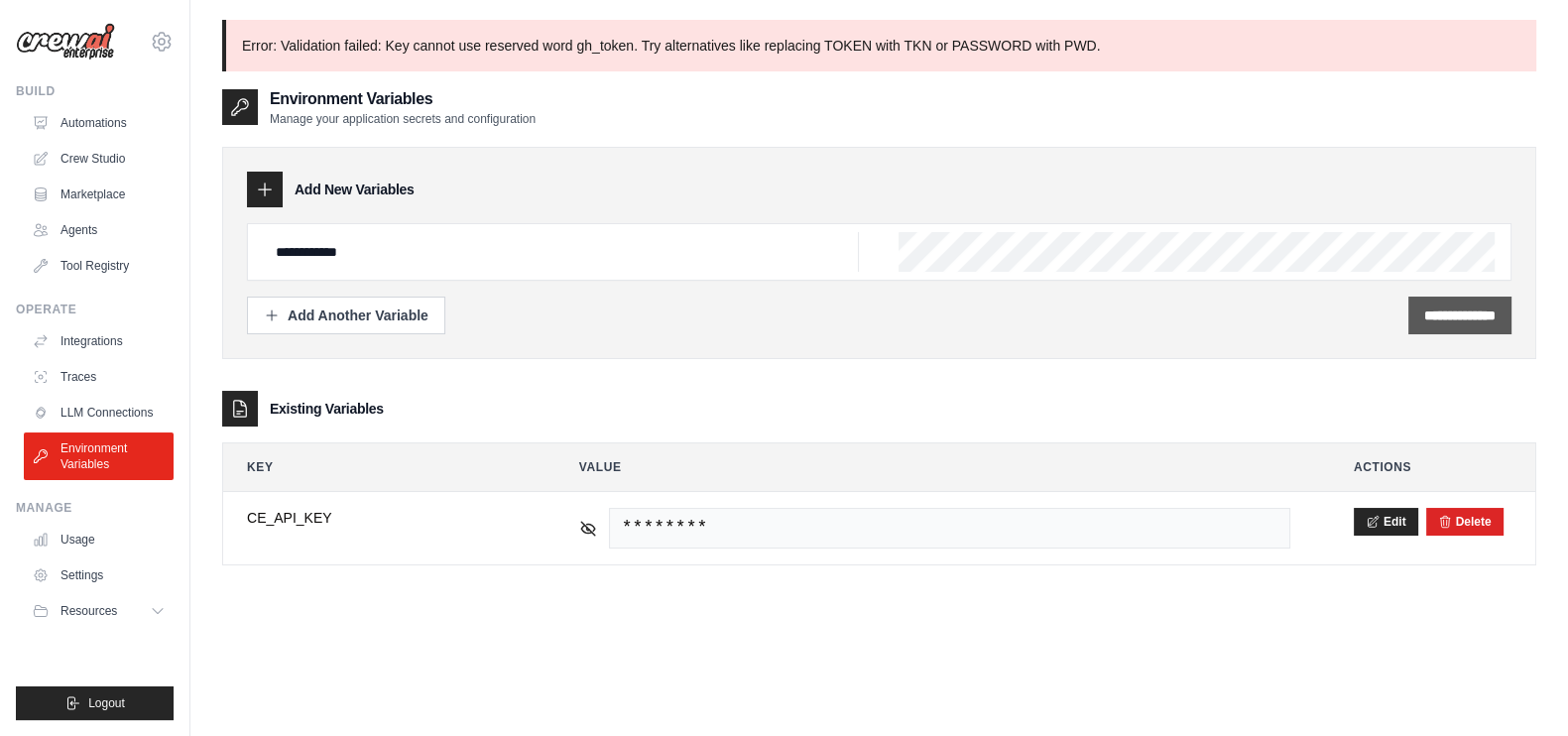 click on "**********" at bounding box center (1460, 315) 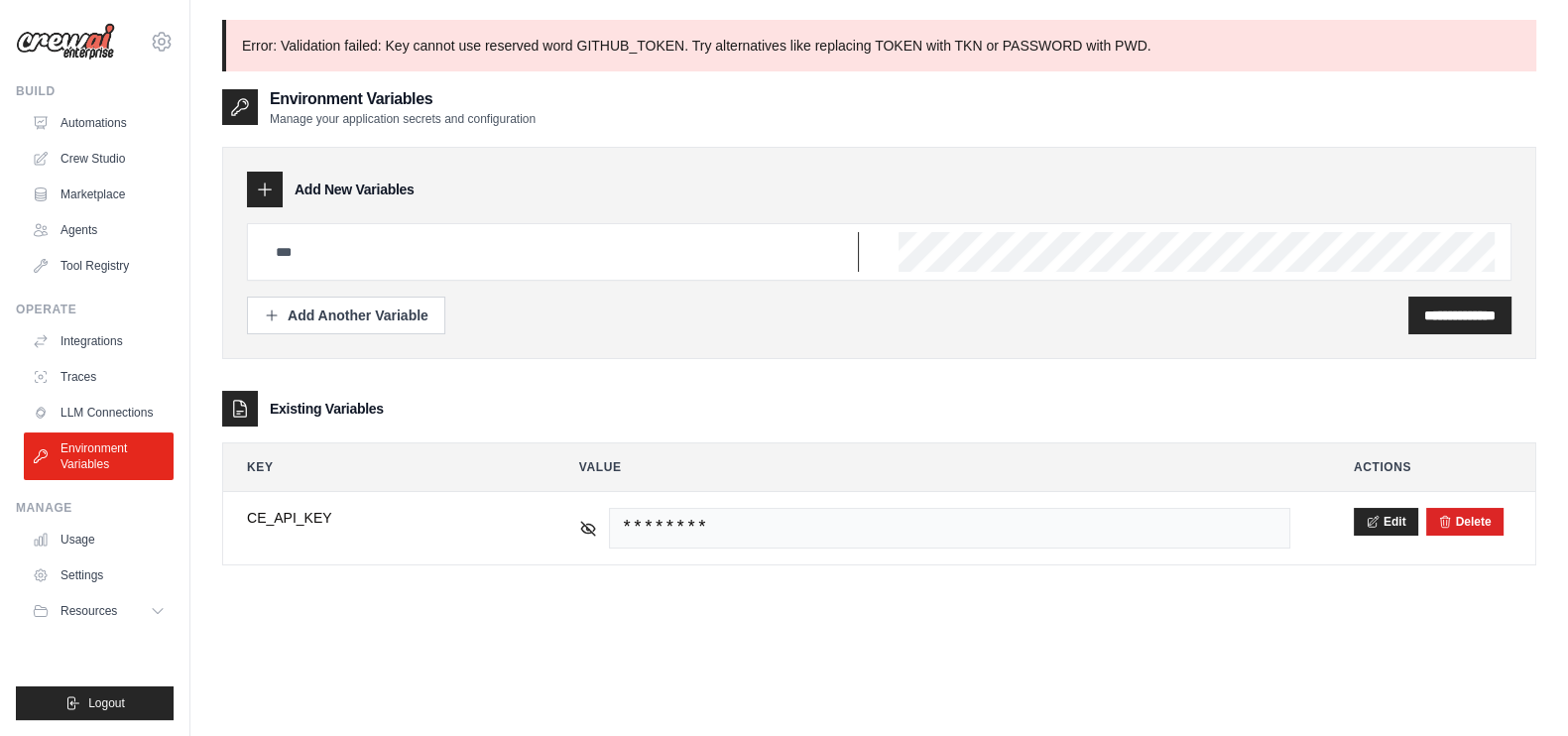 click at bounding box center (561, 252) 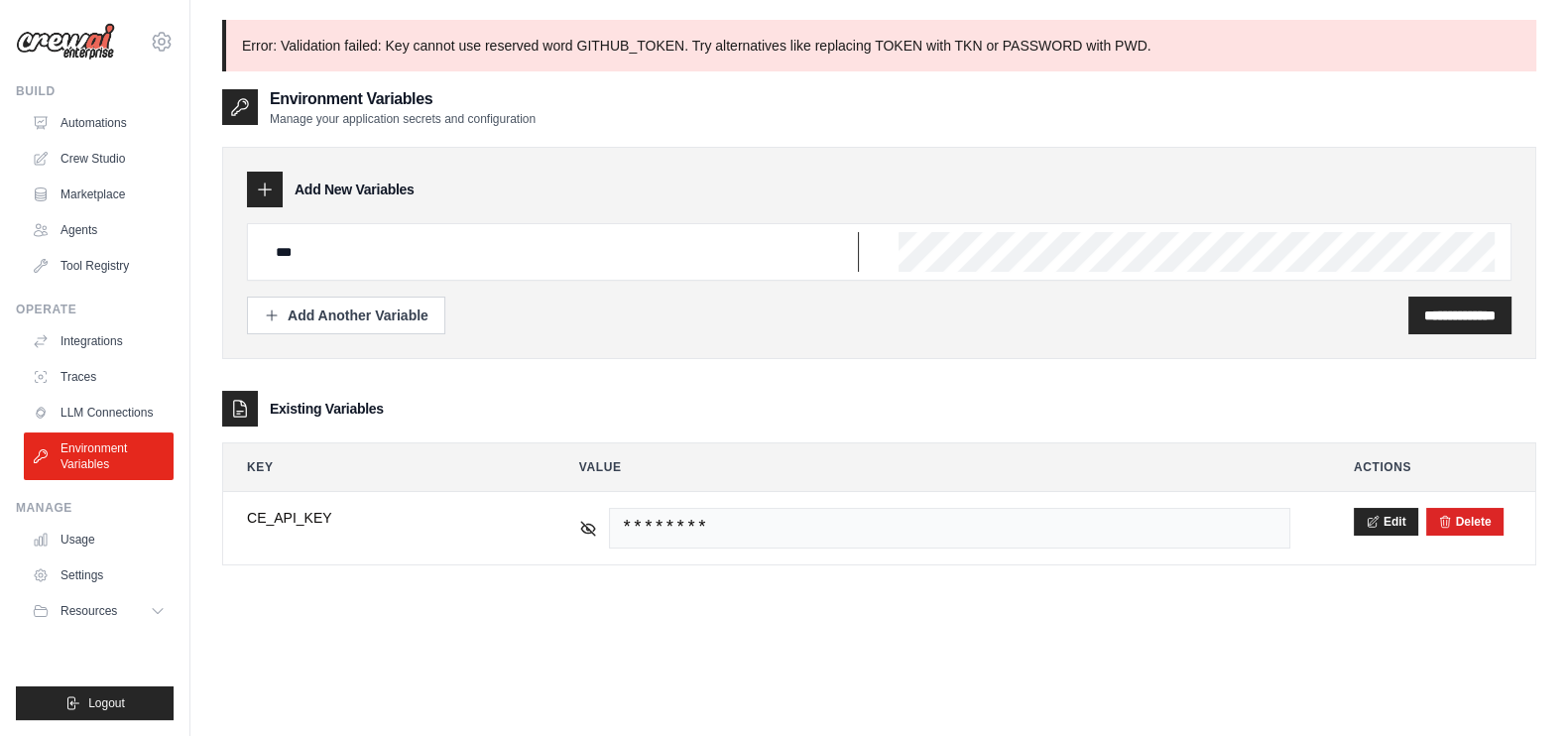 type on "***" 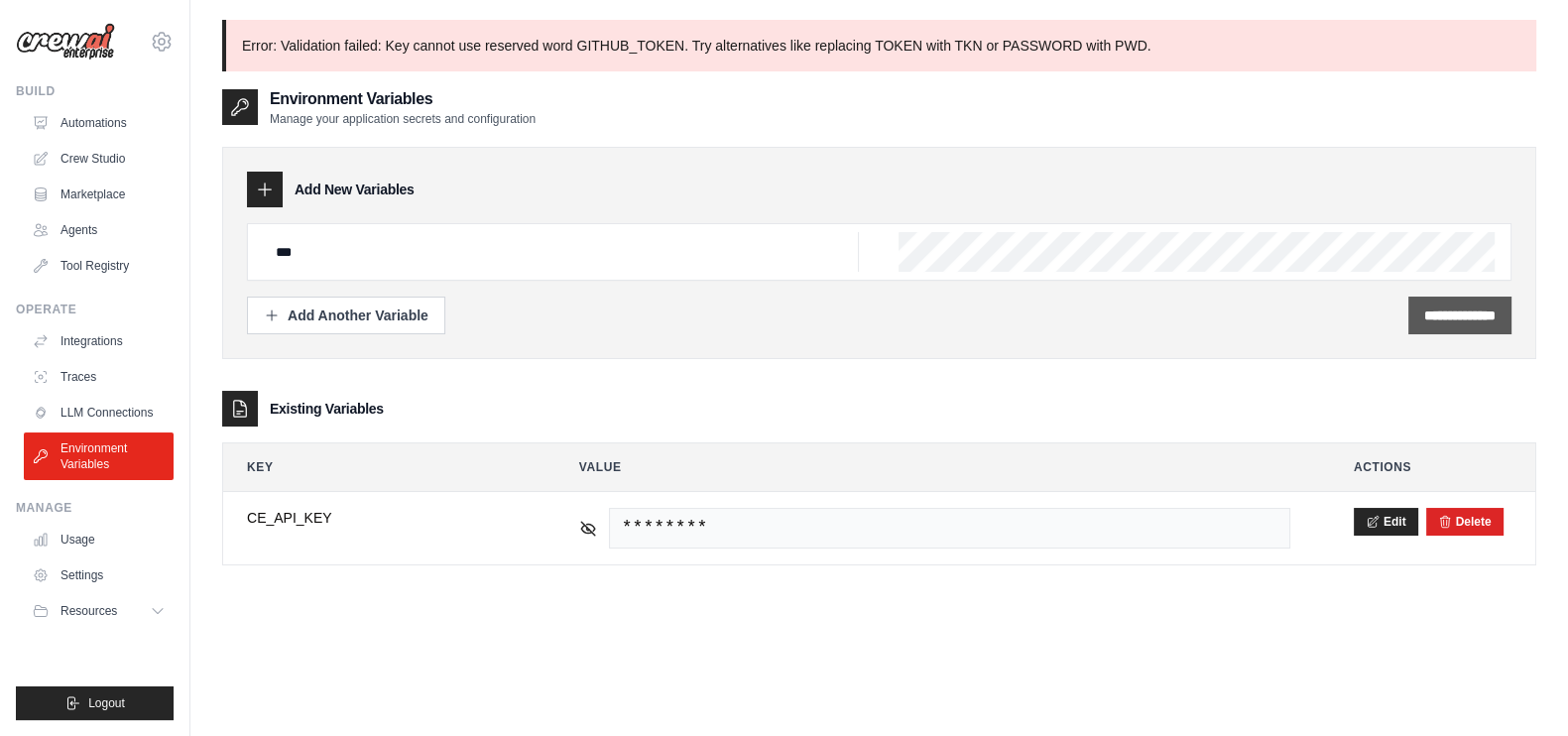 click on "**********" at bounding box center (1460, 315) 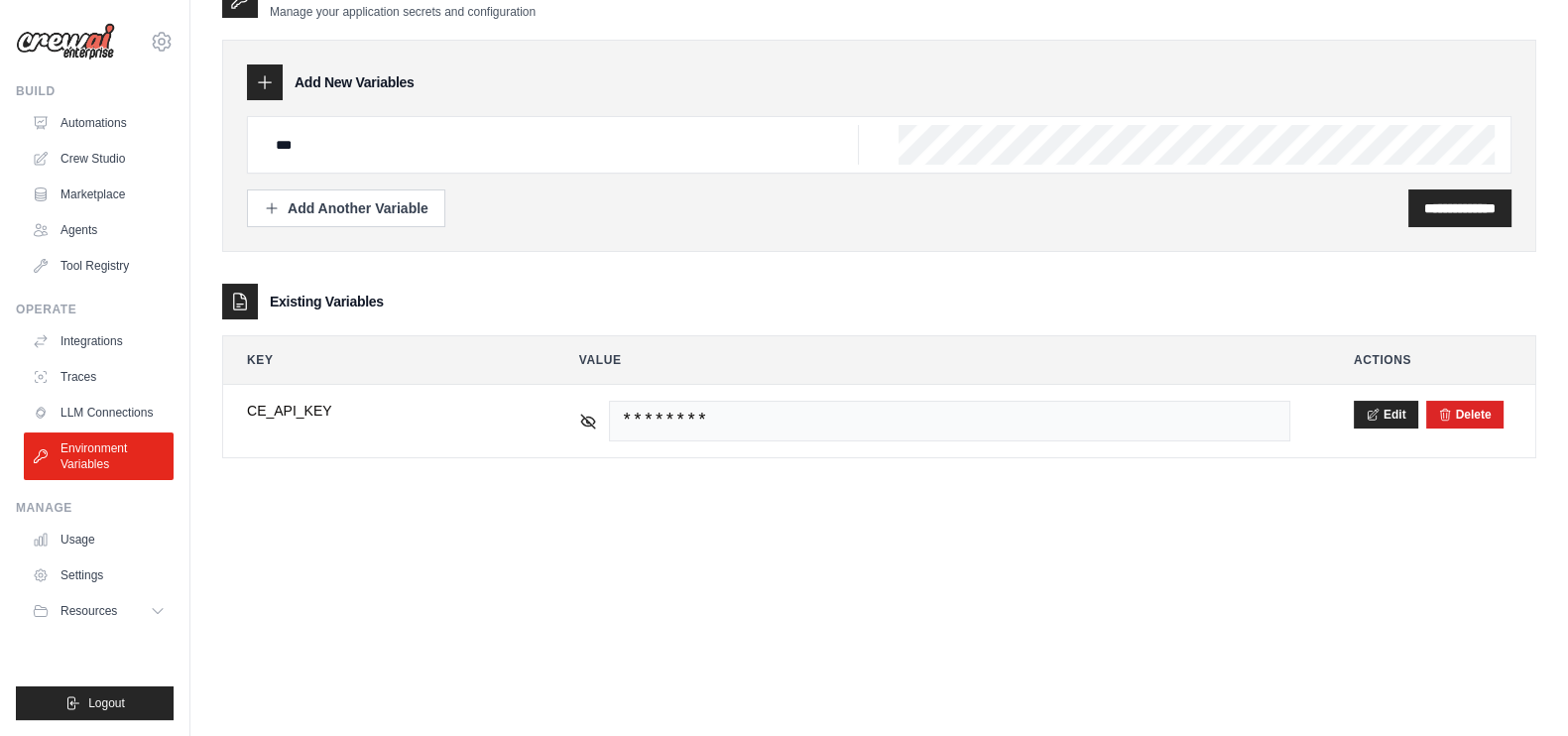 scroll, scrollTop: 0, scrollLeft: 0, axis: both 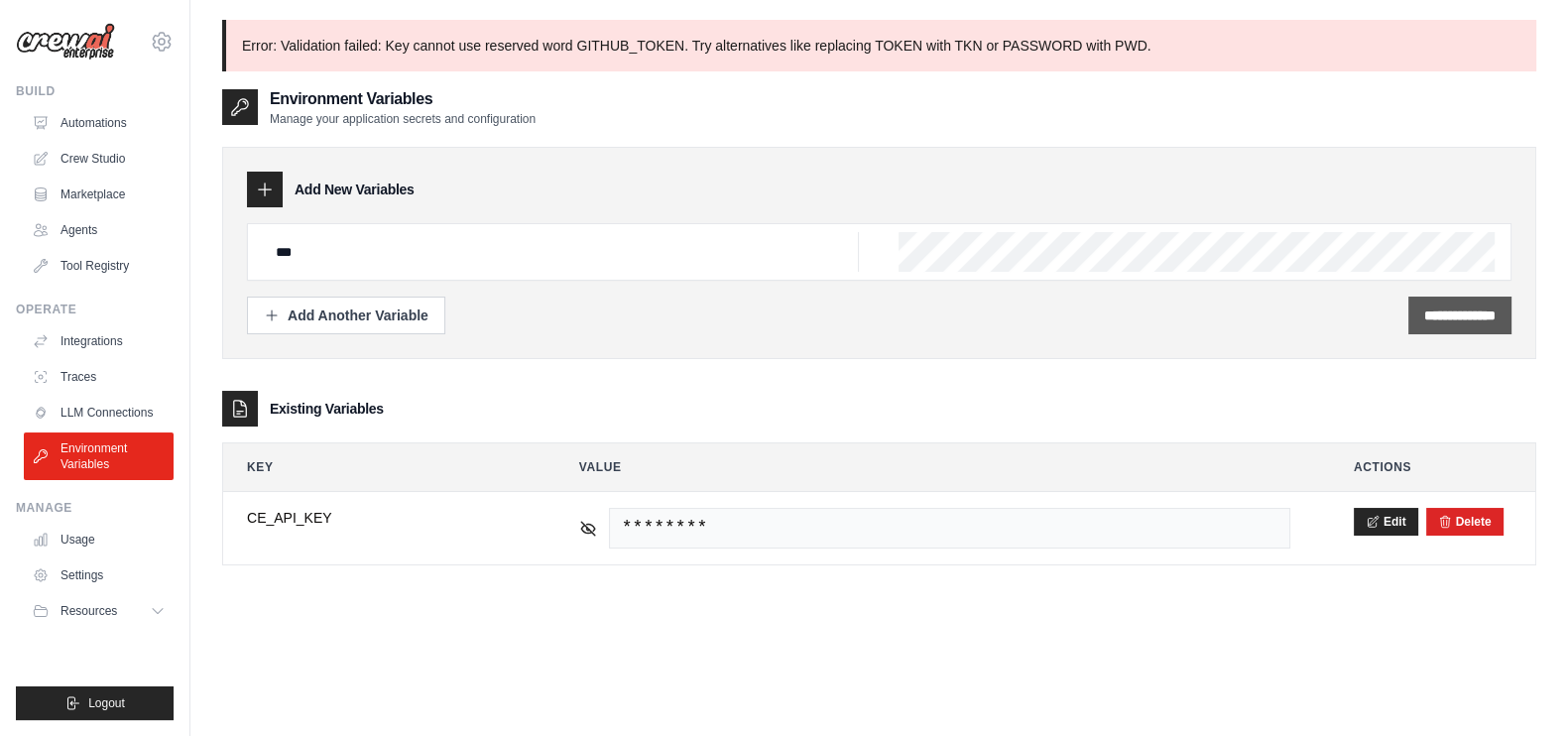 click on "**********" at bounding box center (1460, 315) 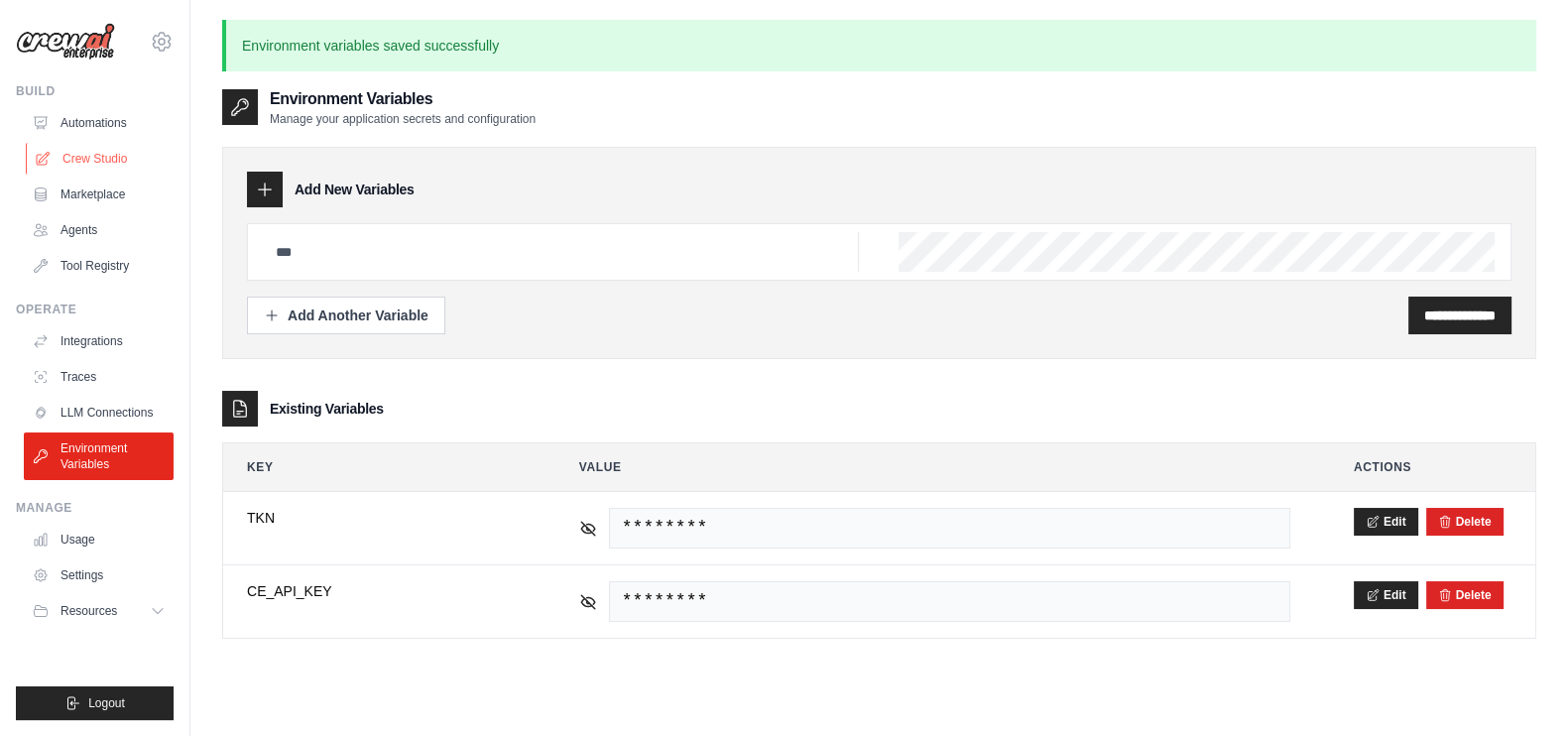 click on "Crew Studio" at bounding box center (100, 159) 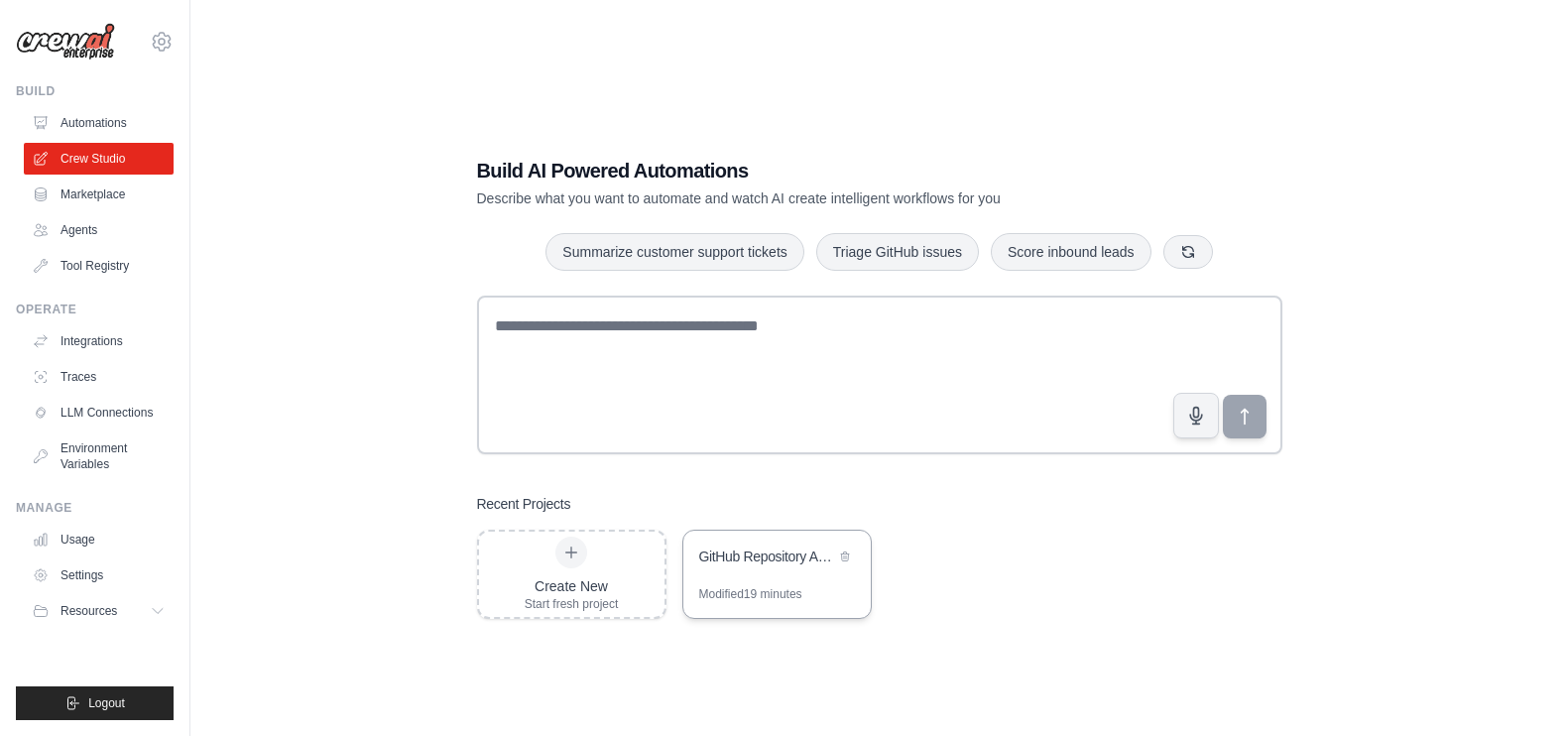 scroll, scrollTop: 0, scrollLeft: 0, axis: both 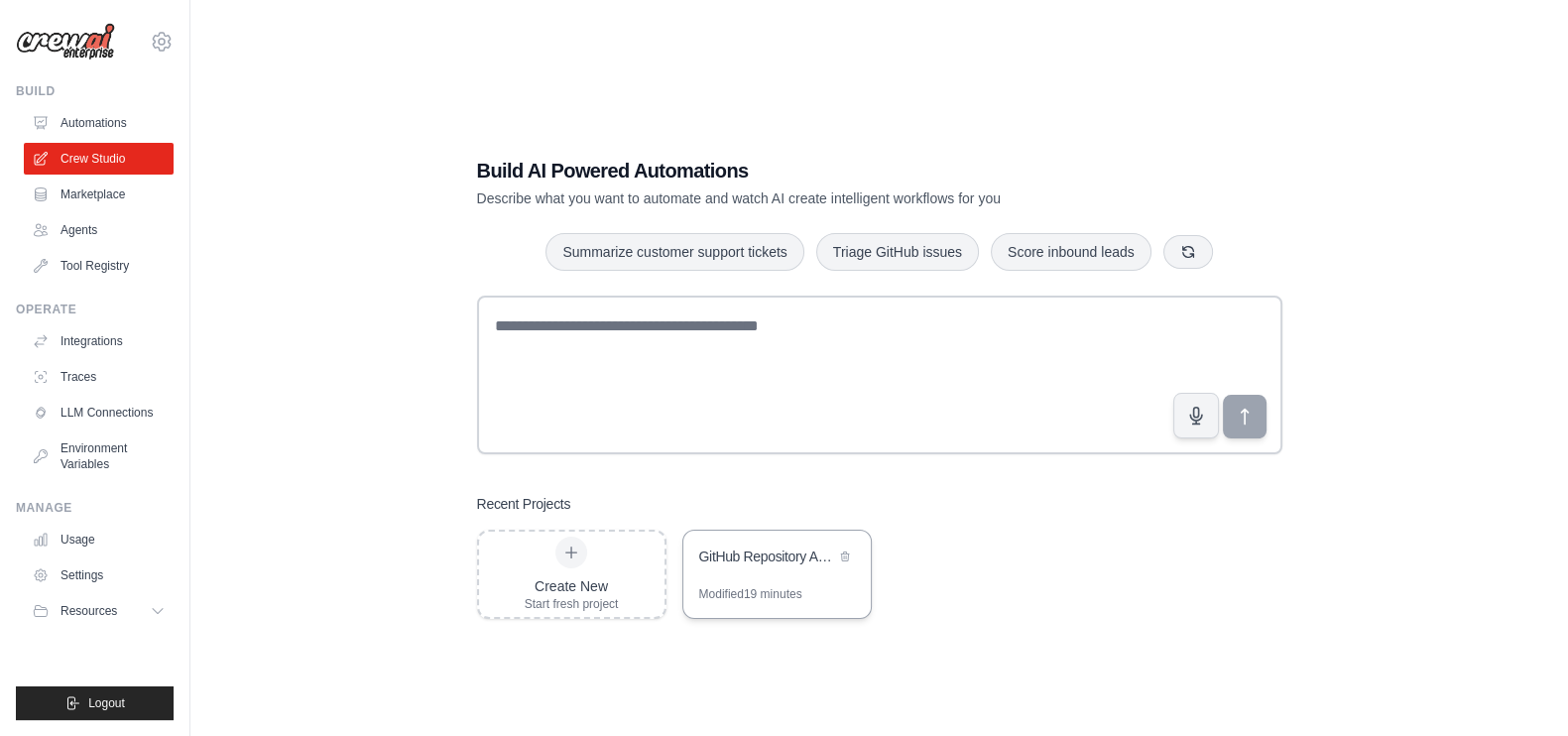 click on "GitHub Repository Analyzer & Q&A" at bounding box center (777, 558) 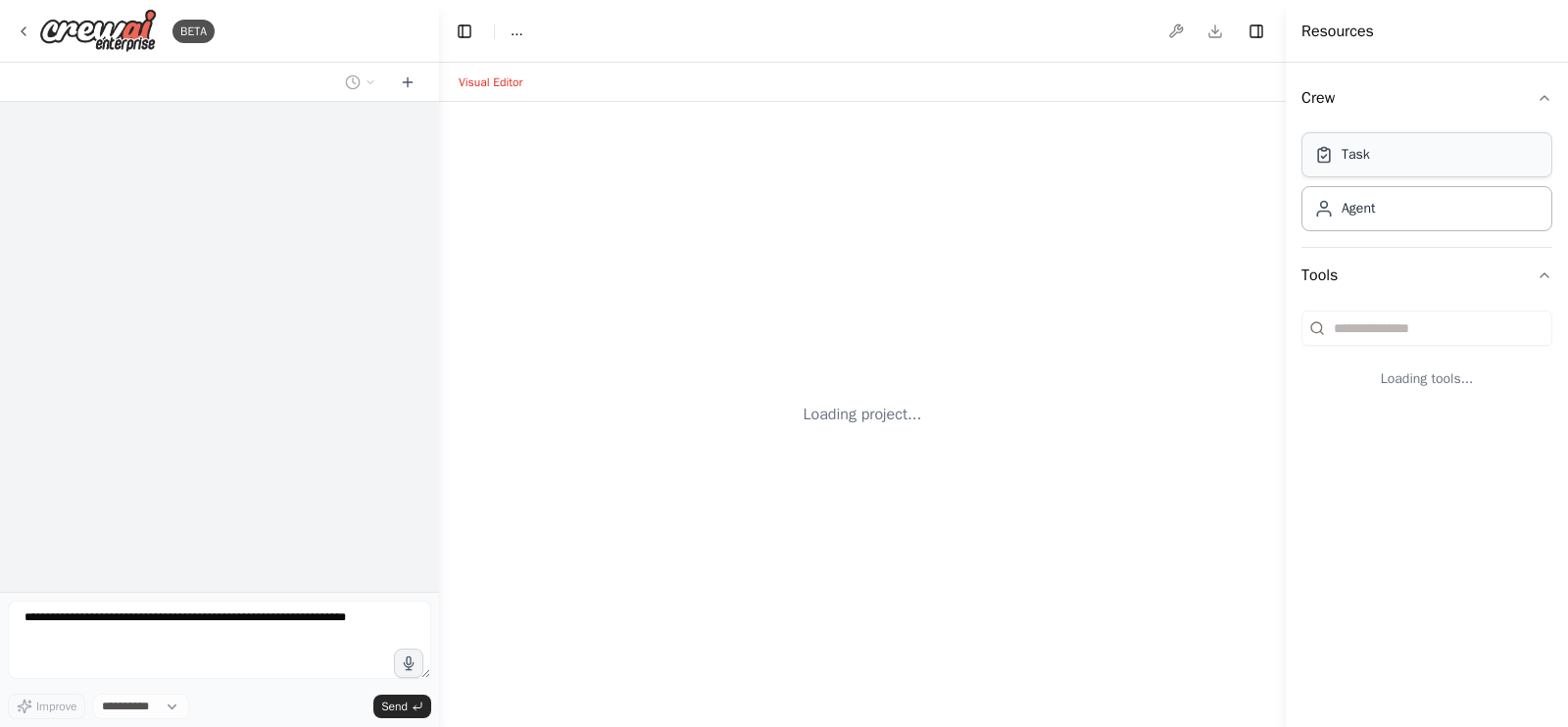 scroll, scrollTop: 0, scrollLeft: 0, axis: both 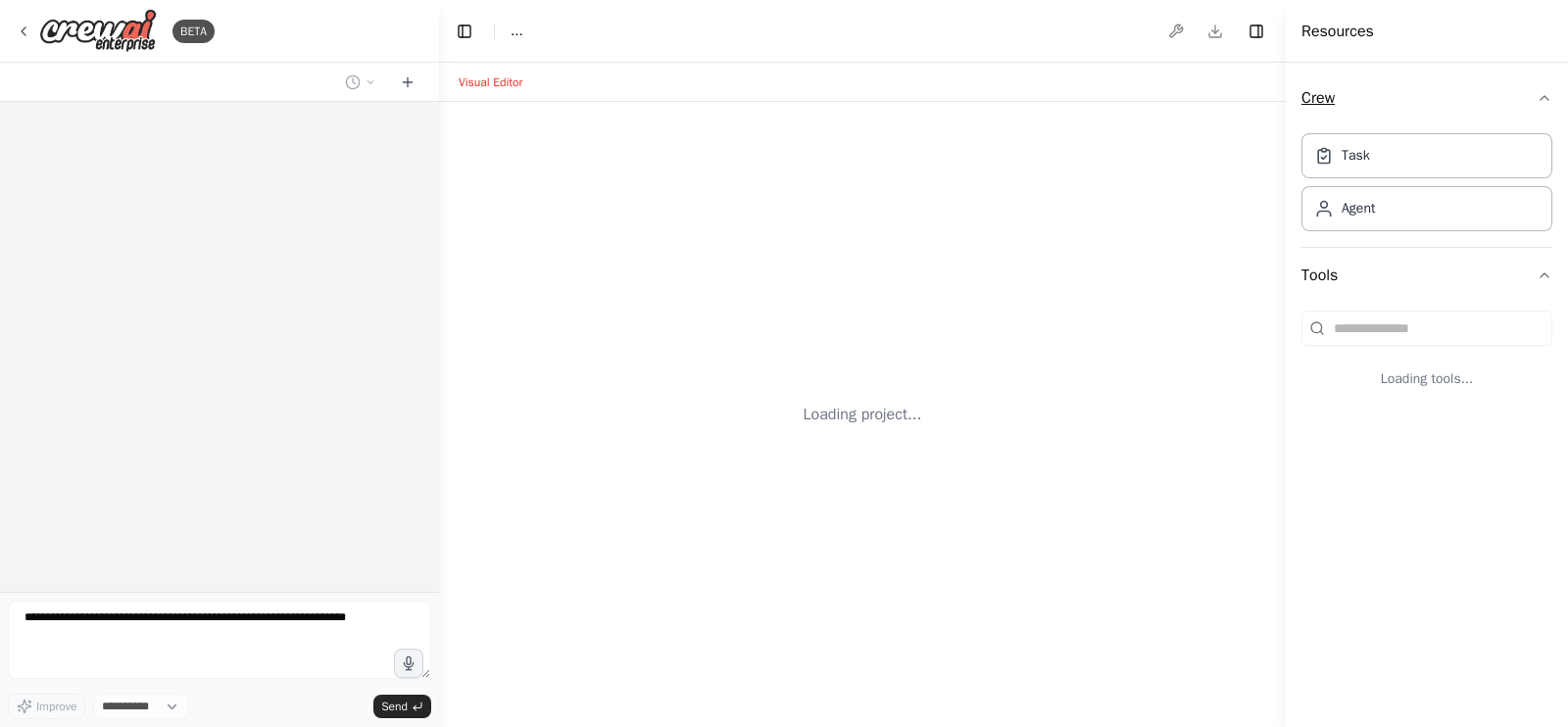 select on "****" 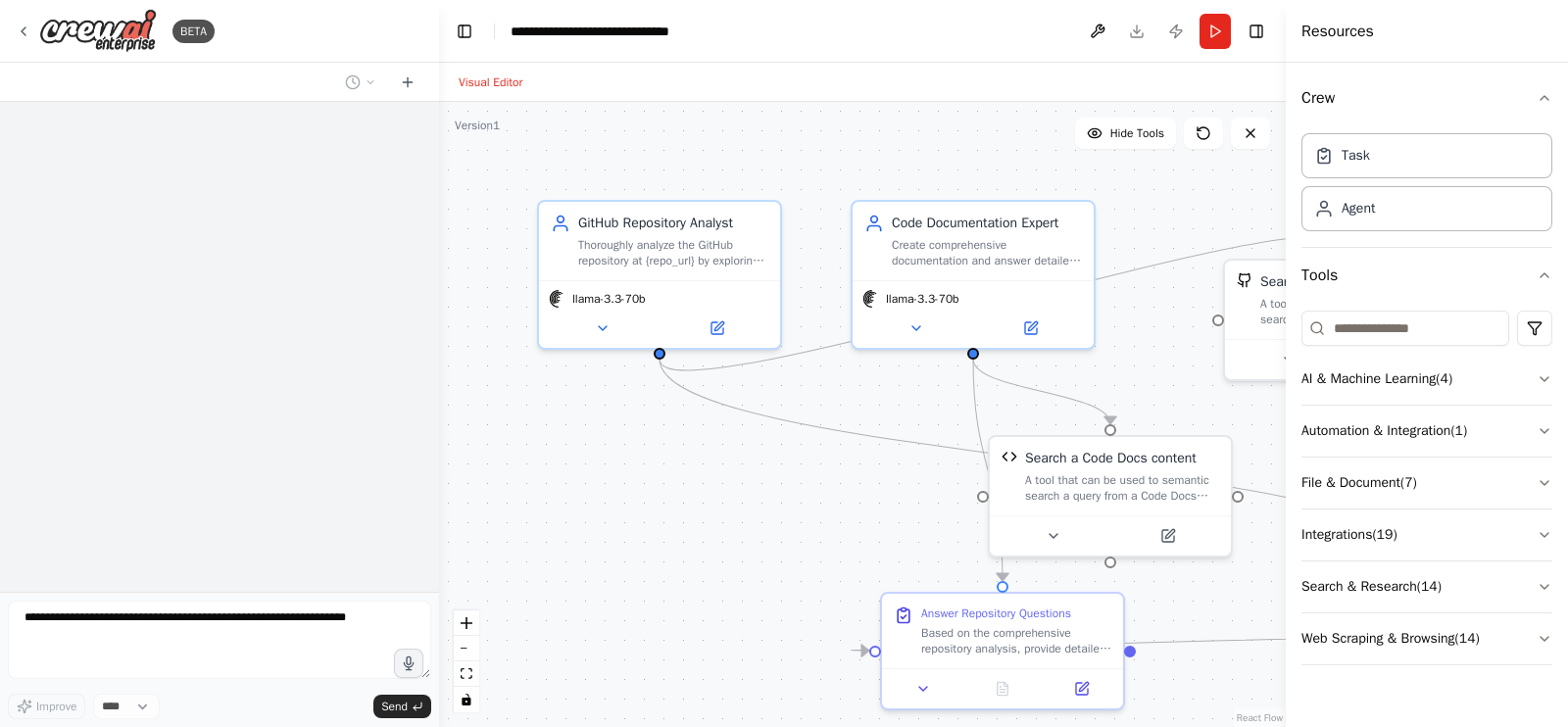scroll, scrollTop: 0, scrollLeft: 0, axis: both 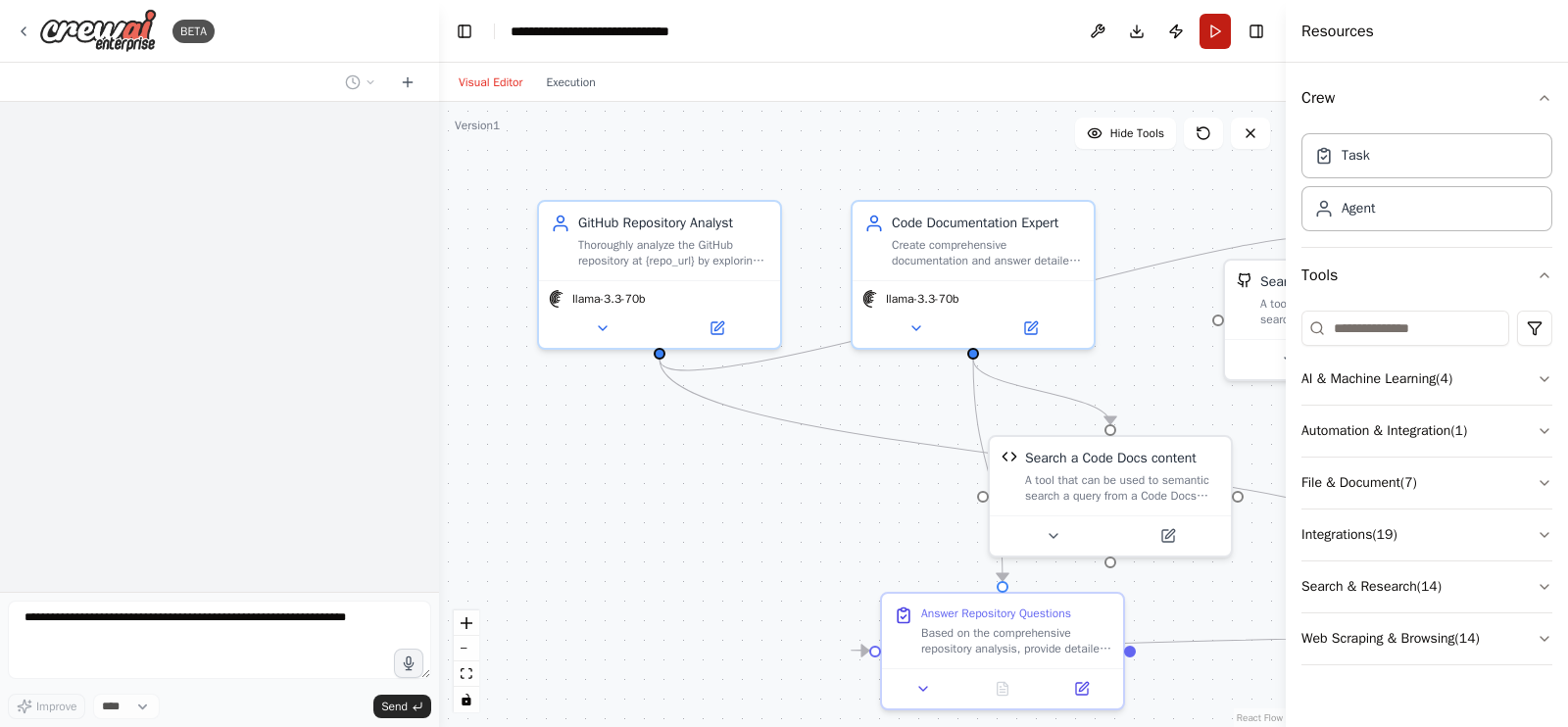 click on "Run" at bounding box center [1215, 31] 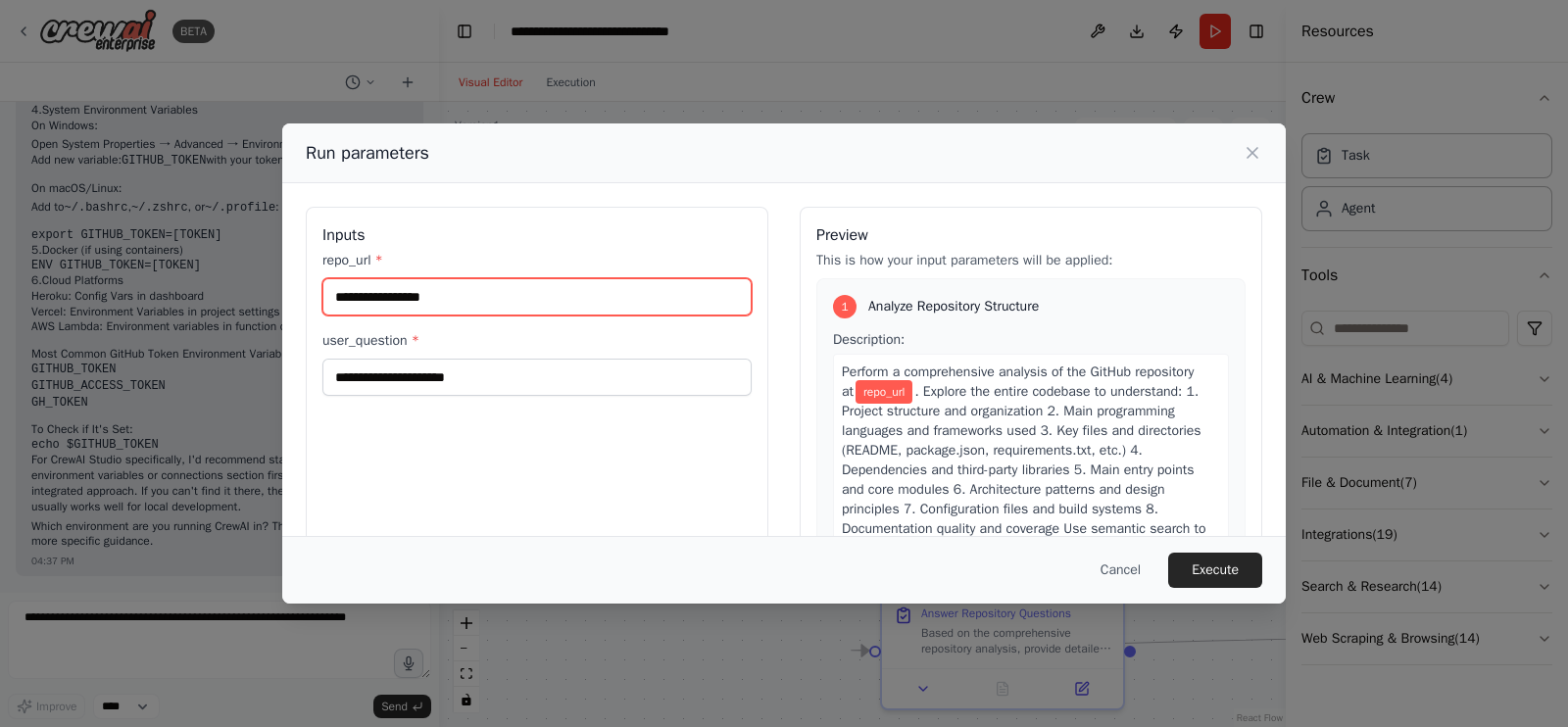 click on "repo_url *" at bounding box center [537, 297] 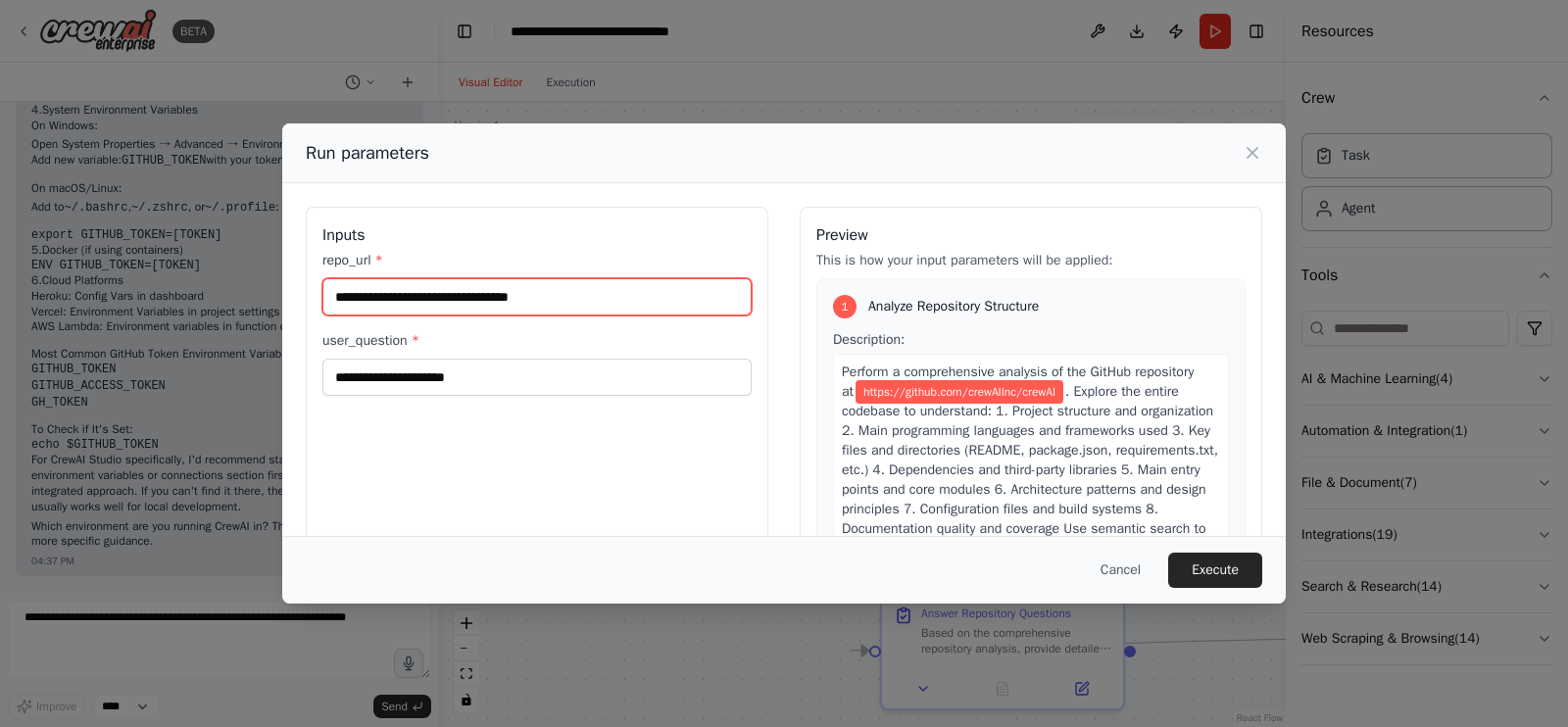 type on "**********" 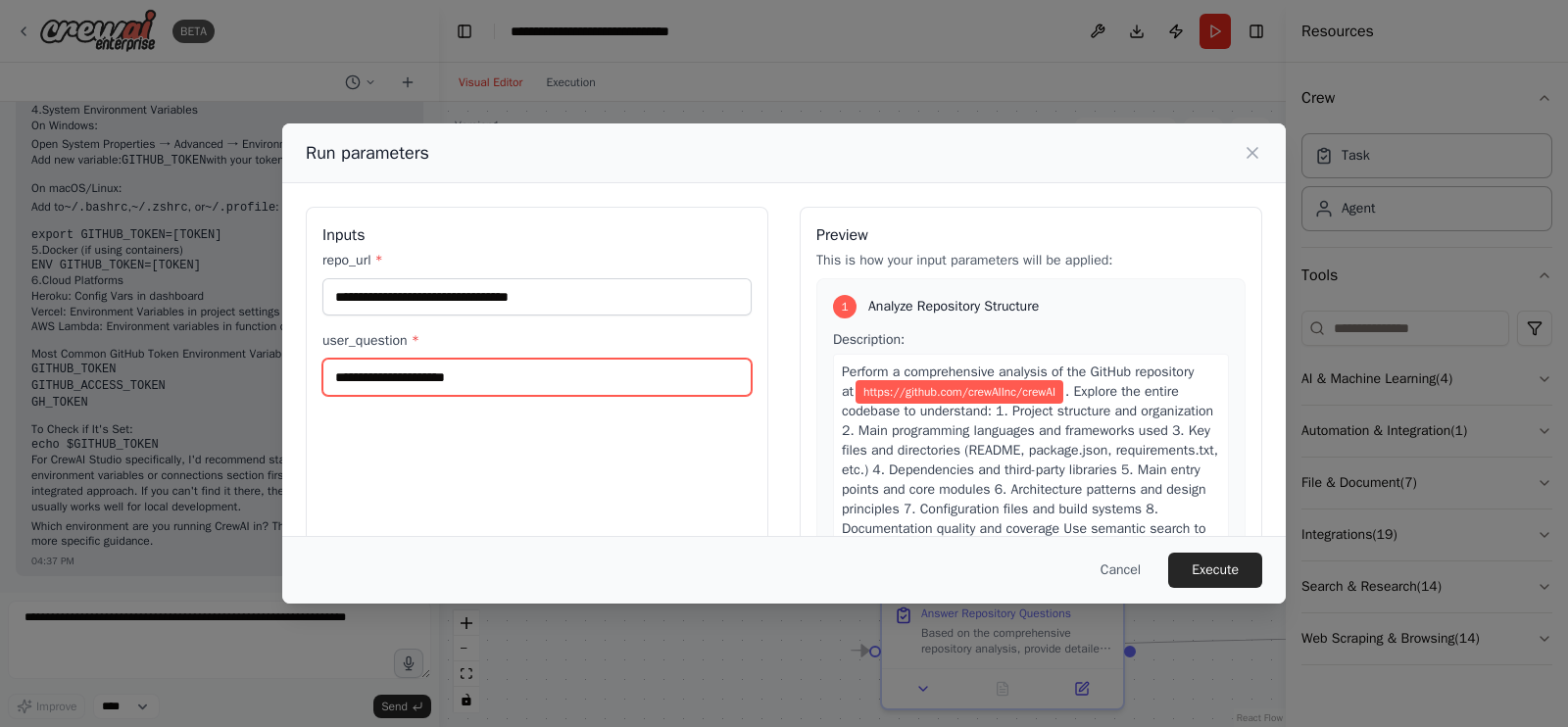 click on "user_question *" at bounding box center [537, 377] 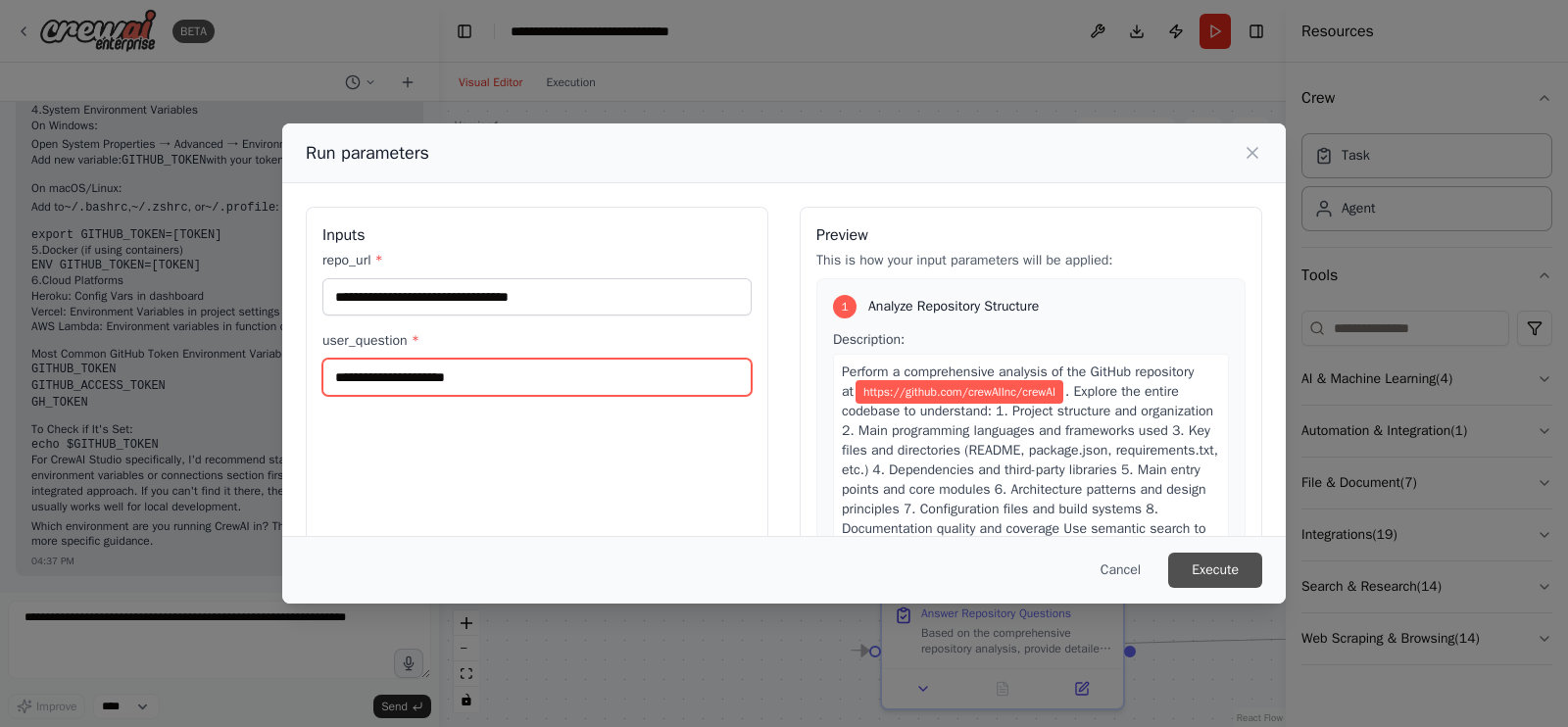 type on "**********" 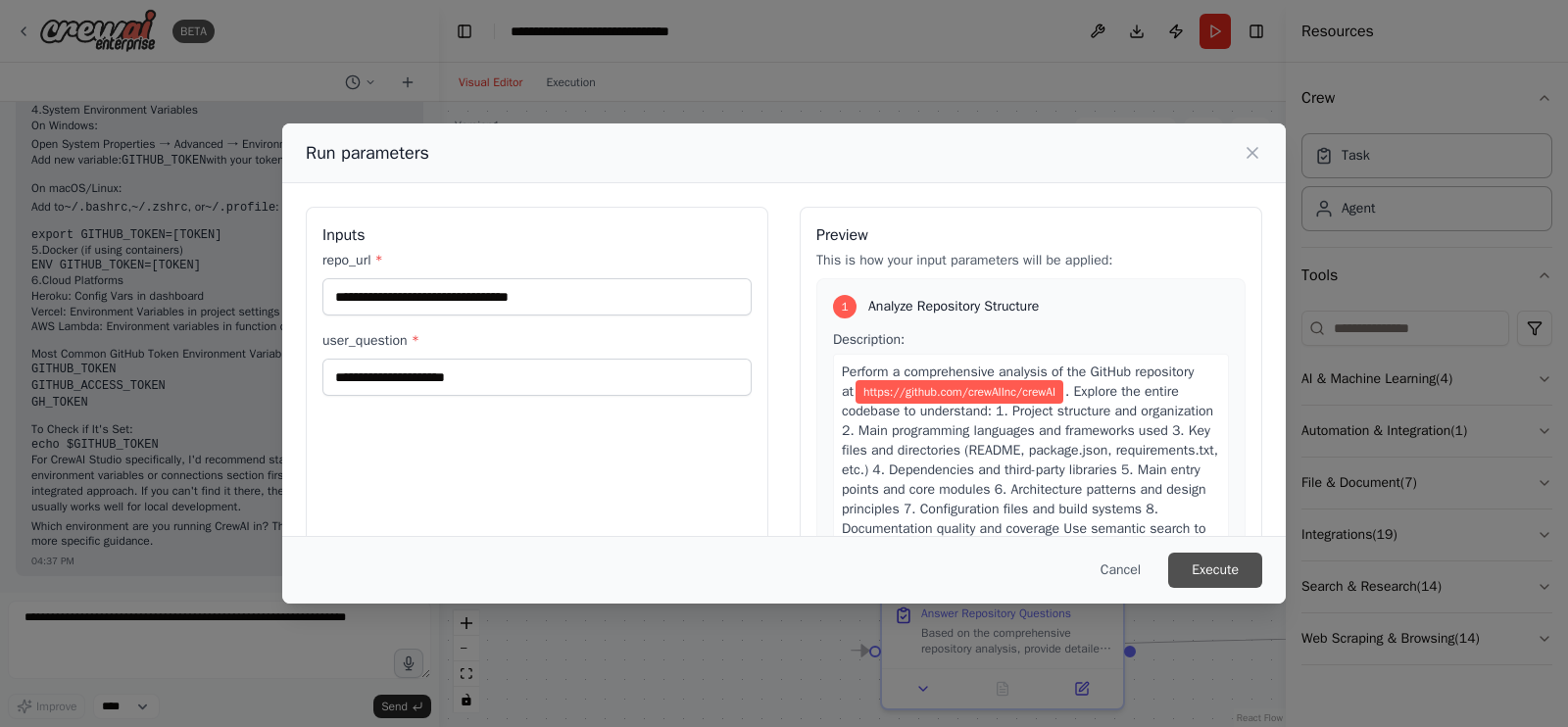 click on "Execute" at bounding box center (1215, 570) 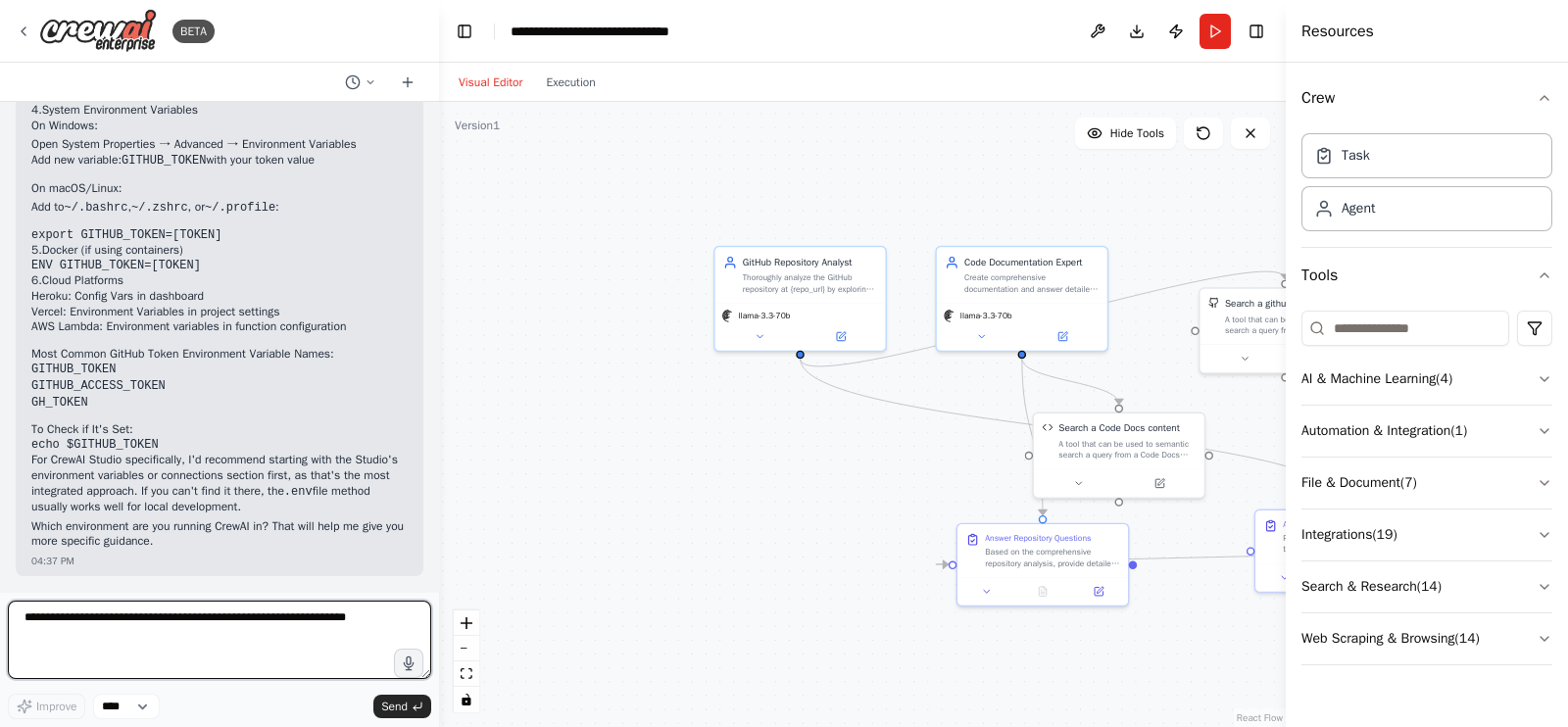 click at bounding box center [220, 640] 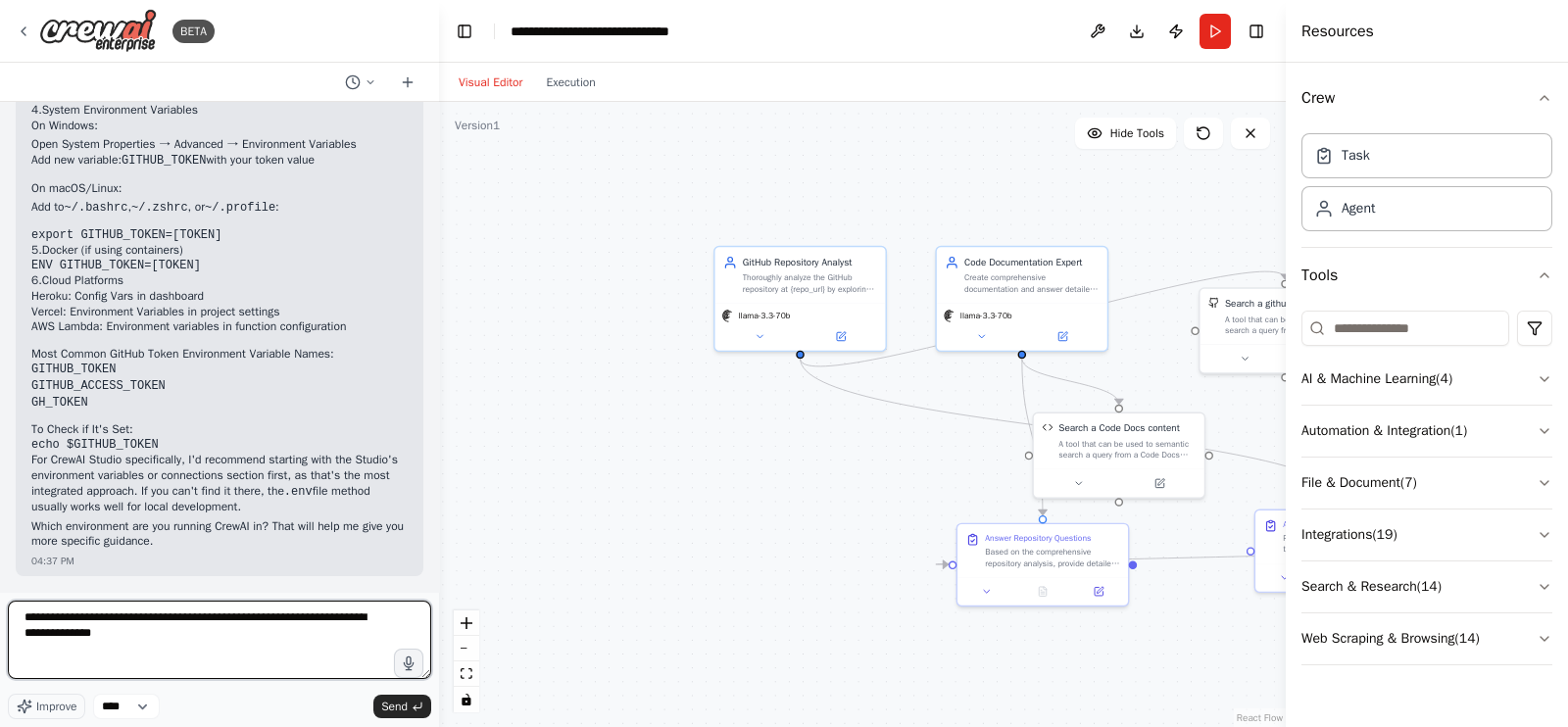 type on "**********" 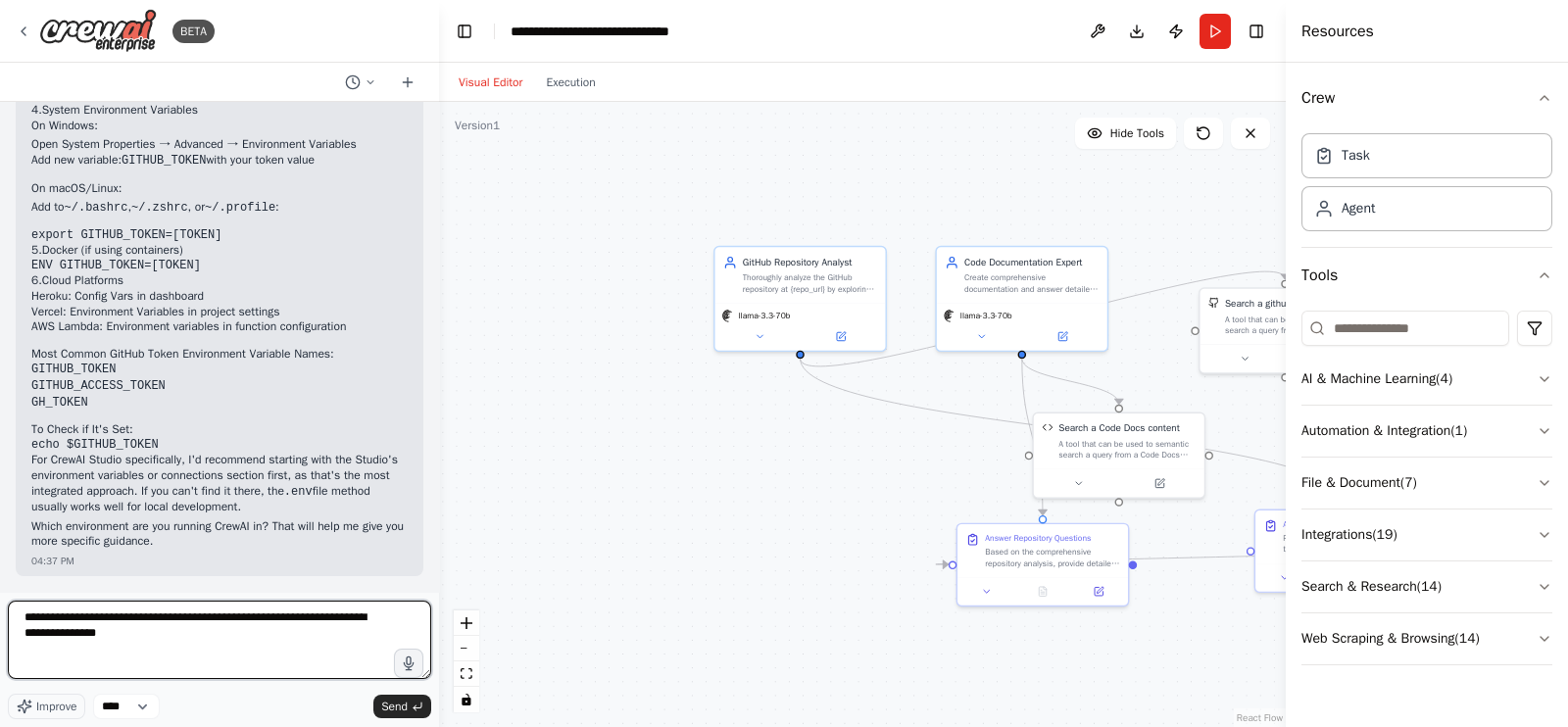 type 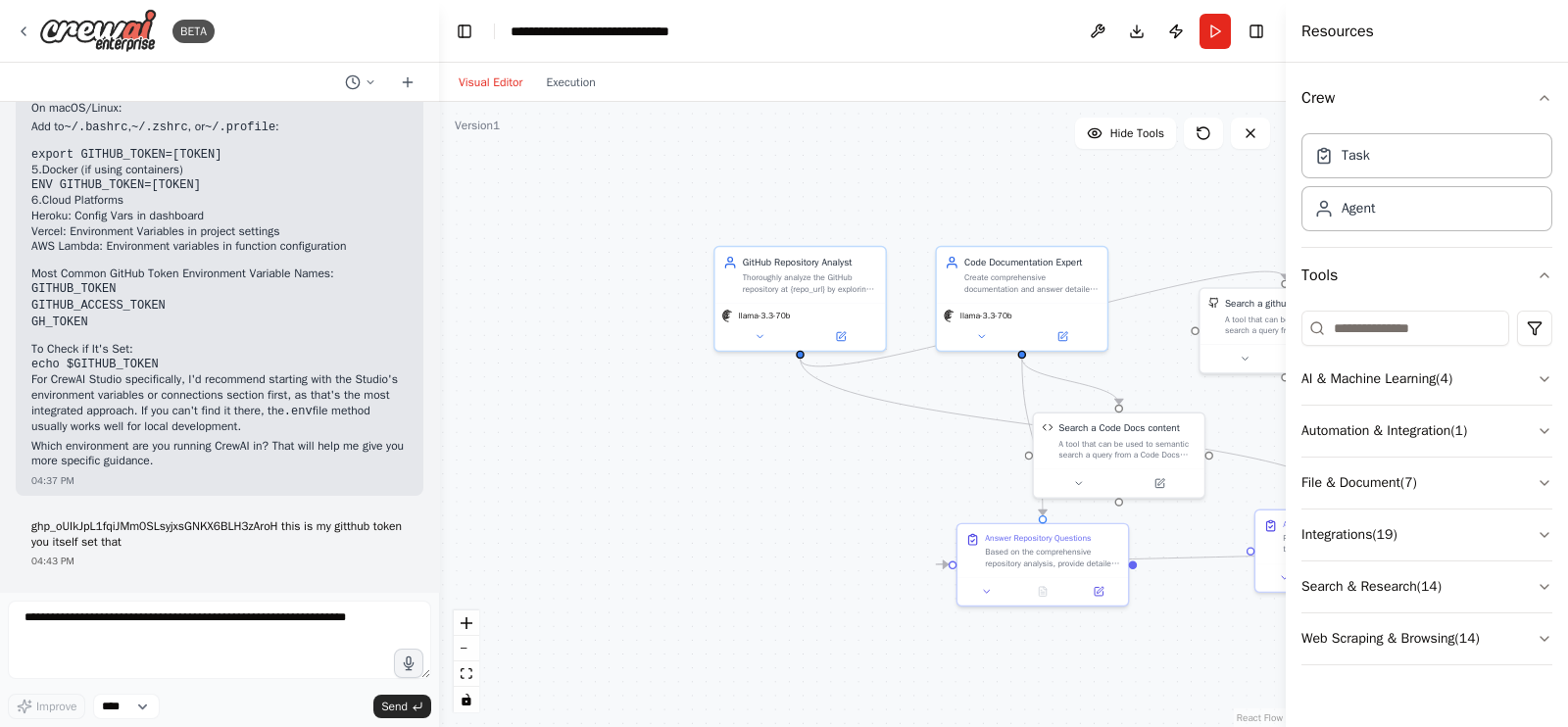 scroll, scrollTop: 3513, scrollLeft: 0, axis: vertical 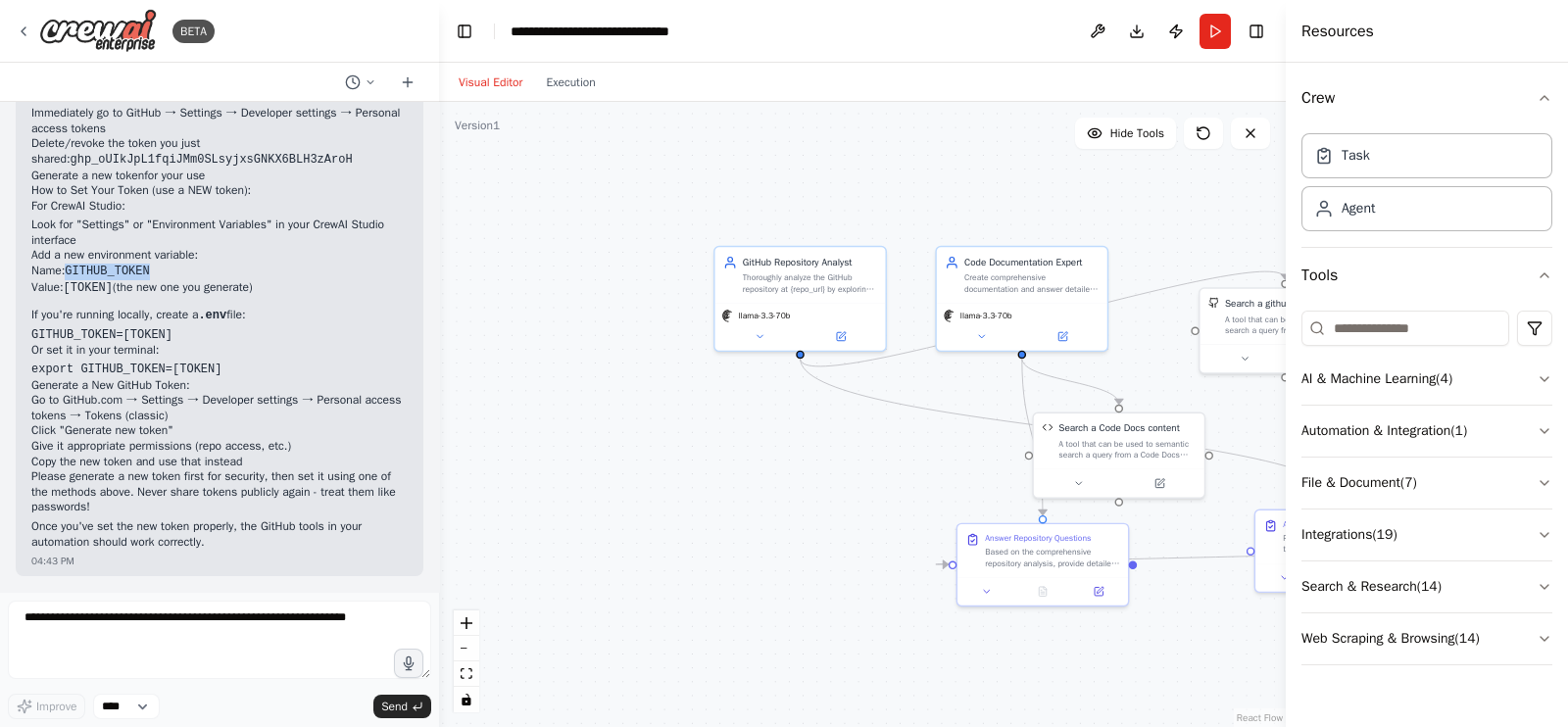 drag, startPoint x: 69, startPoint y: 313, endPoint x: 155, endPoint y: 314, distance: 86.005814 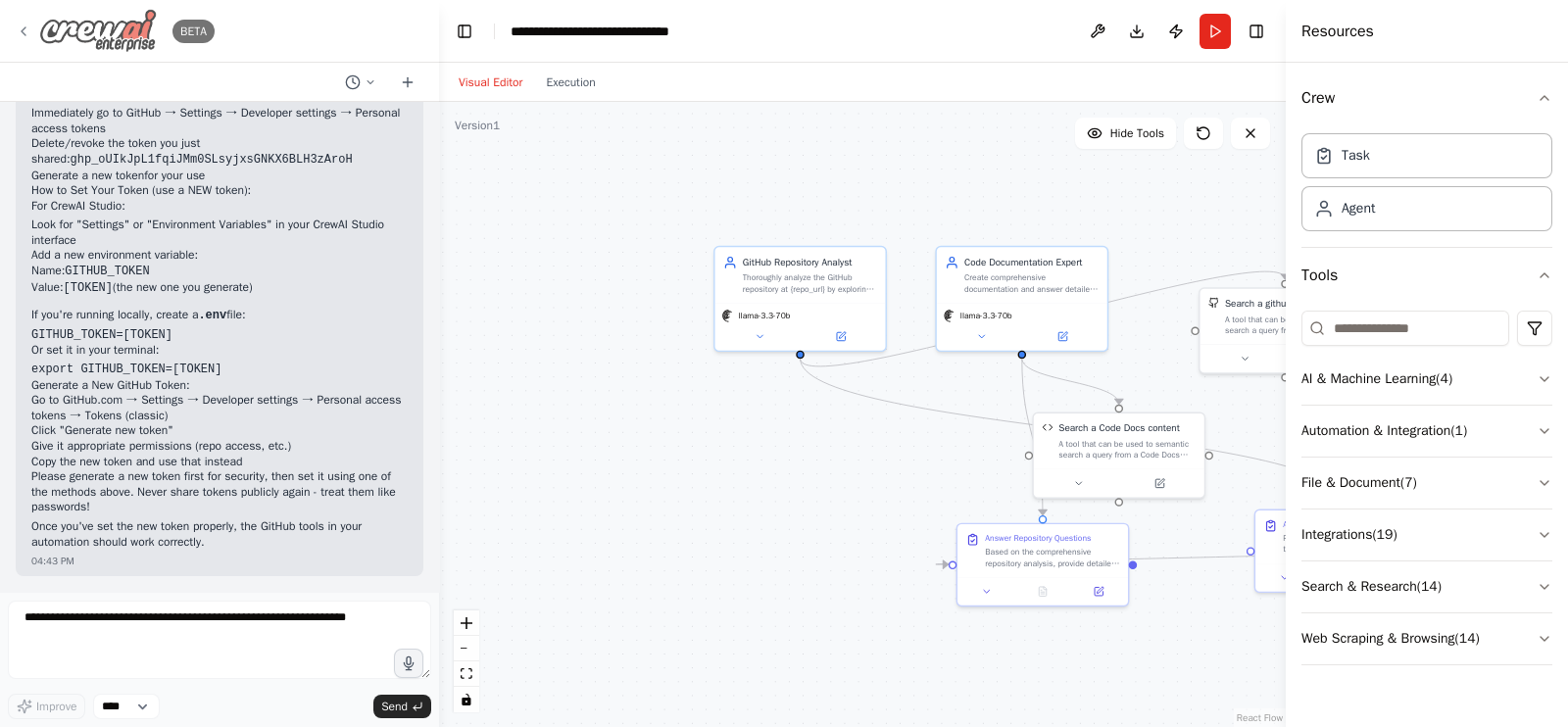 click on "BETA" at bounding box center [115, 30] 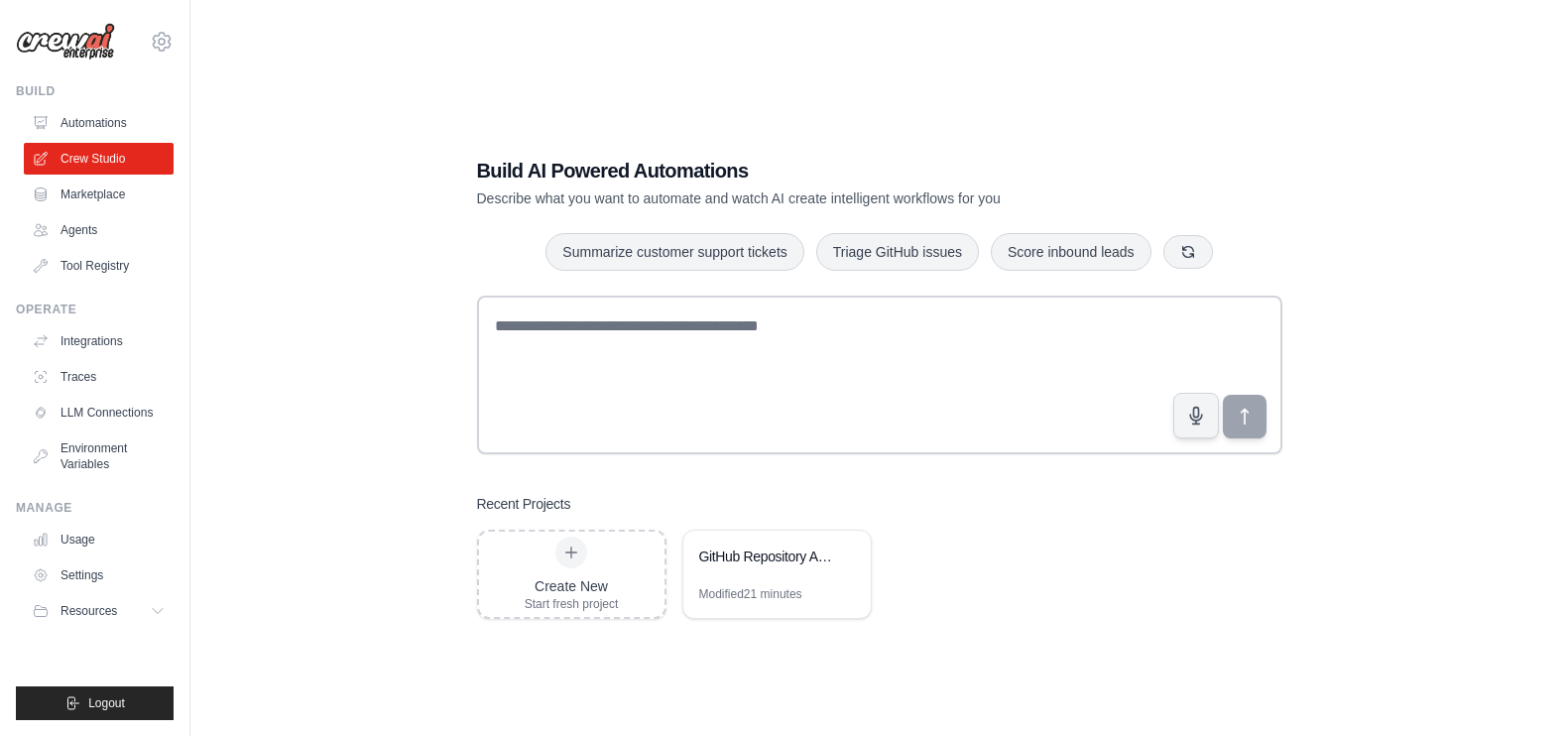 scroll, scrollTop: 0, scrollLeft: 0, axis: both 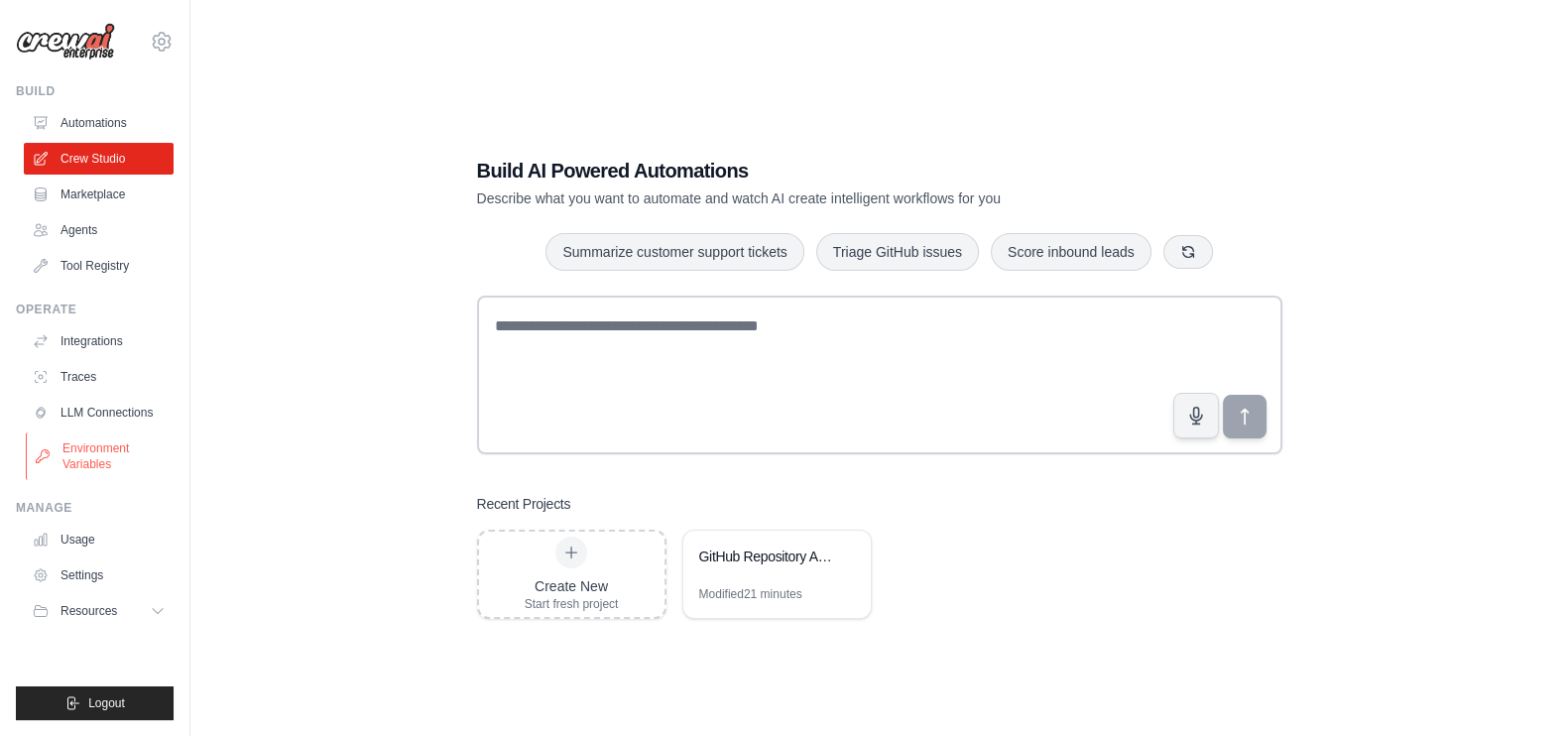 click on "Environment Variables" at bounding box center [100, 456] 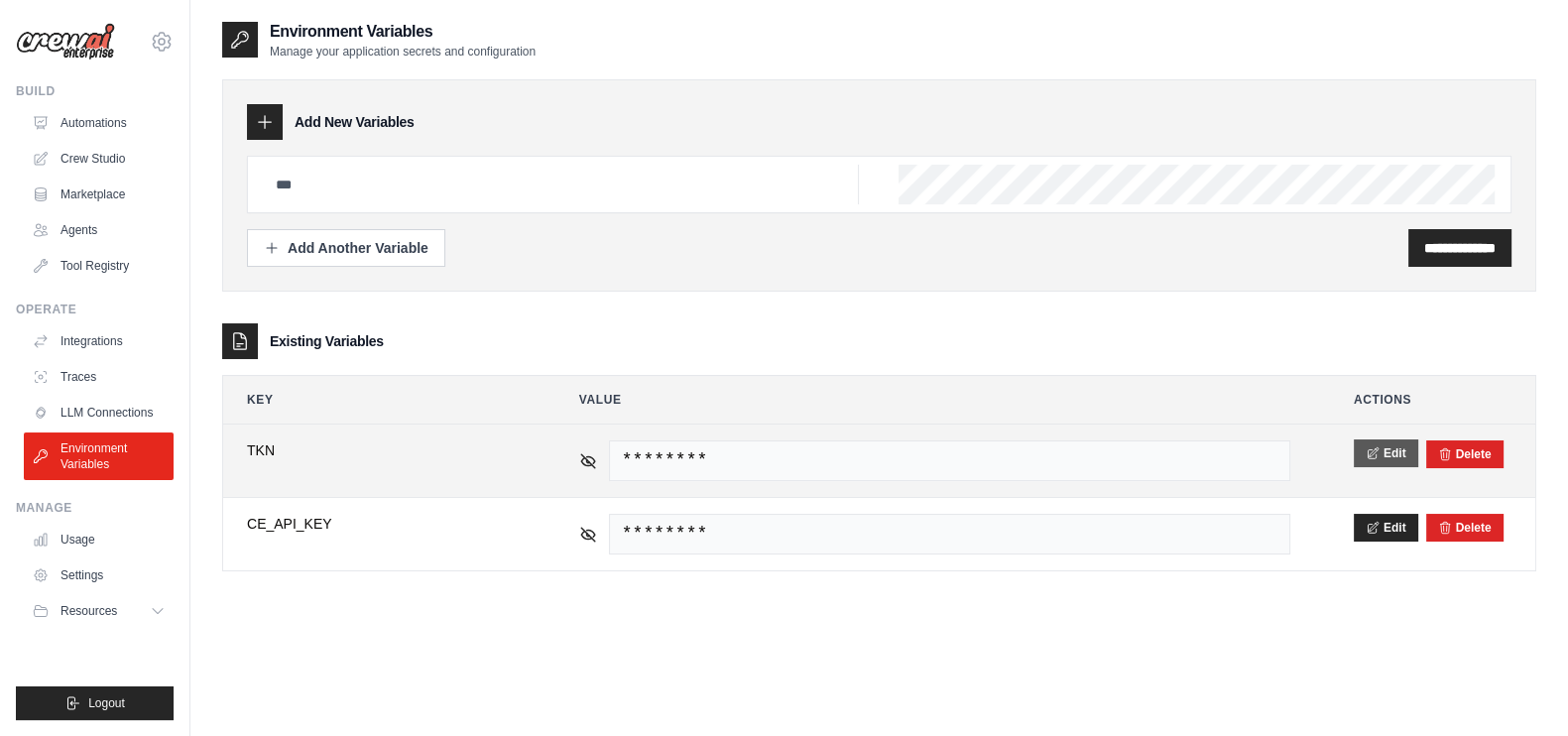 click on "Edit" at bounding box center (1386, 453) 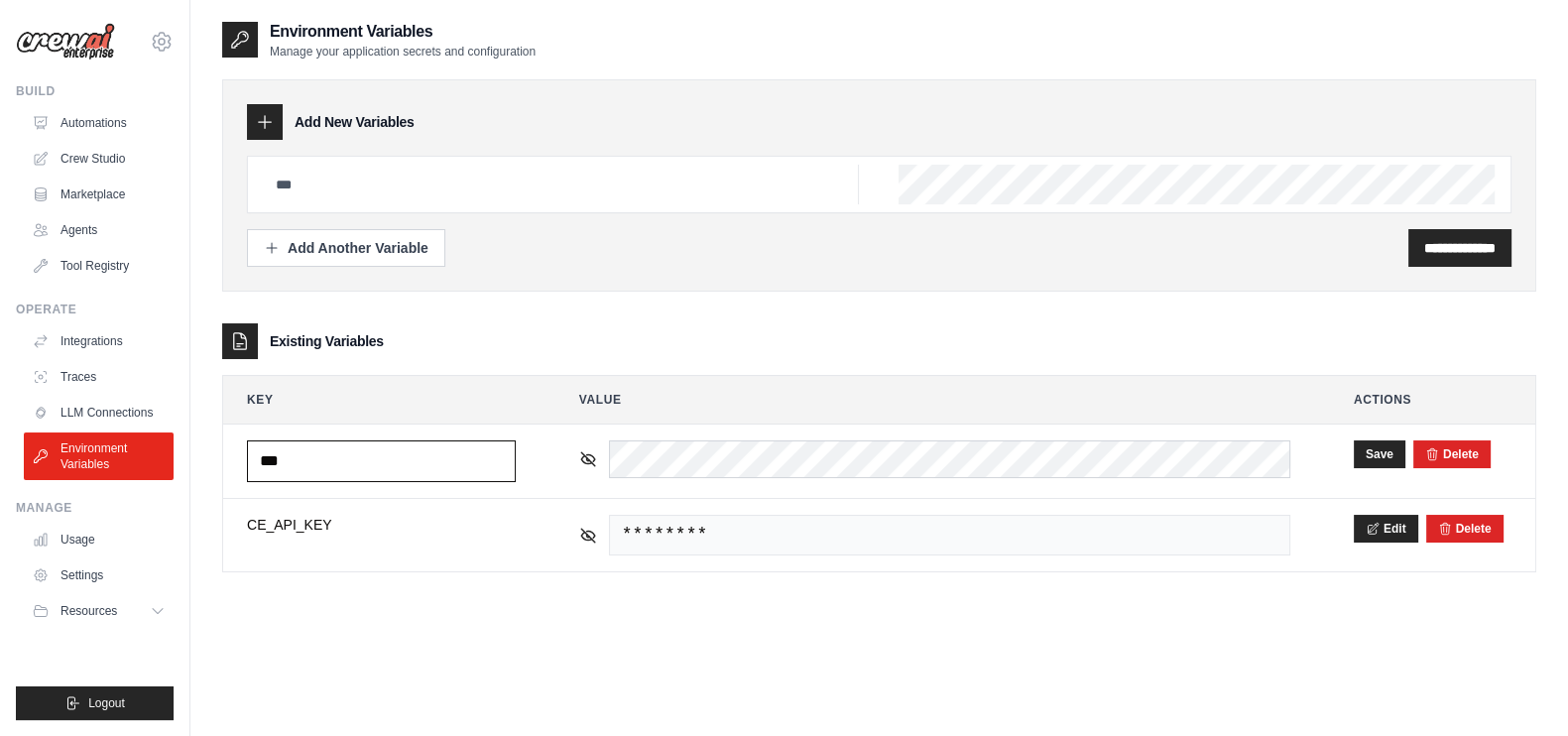 drag, startPoint x: 399, startPoint y: 468, endPoint x: 220, endPoint y: 467, distance: 179.00279 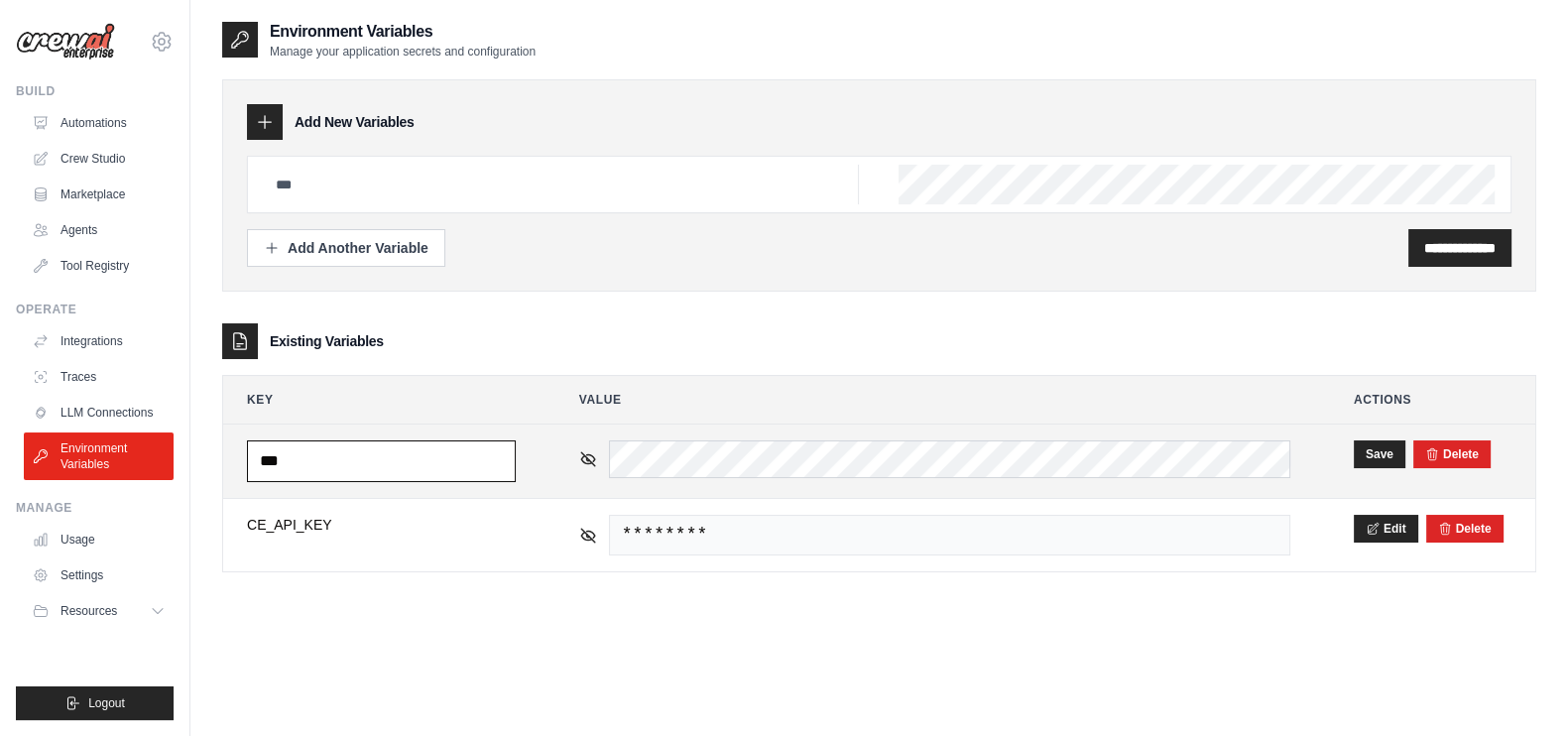 paste on "*********" 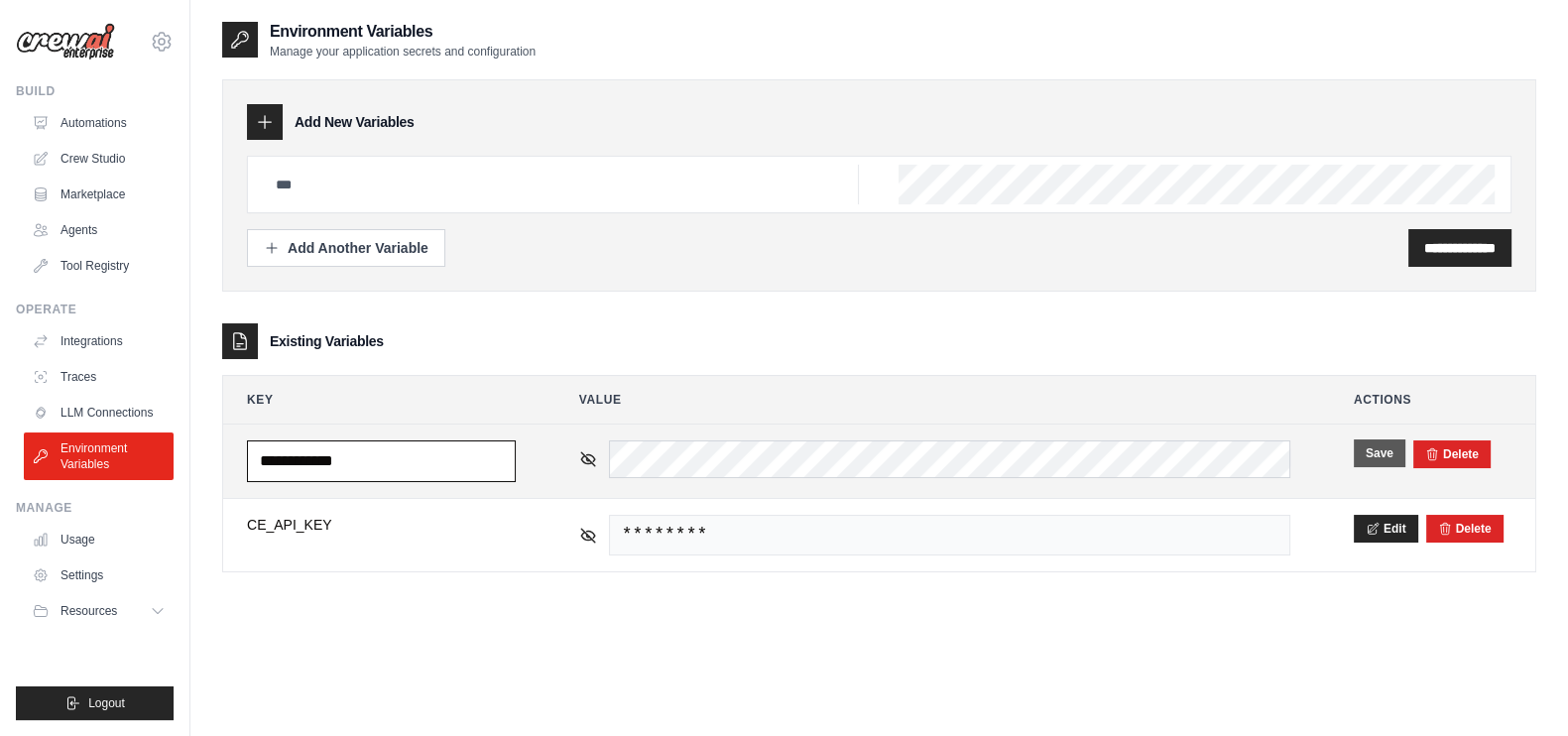 type on "**********" 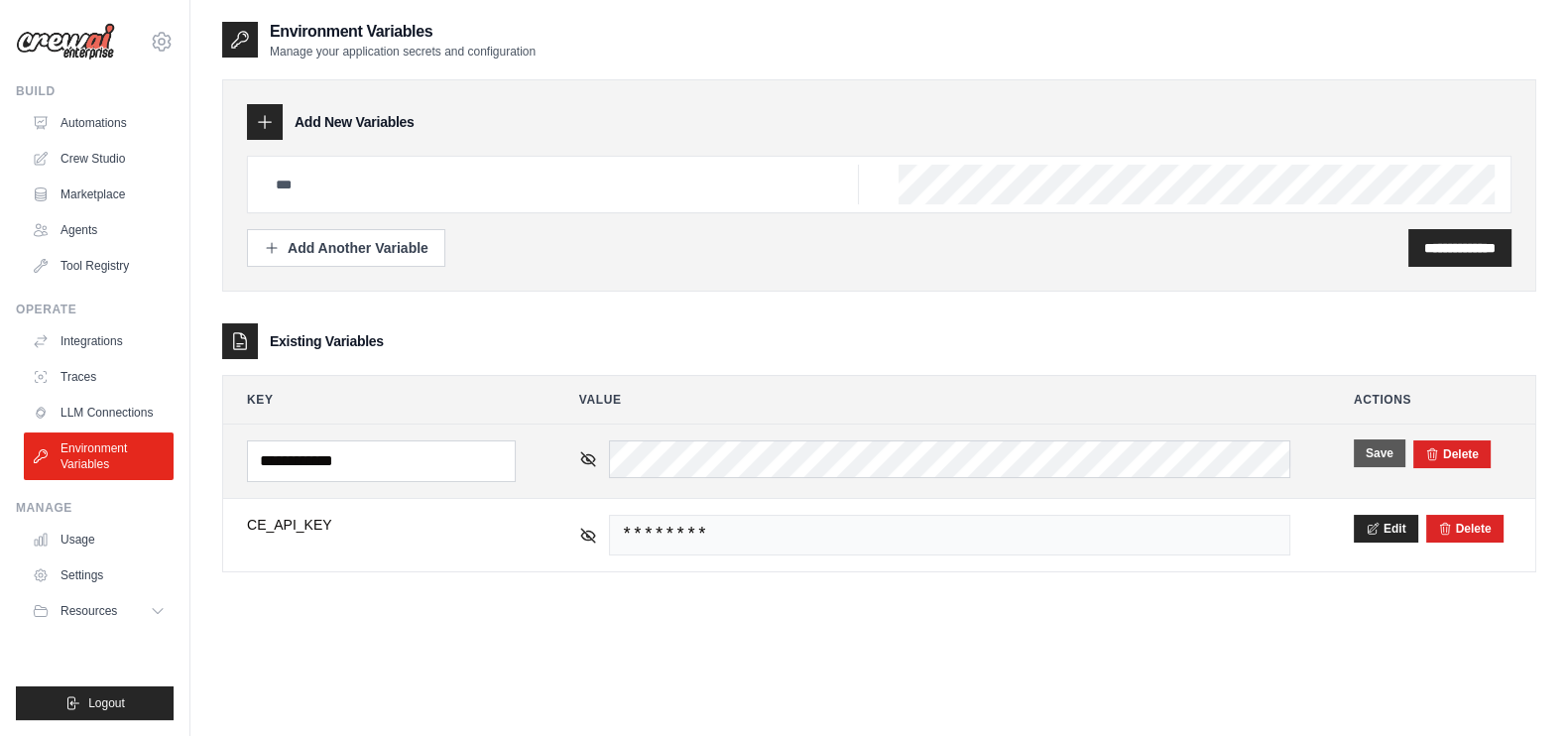 click on "Save" at bounding box center (1380, 453) 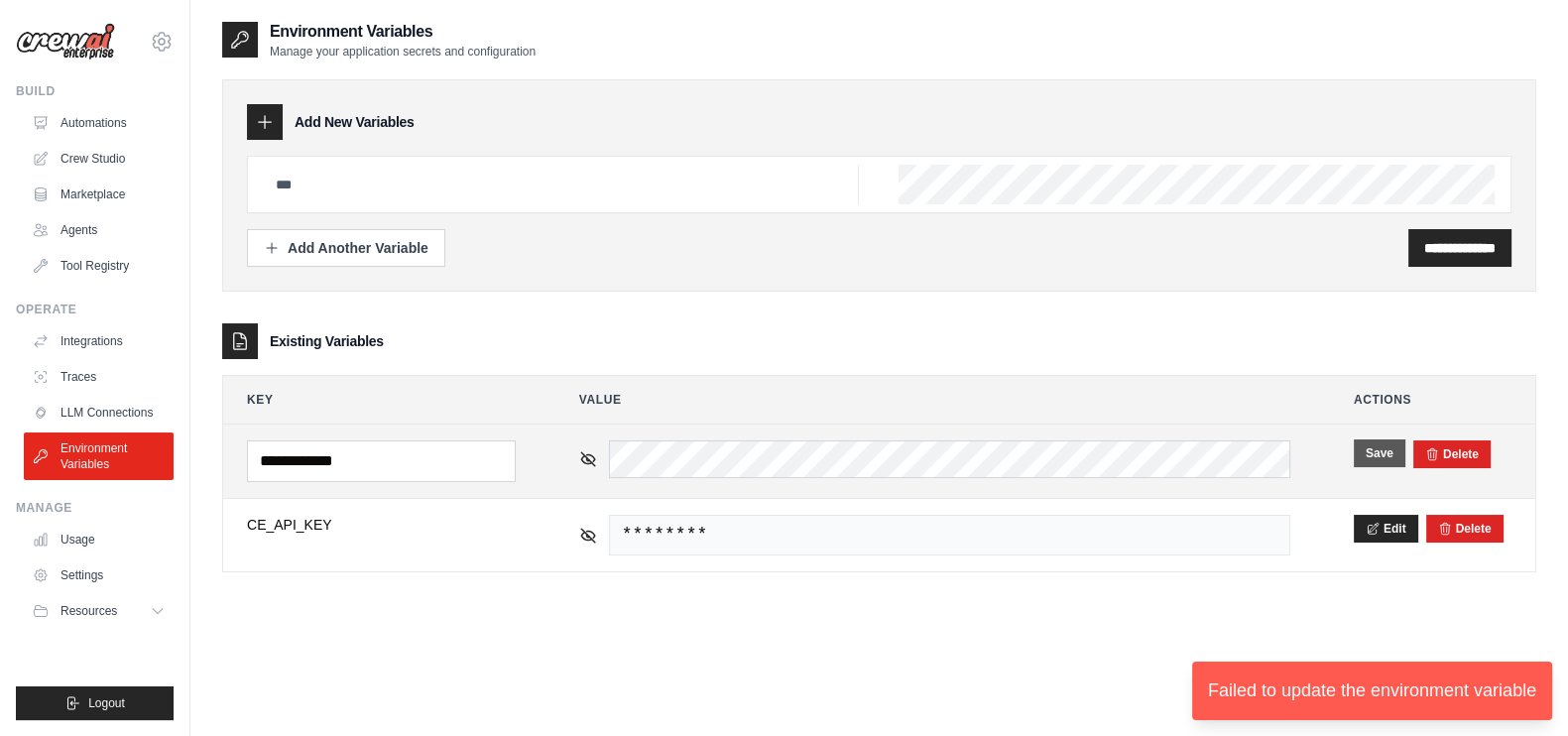 click on "Save" at bounding box center [1380, 453] 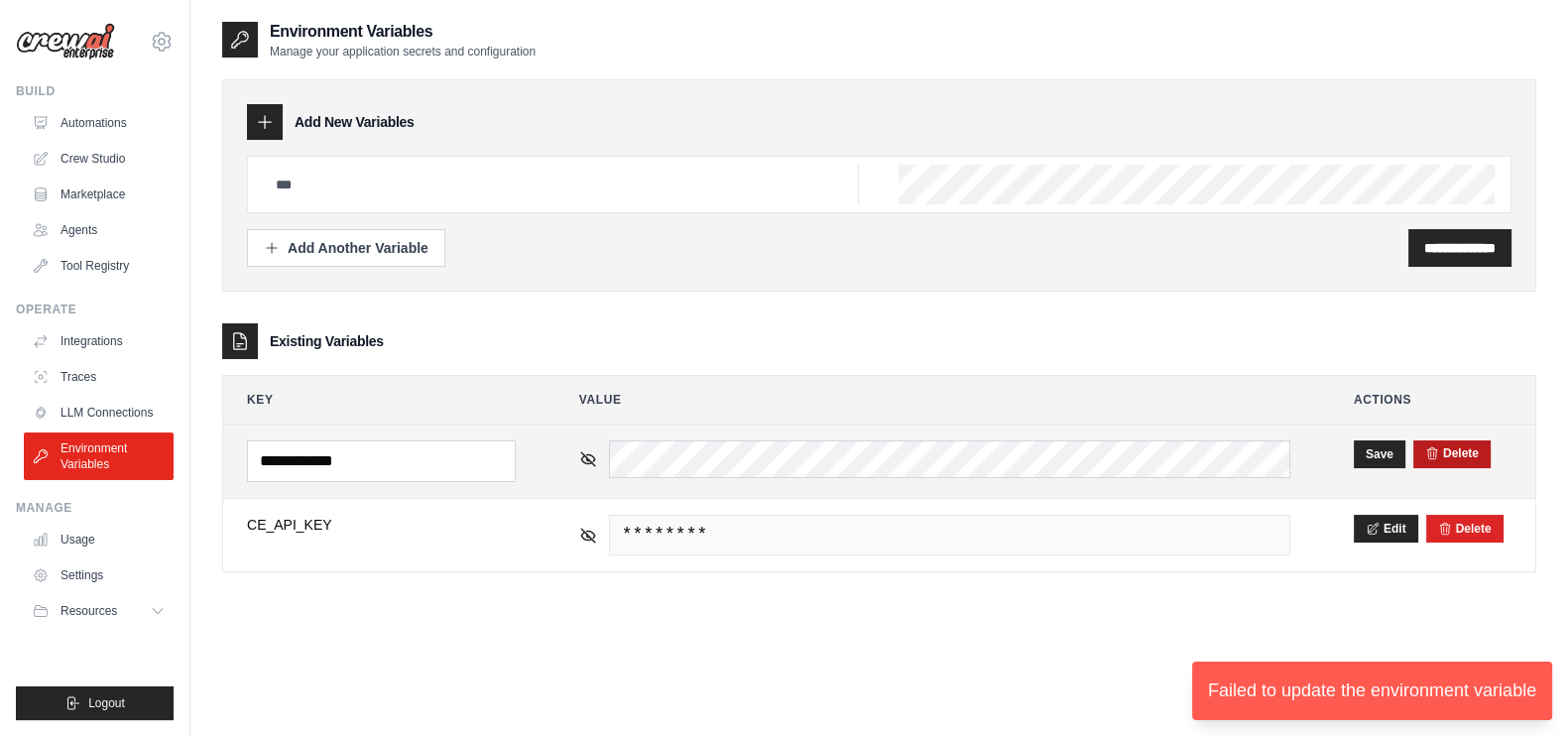 click on "Delete" at bounding box center (1452, 453) 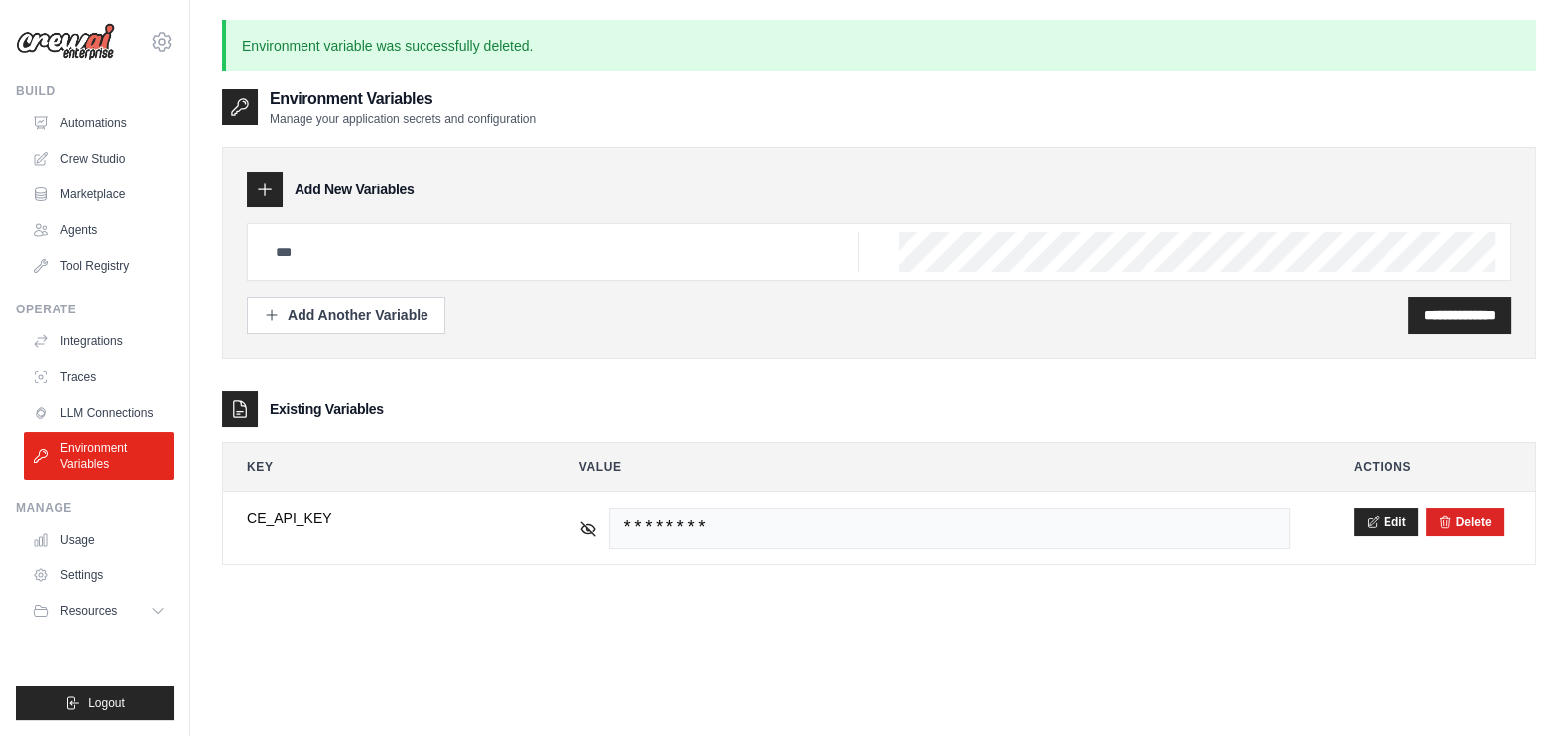 click on "Add New Variables" at bounding box center (879, 189) 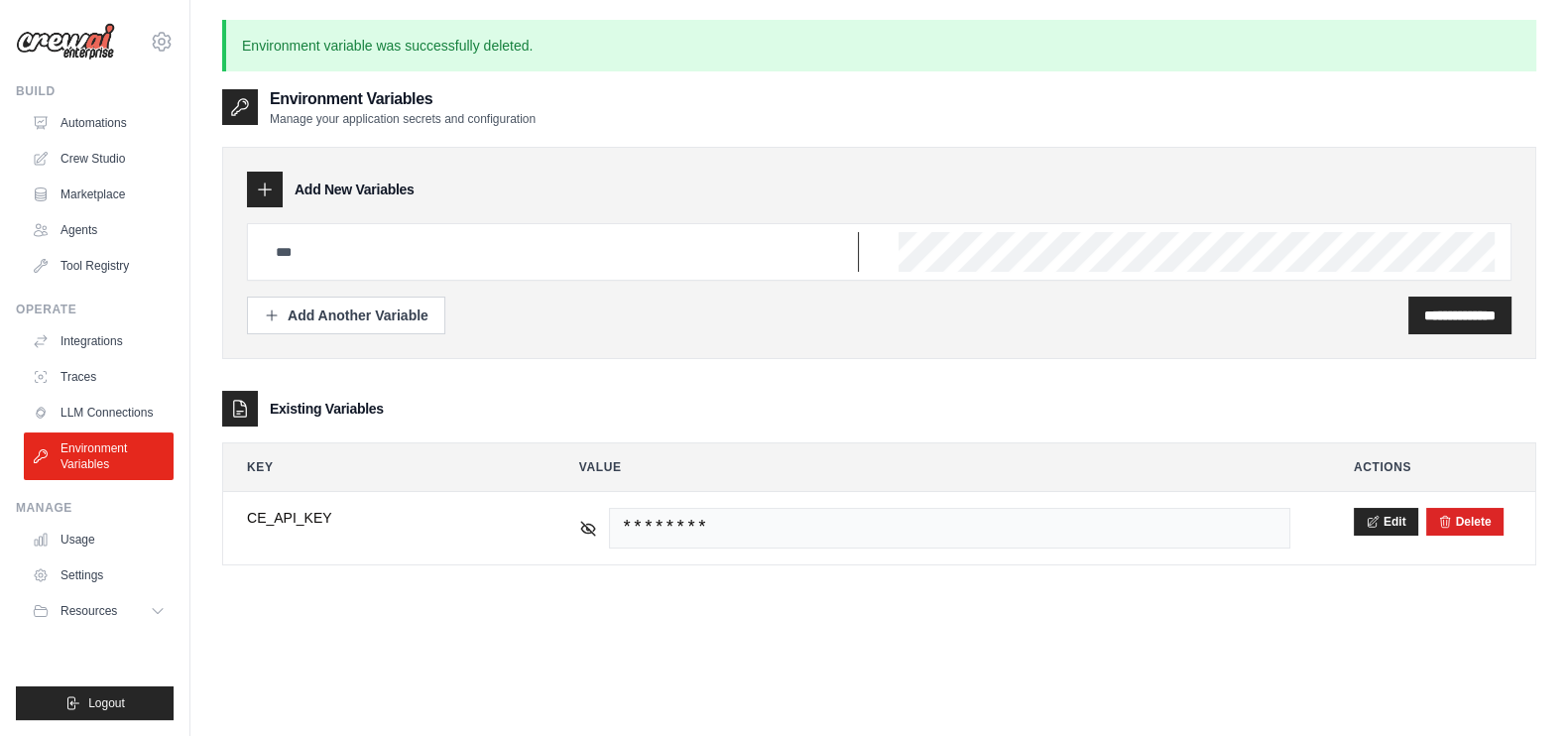 click at bounding box center (561, 252) 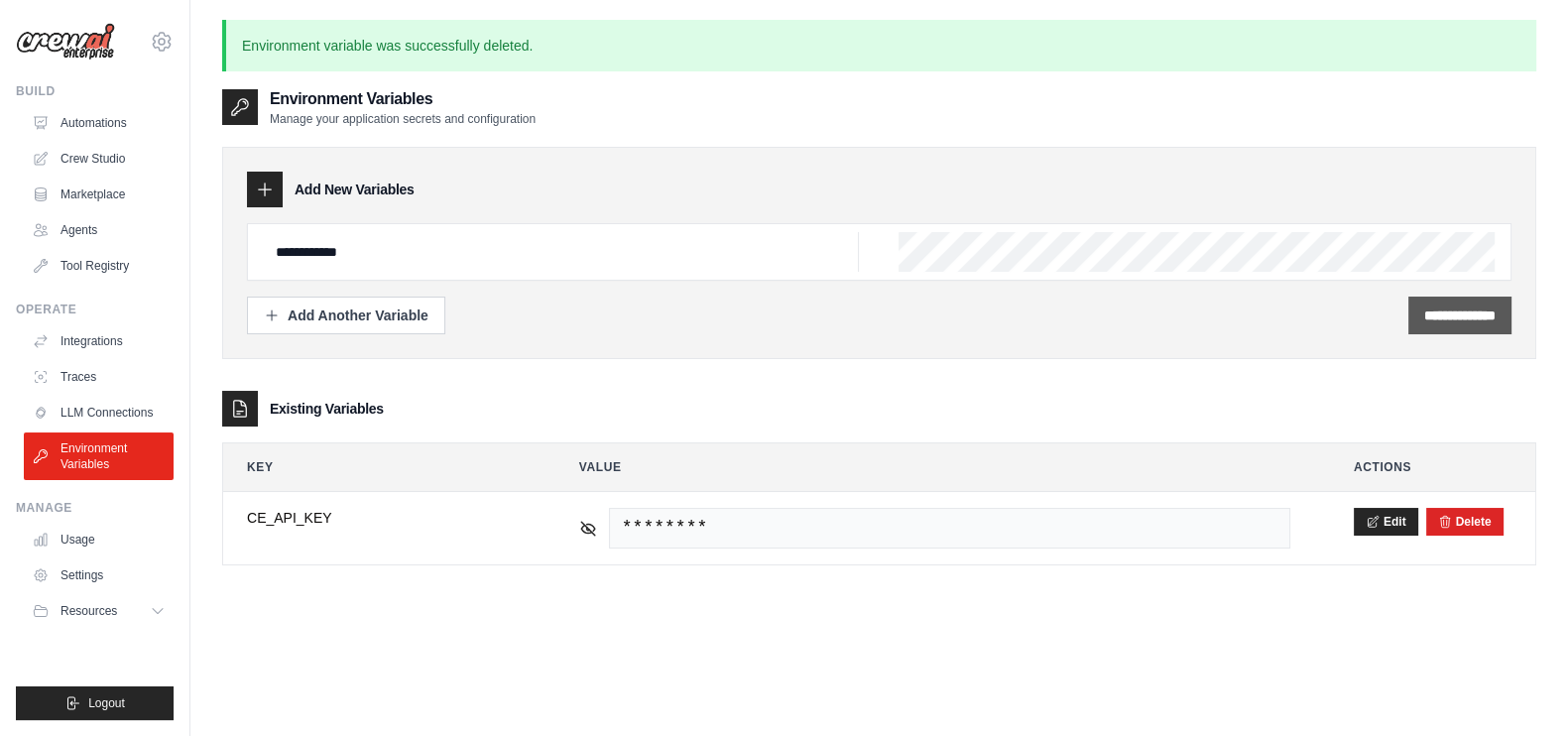 click on "**********" at bounding box center (1460, 315) 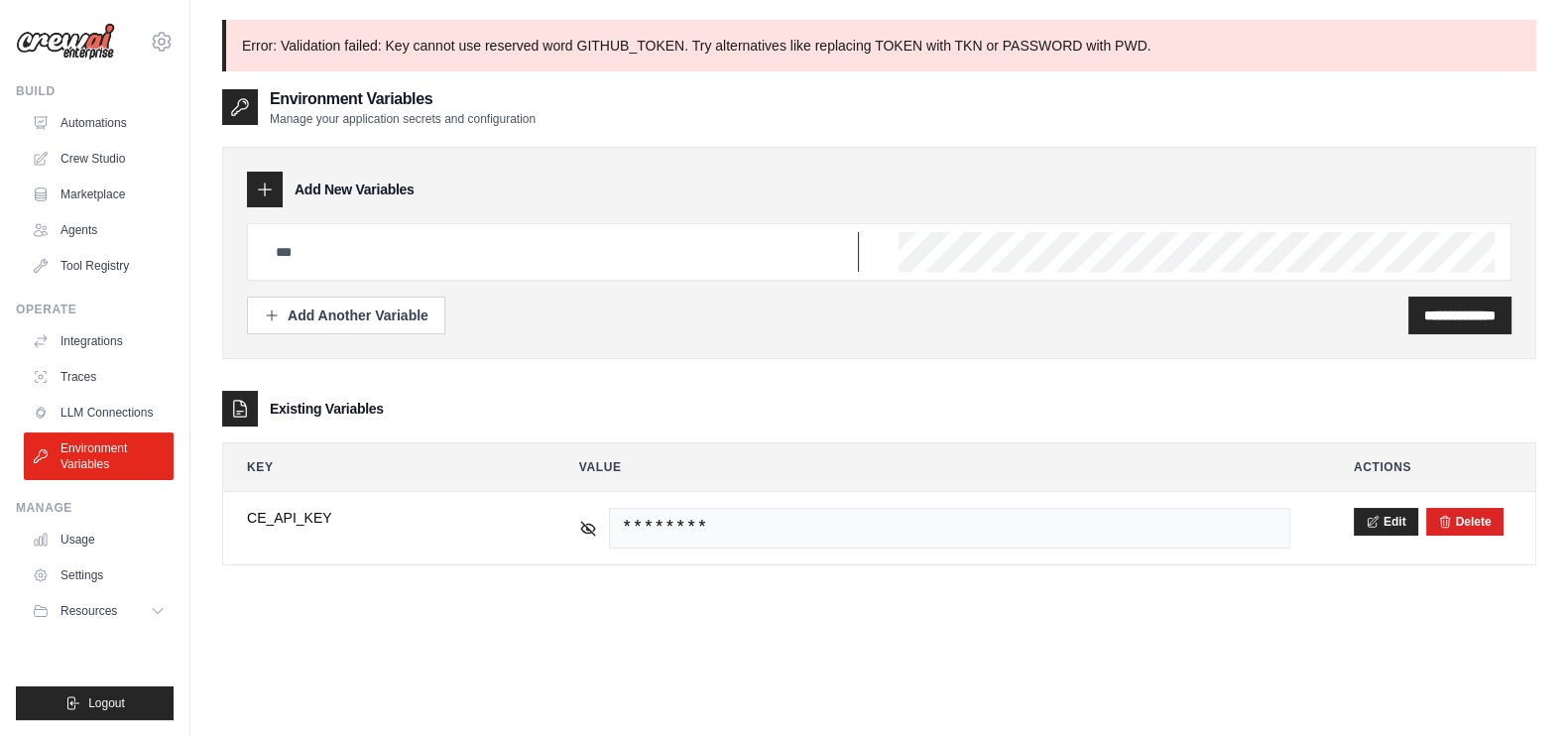 click at bounding box center [561, 252] 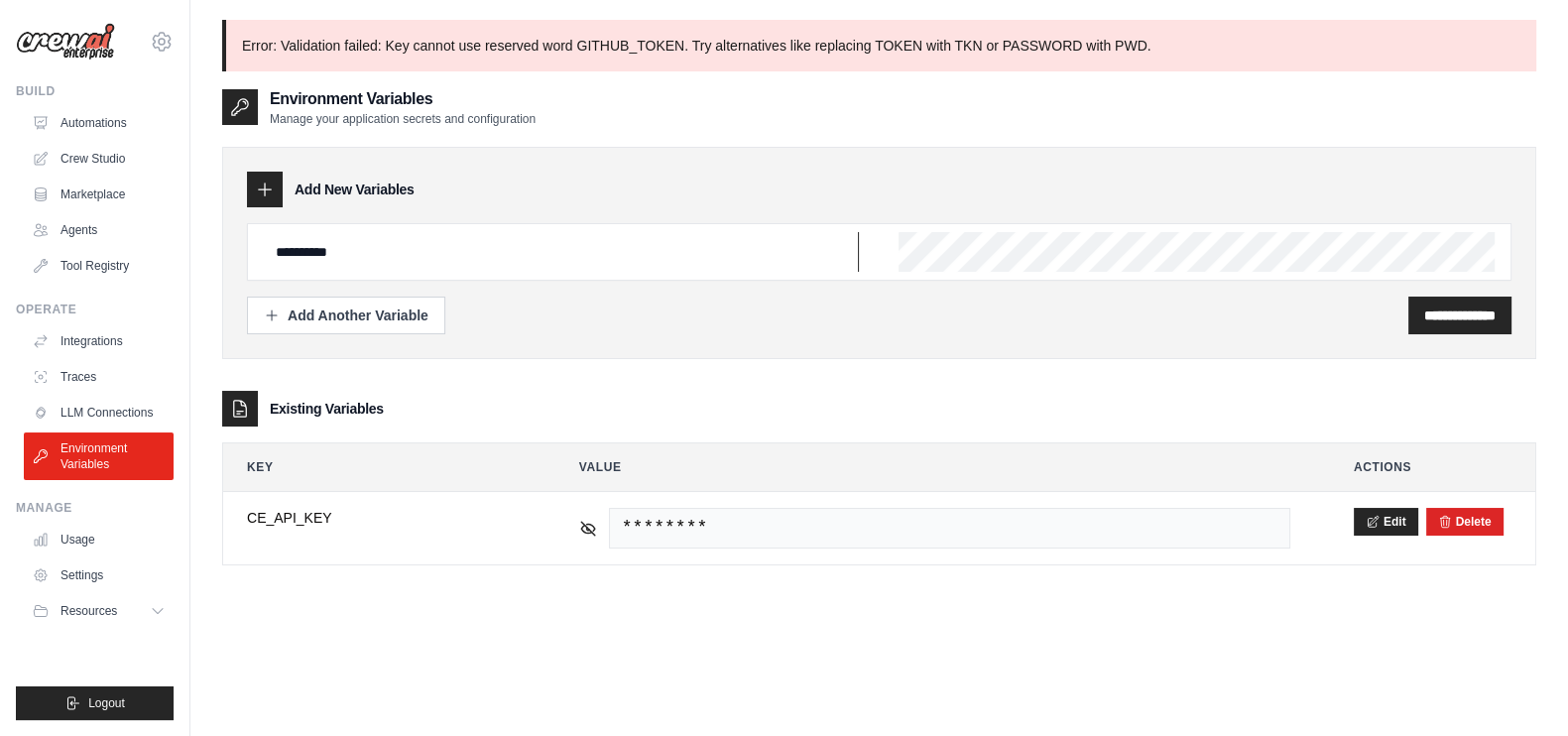 type on "**********" 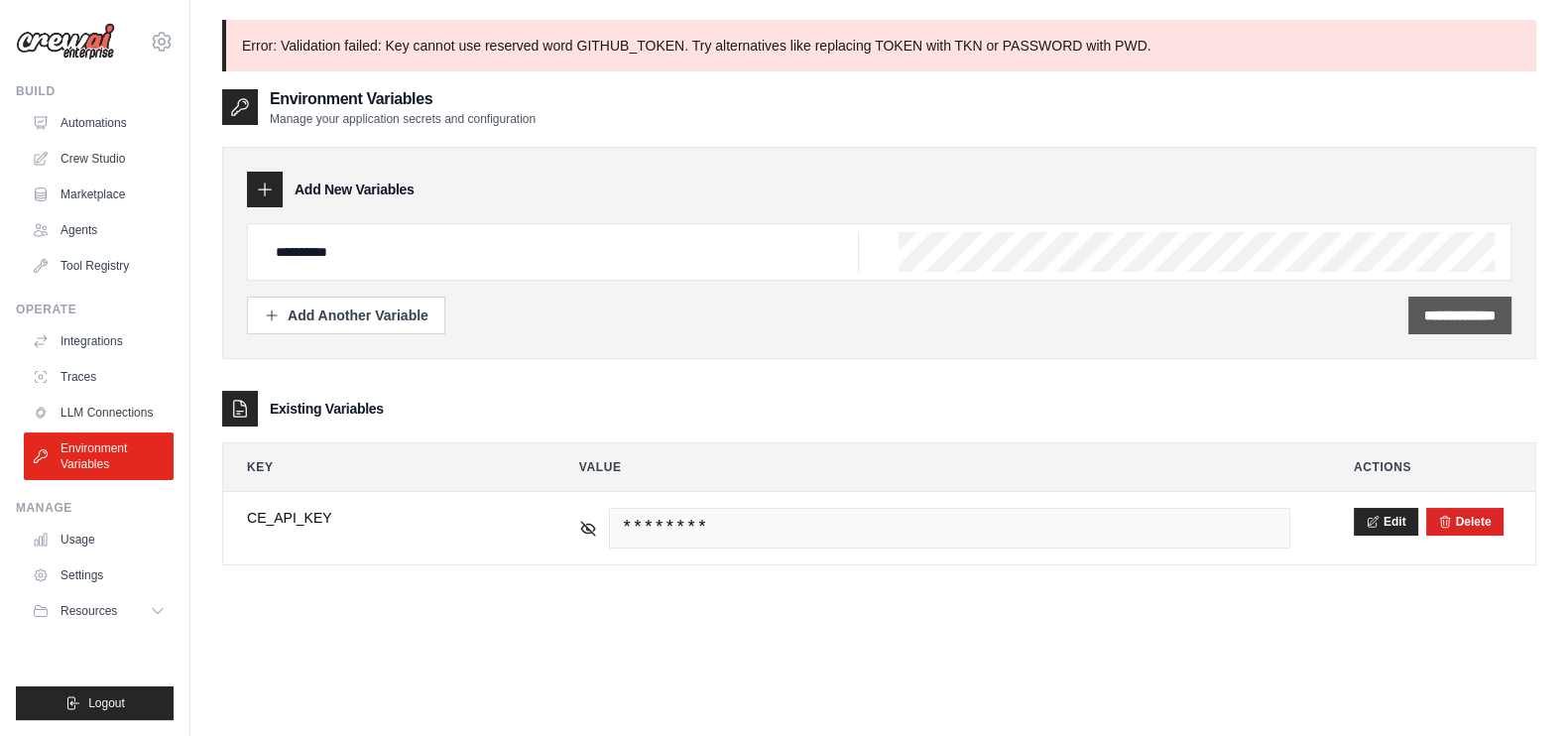 click on "**********" at bounding box center [1460, 315] 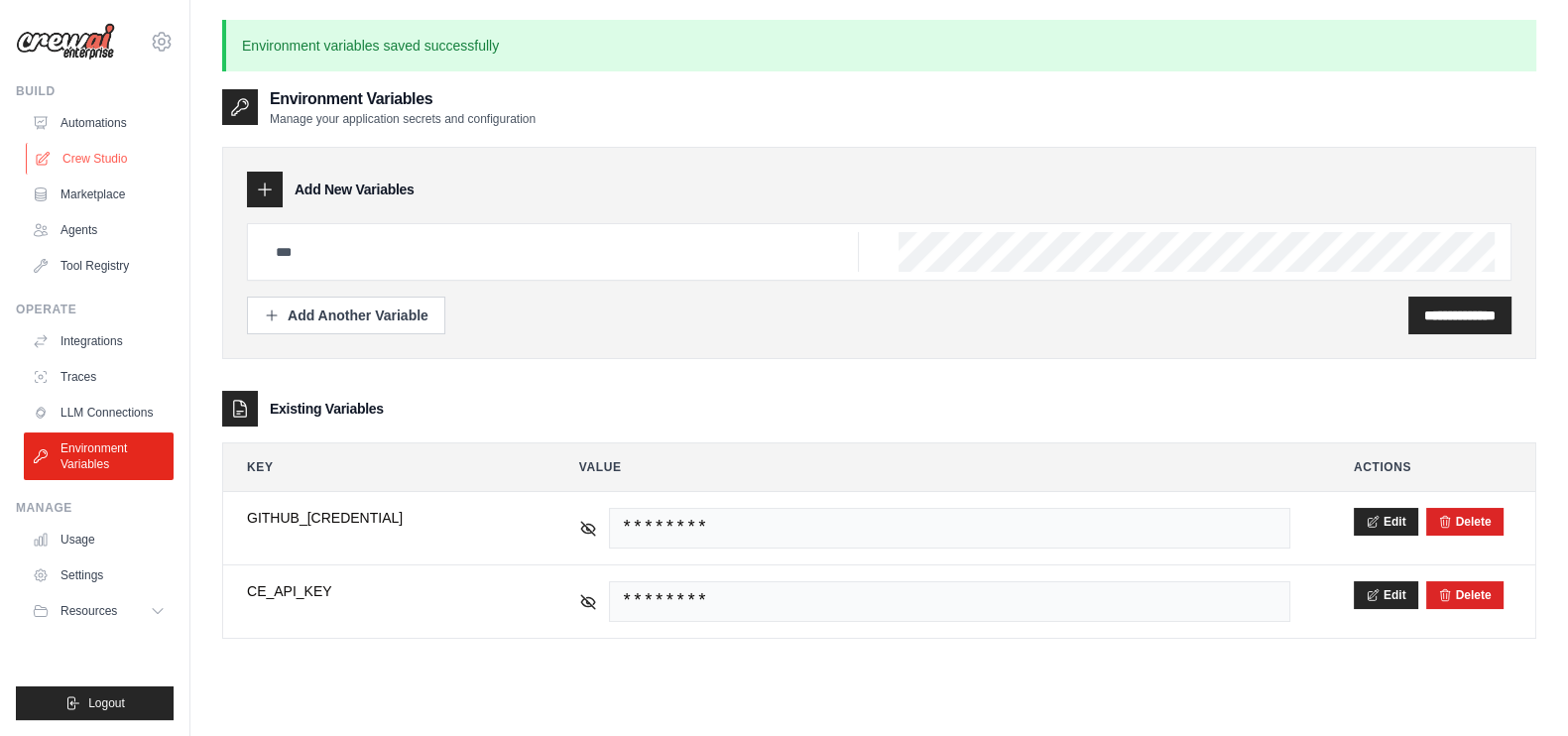 click on "Crew Studio" at bounding box center (100, 159) 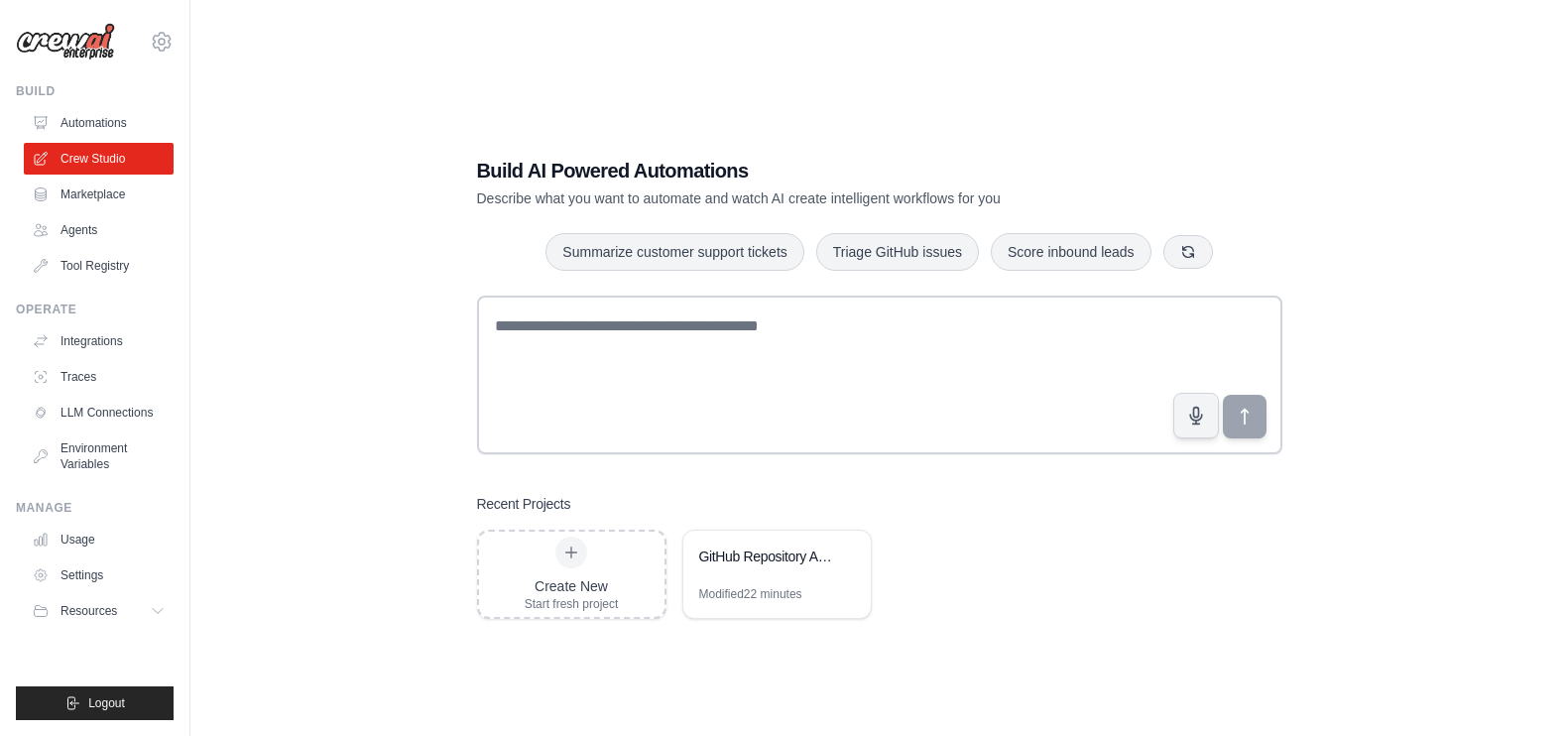 scroll, scrollTop: 0, scrollLeft: 0, axis: both 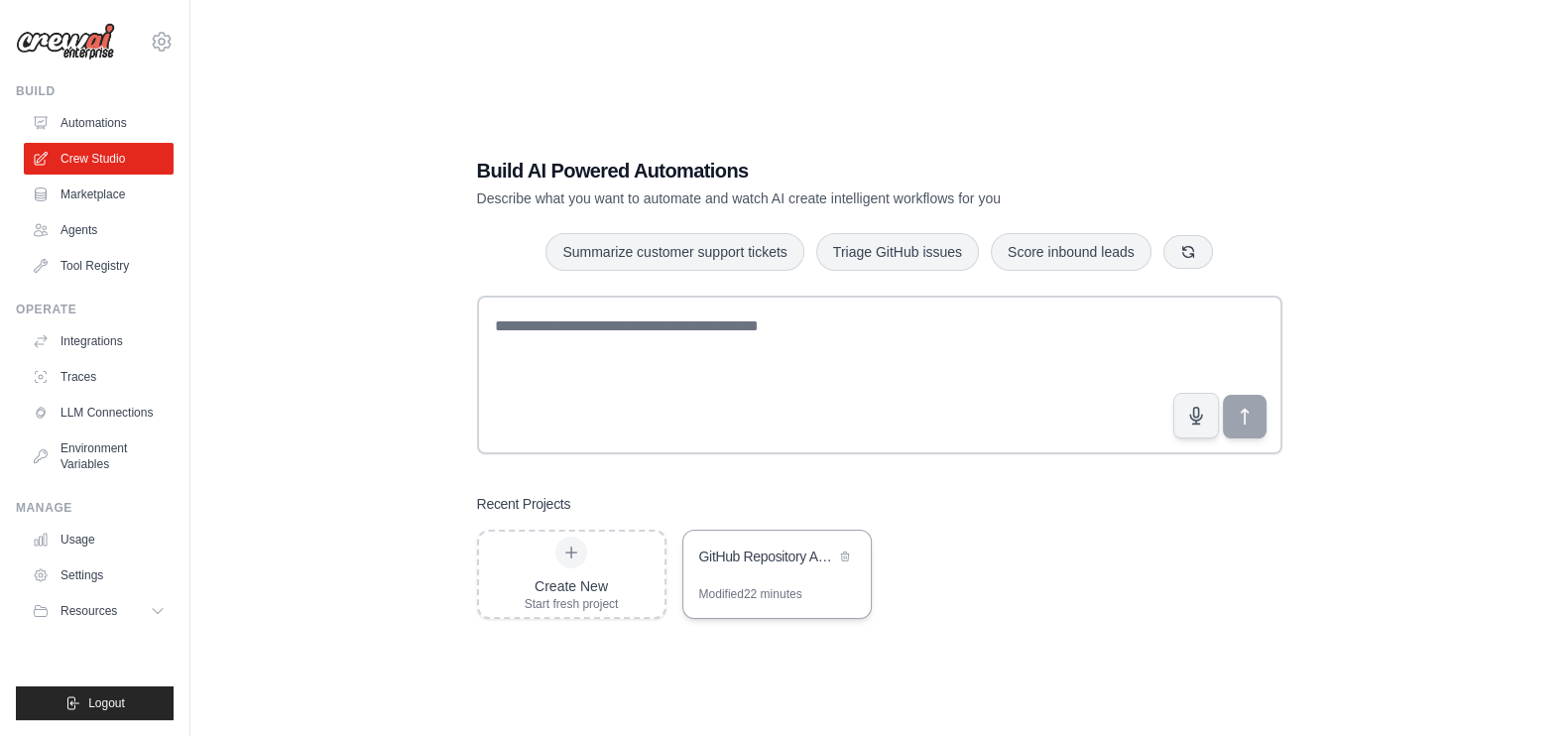 click on "GitHub Repository Analyzer & Q&A" at bounding box center (777, 558) 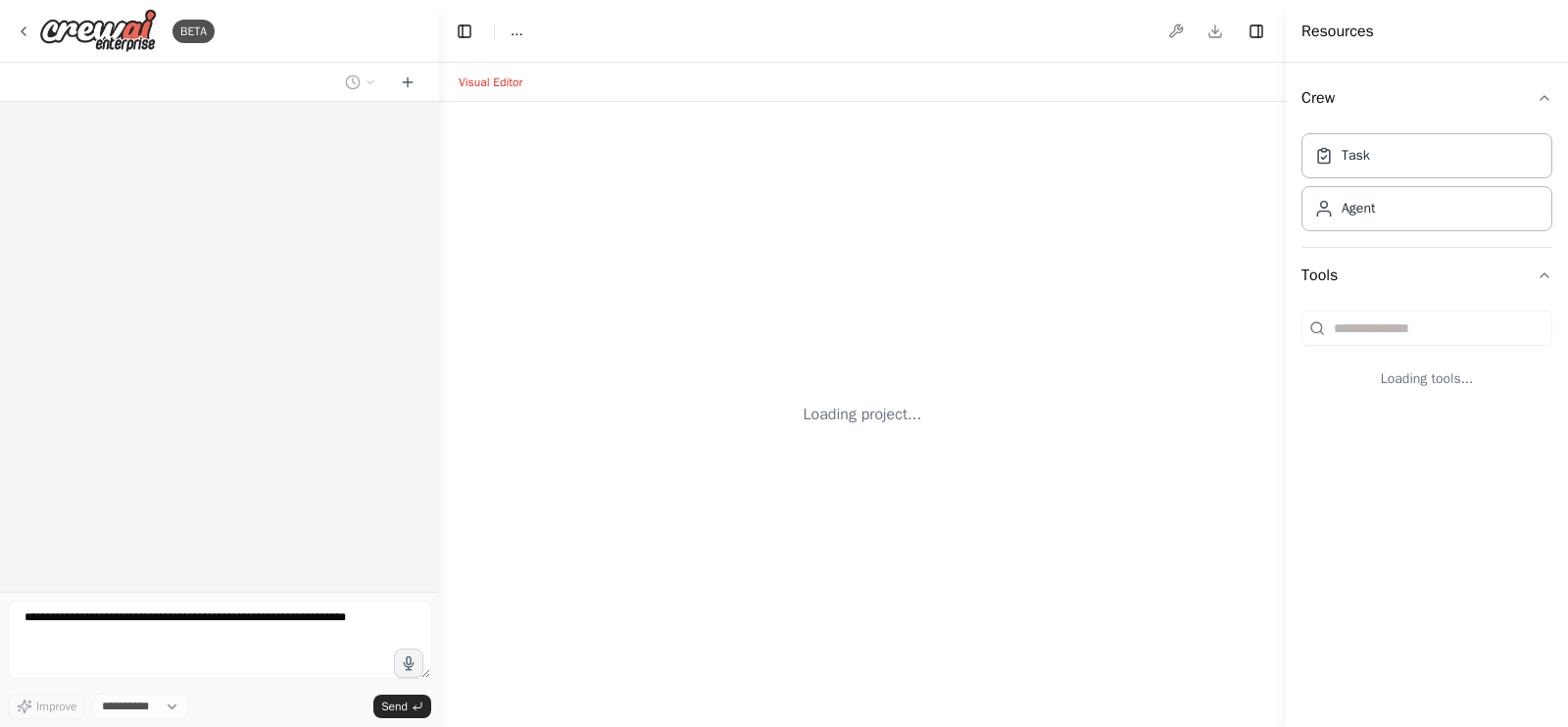 scroll, scrollTop: 0, scrollLeft: 0, axis: both 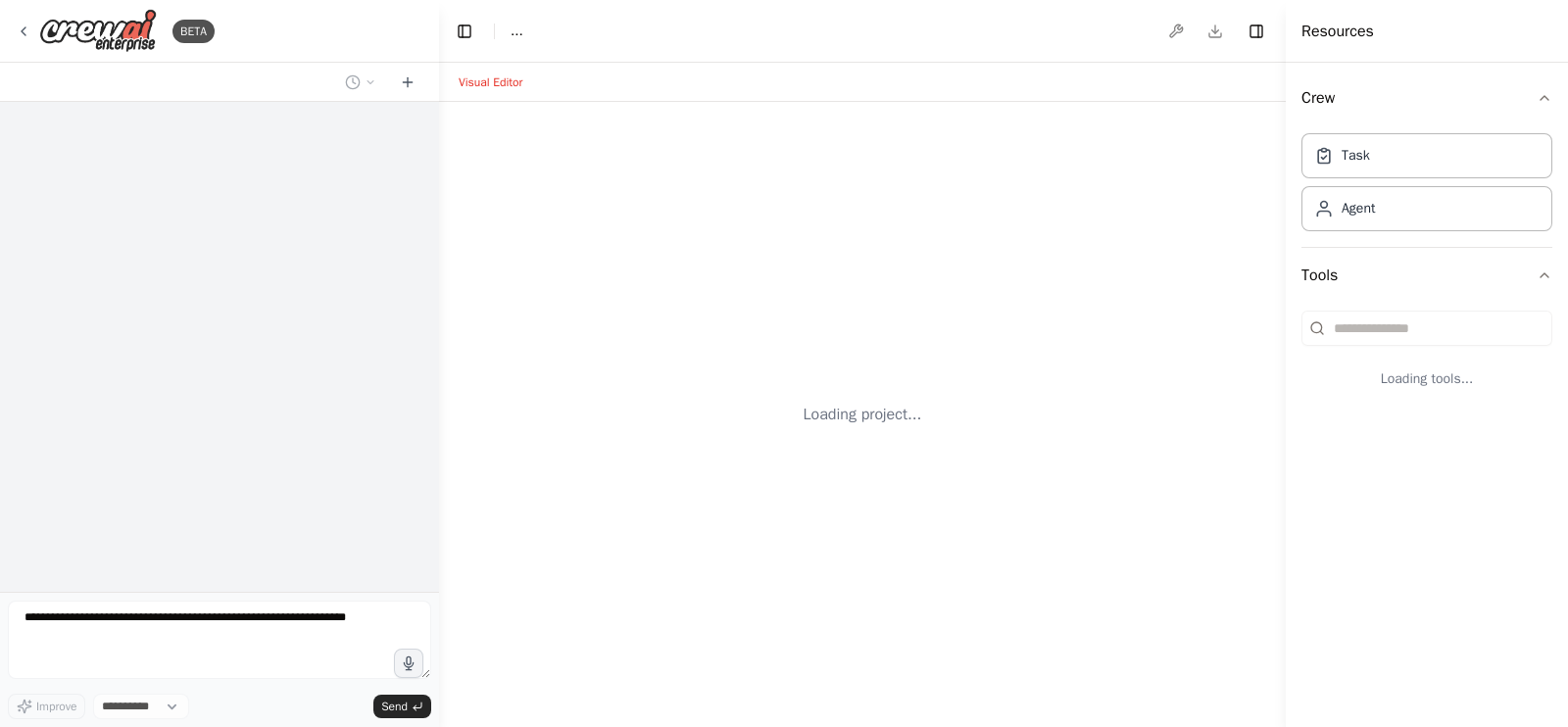 select on "****" 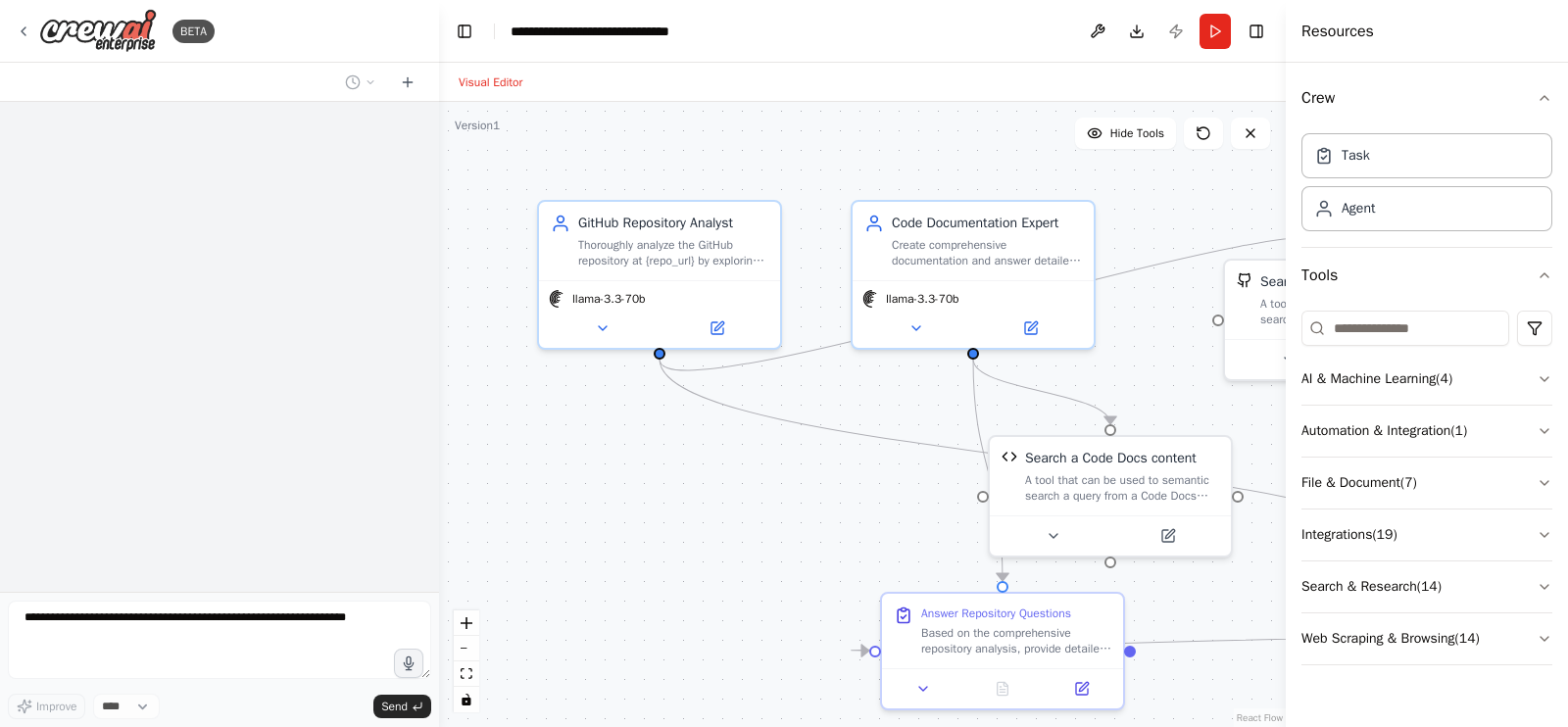 scroll, scrollTop: 0, scrollLeft: 0, axis: both 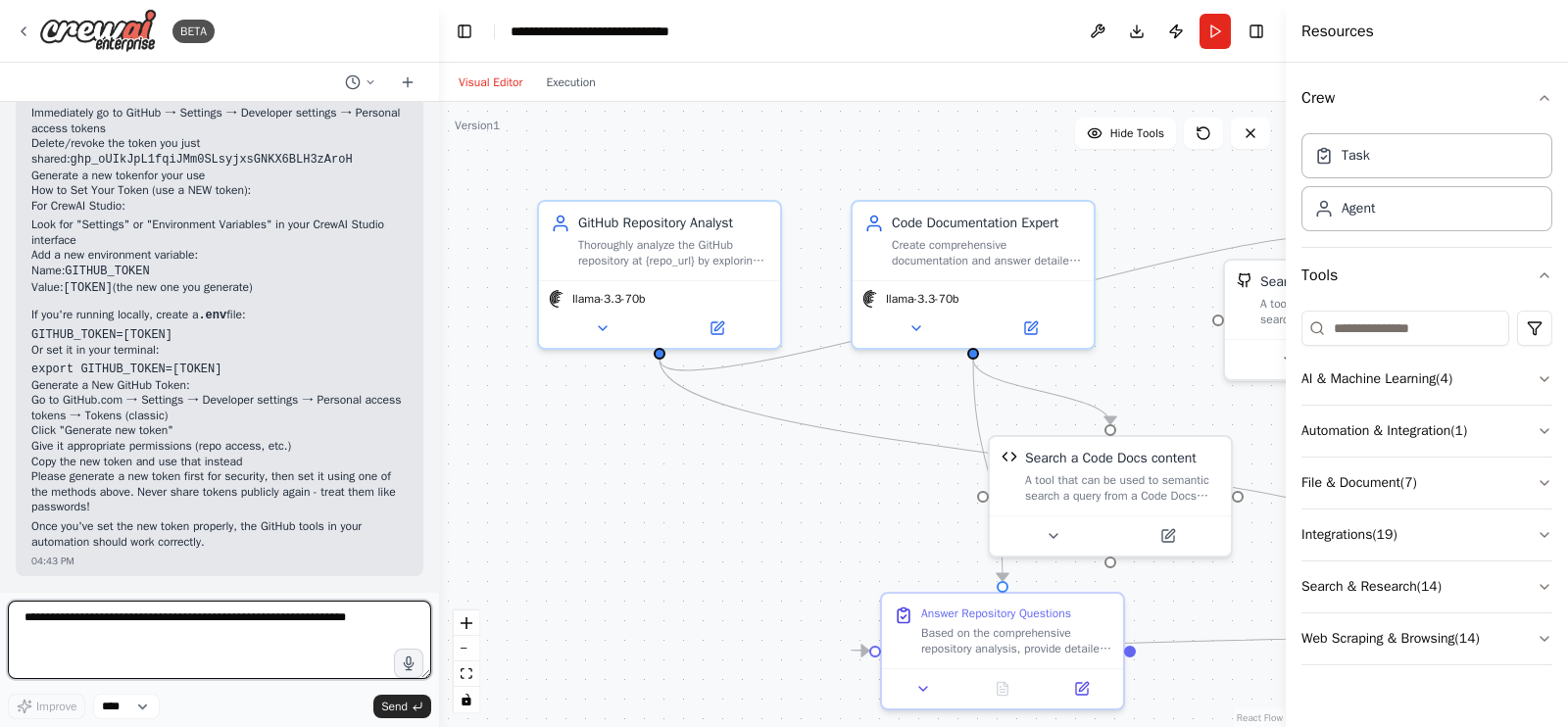 click at bounding box center (220, 640) 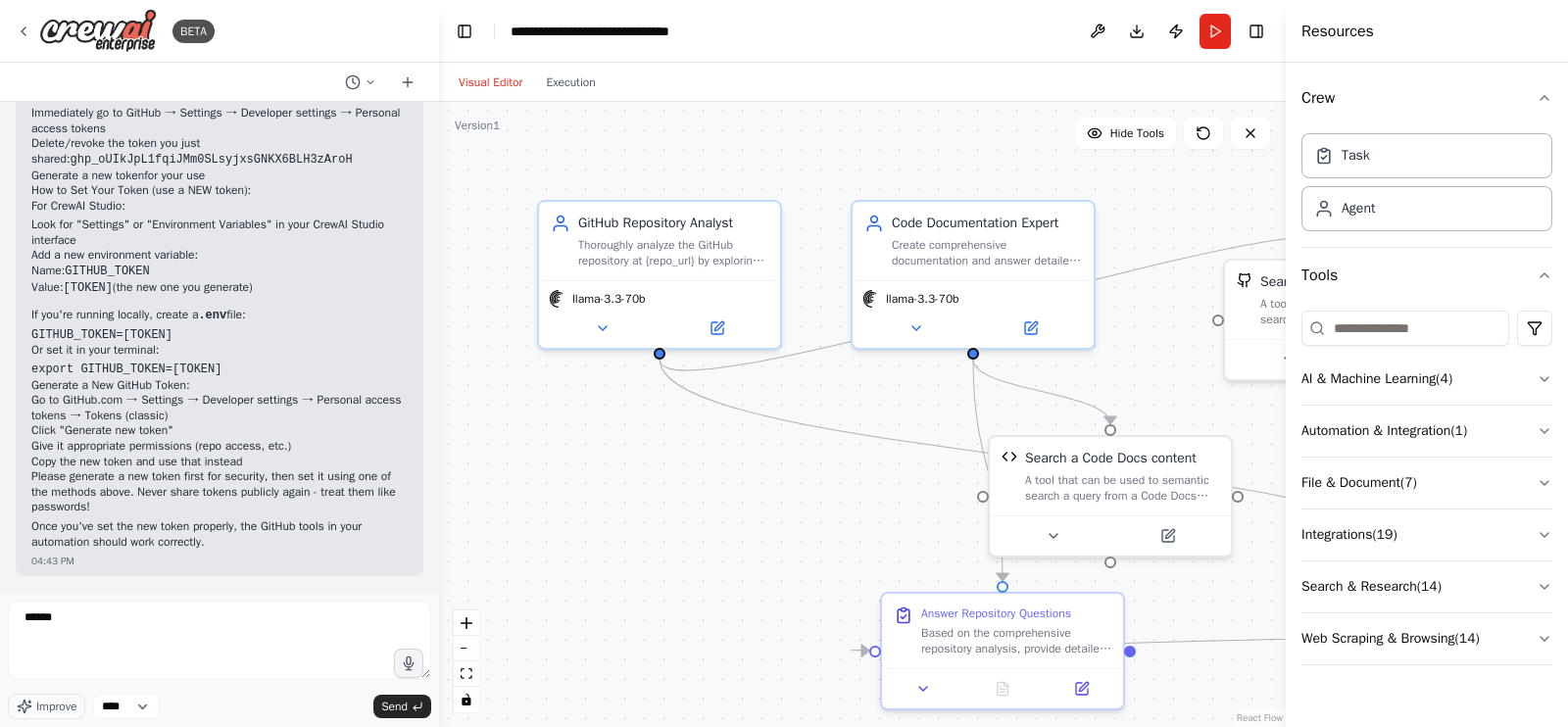 drag, startPoint x: 32, startPoint y: 262, endPoint x: 369, endPoint y: 296, distance: 338.71079 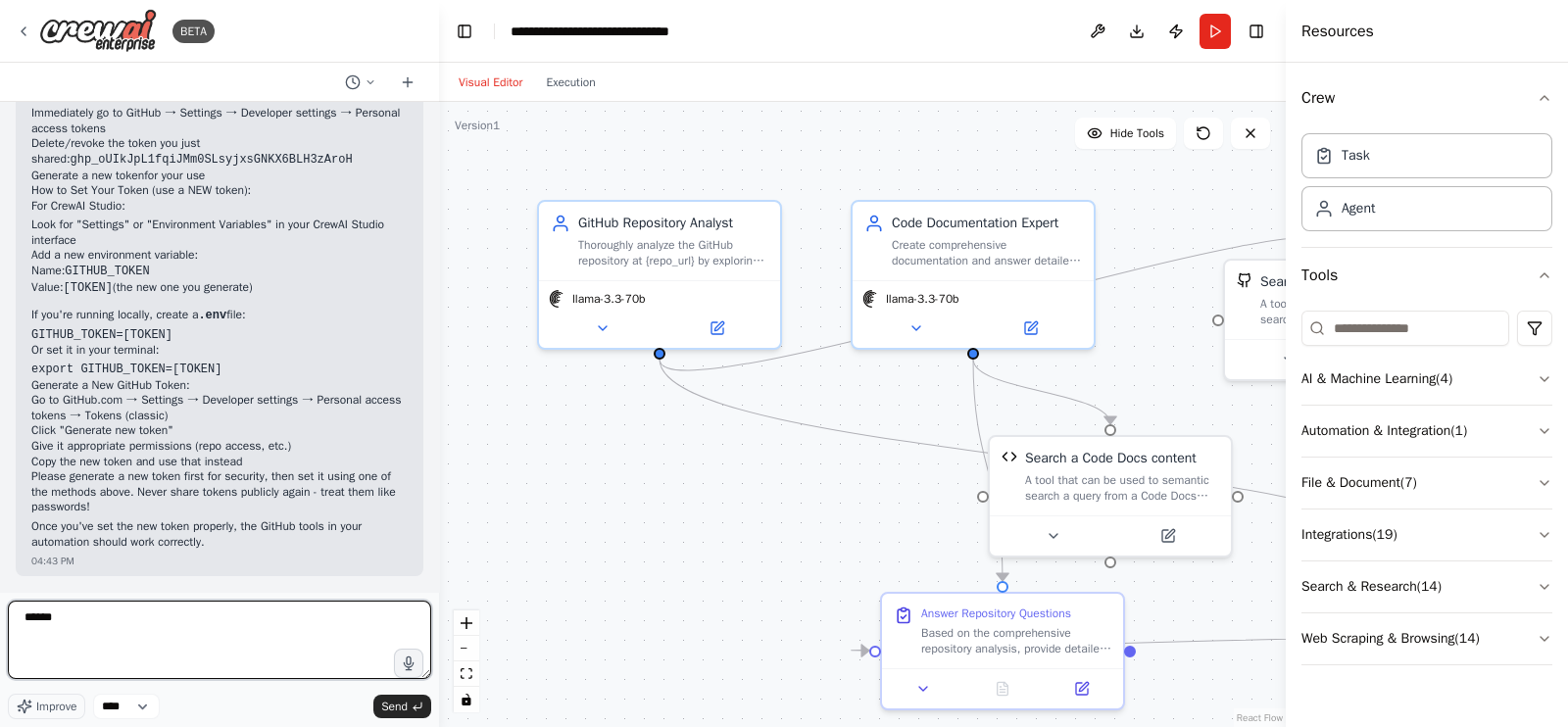 drag, startPoint x: 154, startPoint y: 618, endPoint x: 0, endPoint y: 619, distance: 154.00325 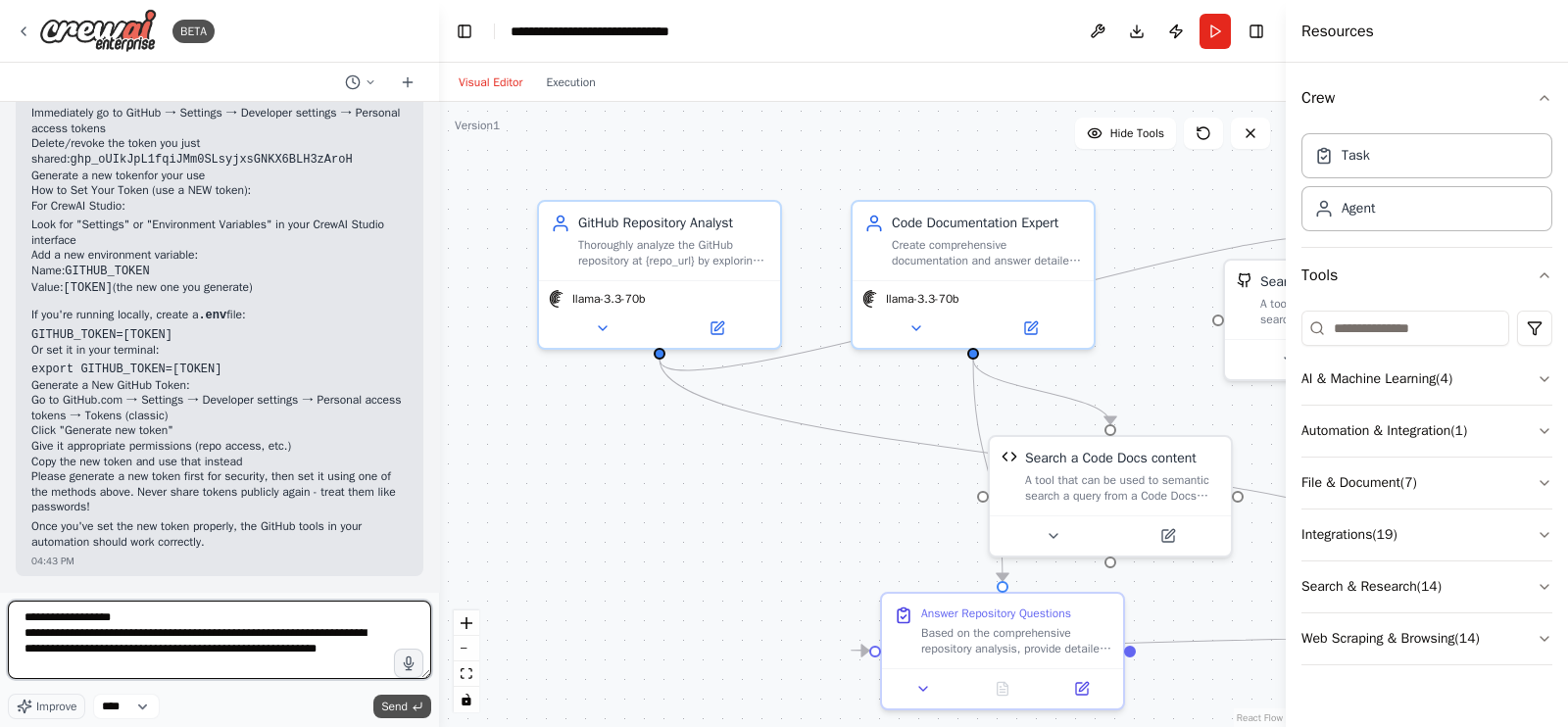 type on "**********" 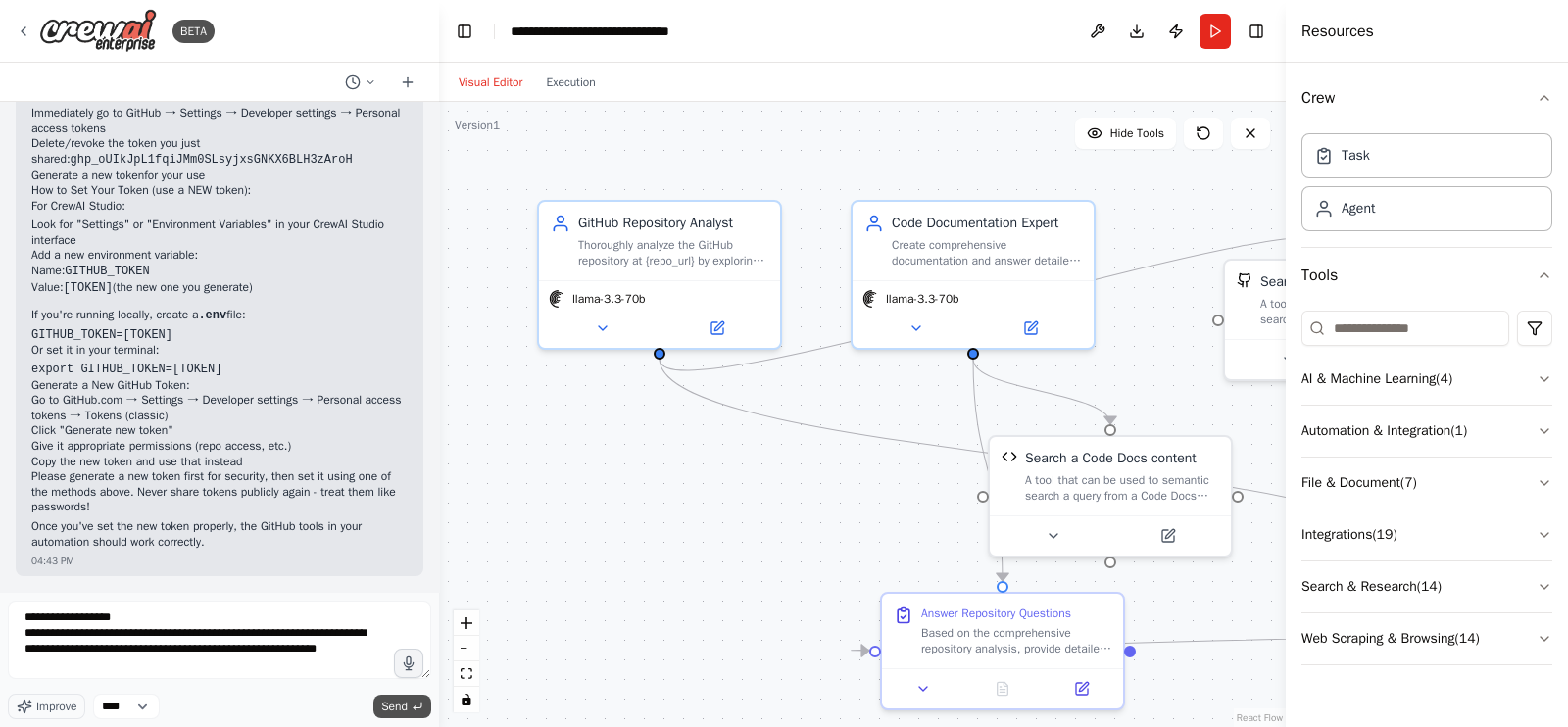click on "Send" at bounding box center [394, 706] 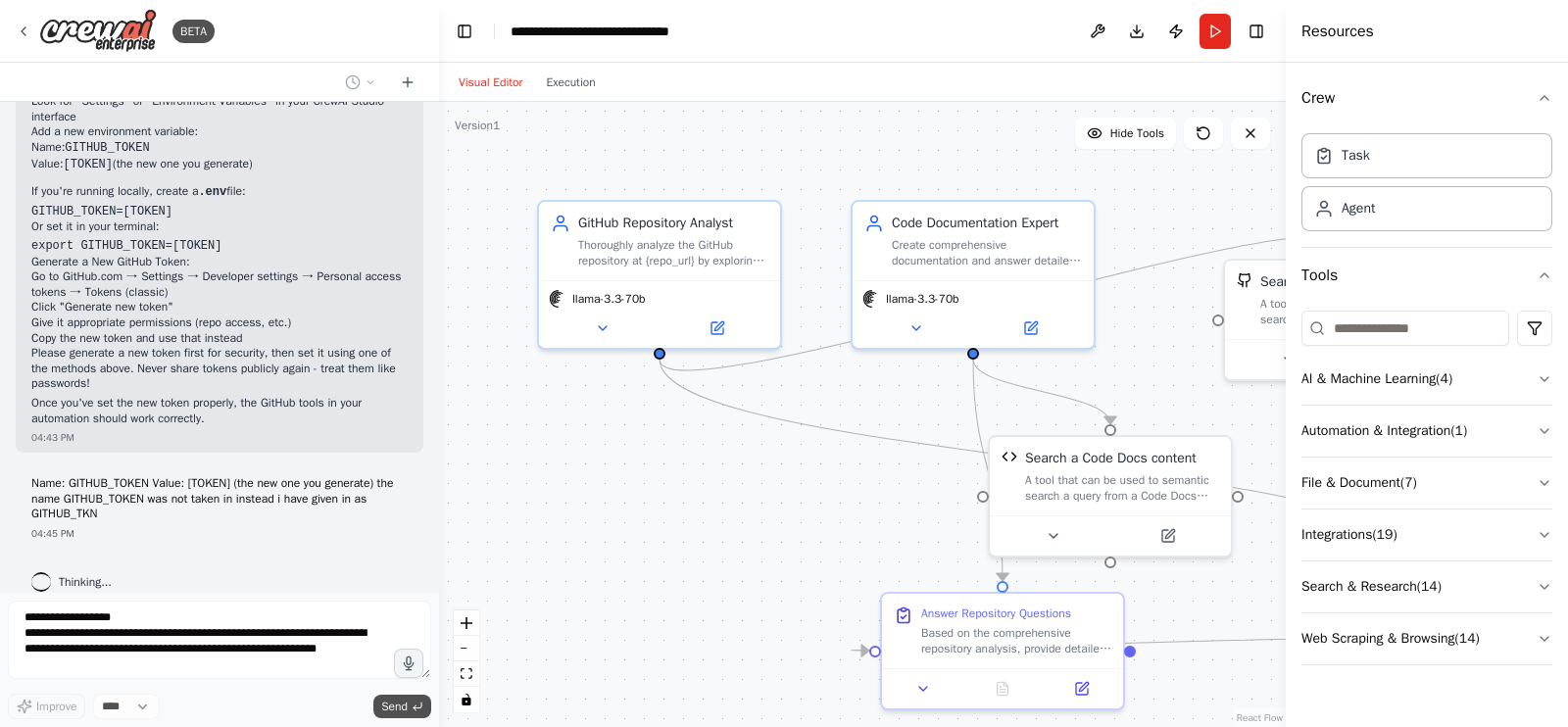 scroll, scrollTop: 4224, scrollLeft: 0, axis: vertical 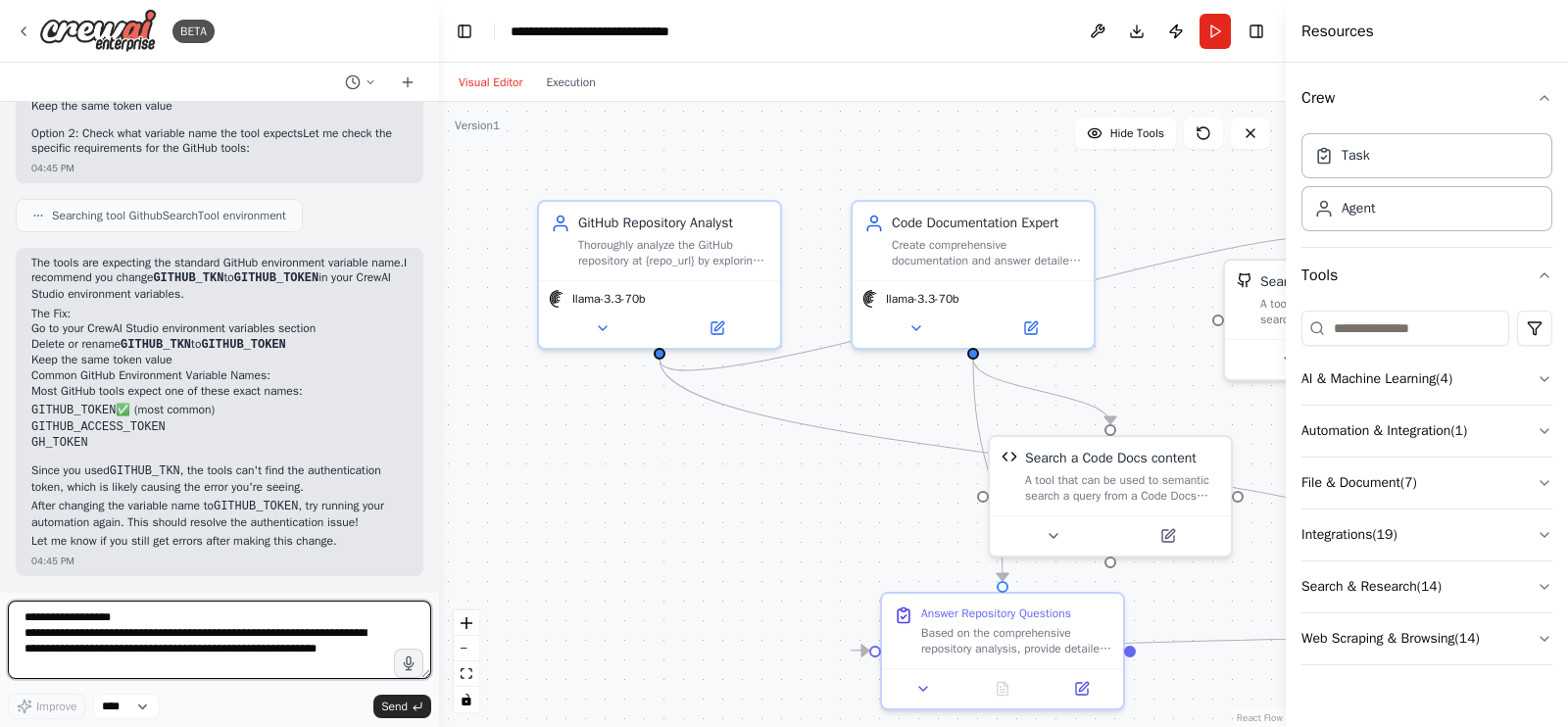 click on "**********" at bounding box center (220, 640) 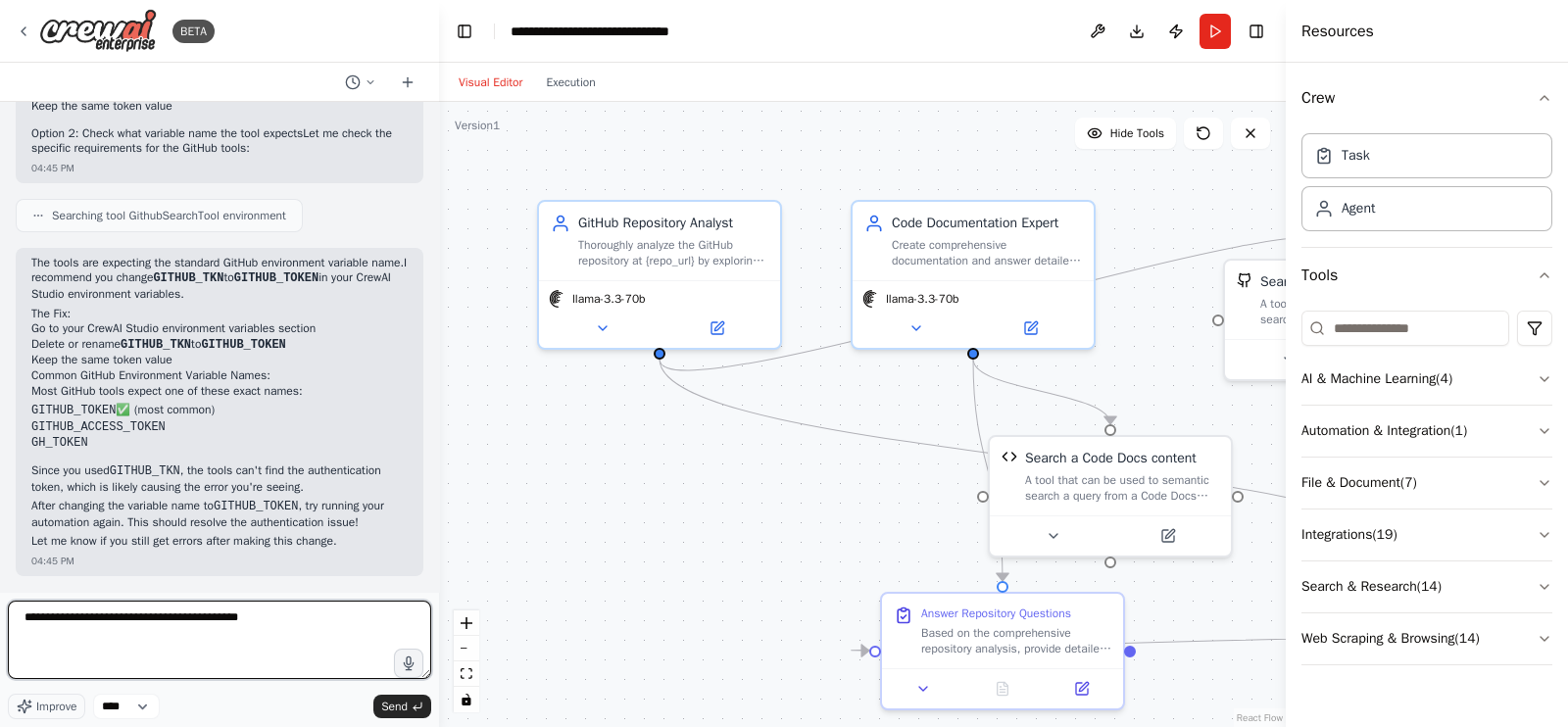 type on "**********" 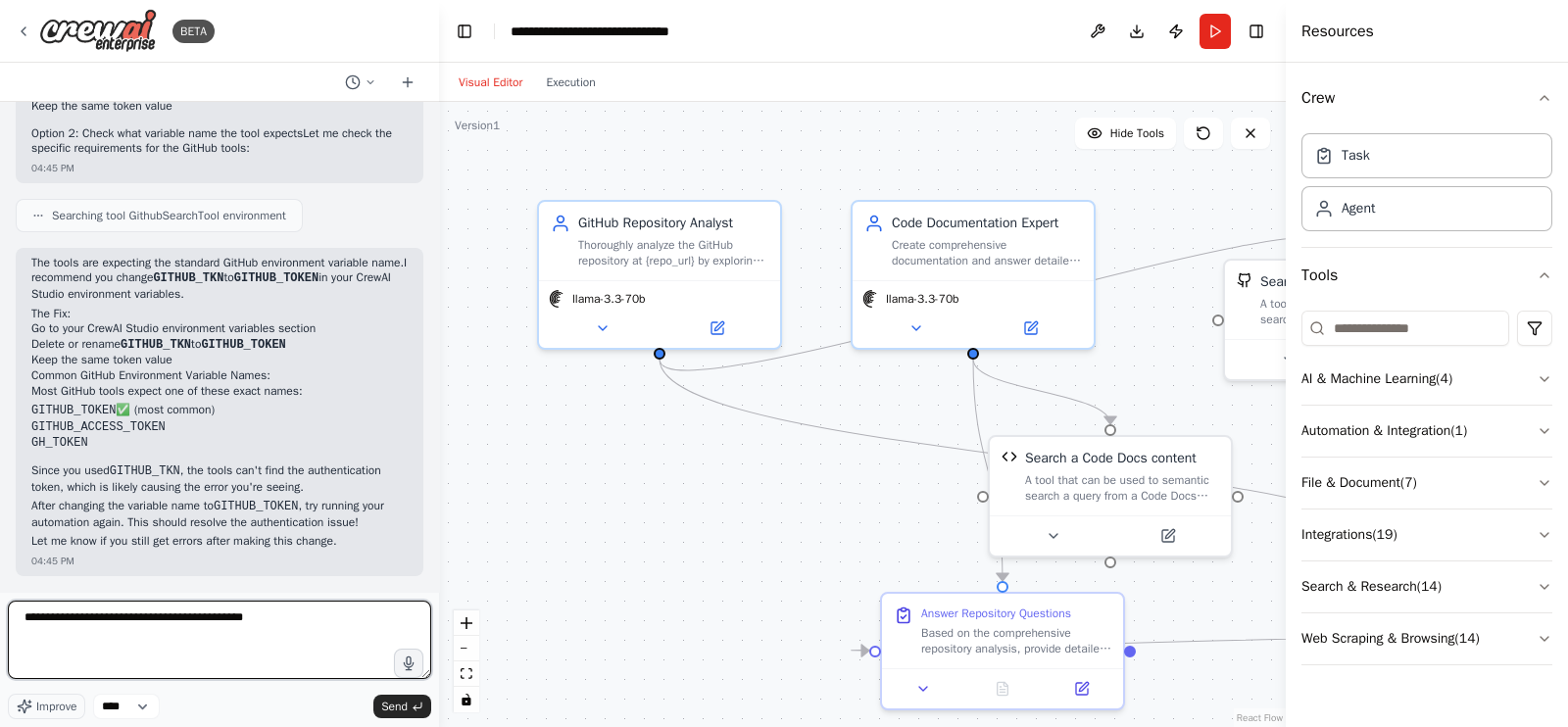 type 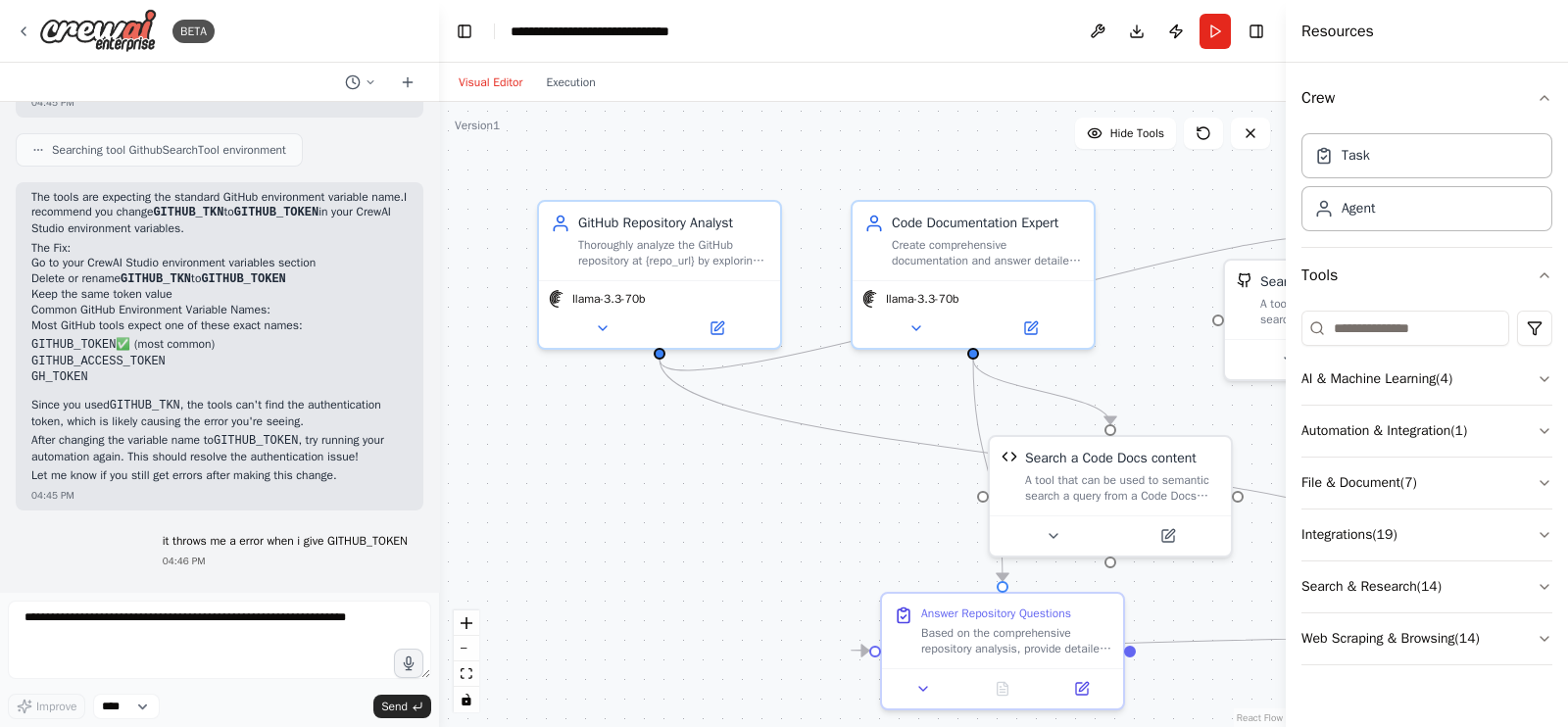 scroll, scrollTop: 4949, scrollLeft: 0, axis: vertical 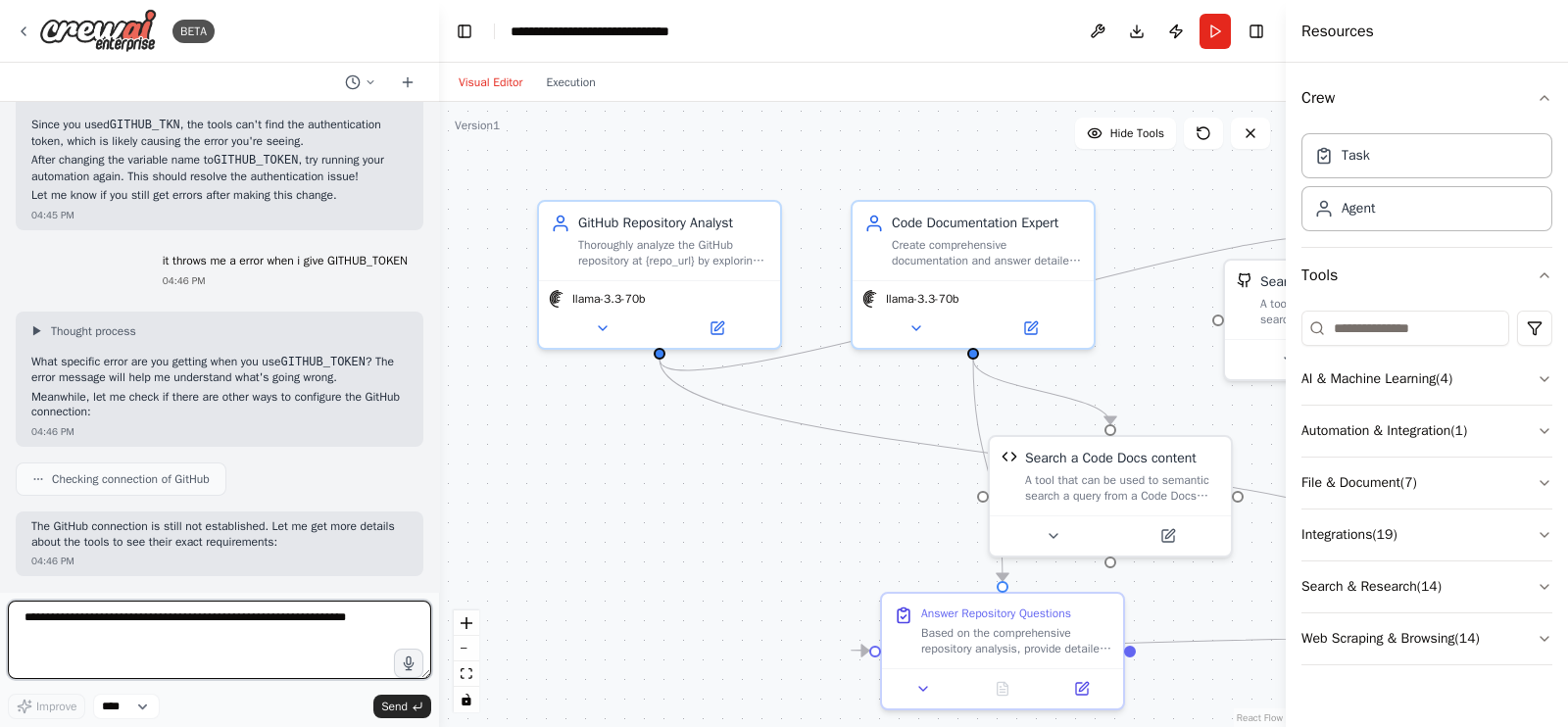 click at bounding box center [220, 640] 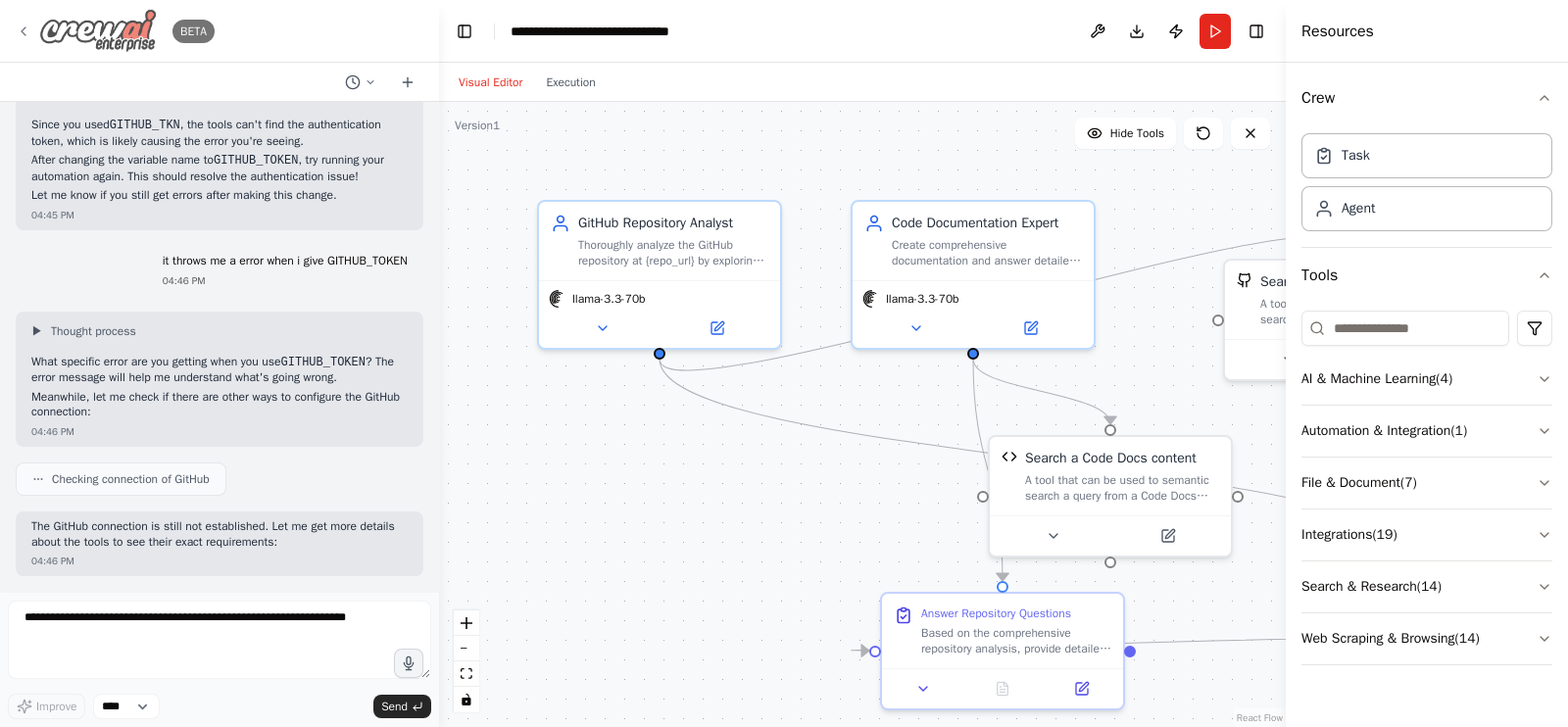 click on "BETA" at bounding box center [115, 30] 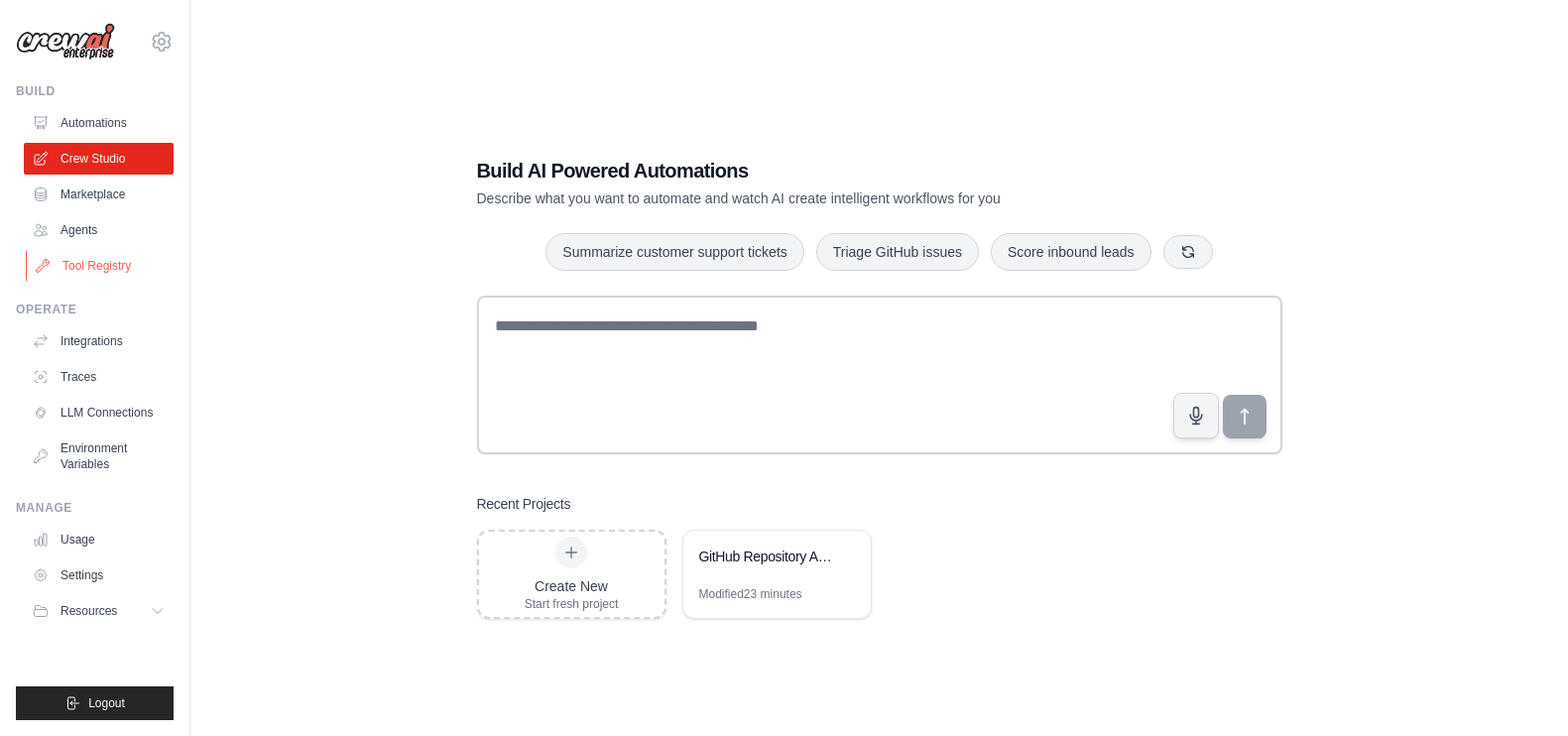 scroll, scrollTop: 0, scrollLeft: 0, axis: both 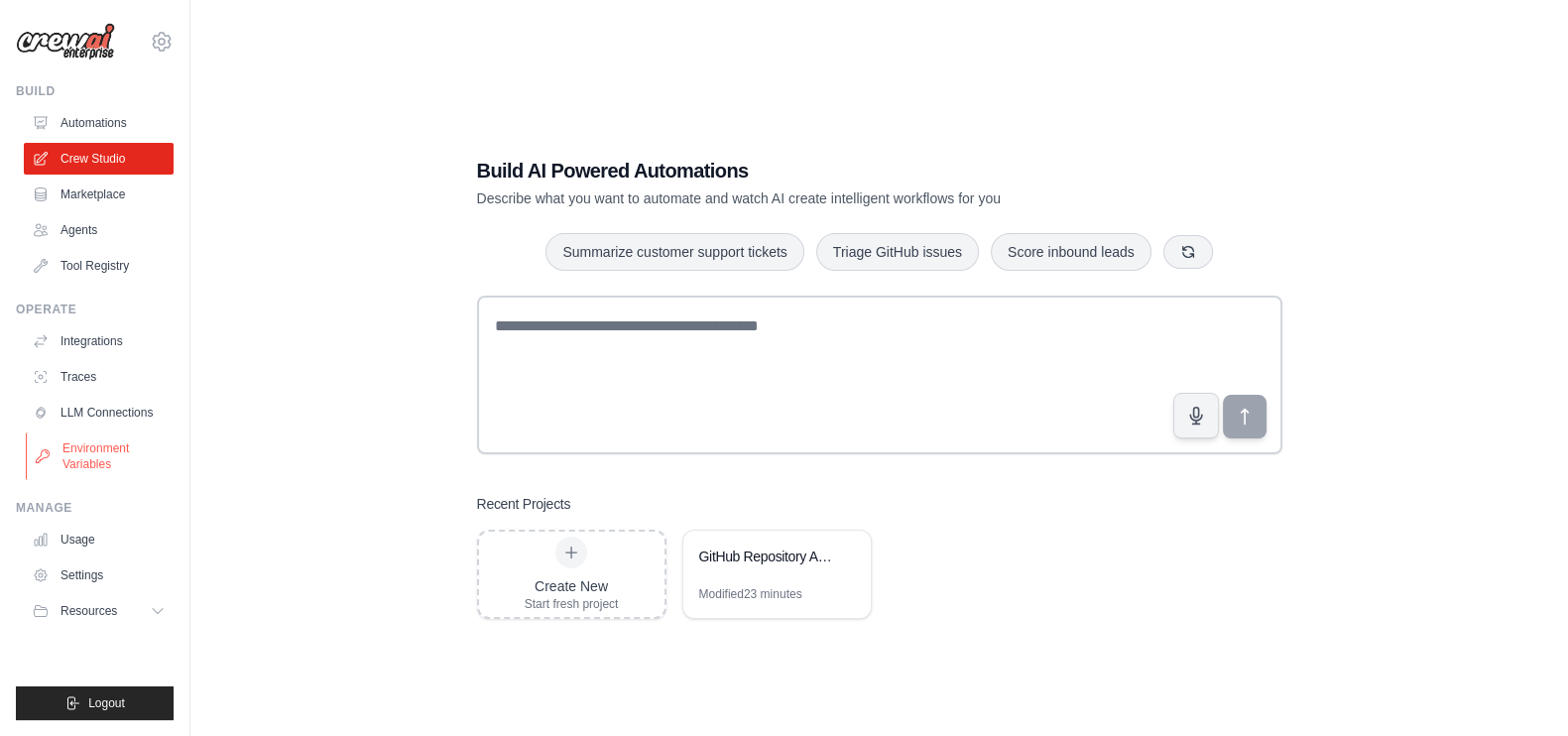 click on "Environment Variables" at bounding box center (100, 456) 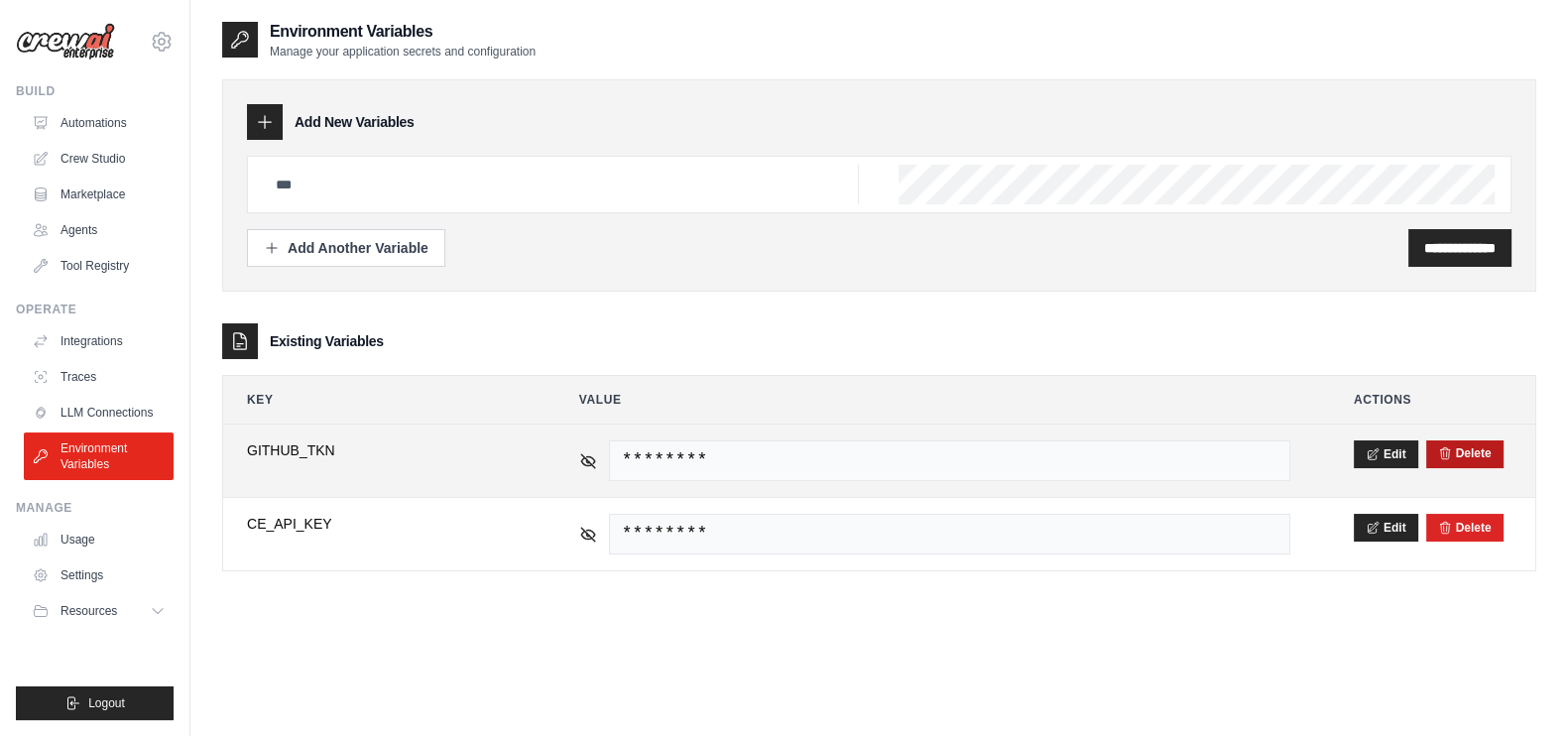 click on "Delete" at bounding box center [1465, 453] 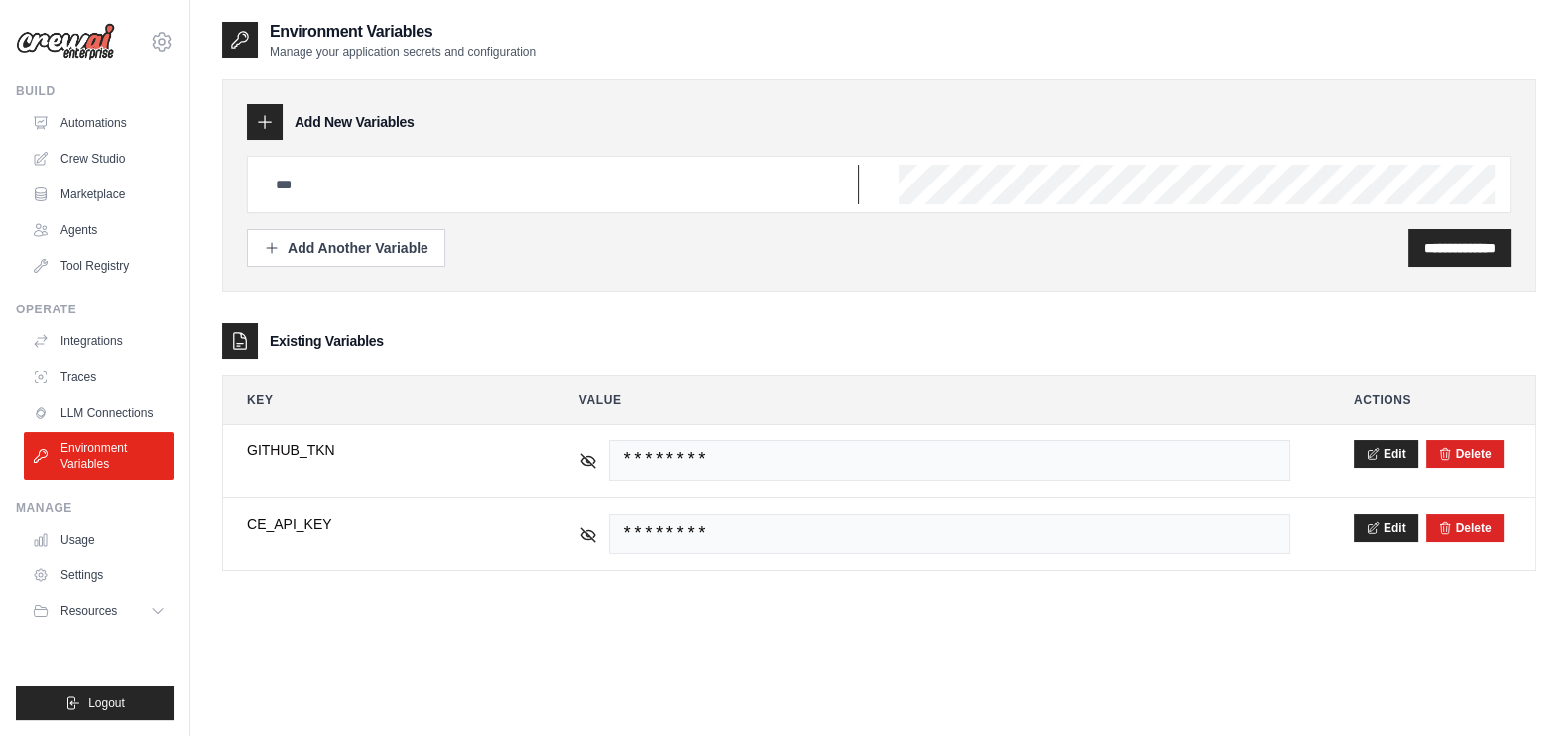 click at bounding box center [561, 184] 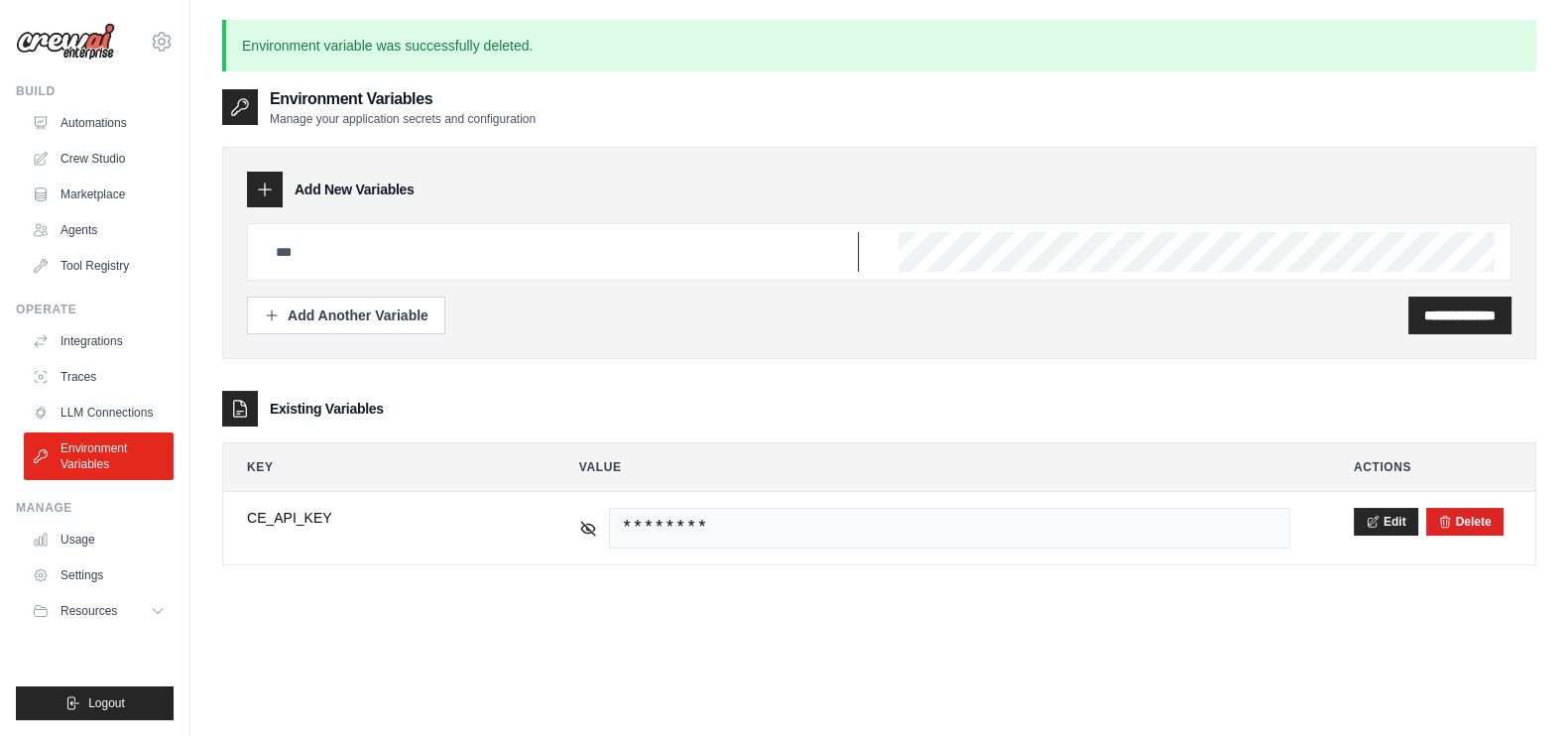 click at bounding box center (561, 252) 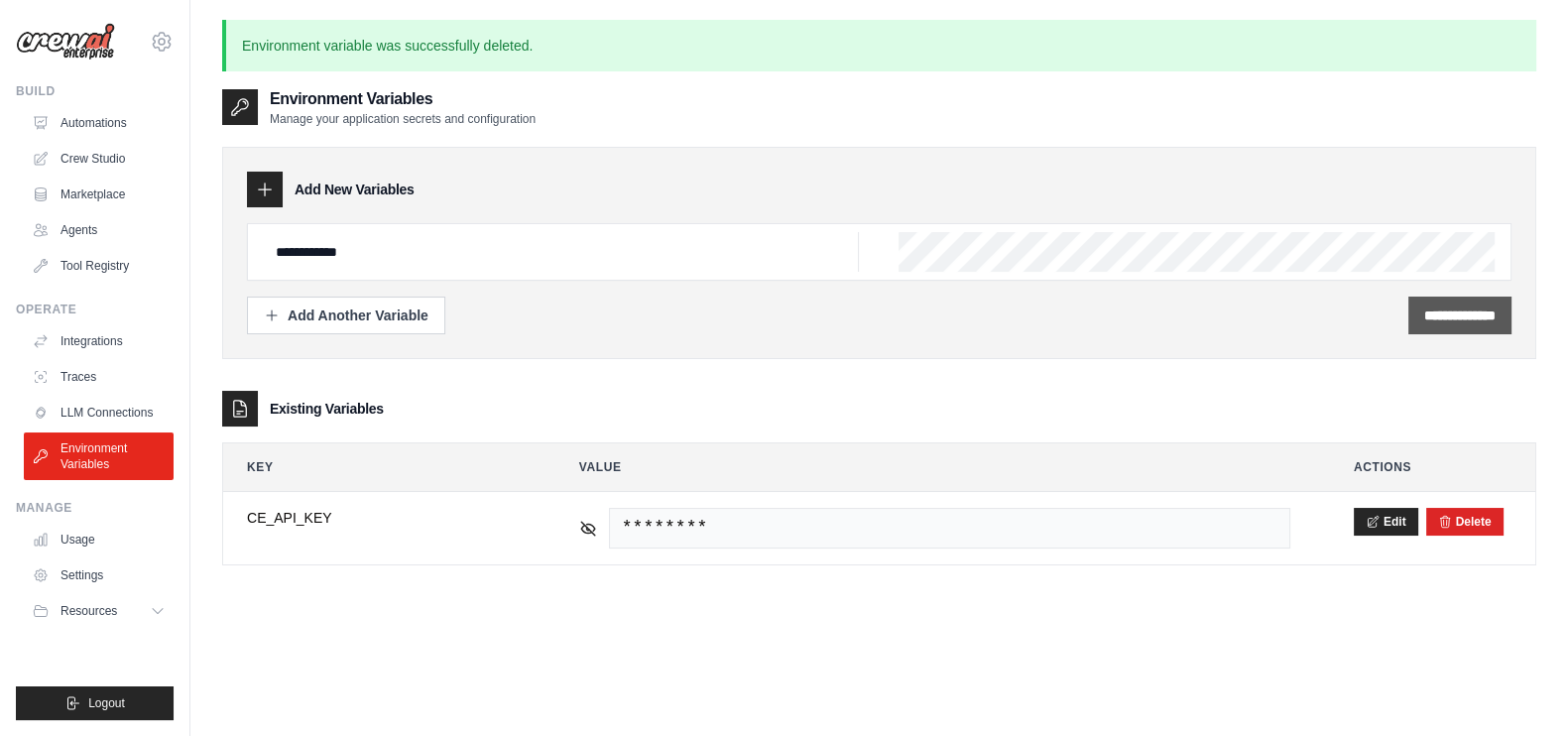 click on "**********" at bounding box center [1460, 315] 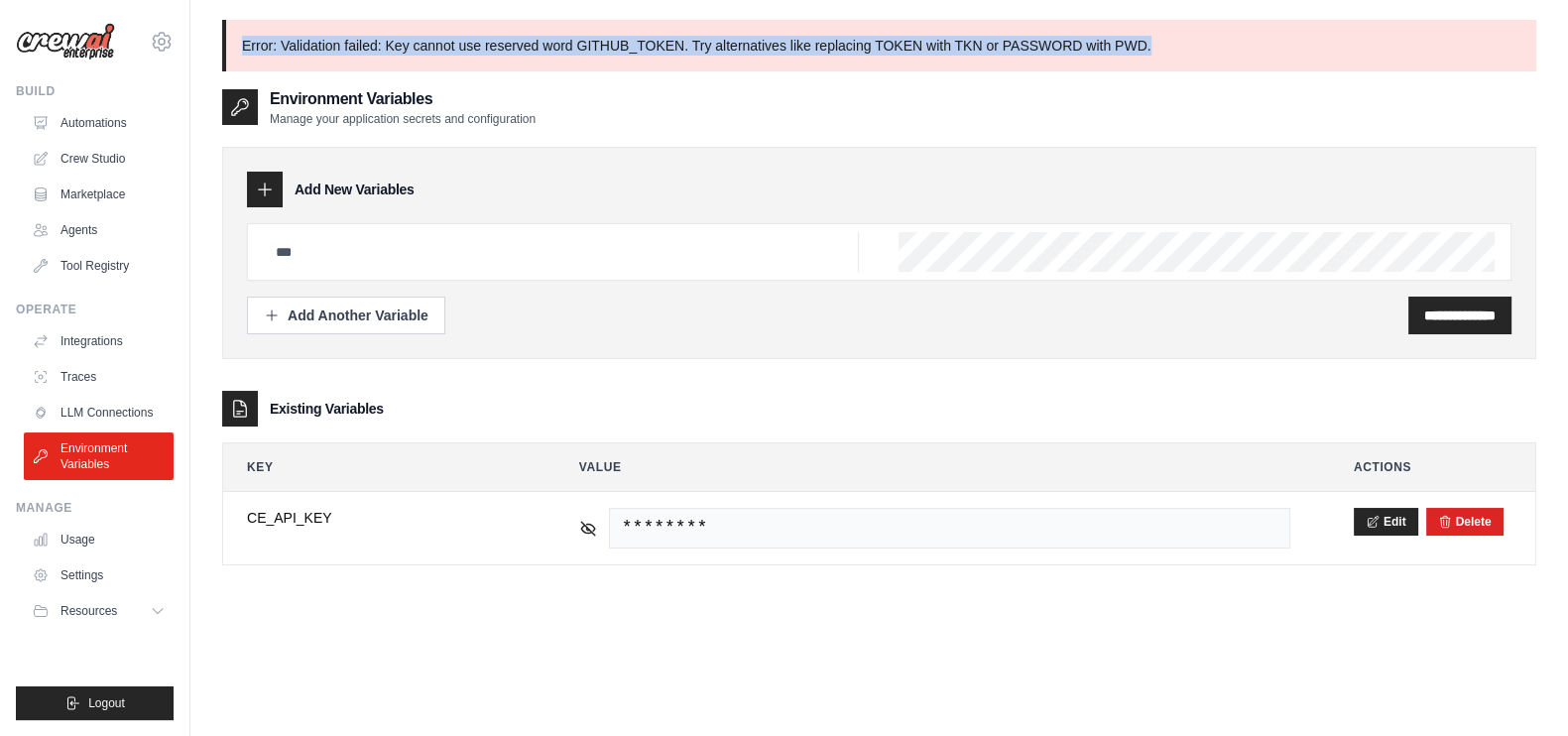 drag, startPoint x: 1202, startPoint y: 38, endPoint x: 237, endPoint y: 51, distance: 965.08756 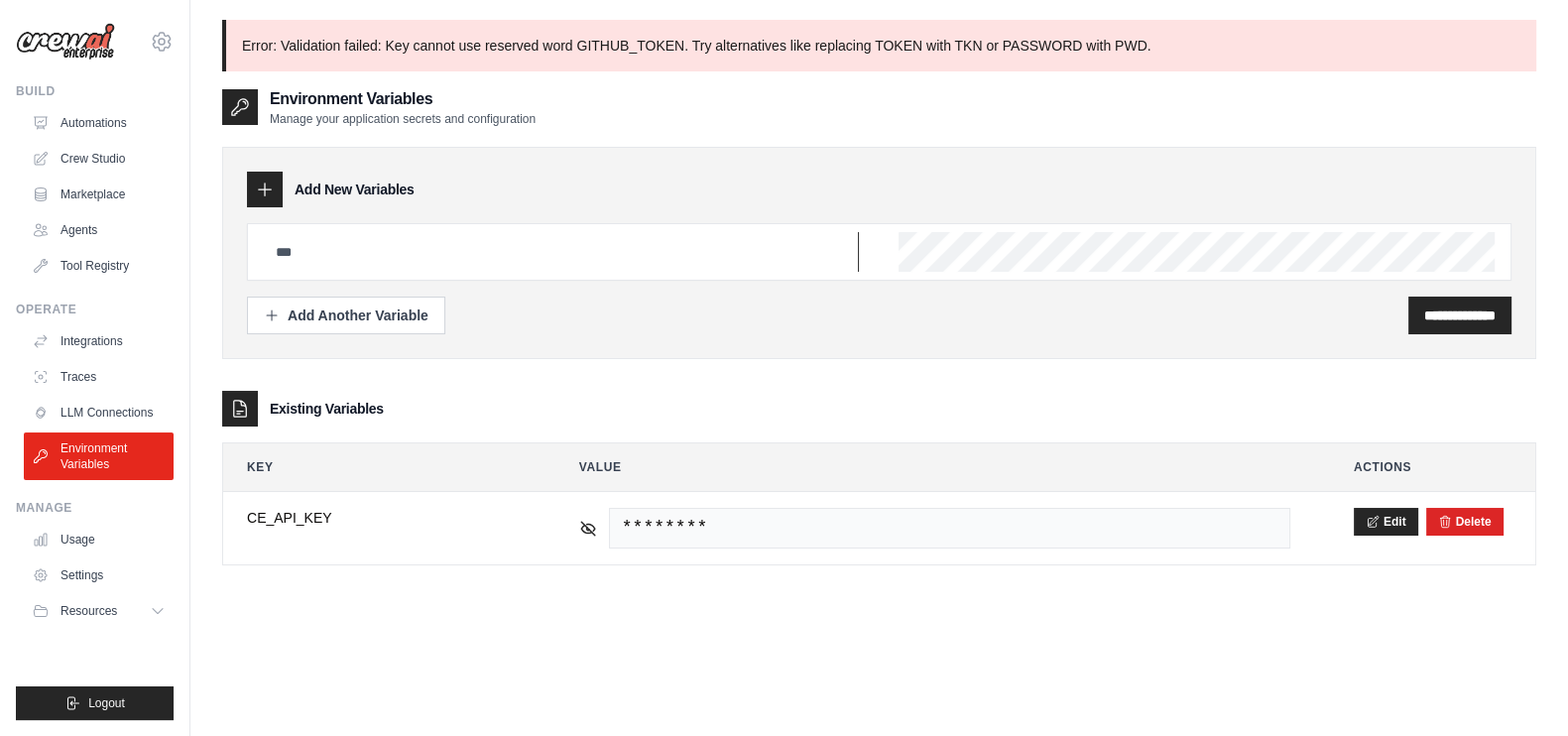 click at bounding box center [561, 252] 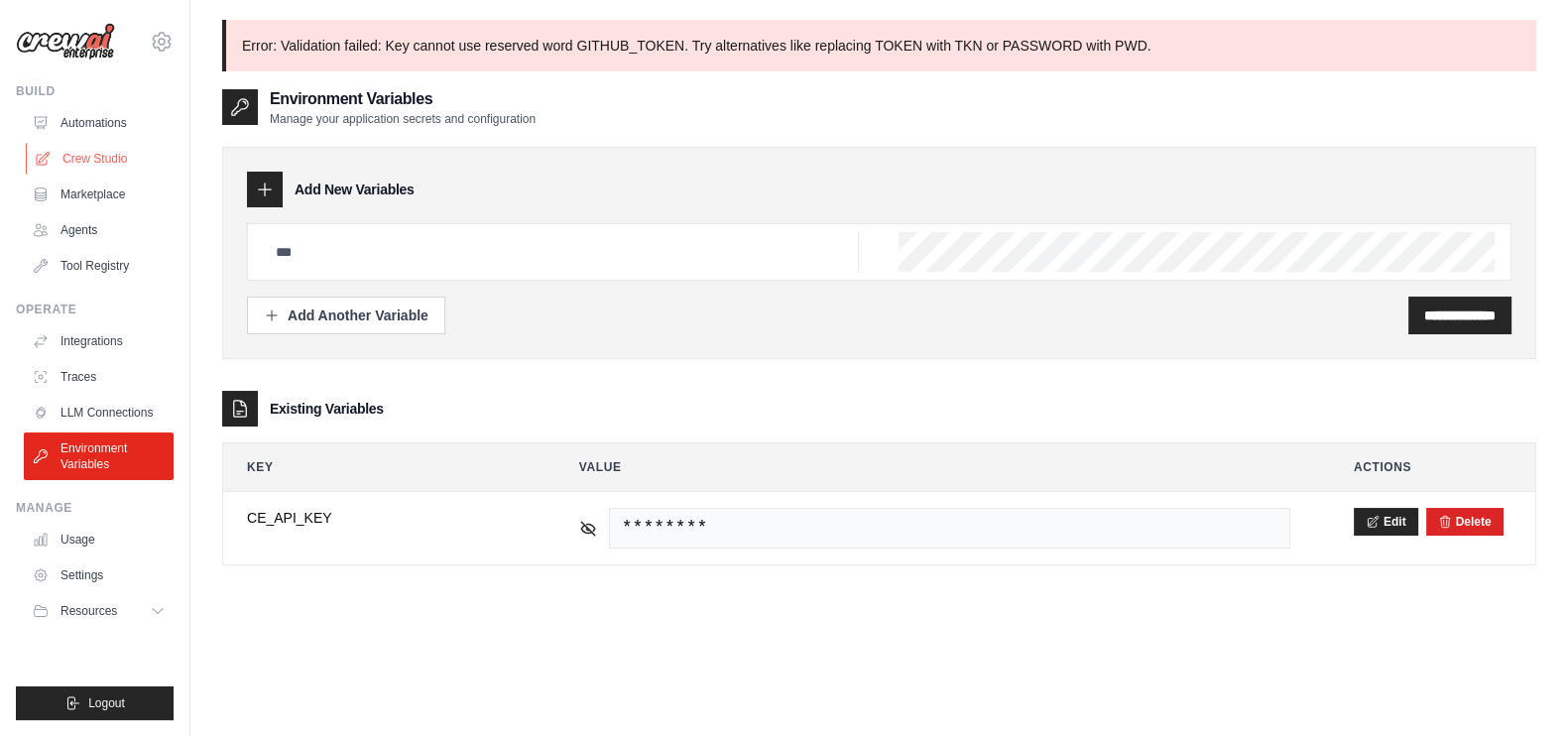 click on "Crew Studio" at bounding box center [100, 159] 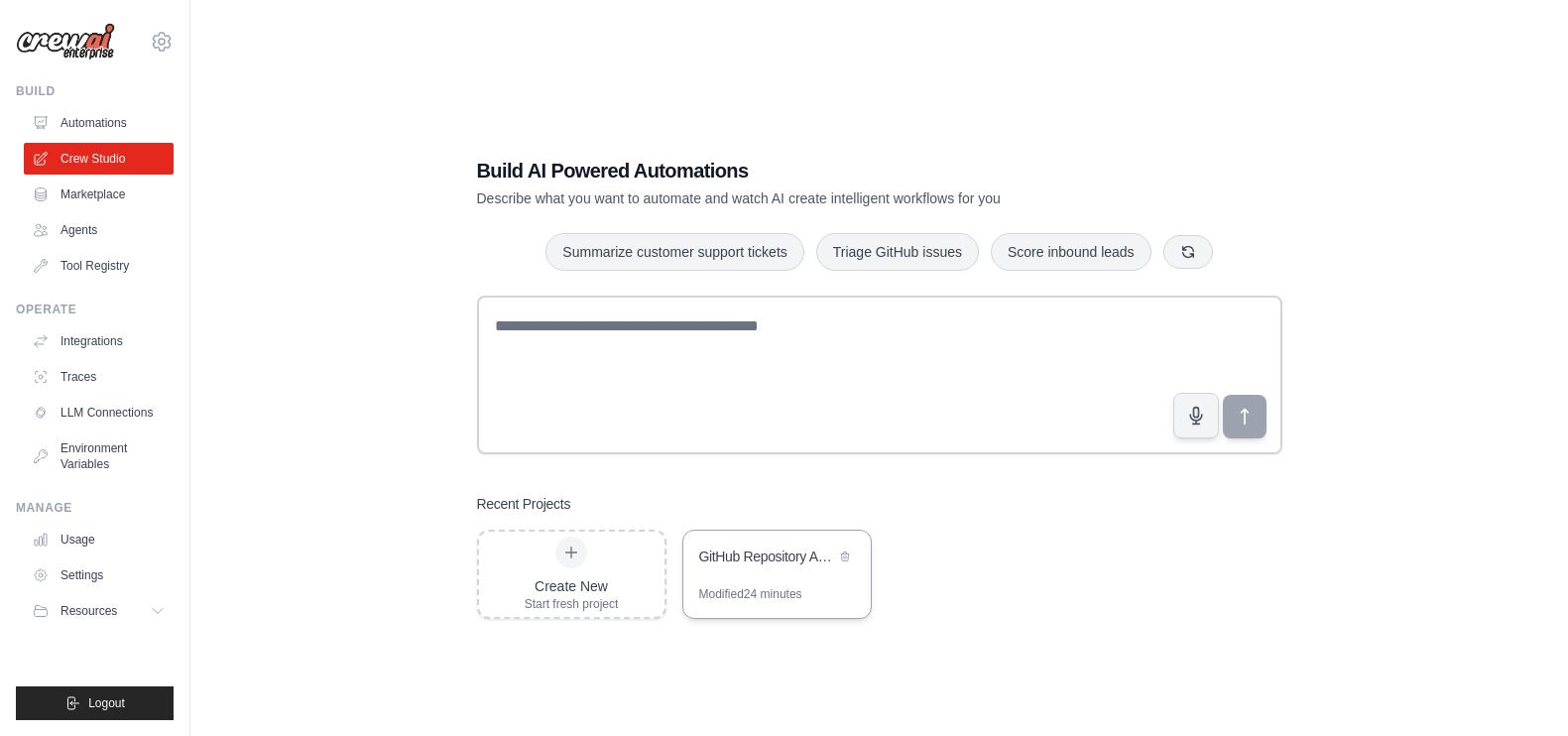 scroll, scrollTop: 0, scrollLeft: 0, axis: both 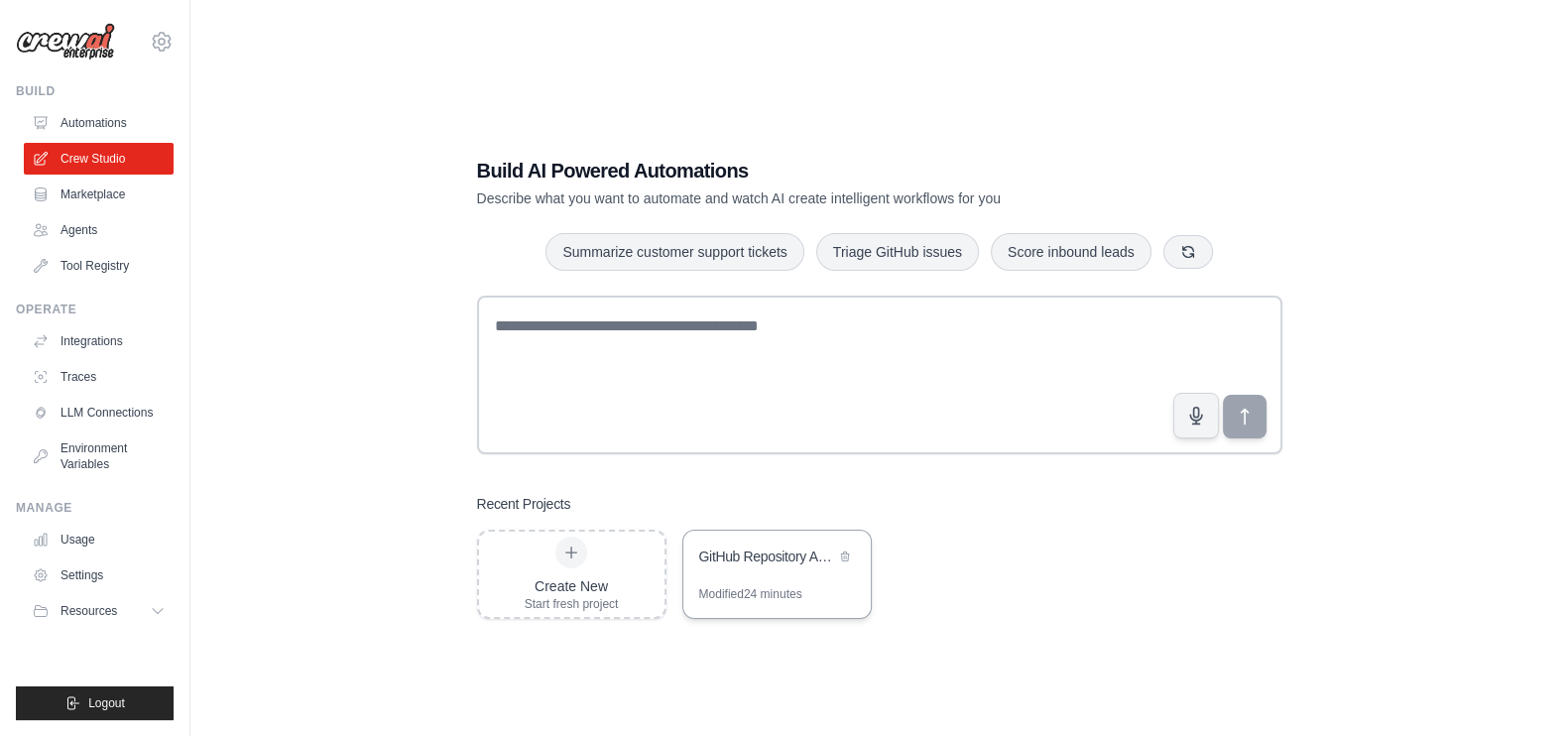 click on "GitHub Repository Analyzer & Q&A" at bounding box center [777, 558] 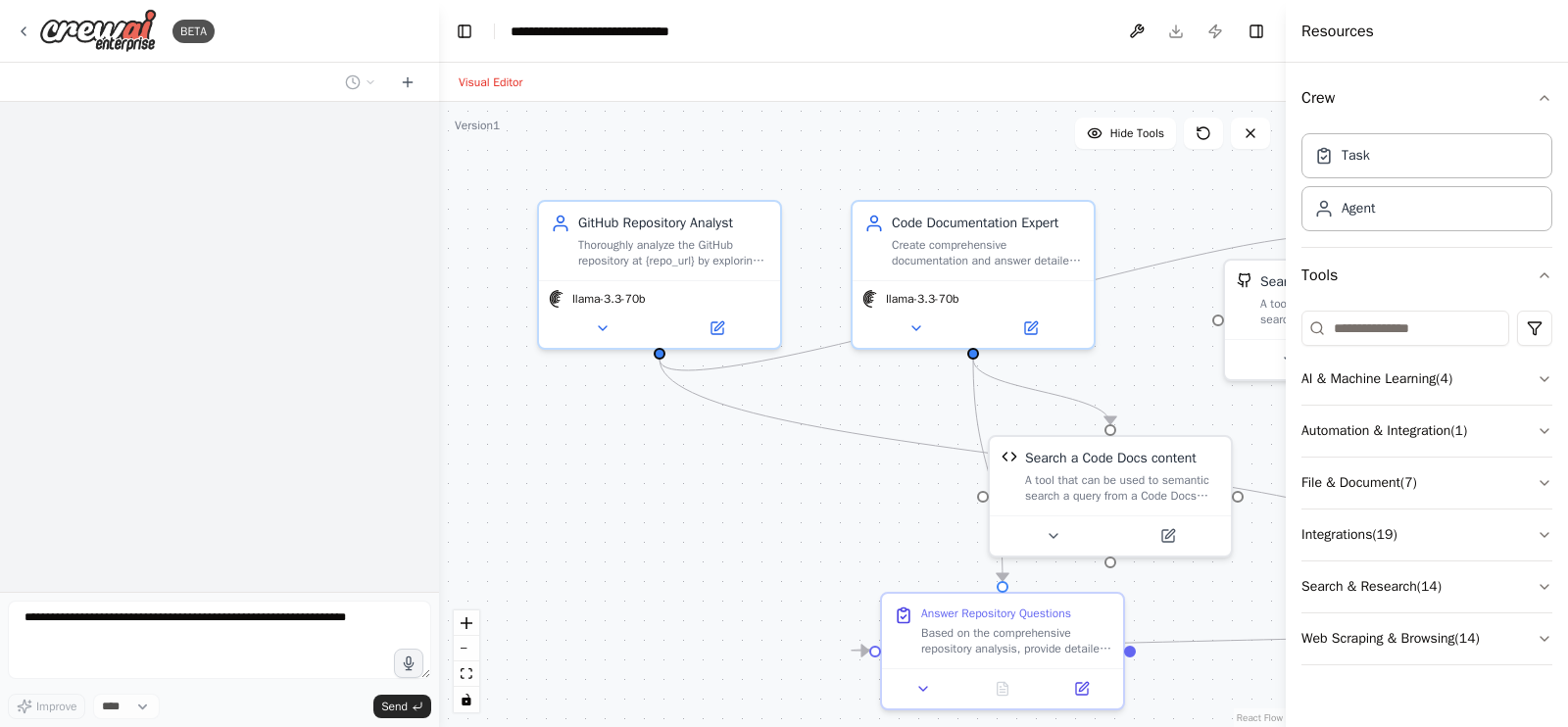 scroll, scrollTop: 0, scrollLeft: 0, axis: both 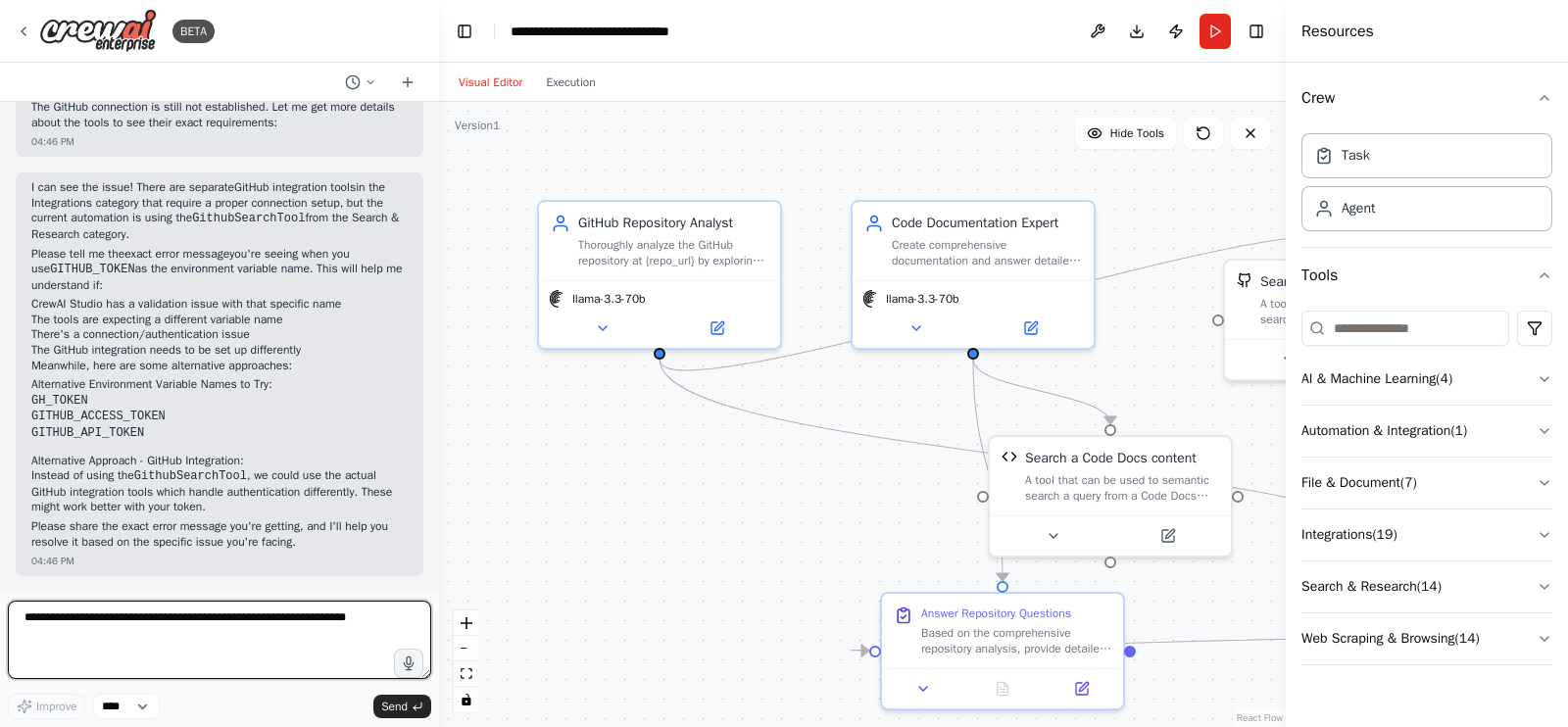 click at bounding box center [220, 640] 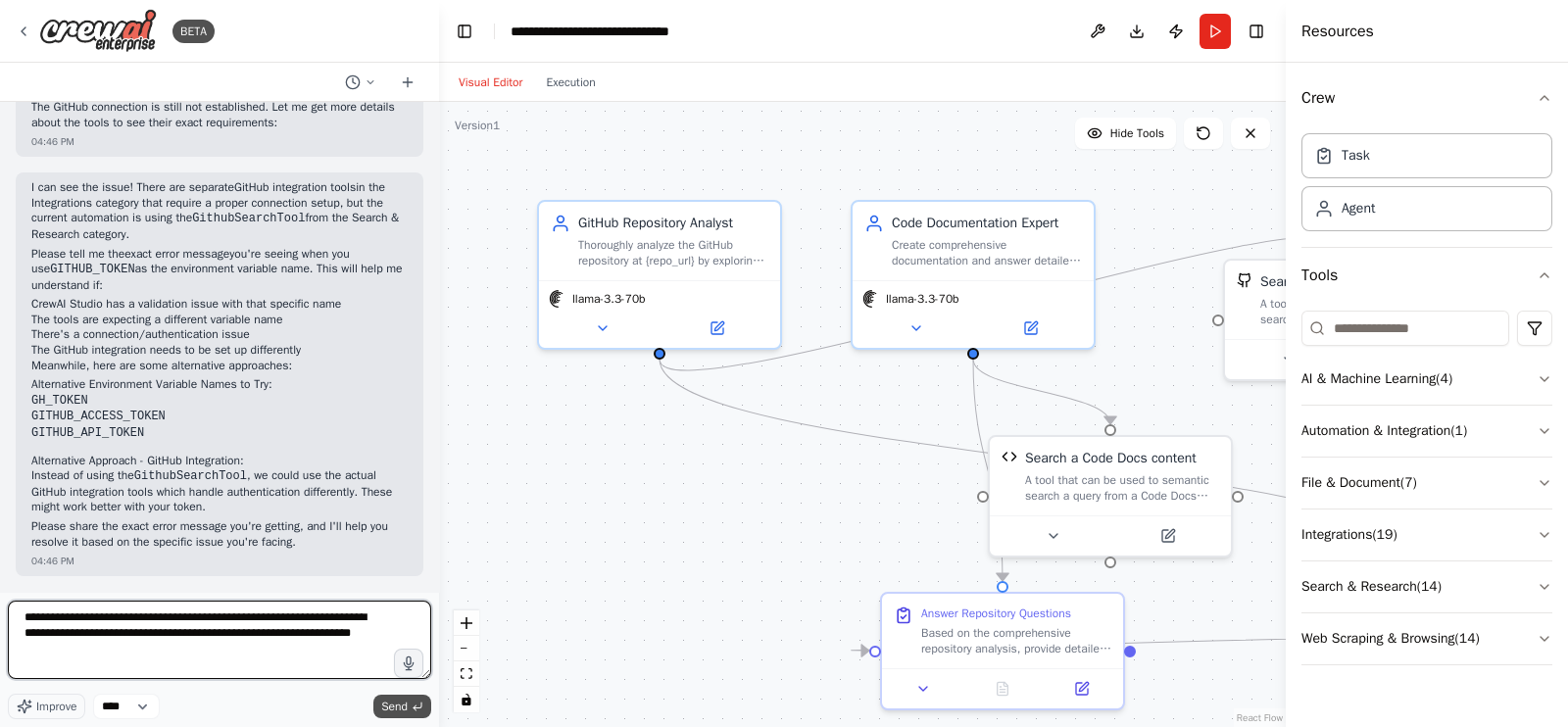 type on "**********" 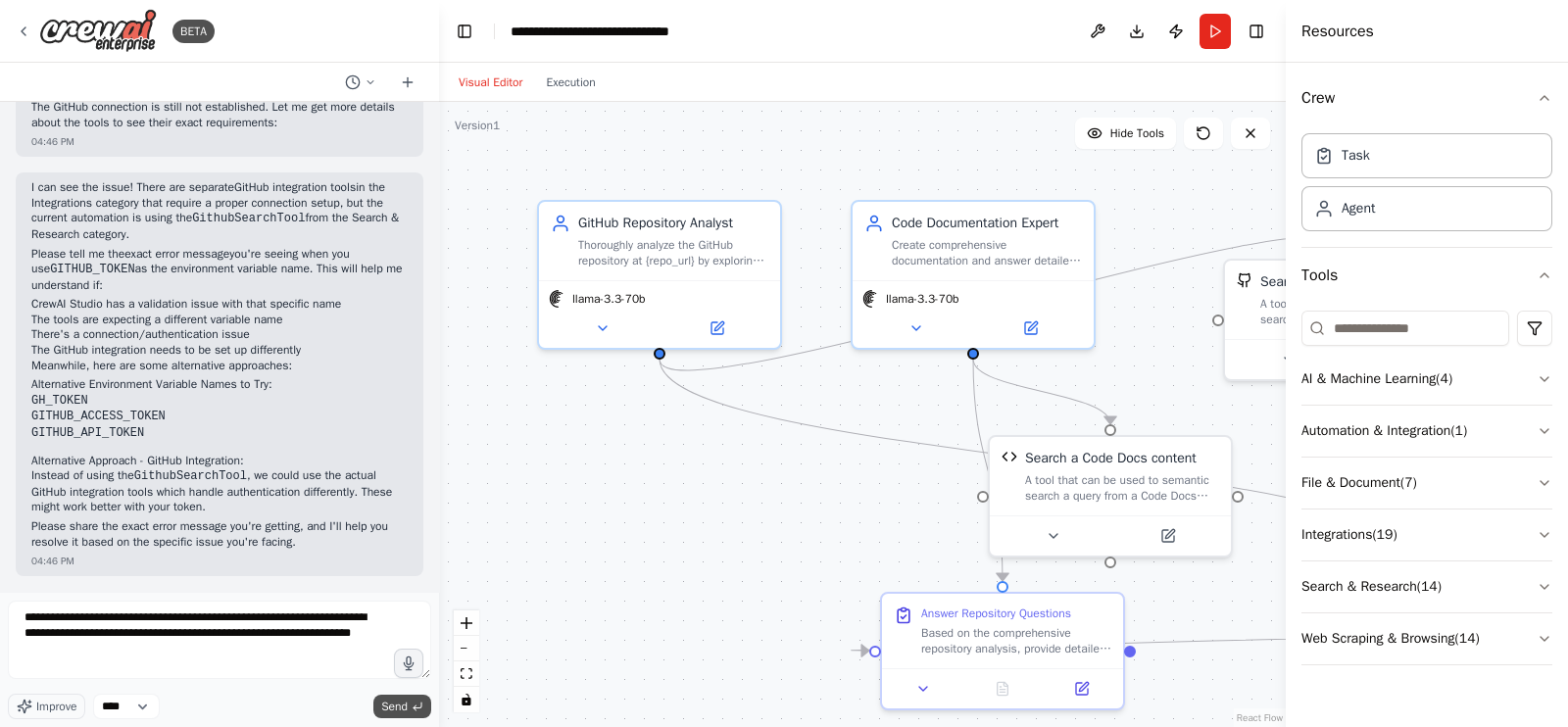 click on "Send" at bounding box center (394, 706) 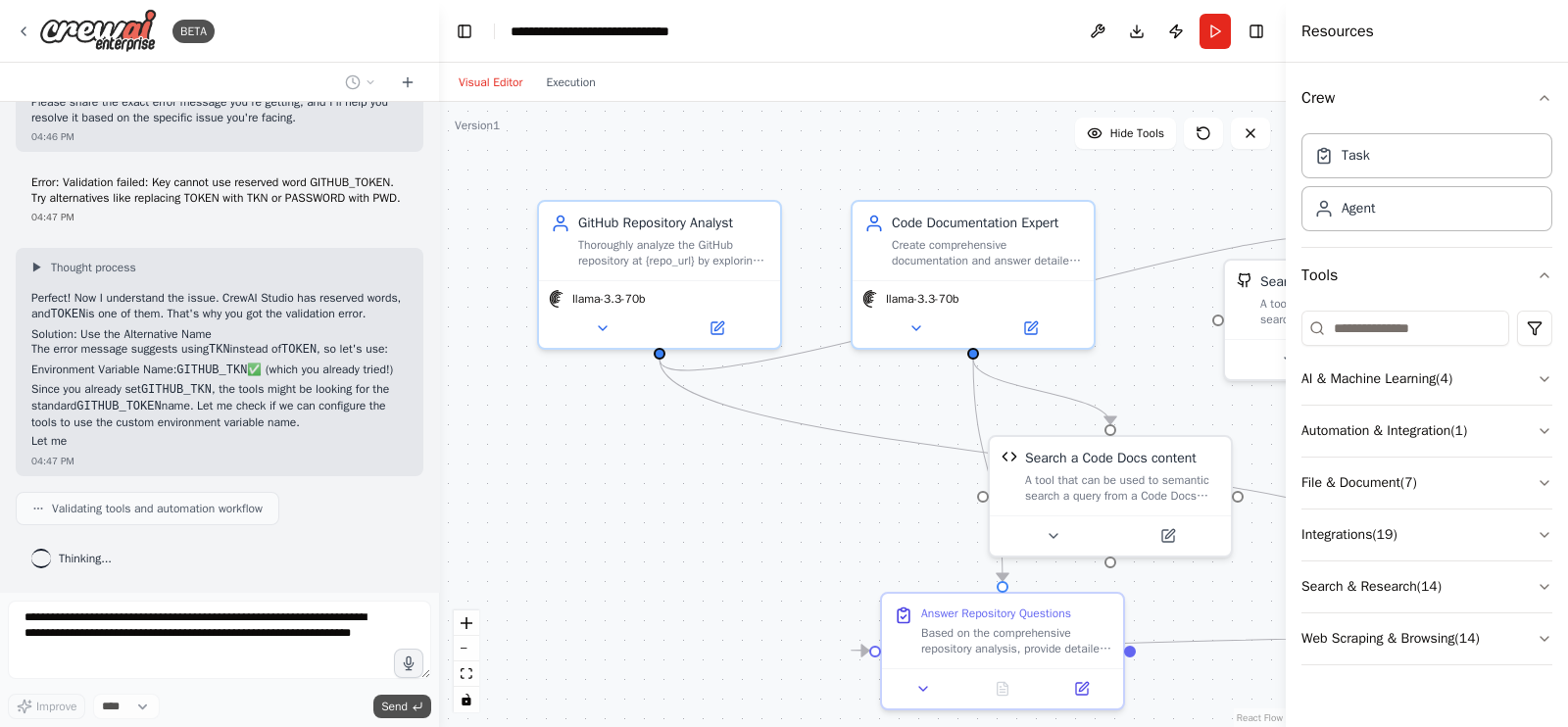 scroll, scrollTop: 6076, scrollLeft: 0, axis: vertical 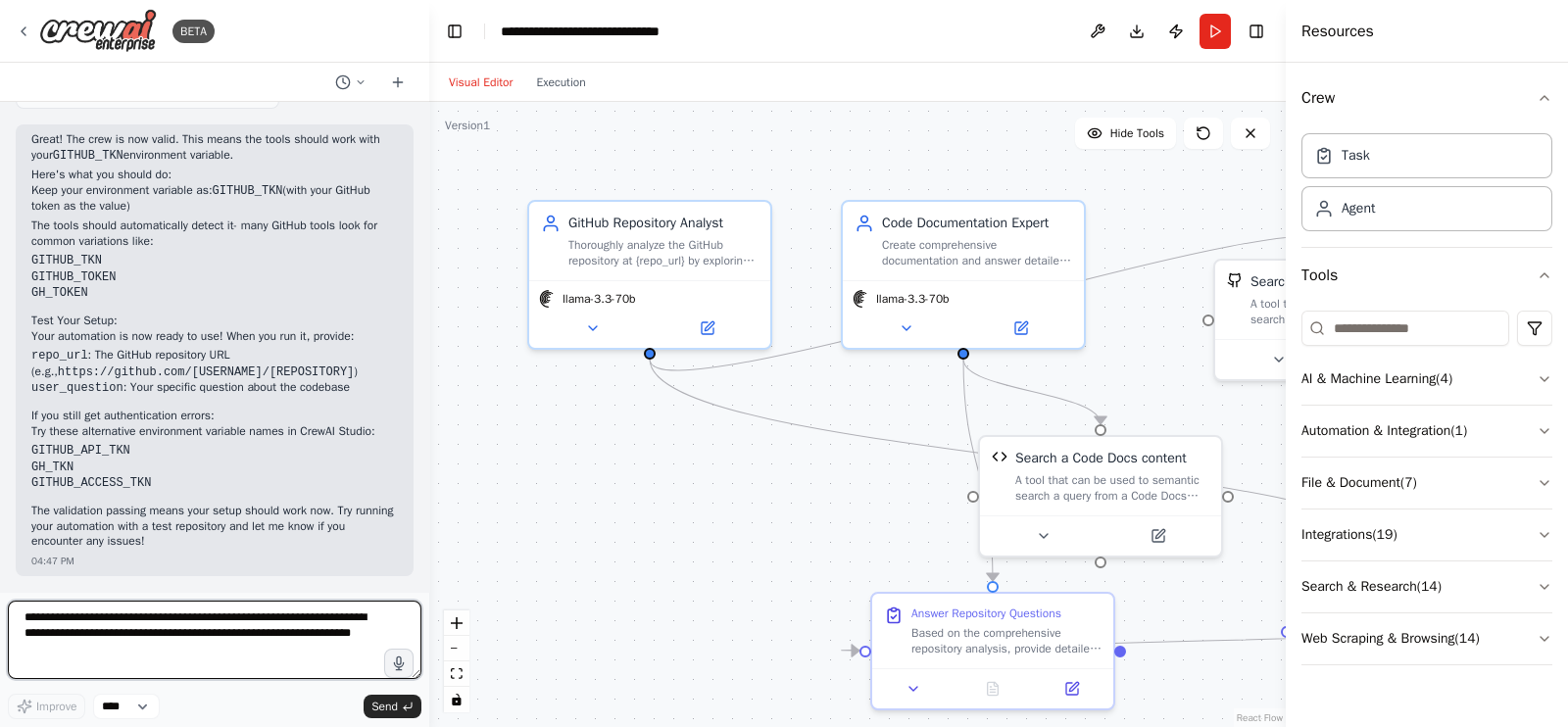 drag, startPoint x: 431, startPoint y: 553, endPoint x: 429, endPoint y: 537, distance: 16.124515 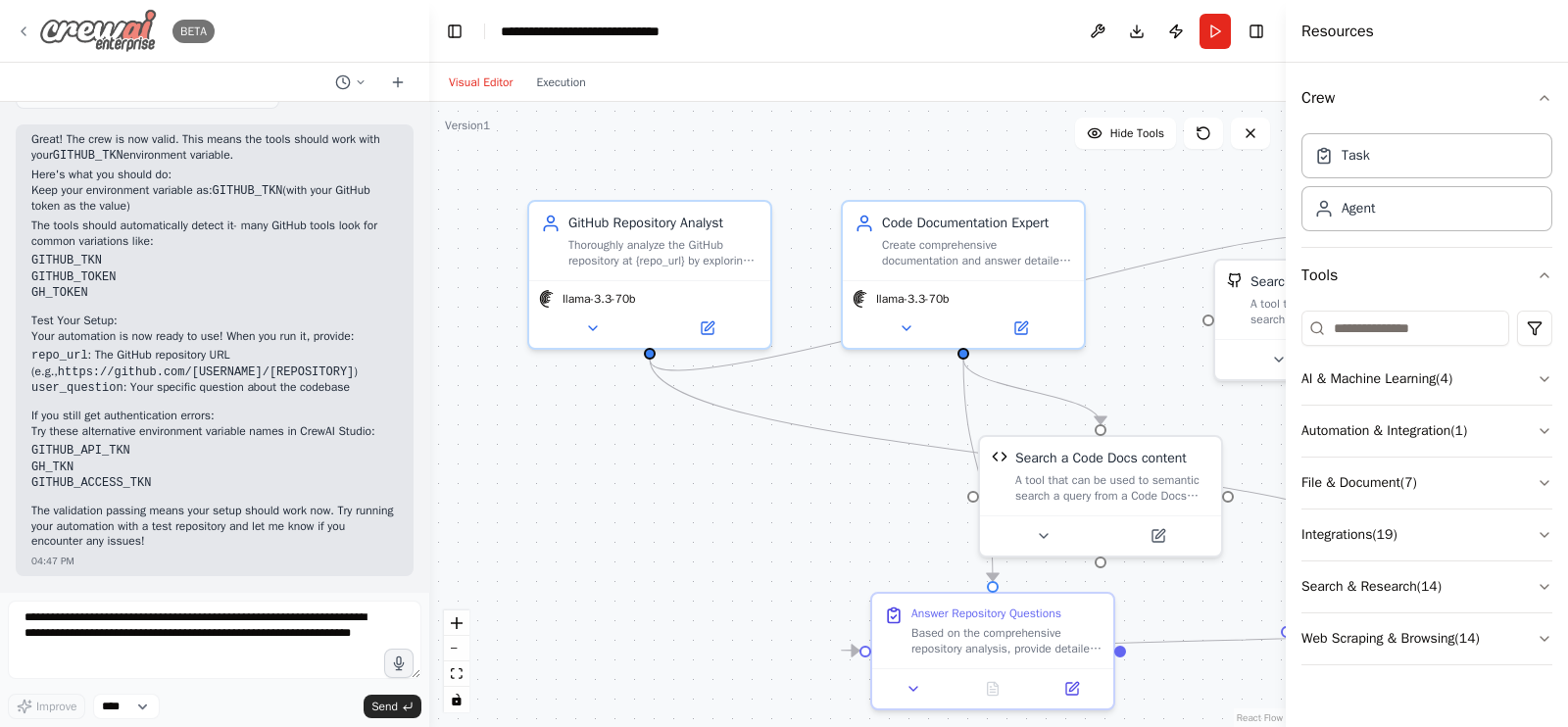 click on "BETA" at bounding box center [115, 30] 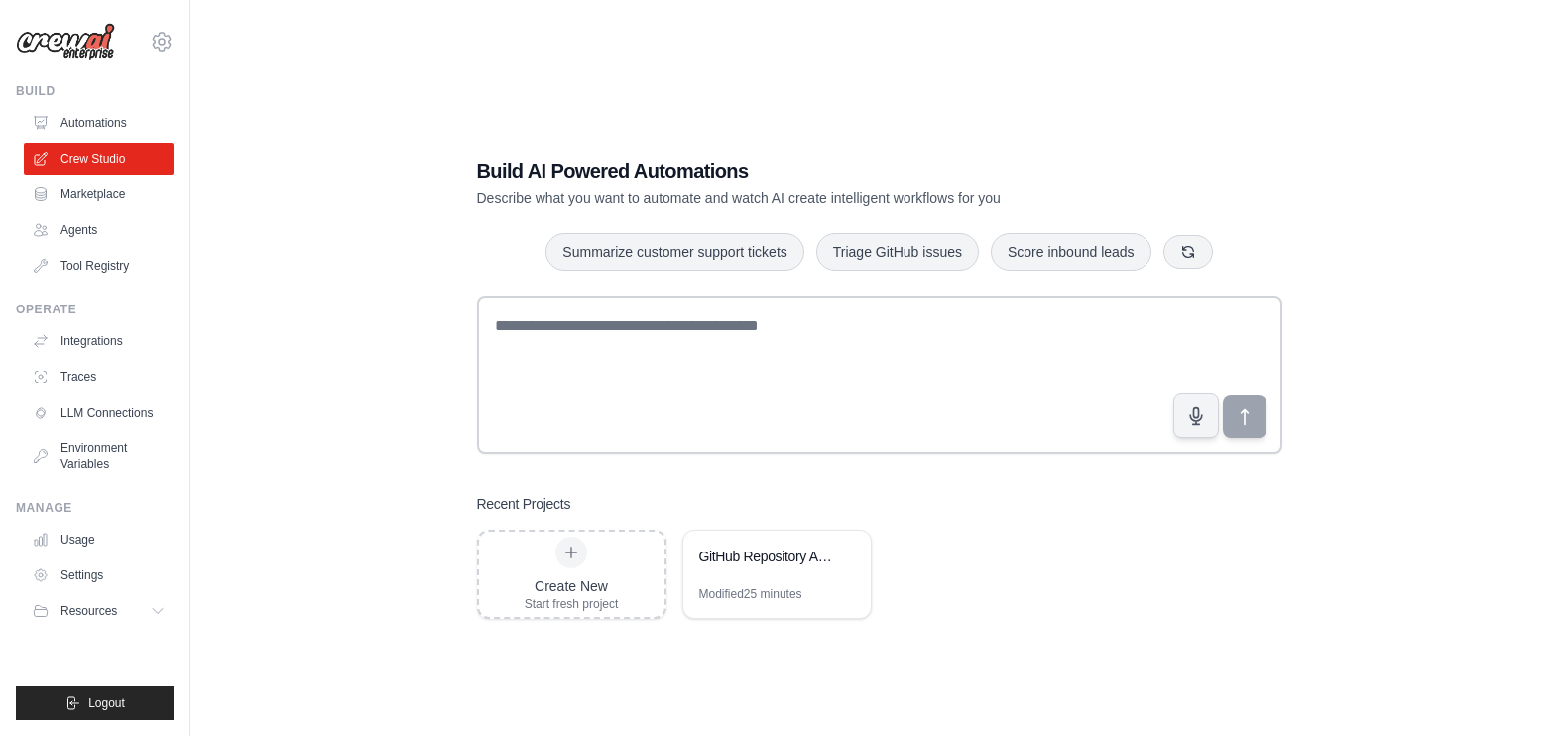 scroll, scrollTop: 0, scrollLeft: 0, axis: both 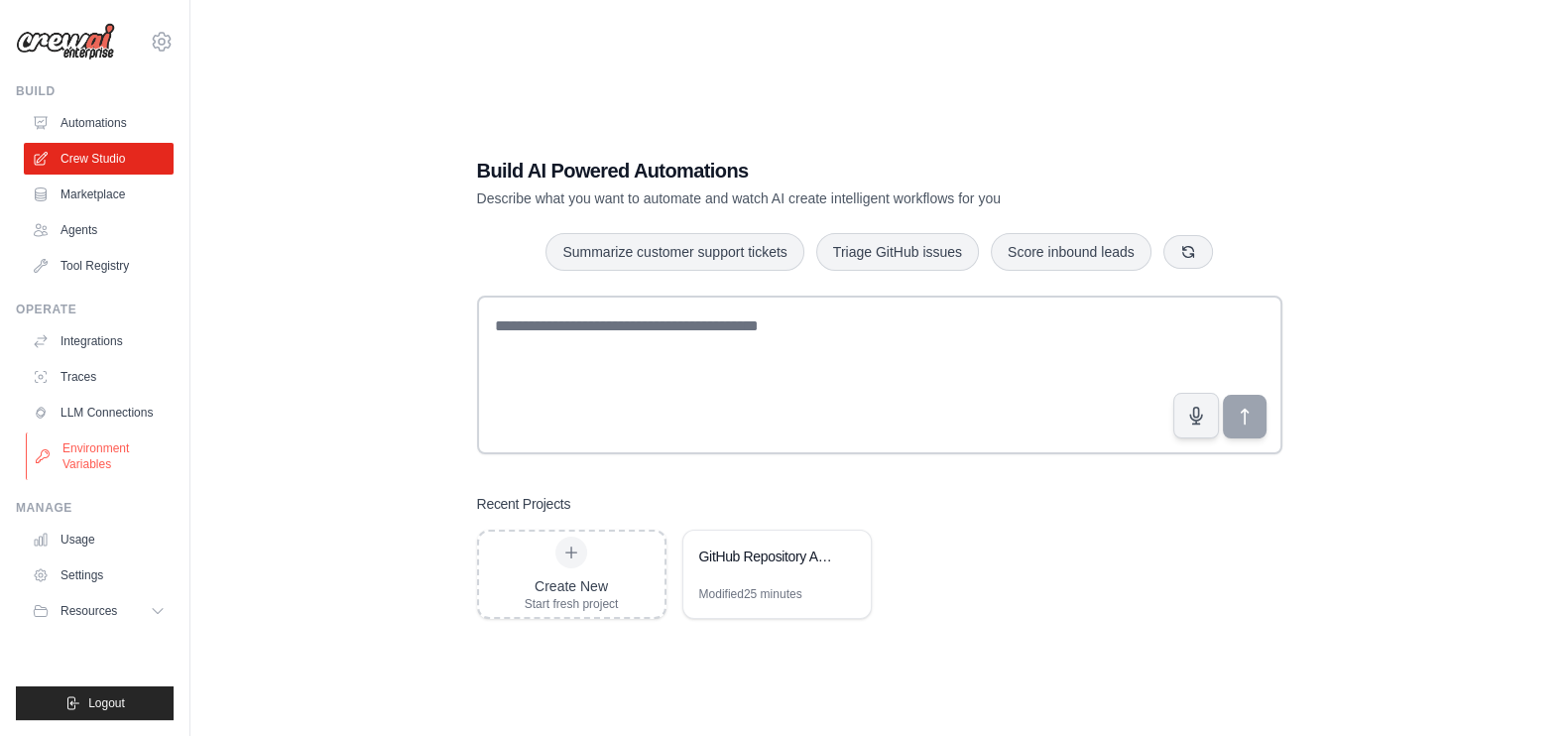 click on "Environment Variables" at bounding box center (100, 456) 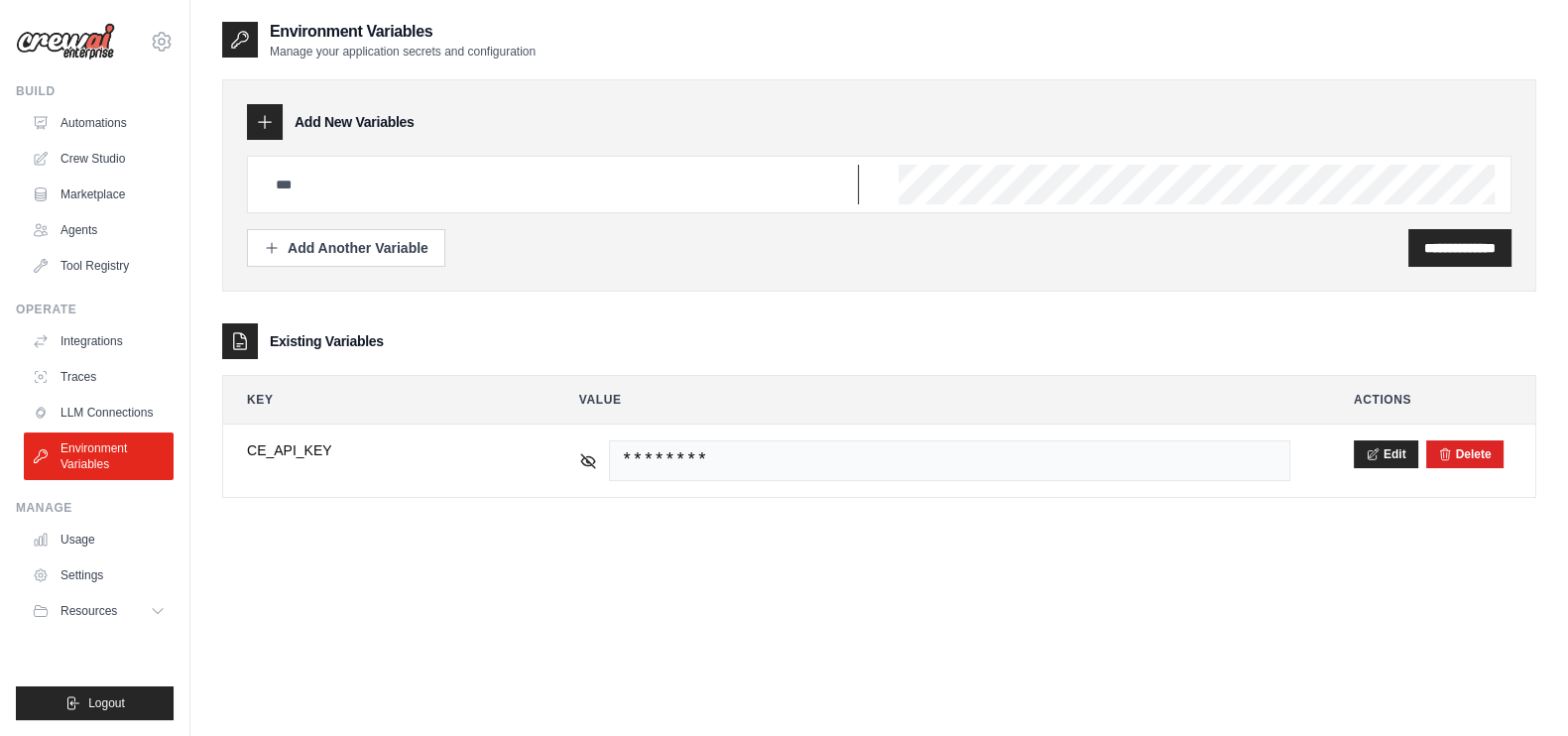 click at bounding box center (561, 184) 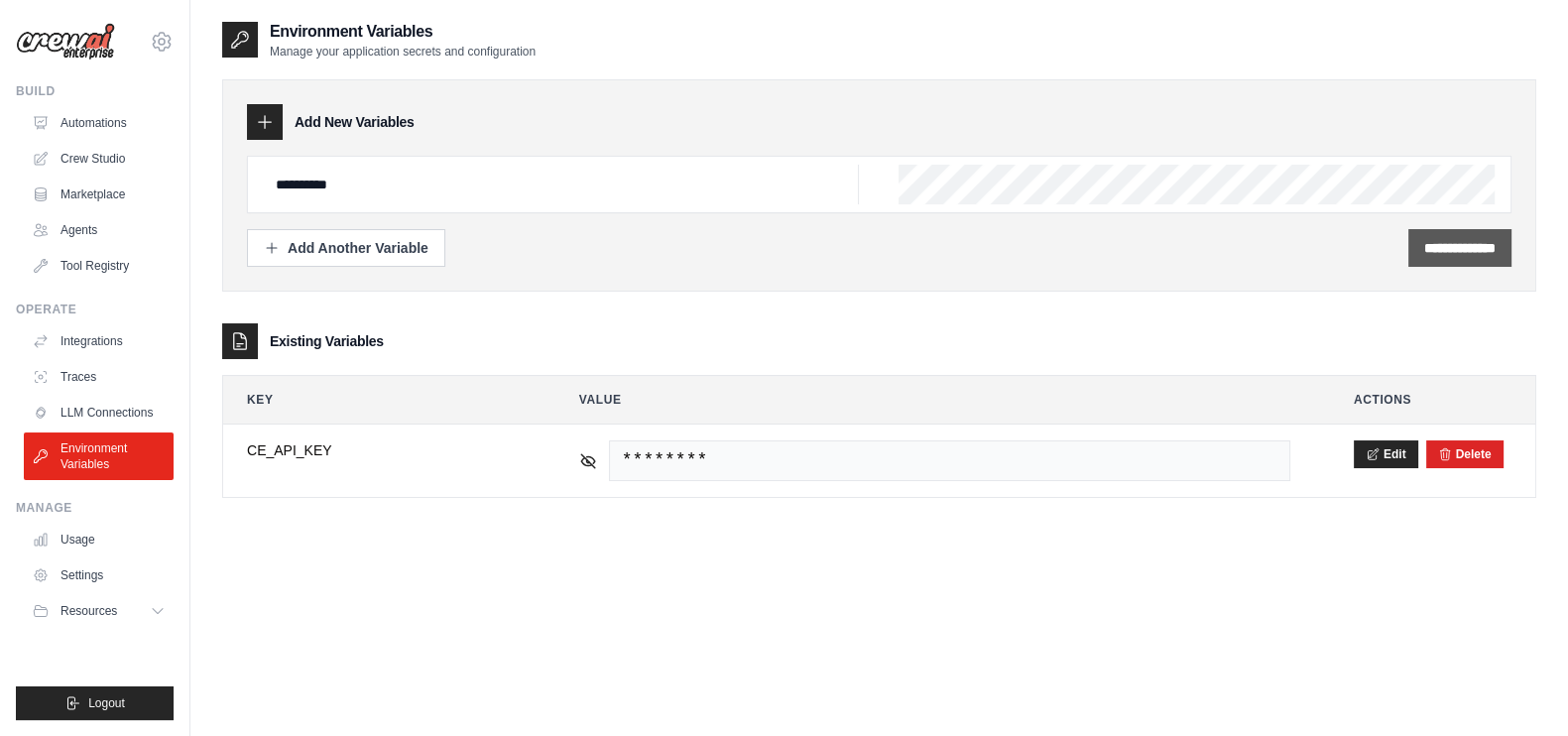 click on "**********" at bounding box center (1460, 248) 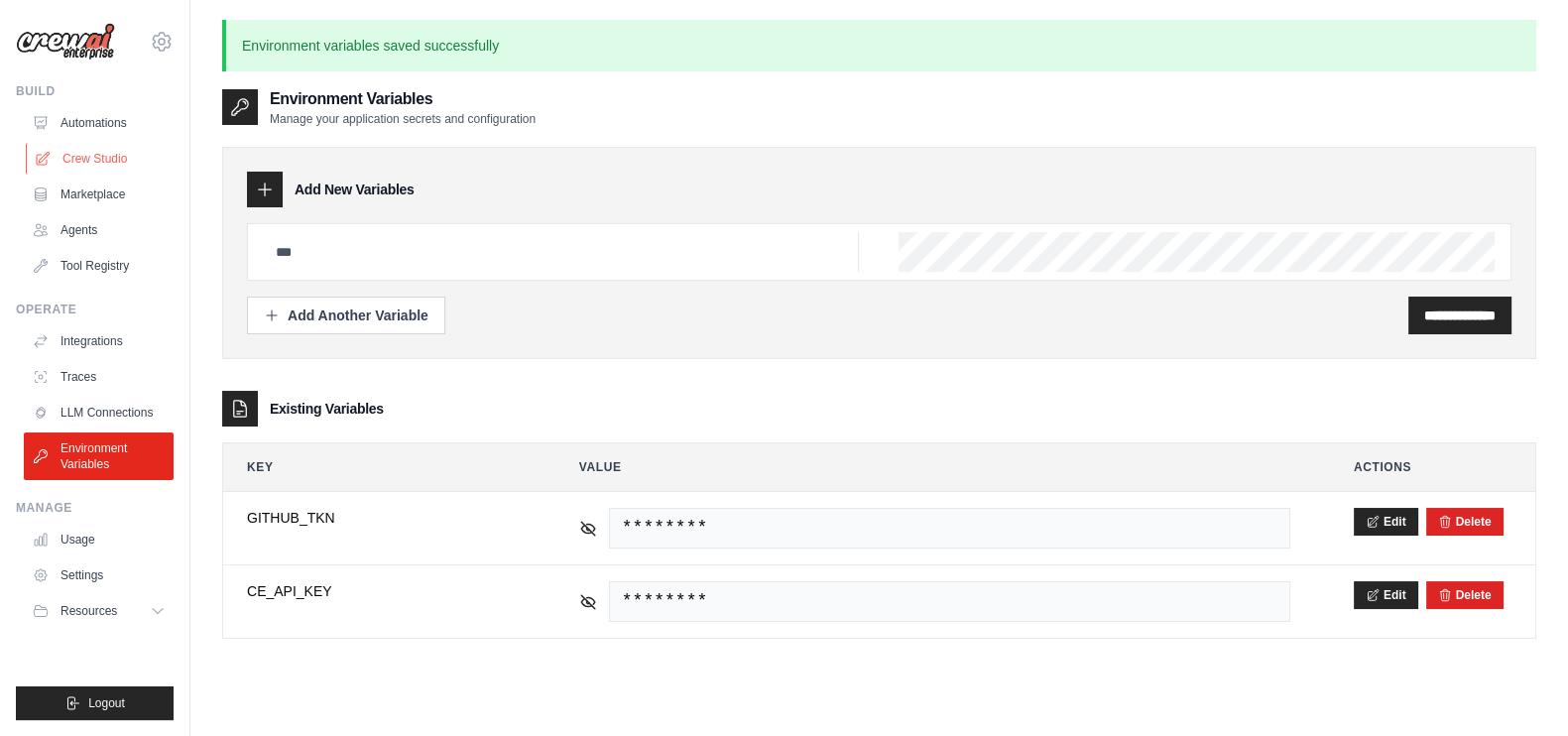click on "Crew Studio" at bounding box center [100, 159] 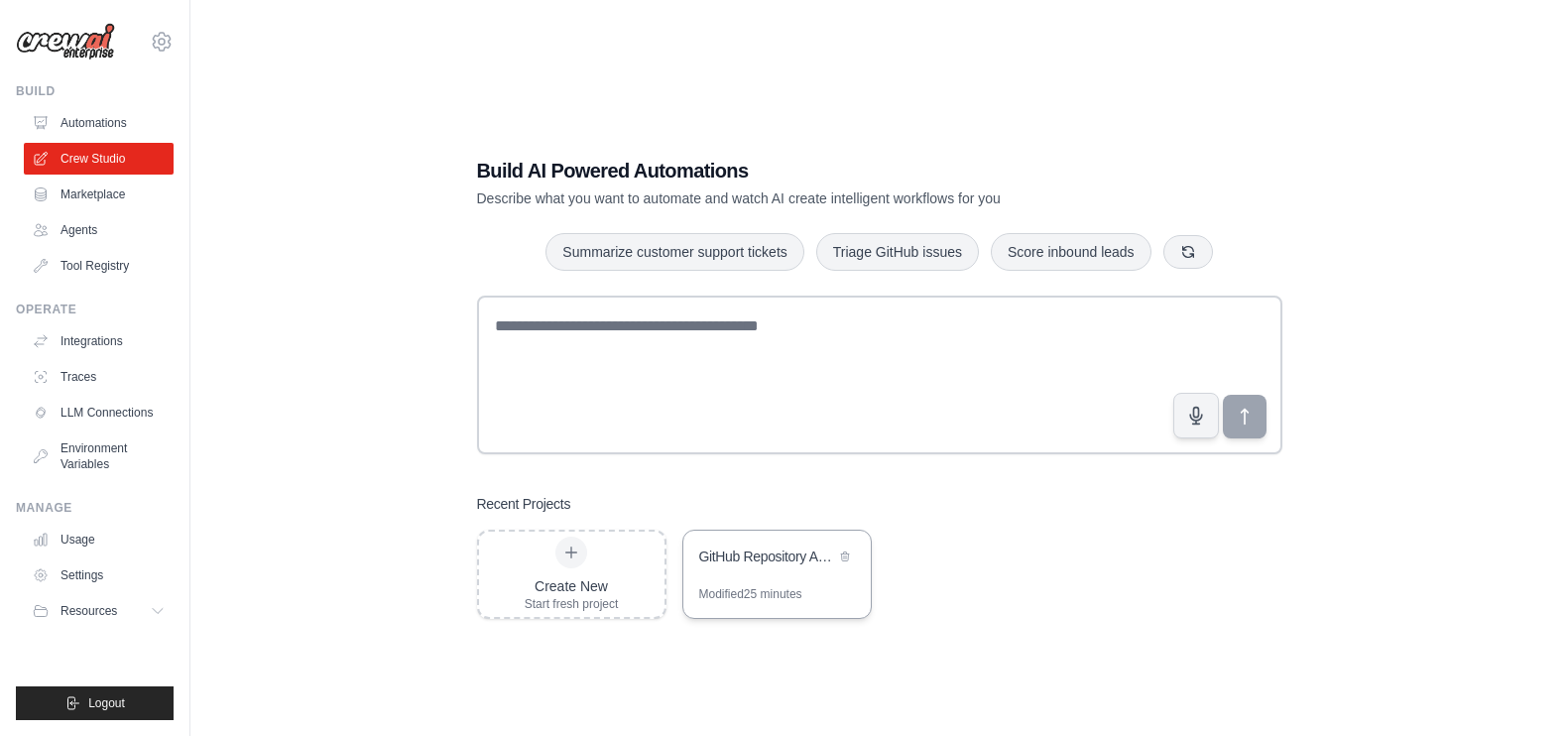 scroll, scrollTop: 0, scrollLeft: 0, axis: both 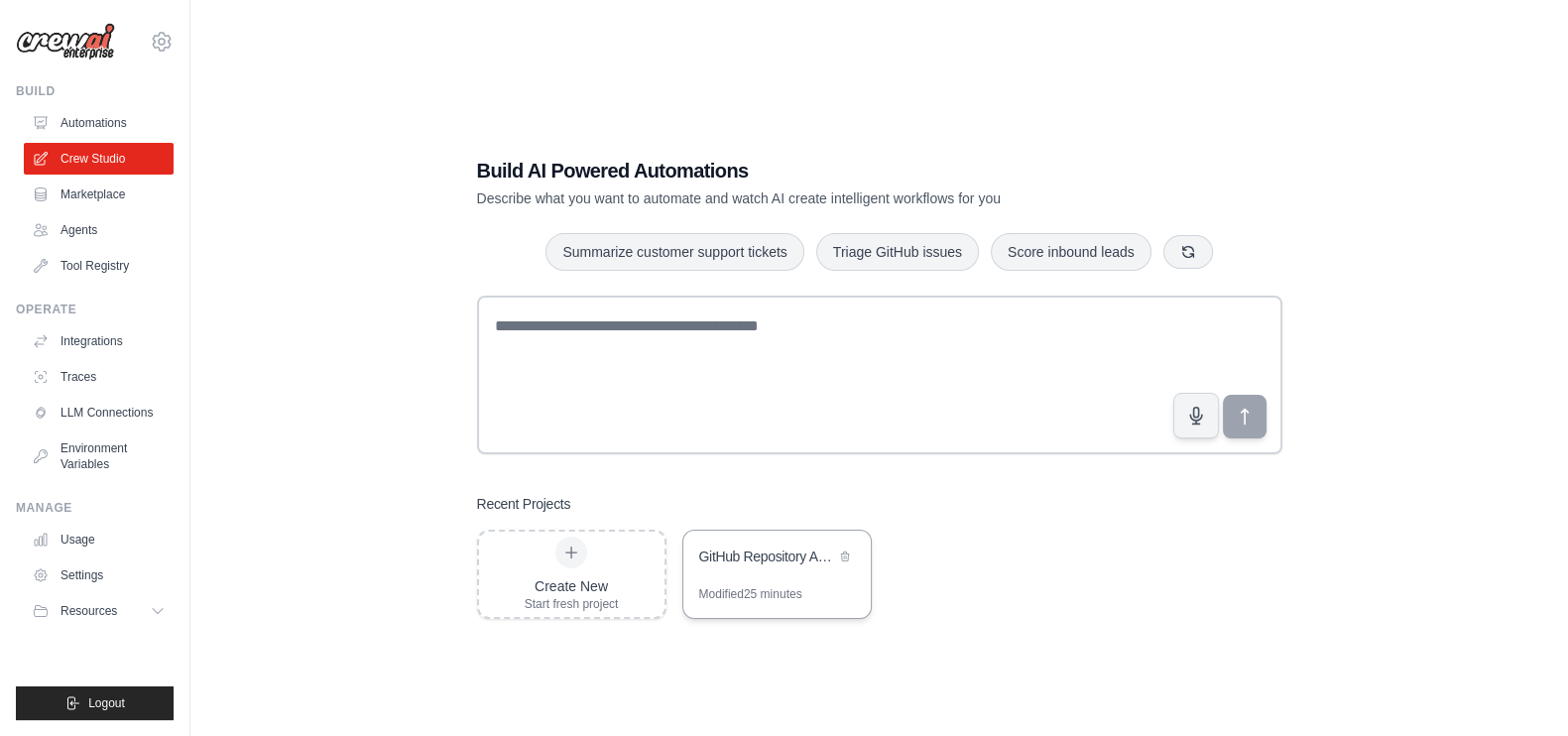 click on "GitHub Repository Analyzer & Q&A" at bounding box center [777, 558] 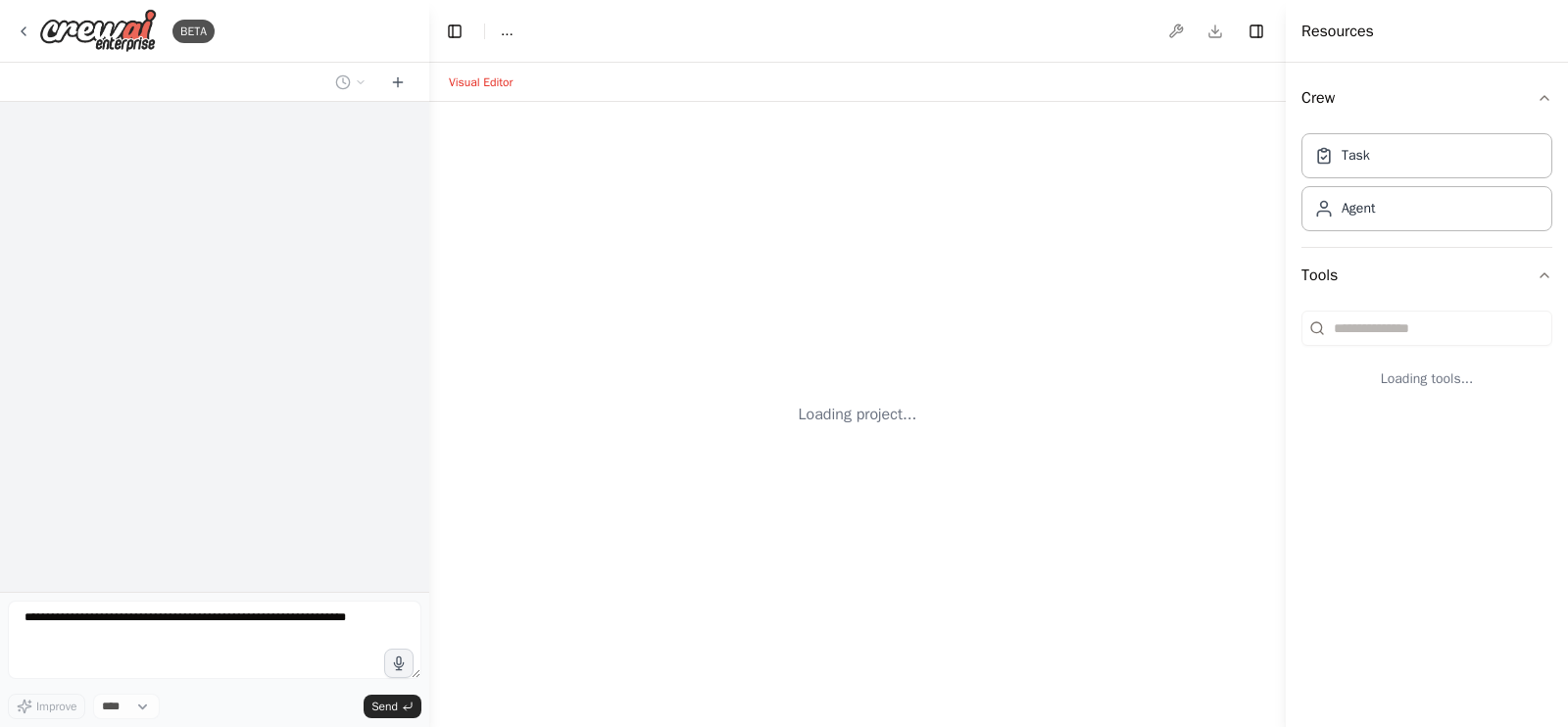 scroll, scrollTop: 0, scrollLeft: 0, axis: both 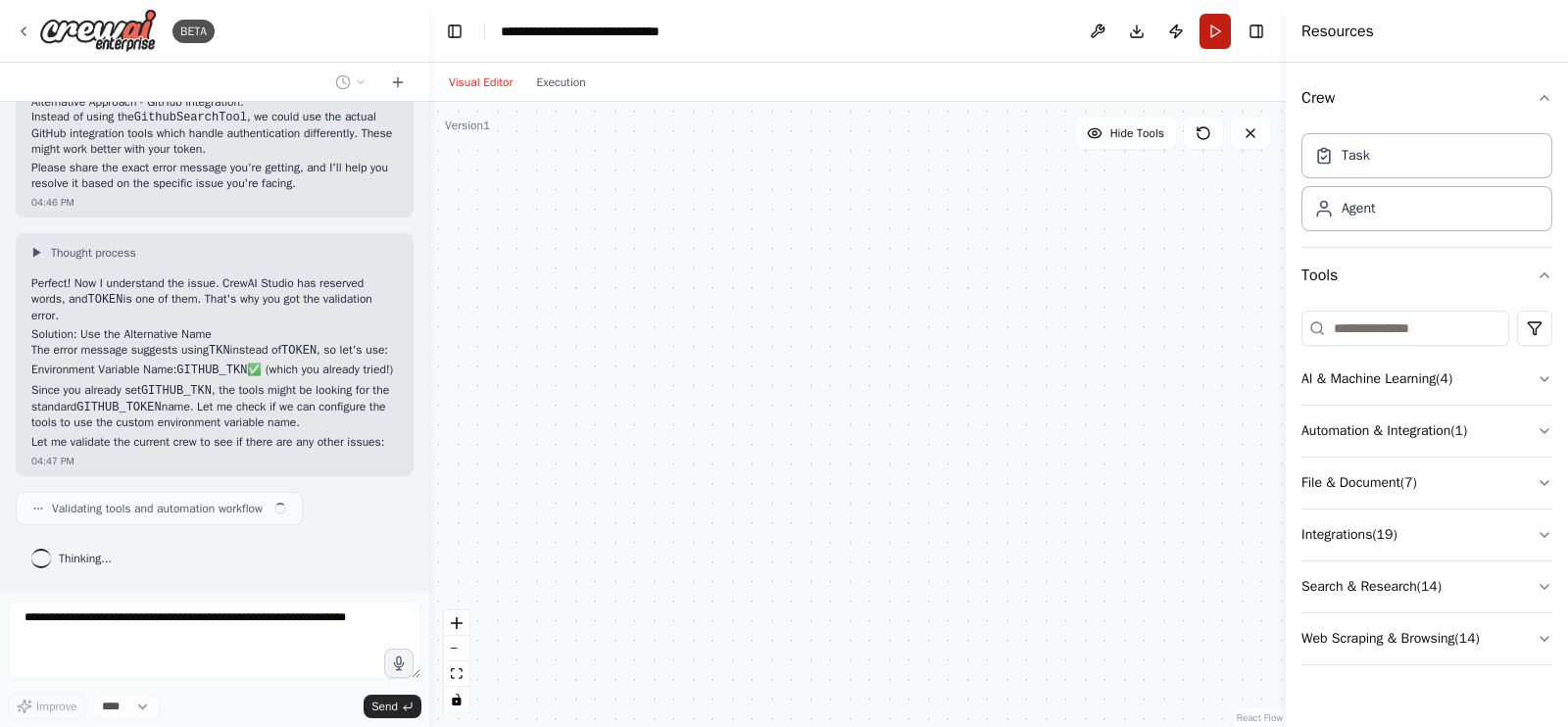 click on "Run" at bounding box center [1215, 31] 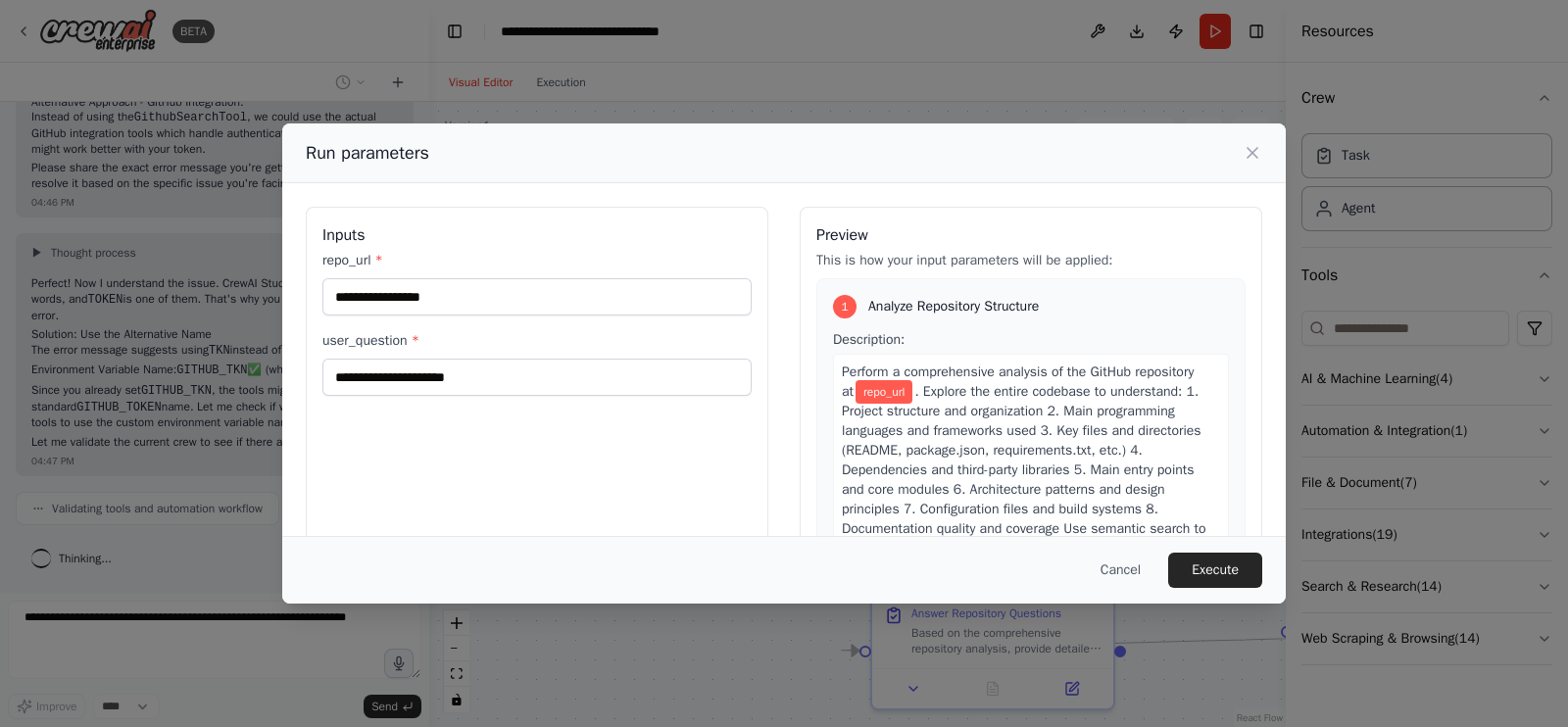 click on "repo_url * user_question *" at bounding box center (537, 323) 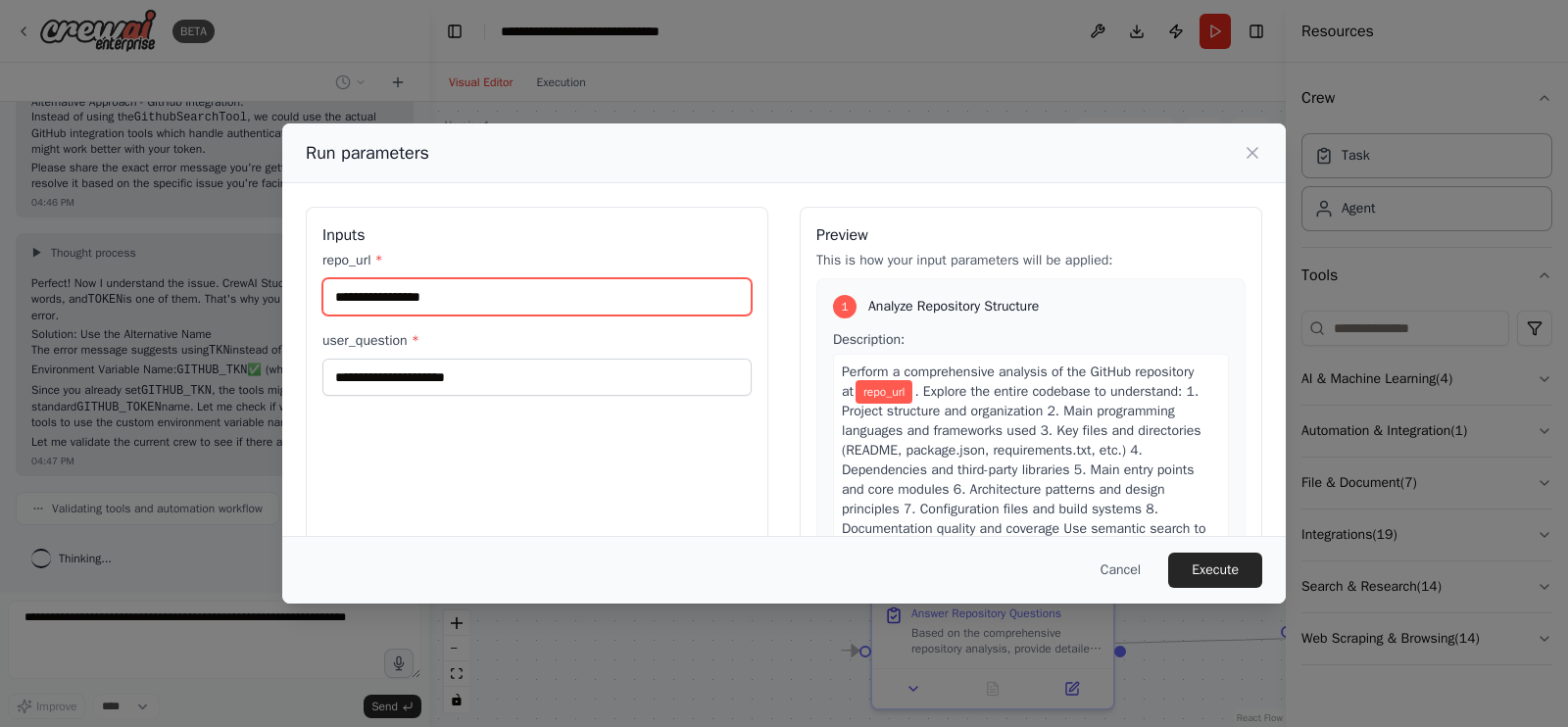 click on "repo_url *" at bounding box center (537, 297) 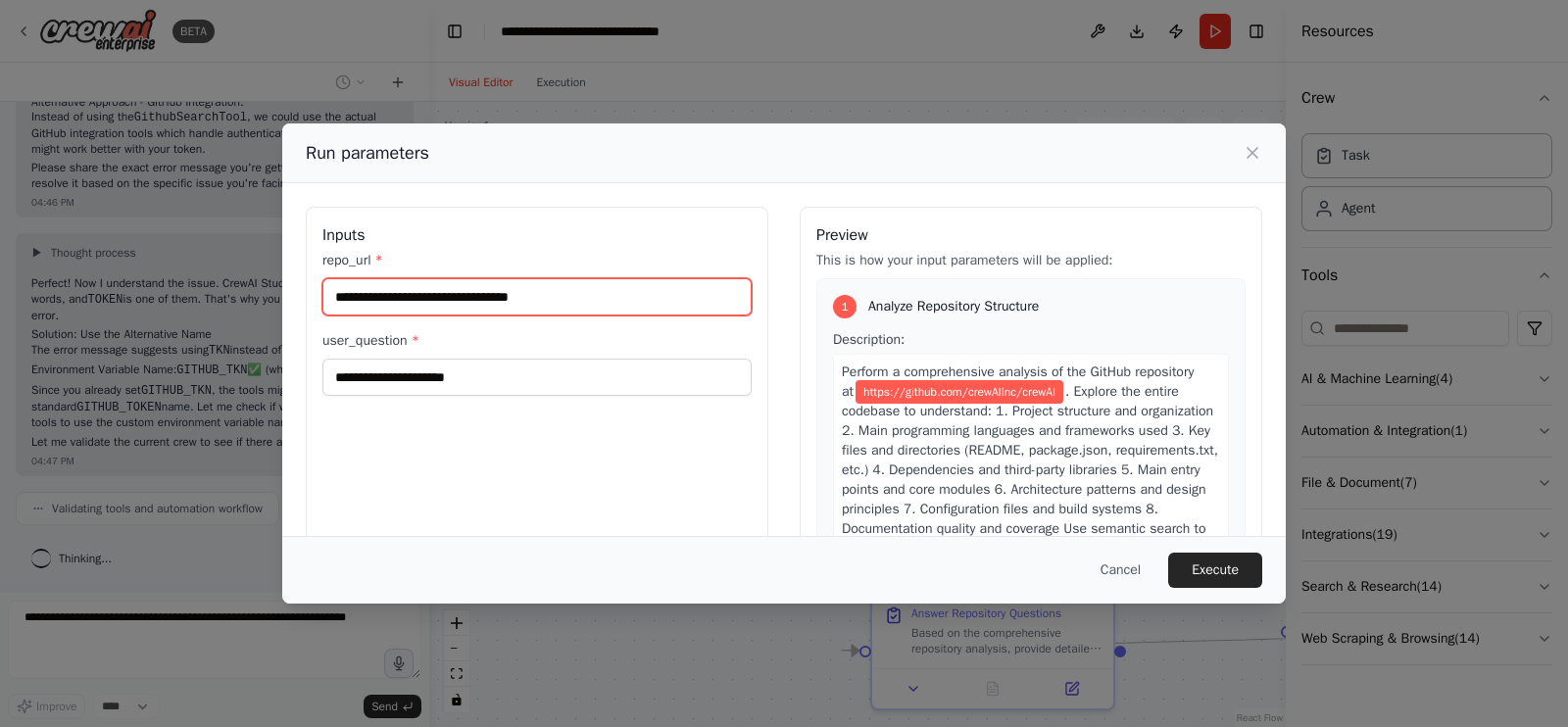 type on "**********" 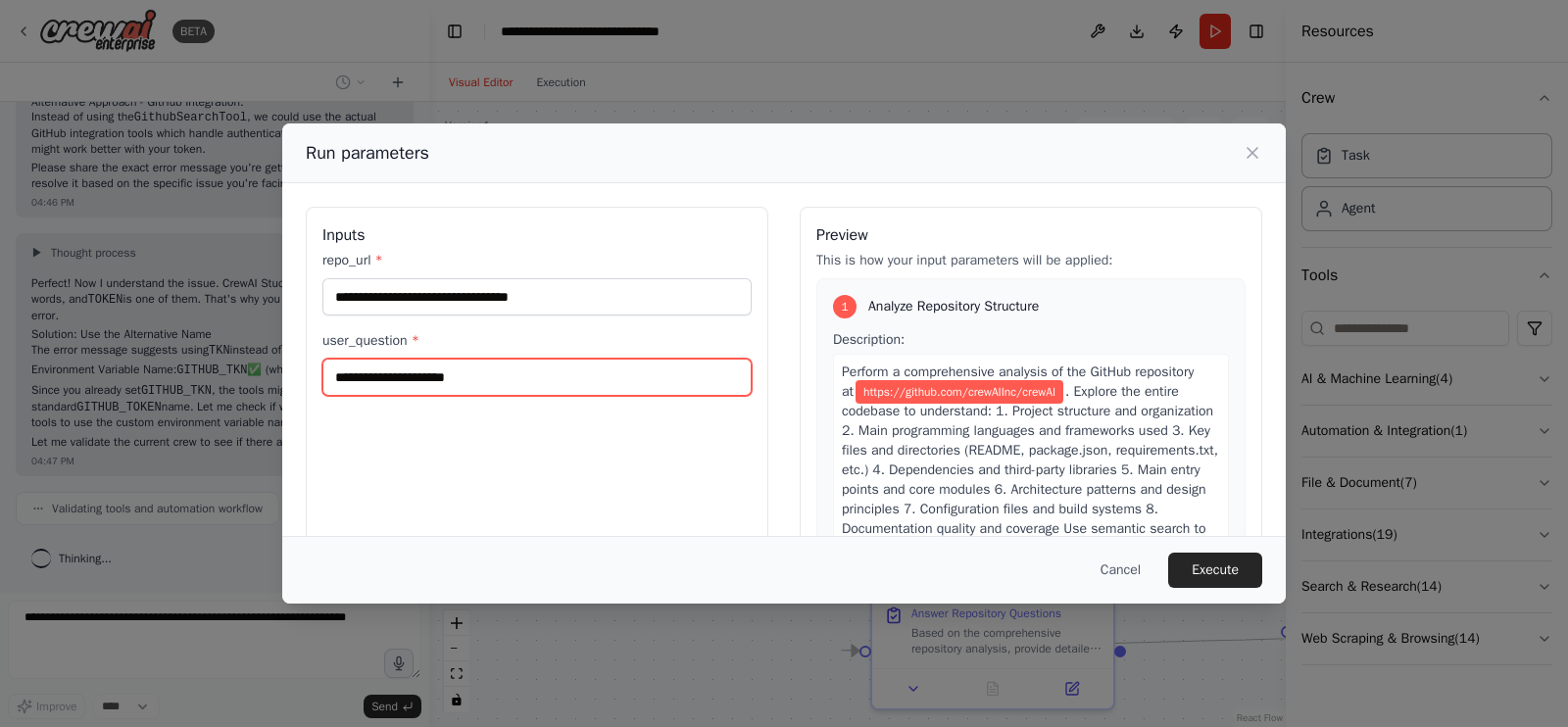 click on "user_question *" at bounding box center [537, 377] 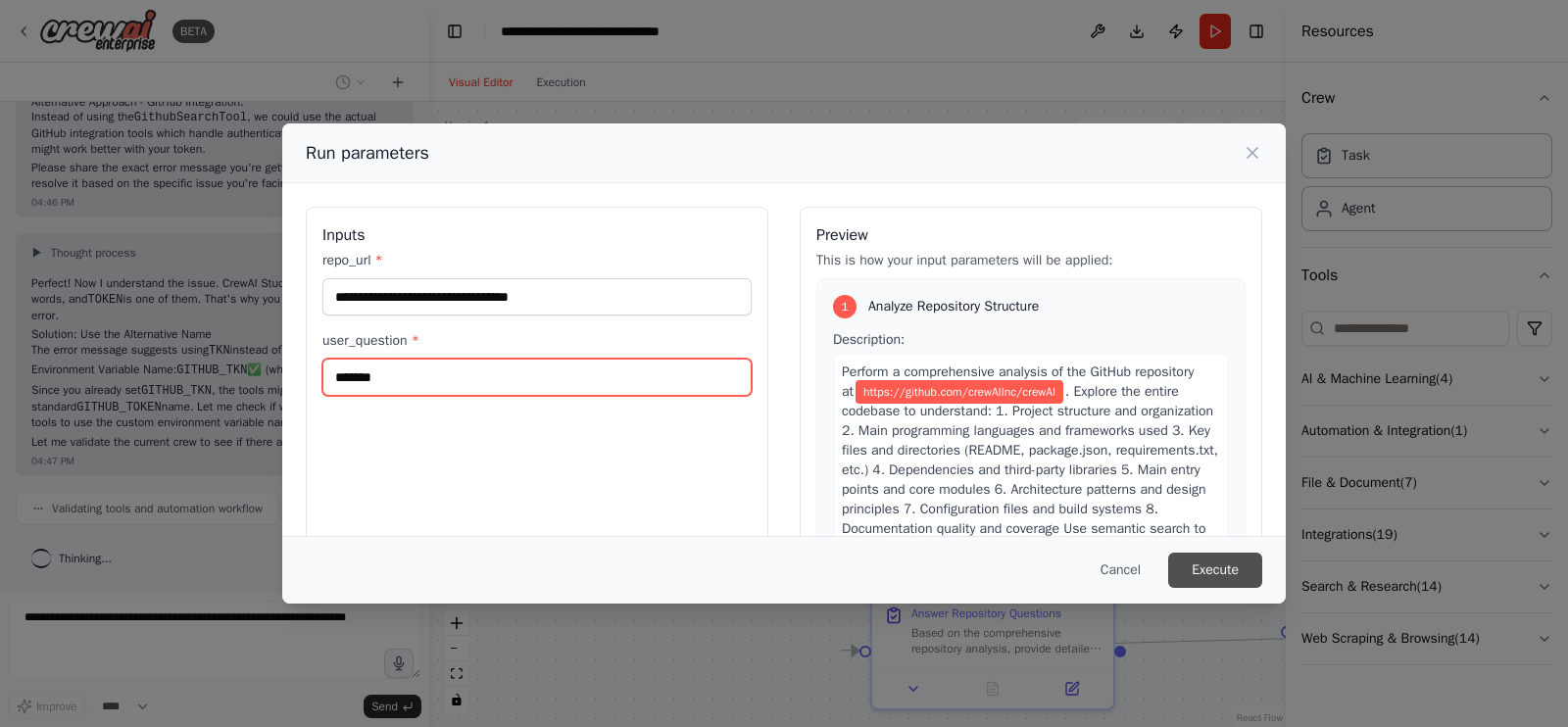 type on "*******" 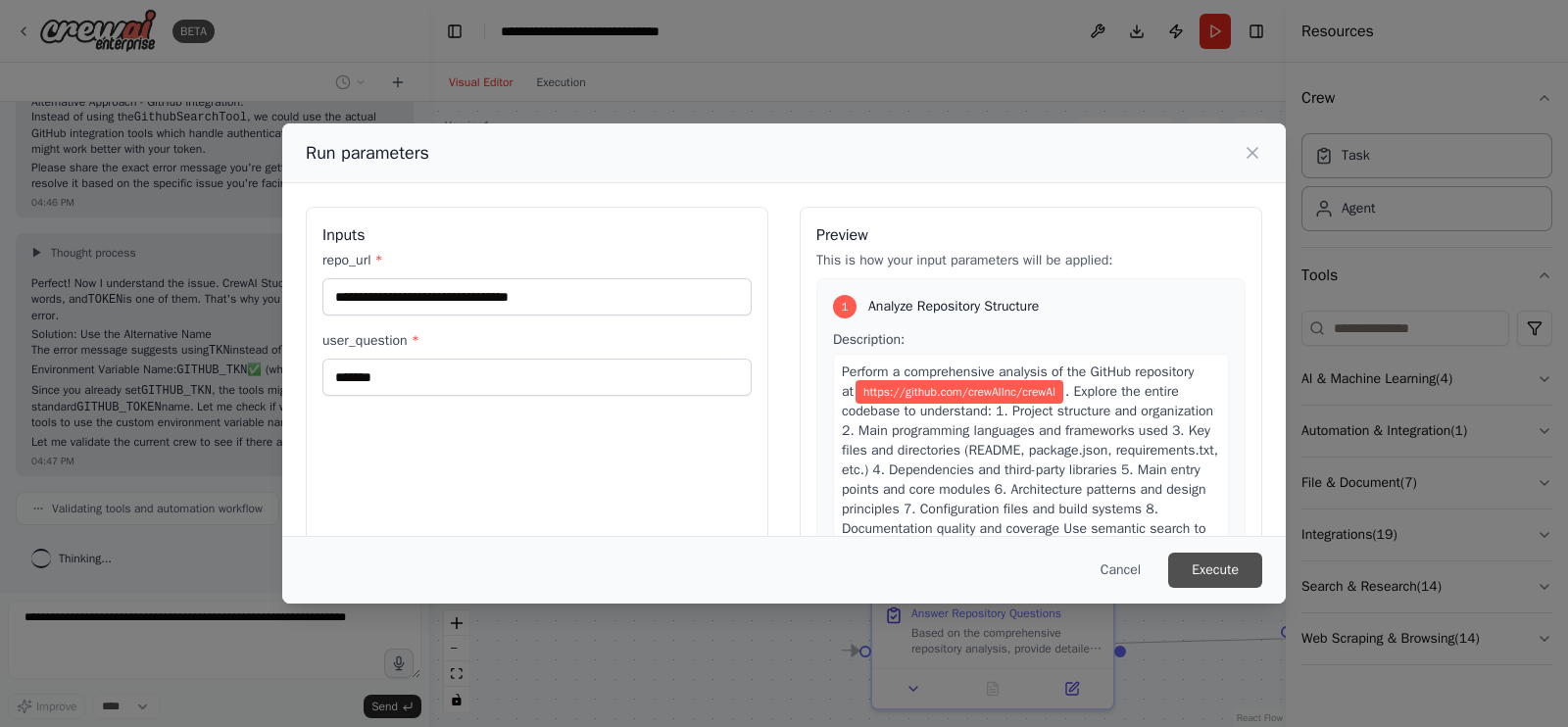 click on "Execute" at bounding box center [1215, 570] 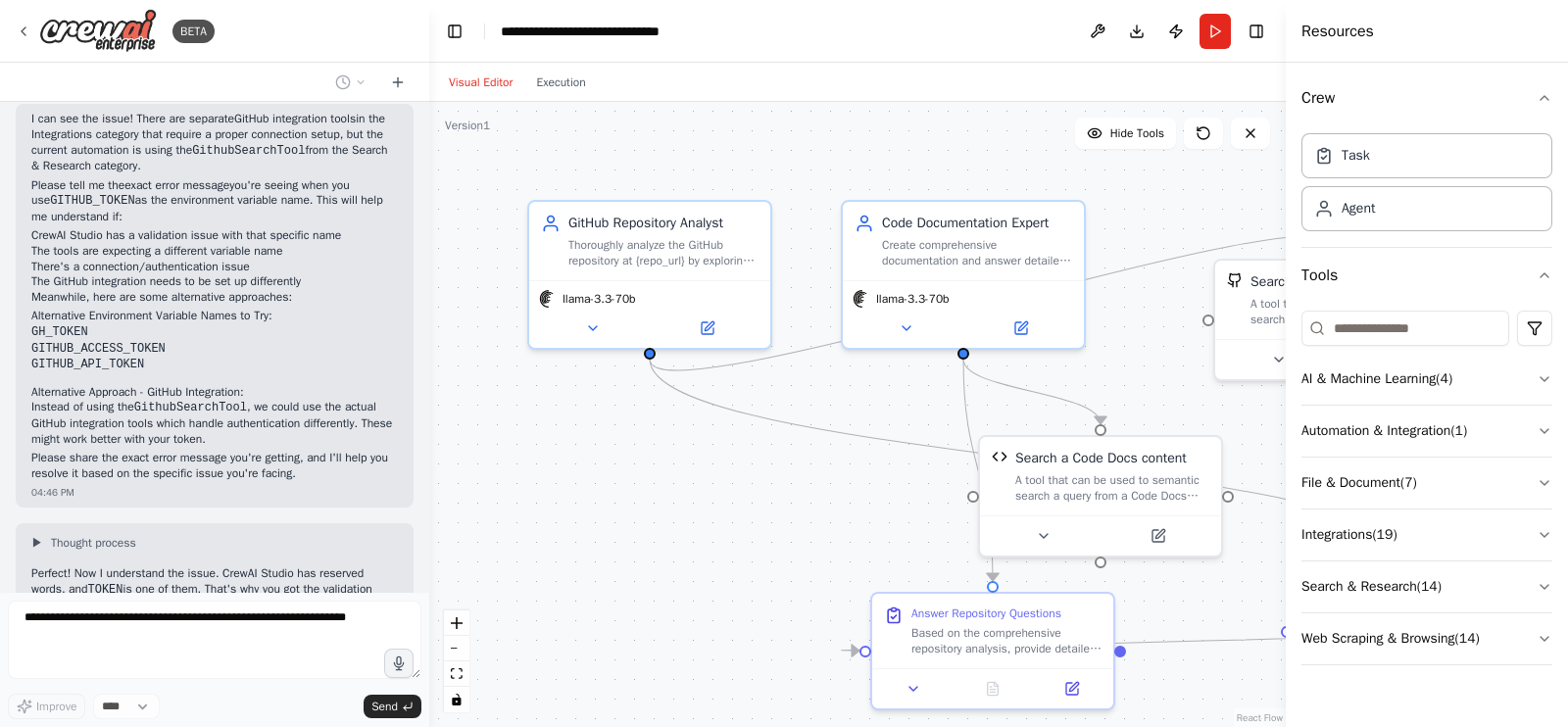 scroll, scrollTop: 6040, scrollLeft: 0, axis: vertical 